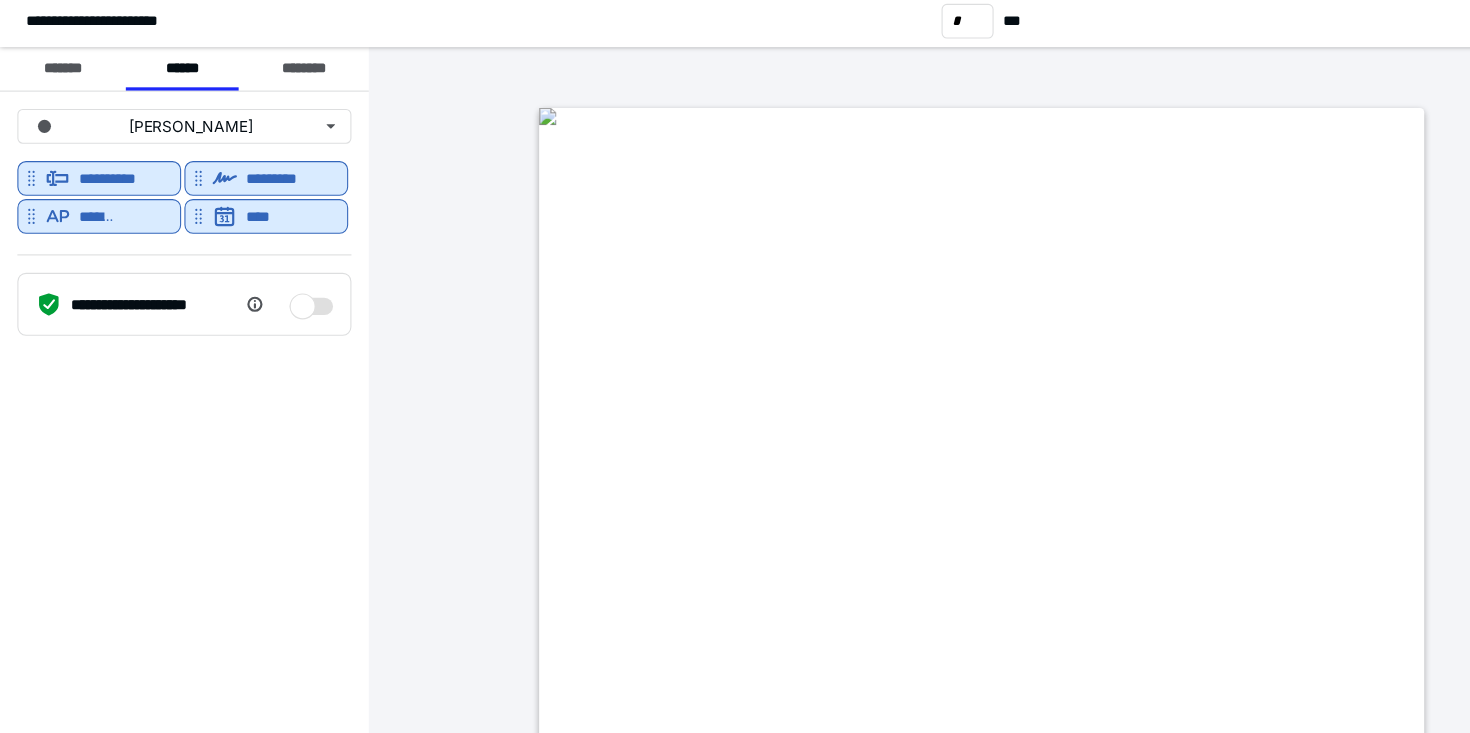 scroll, scrollTop: 0, scrollLeft: 0, axis: both 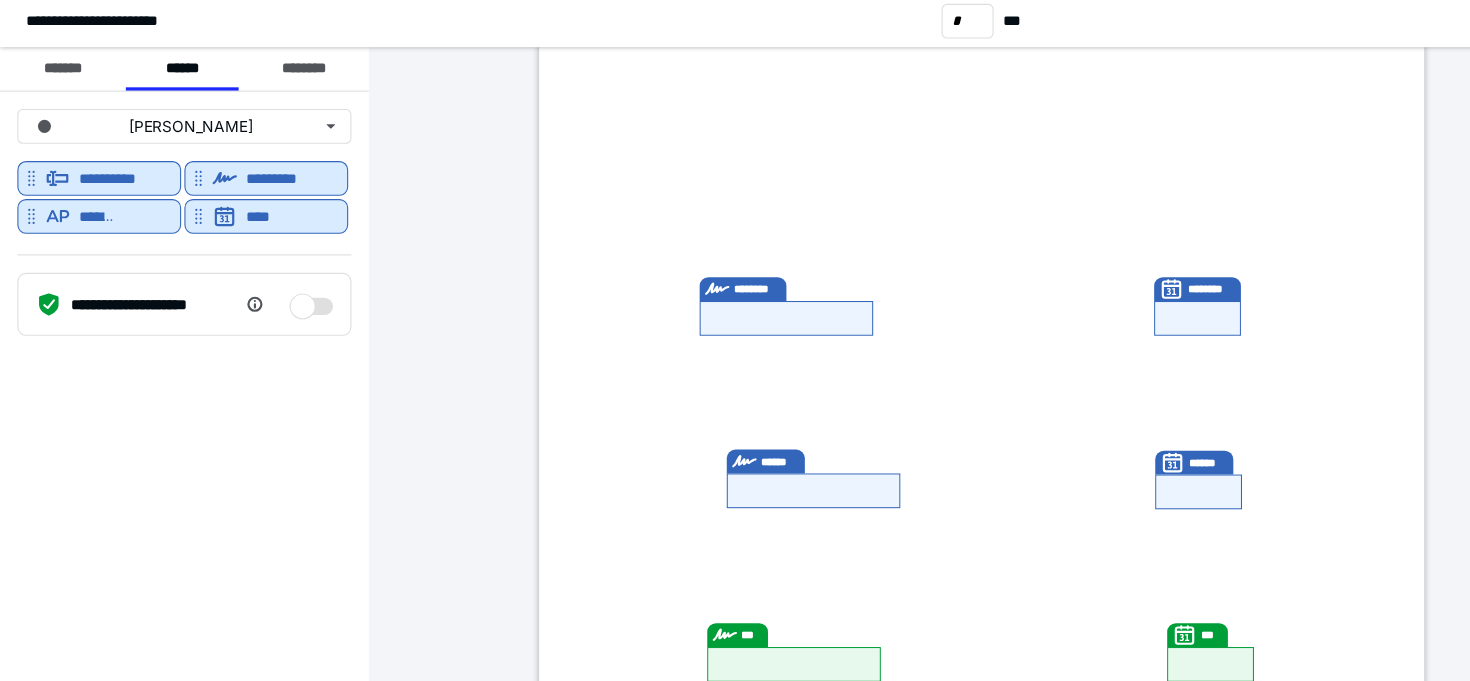 checkbox on "false" 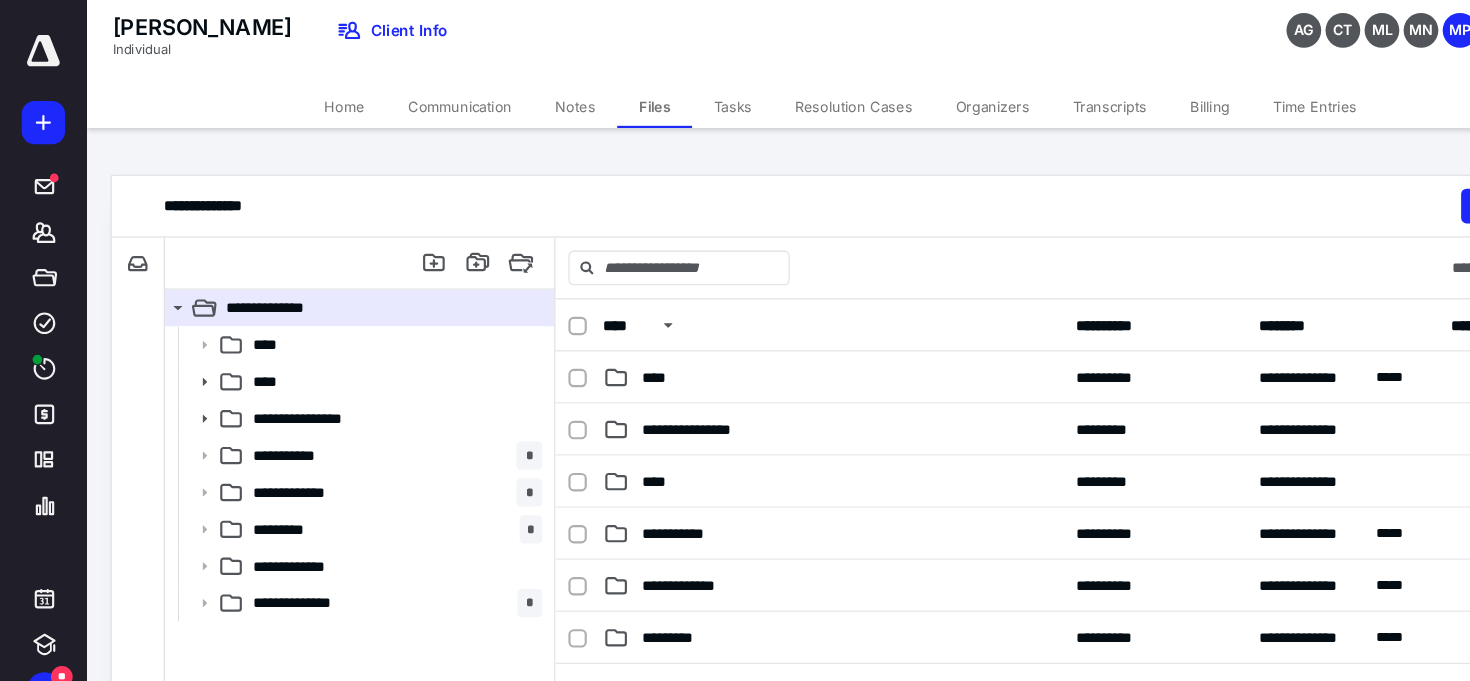 click at bounding box center [40, 47] 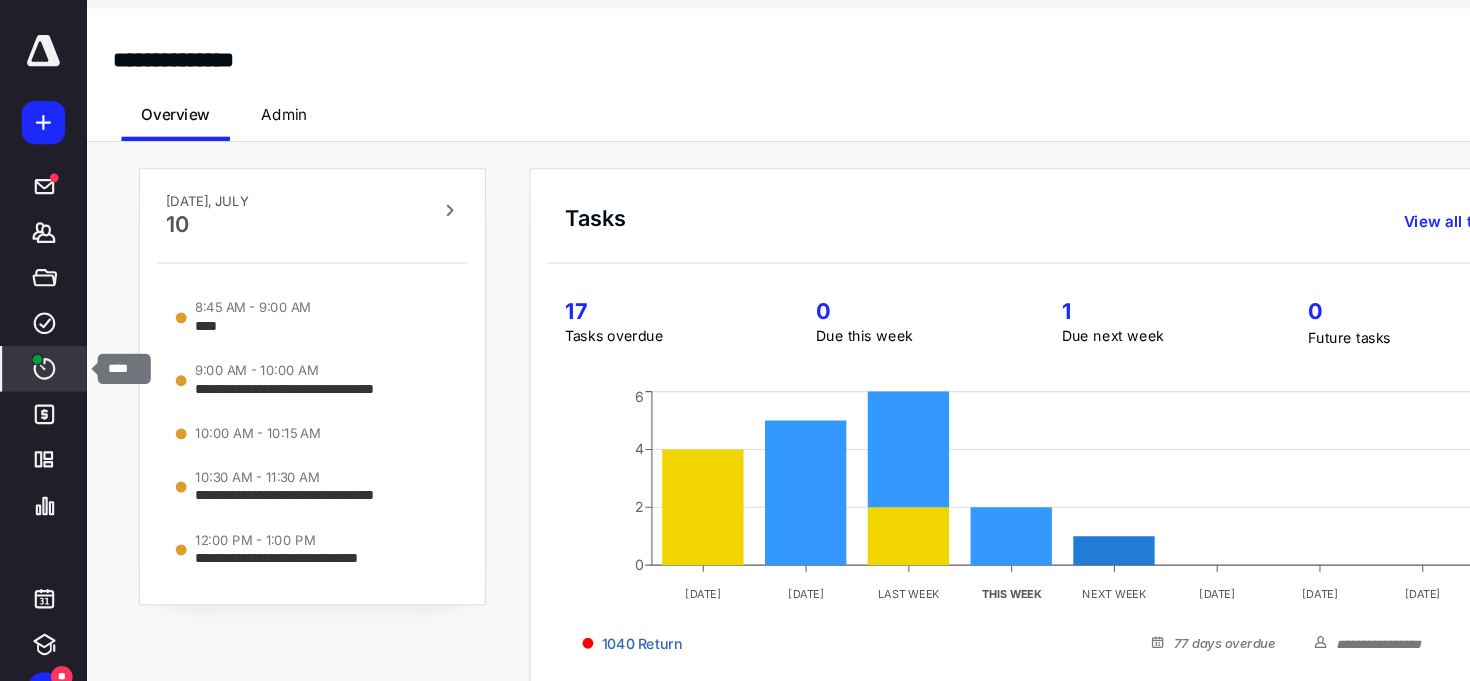 click 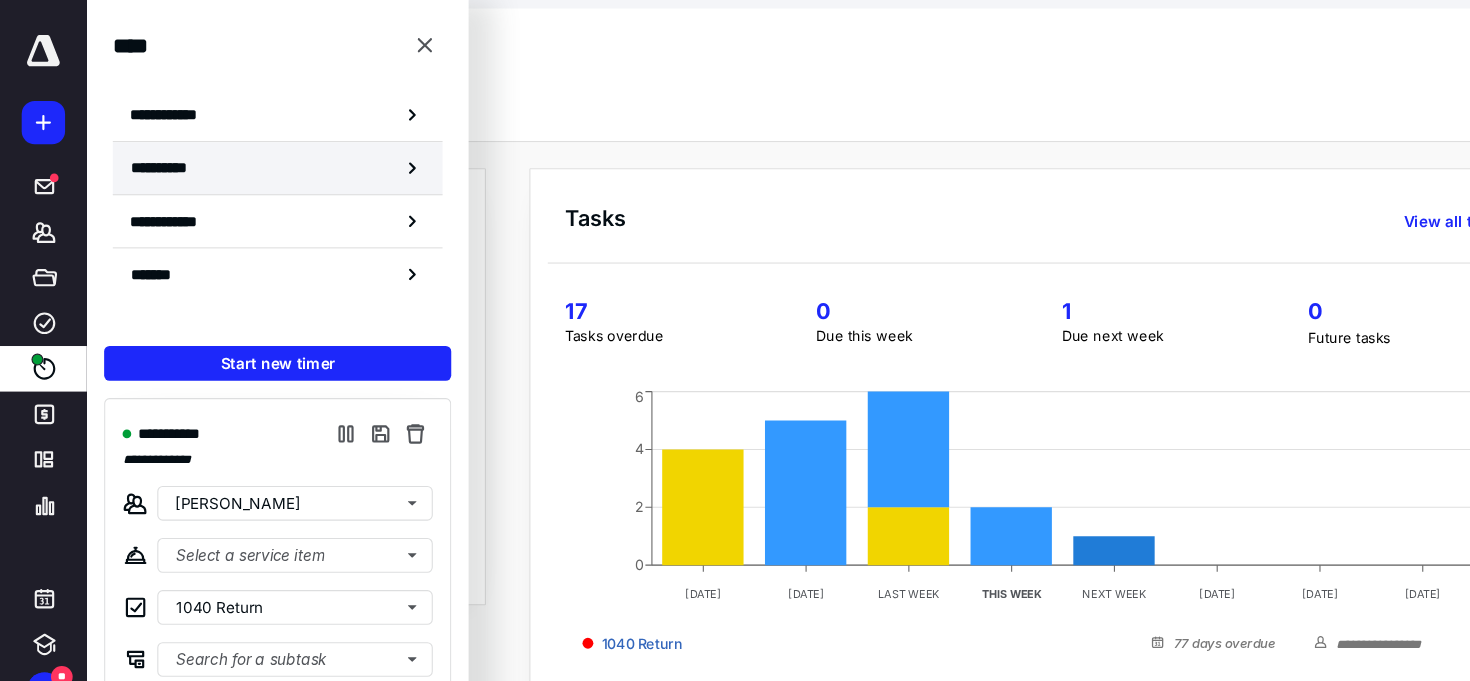 click on "**********" at bounding box center [158, 155] 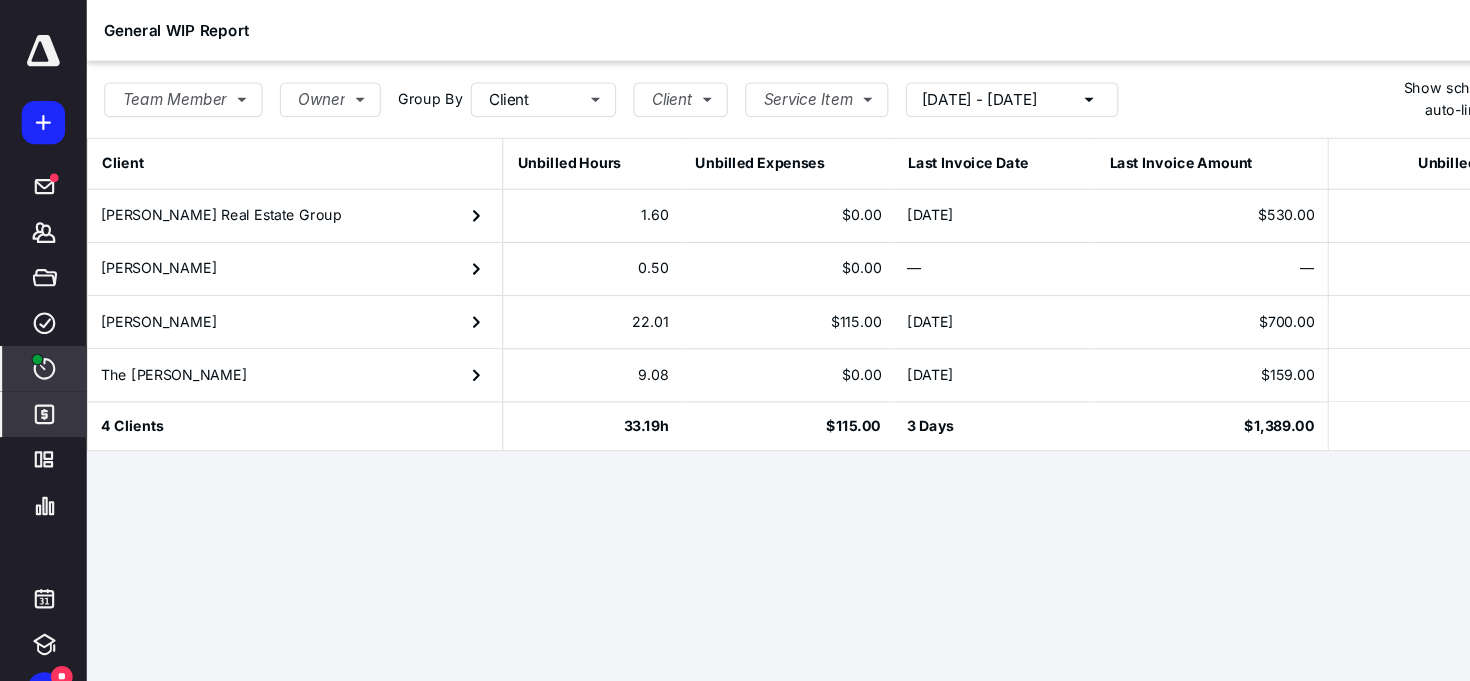 click 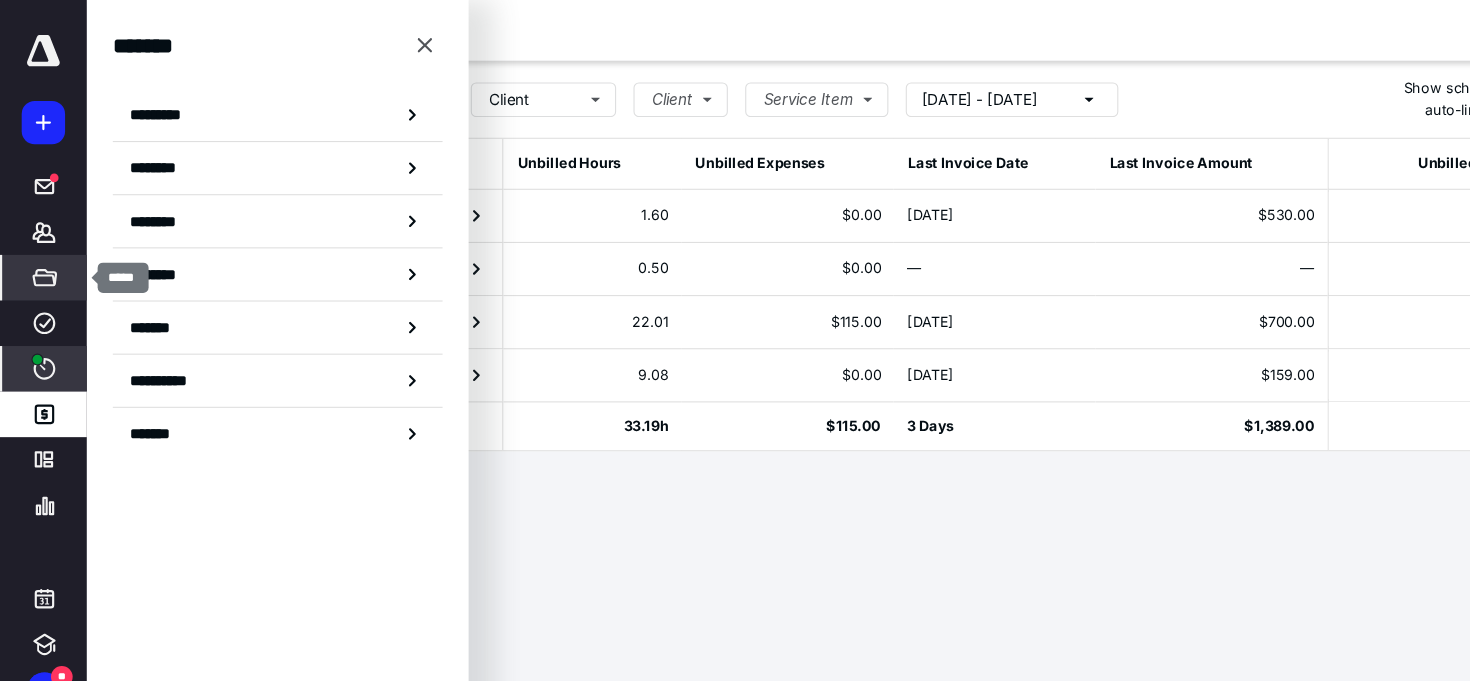 click 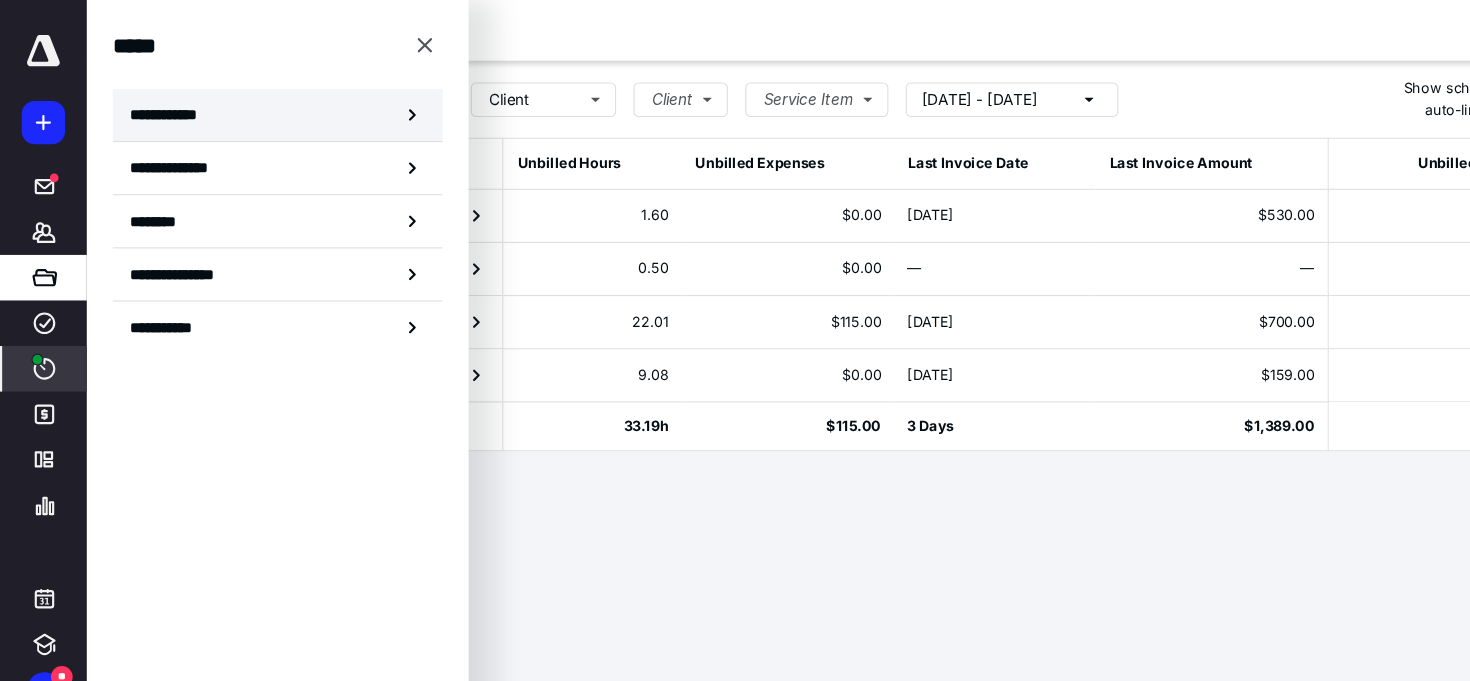 click on "**********" at bounding box center [256, 106] 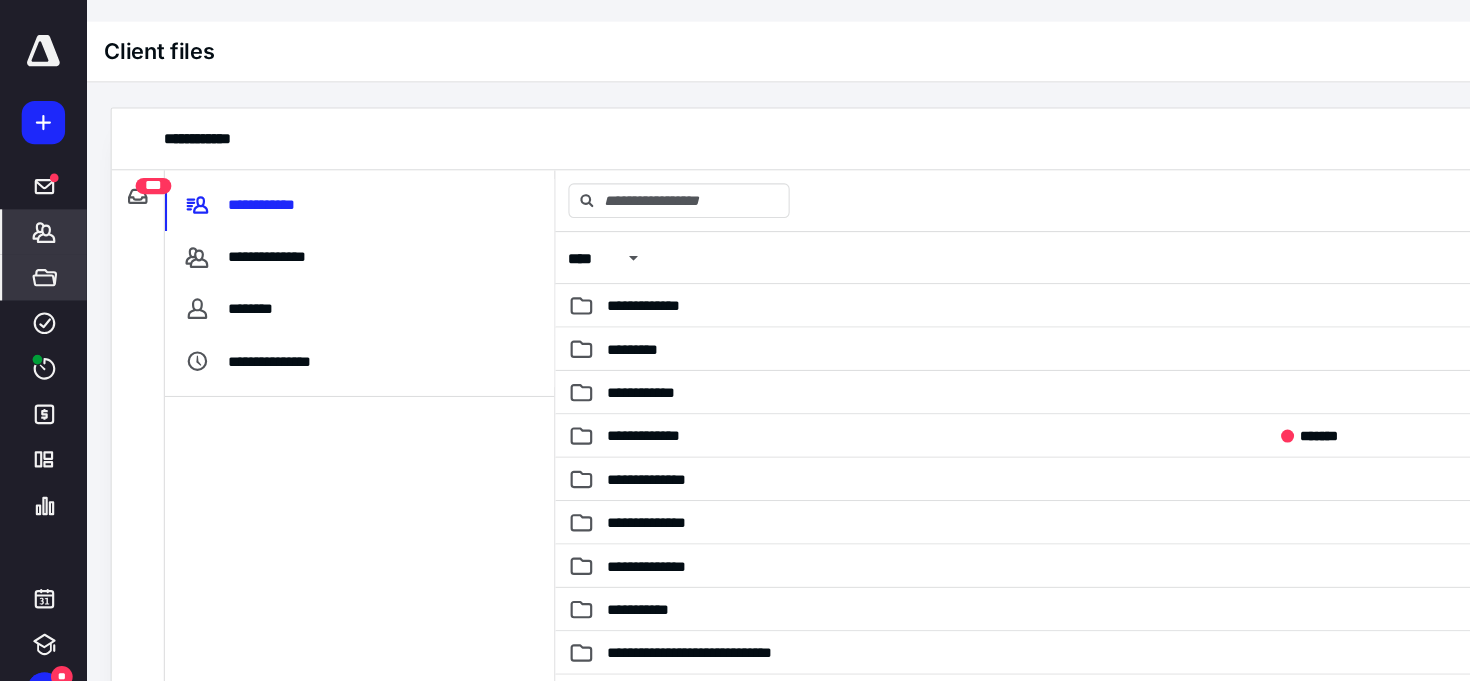 click 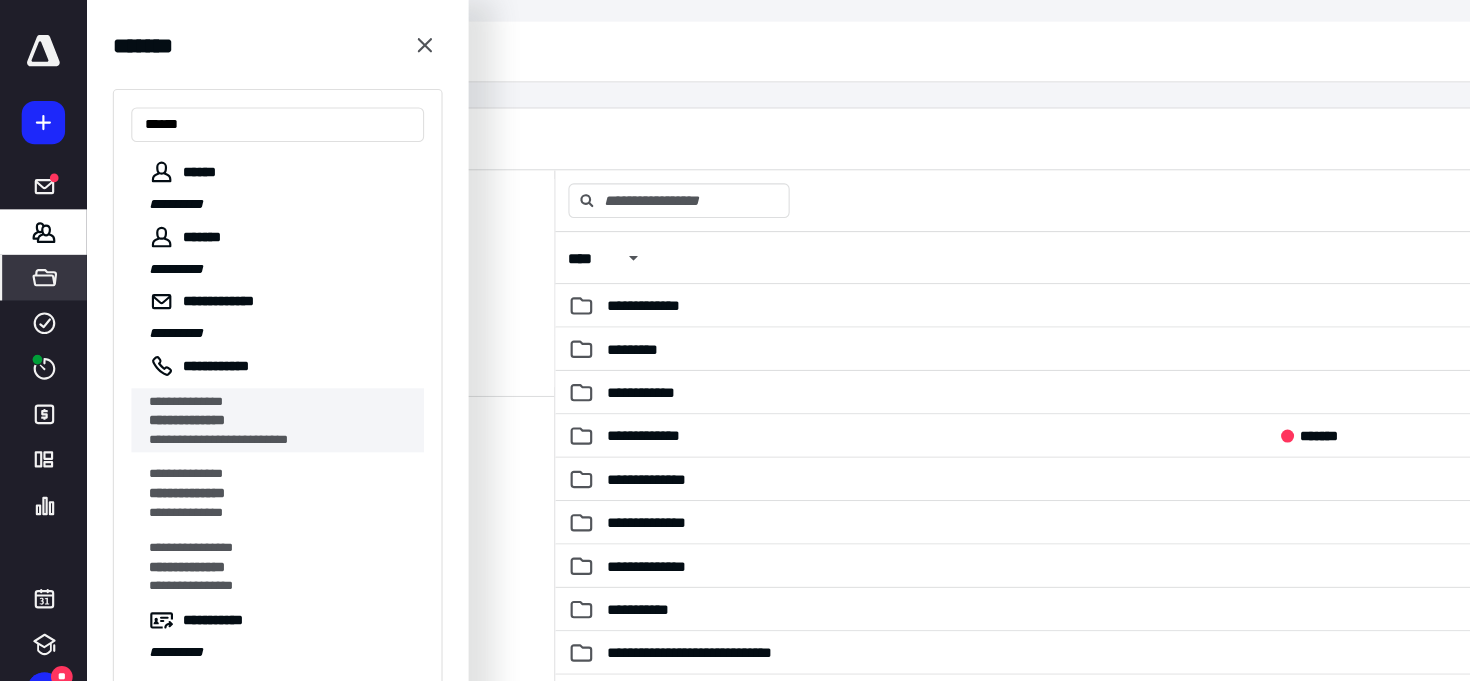 type on "******" 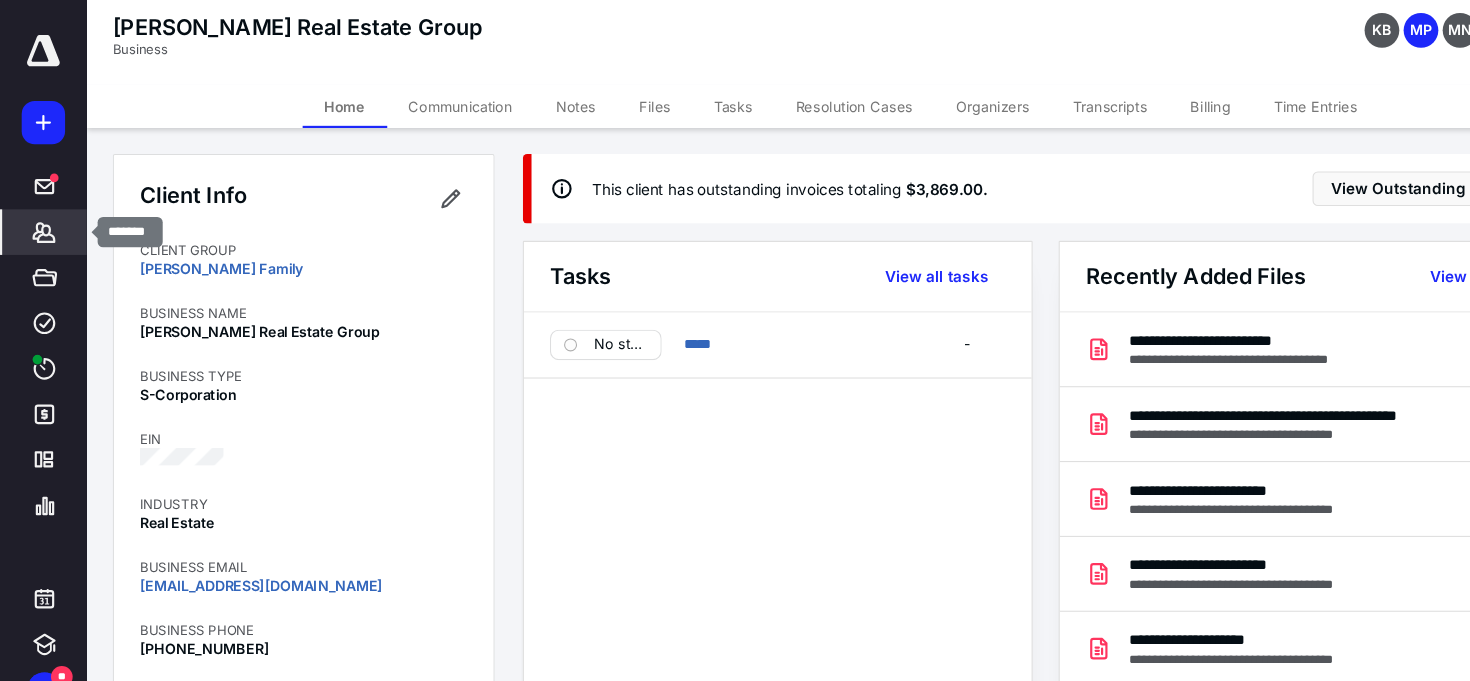 click 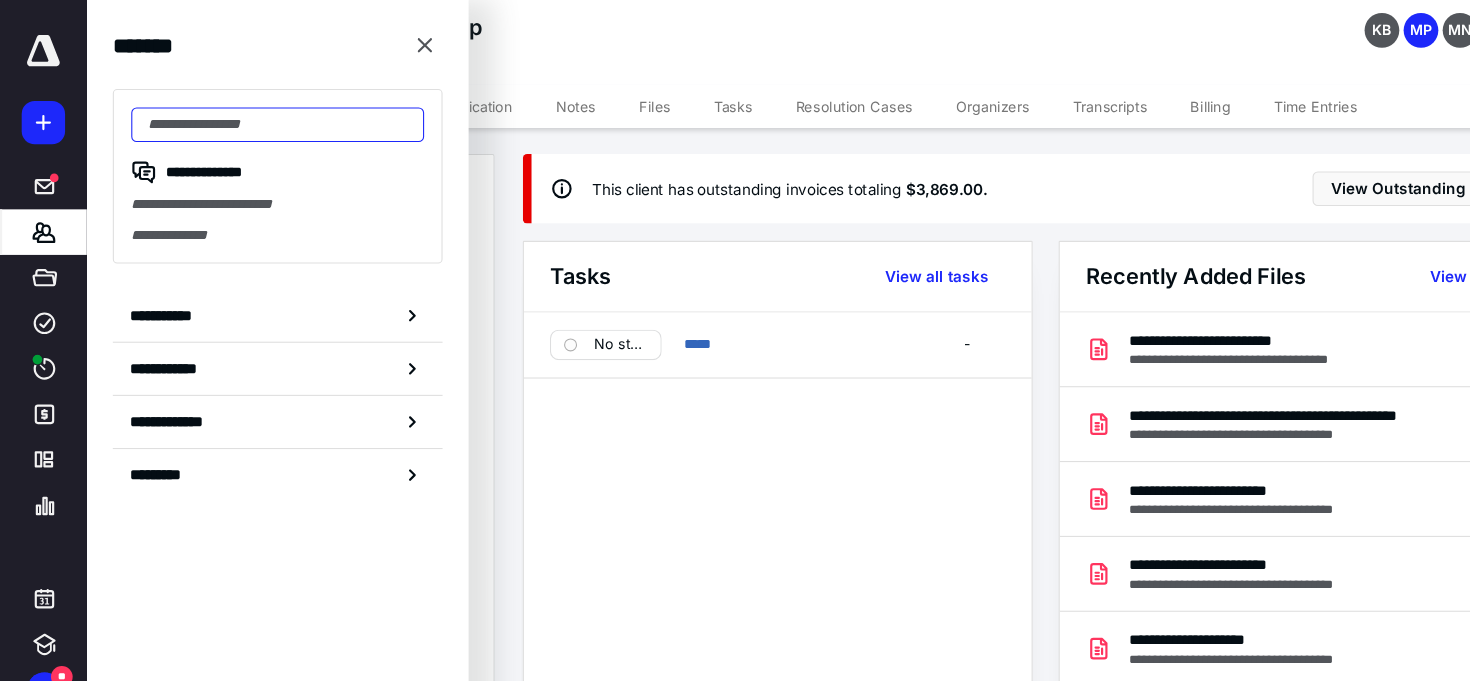 click at bounding box center (256, 115) 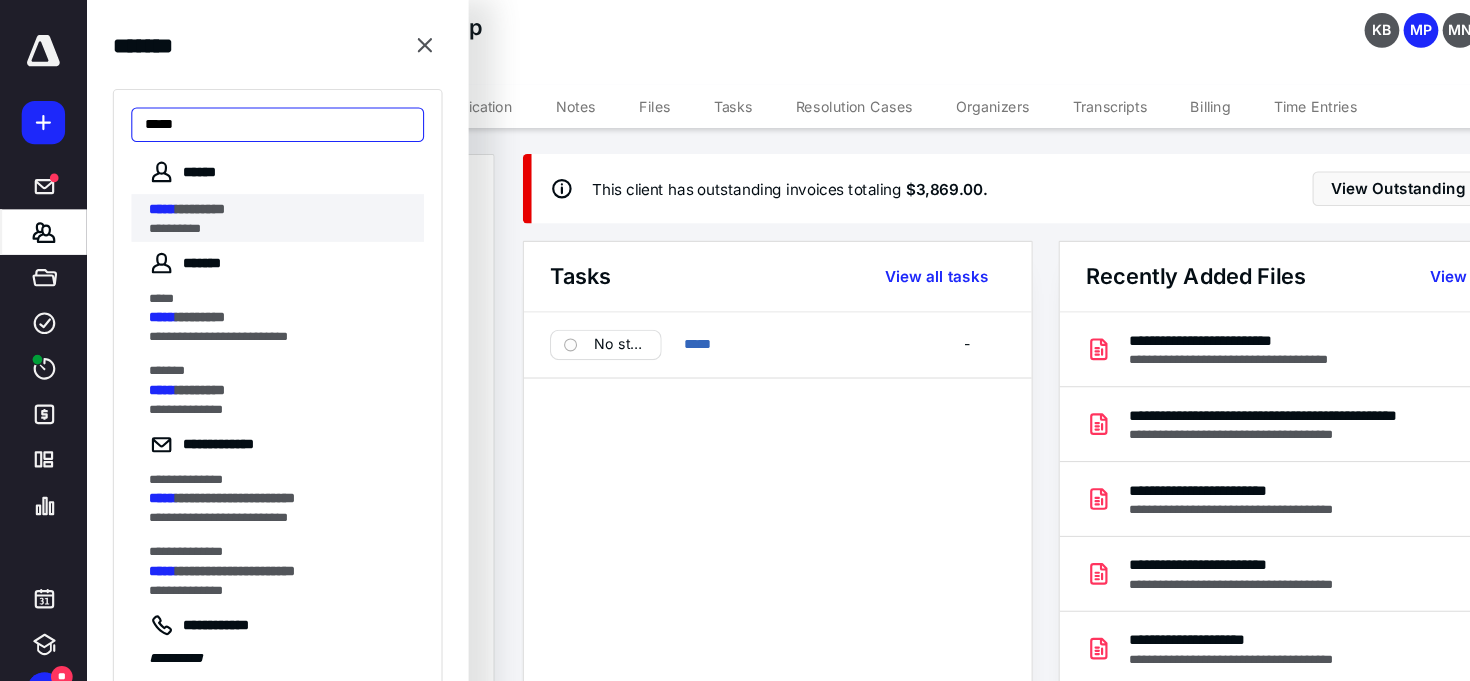 type on "*****" 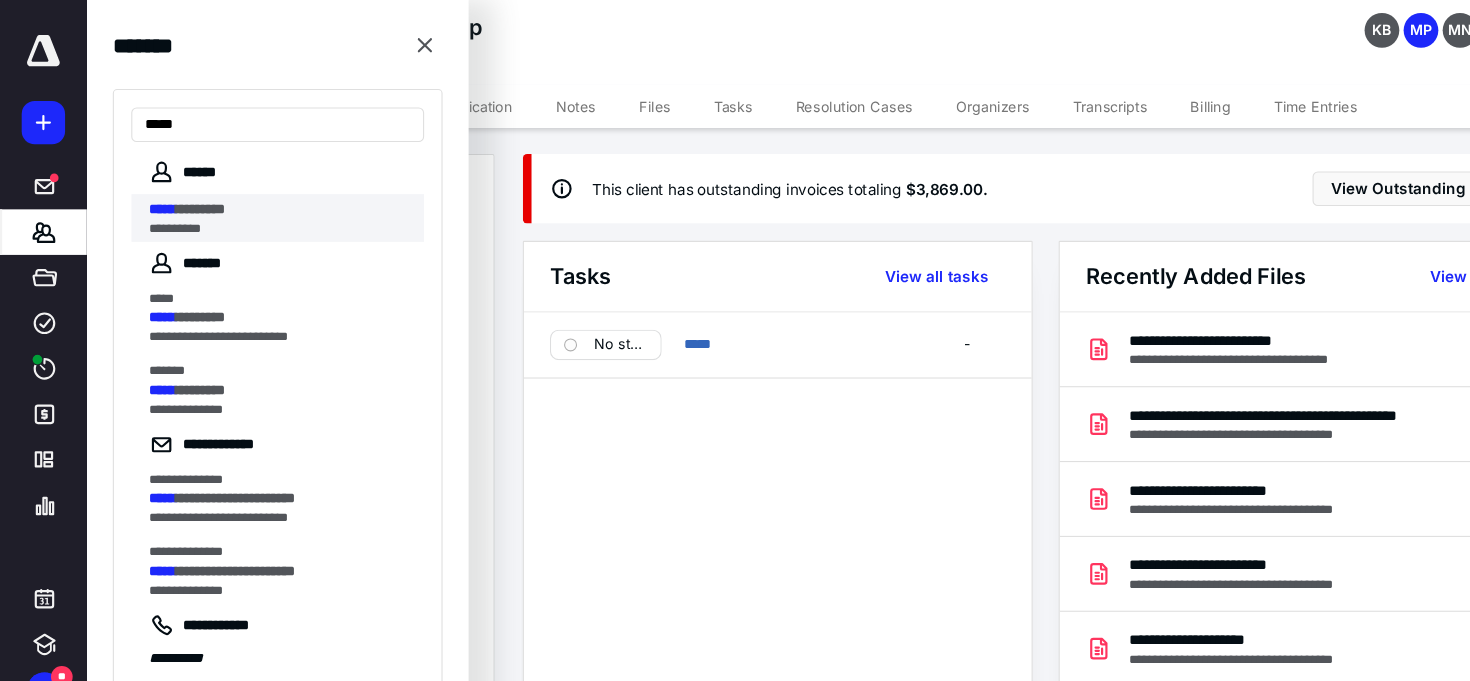 click on "********" at bounding box center (184, 192) 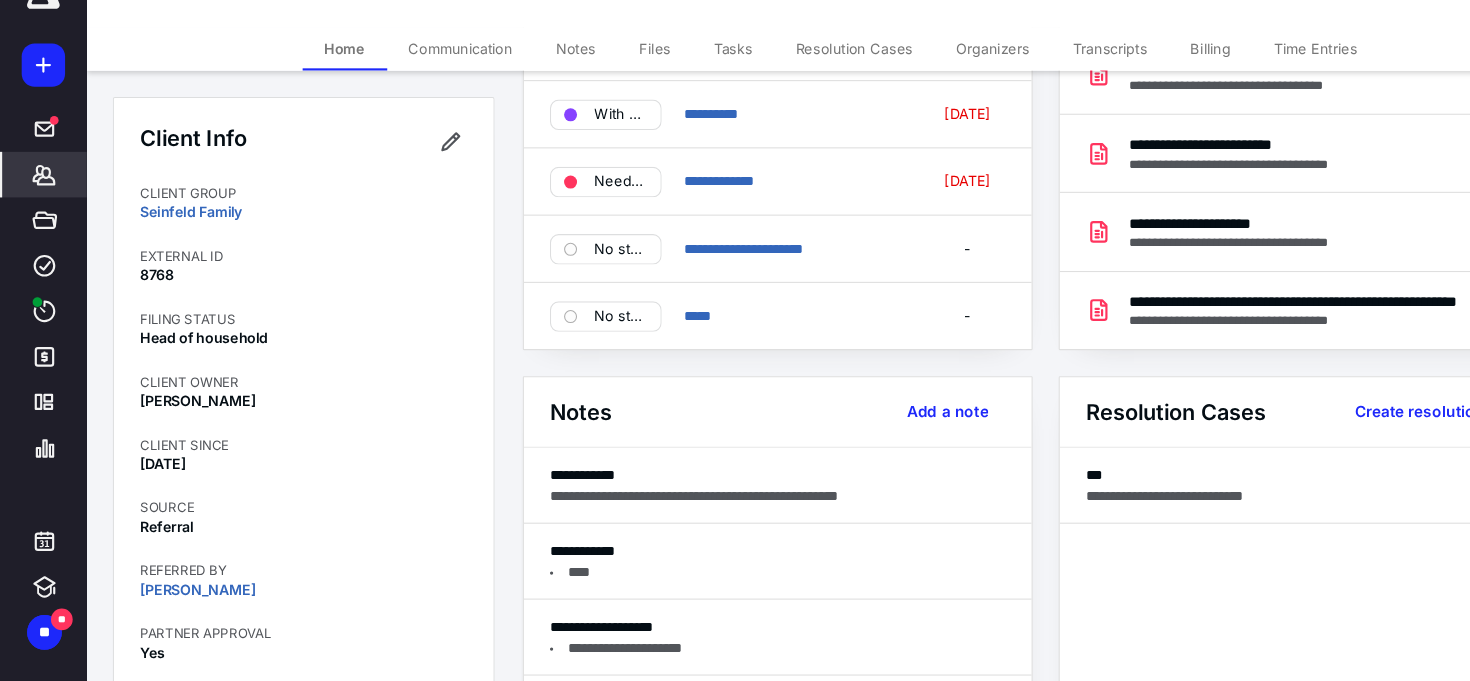 scroll, scrollTop: 346, scrollLeft: 0, axis: vertical 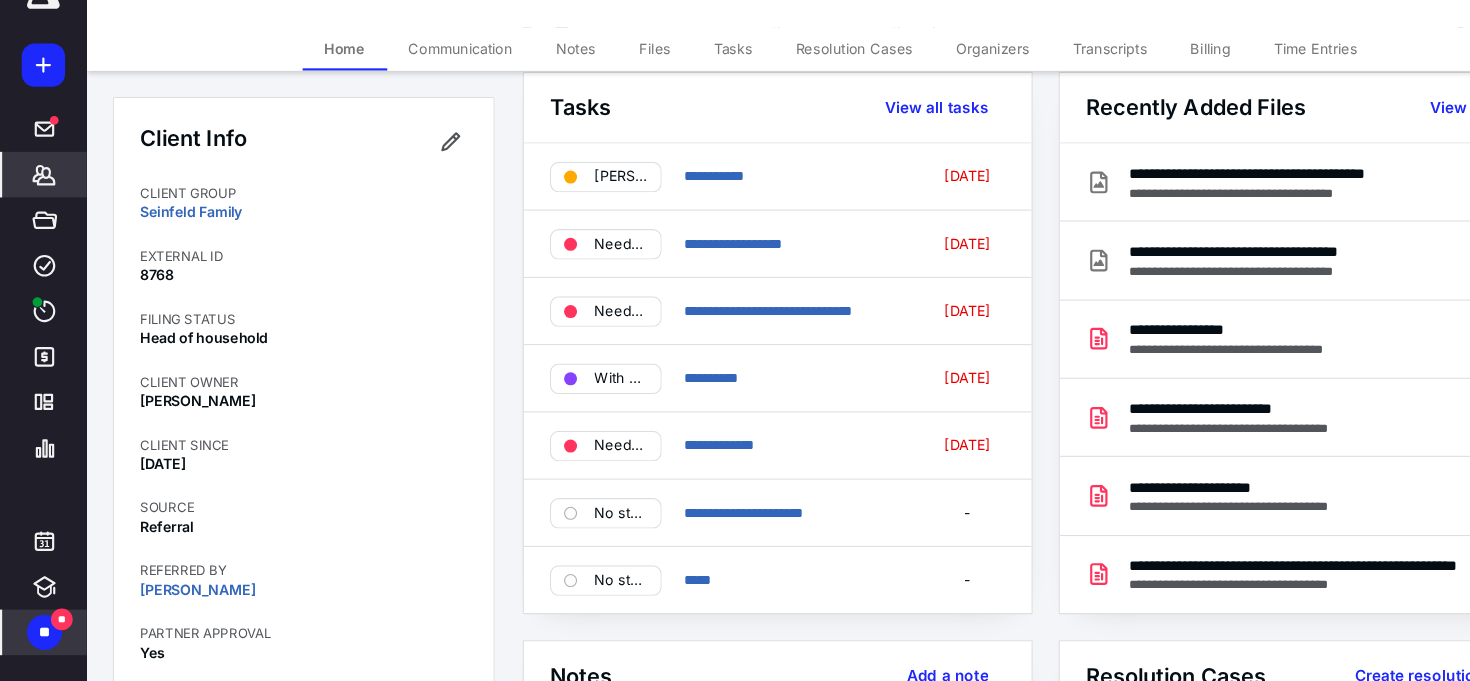 click on "**" at bounding box center [41, 636] 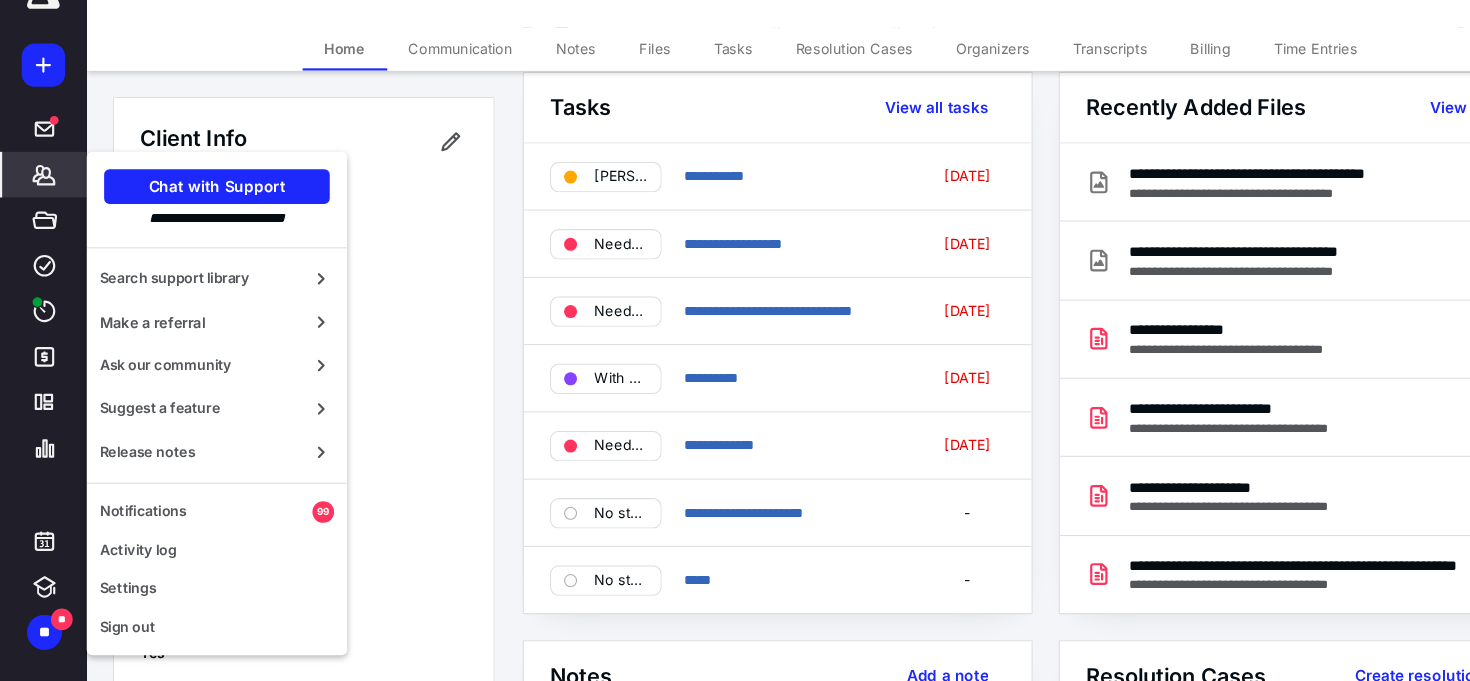 click on "**********" at bounding box center [280, 771] 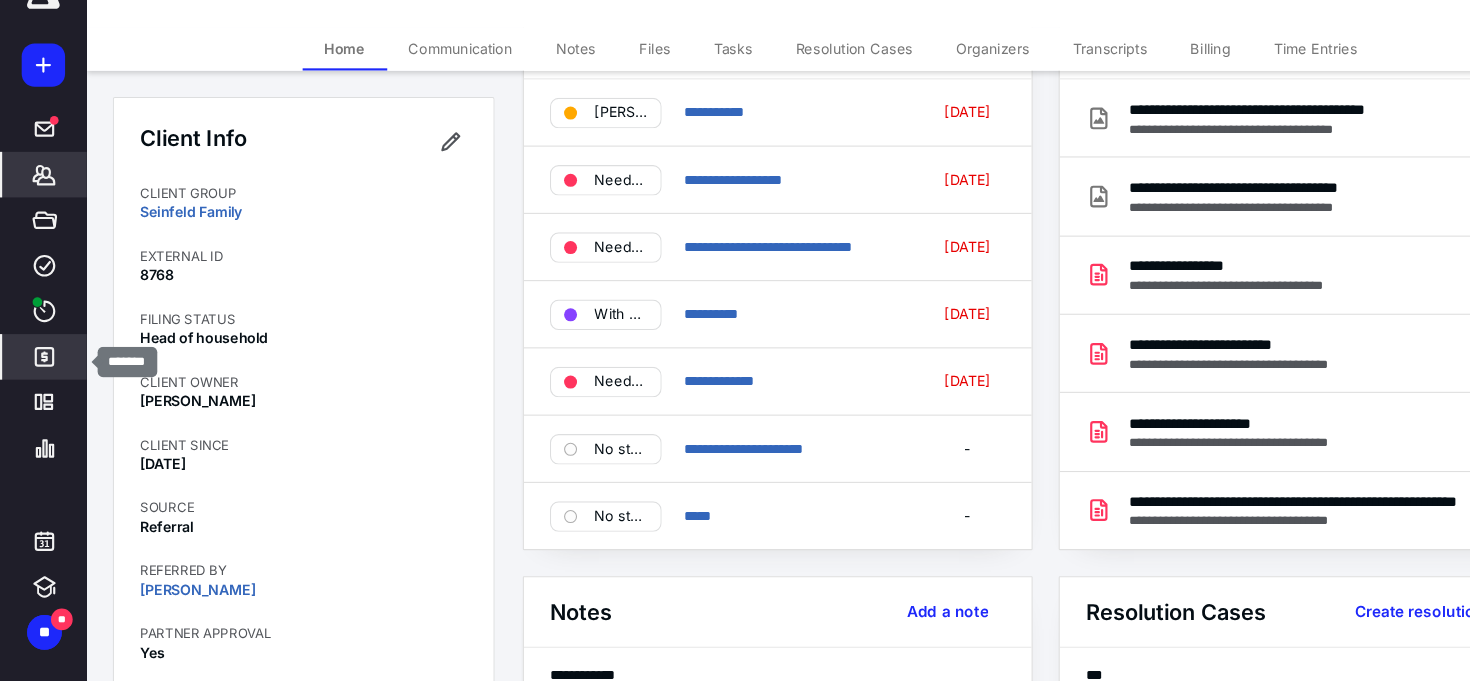 scroll, scrollTop: 166, scrollLeft: 0, axis: vertical 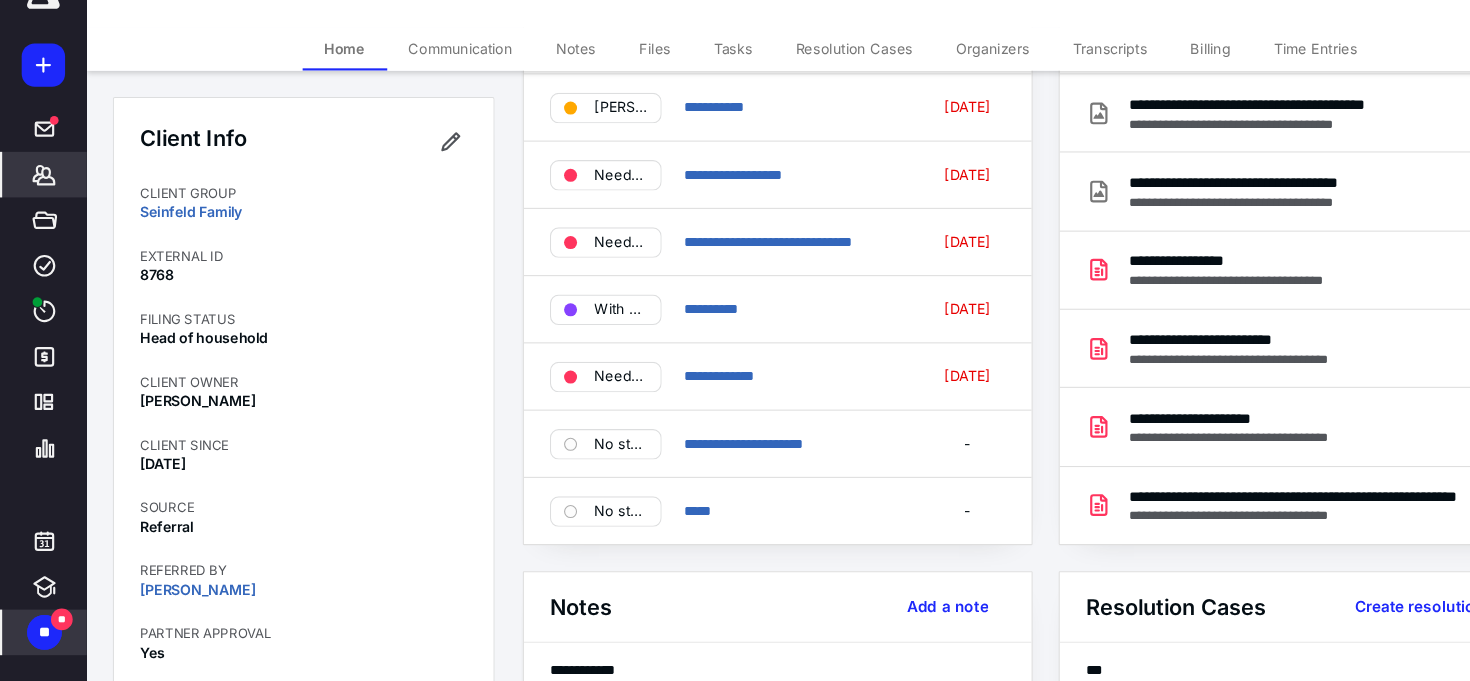 click on "**" at bounding box center (41, 636) 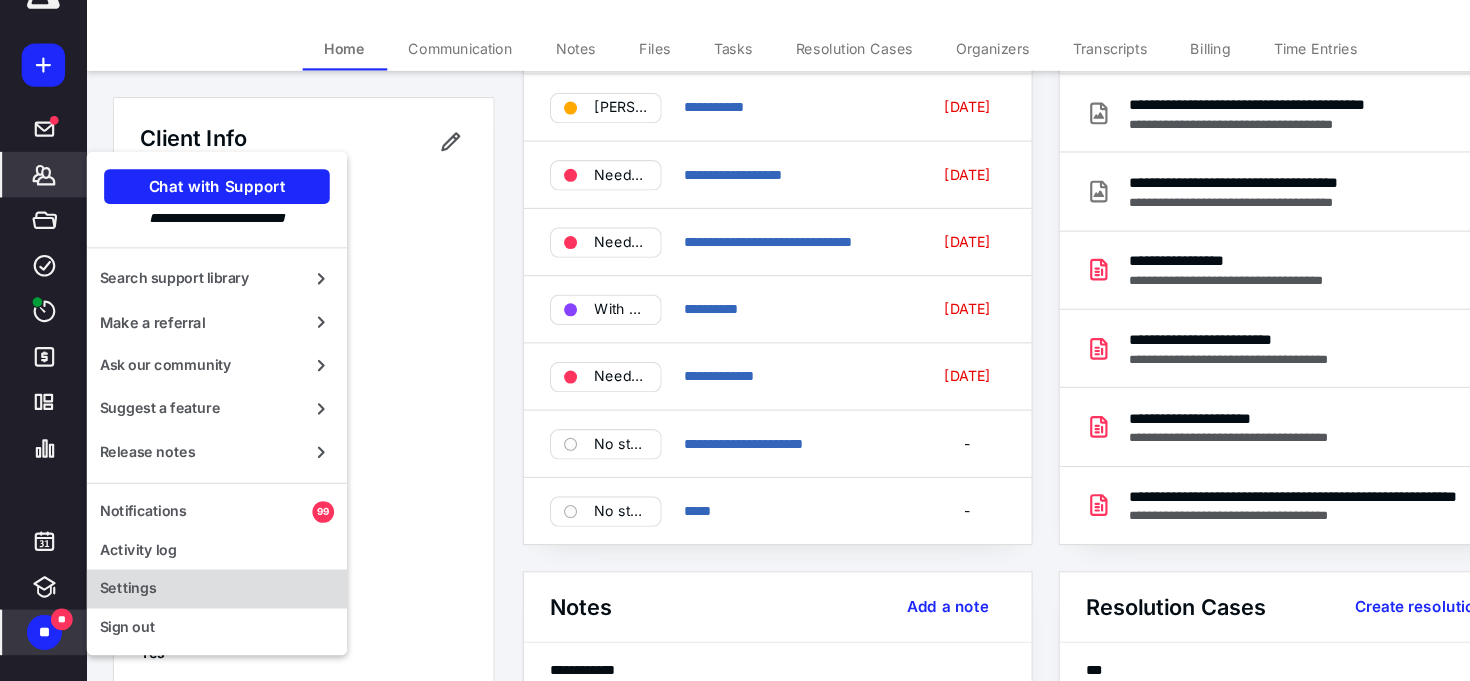 click on "Settings" at bounding box center [200, 596] 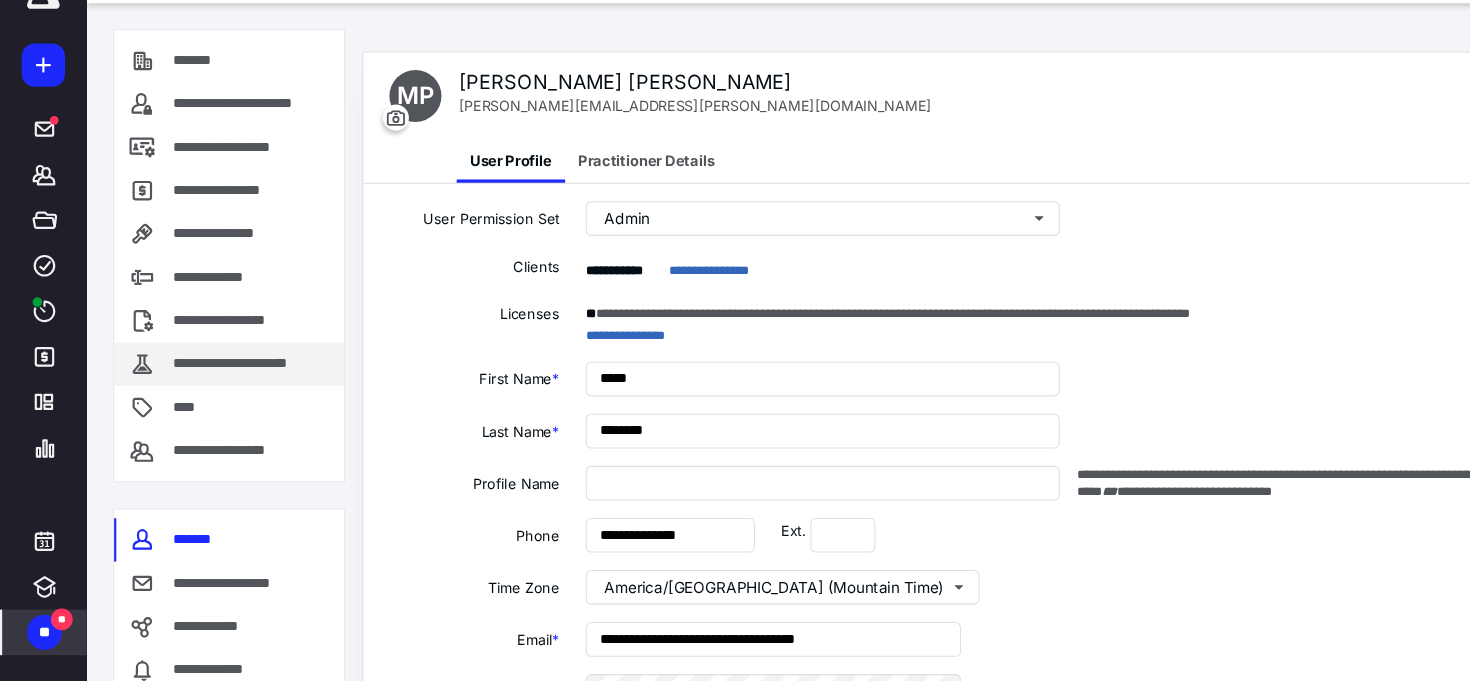 type on "**********" 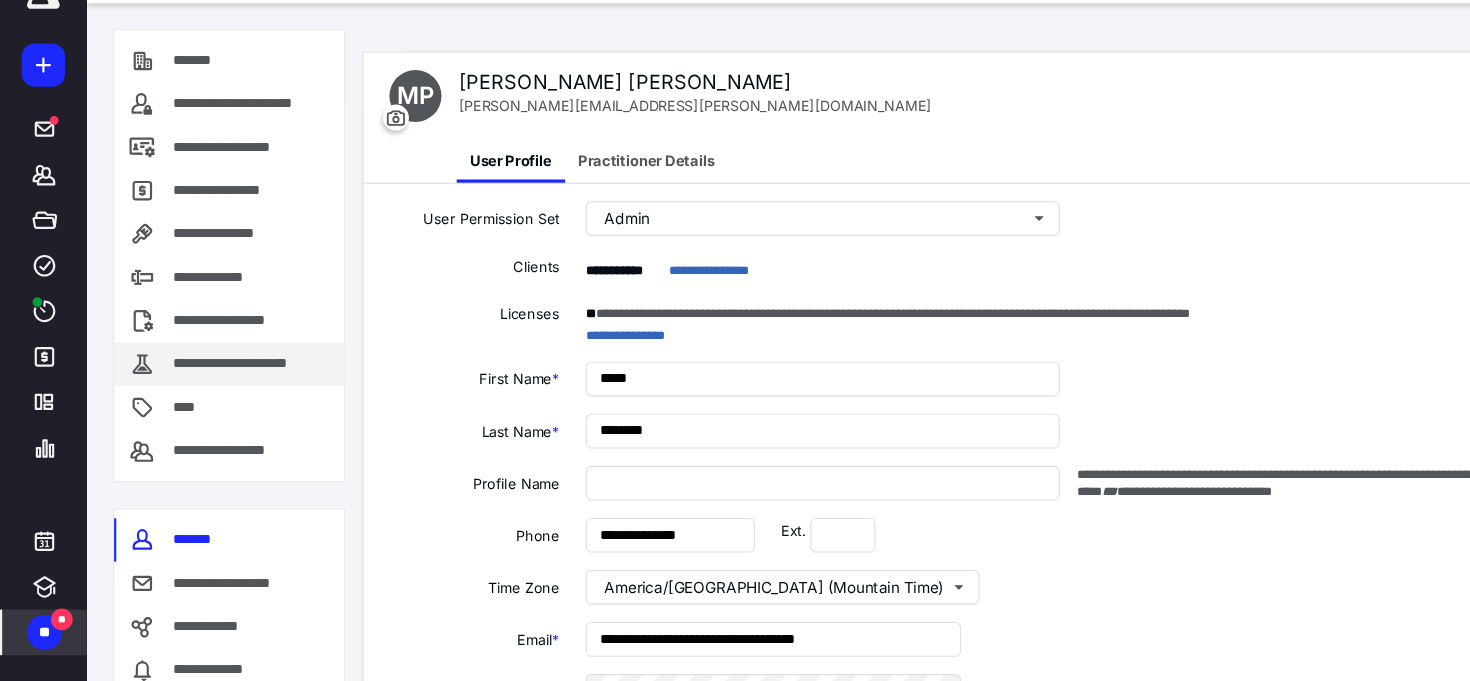 type on "**********" 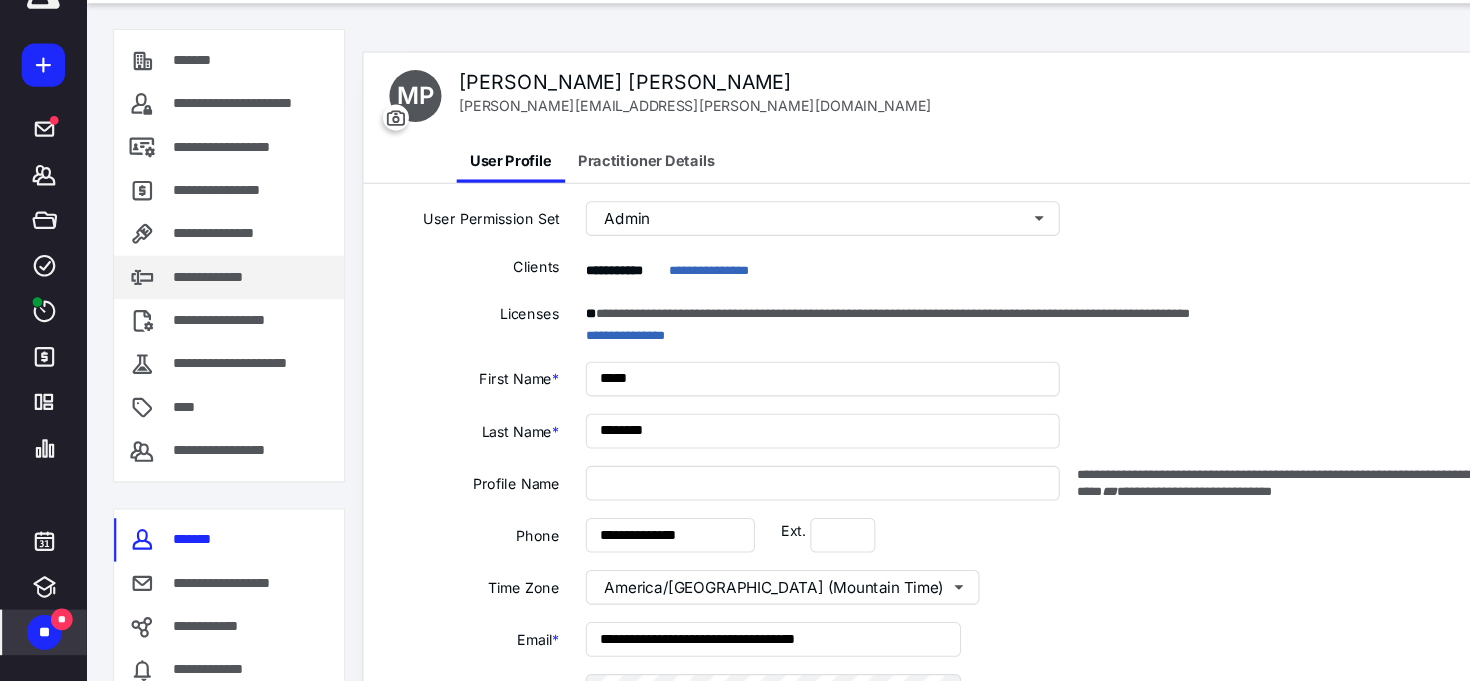 scroll, scrollTop: 43, scrollLeft: 0, axis: vertical 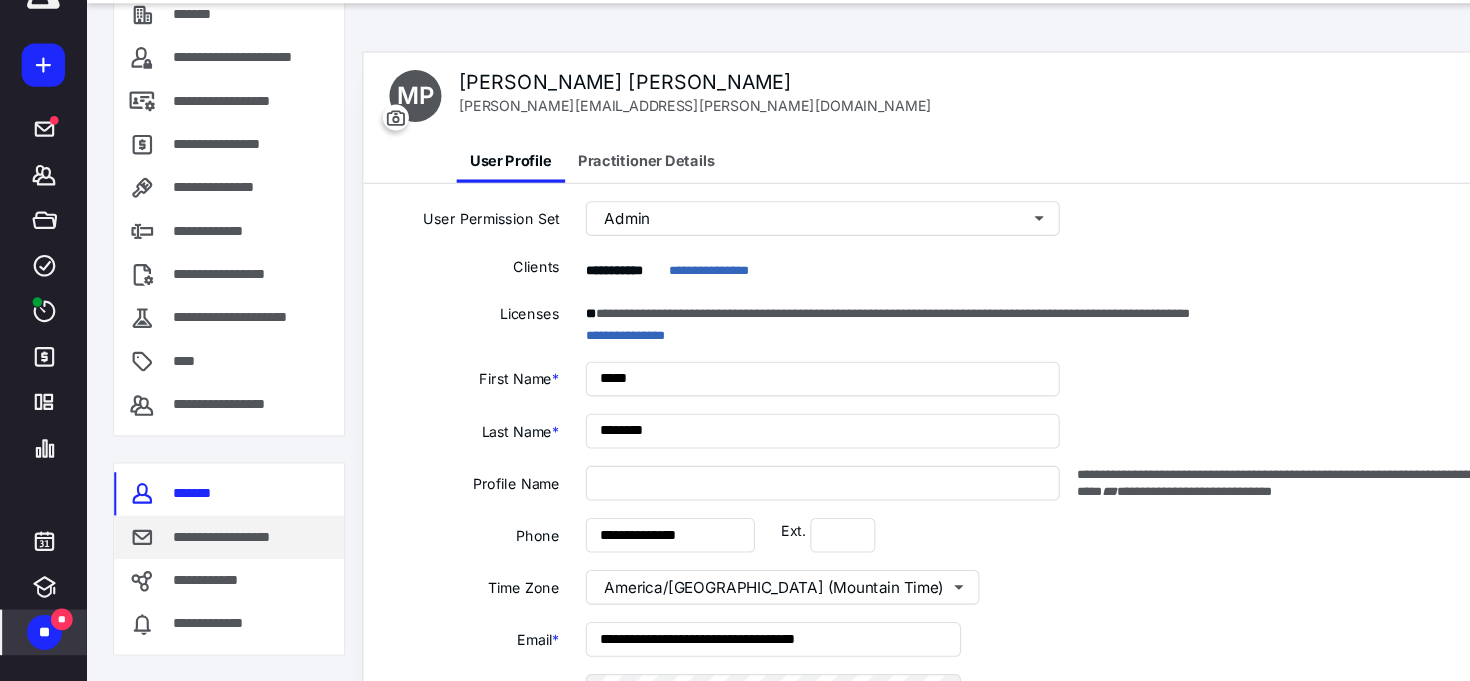 click on "**********" at bounding box center (218, 548) 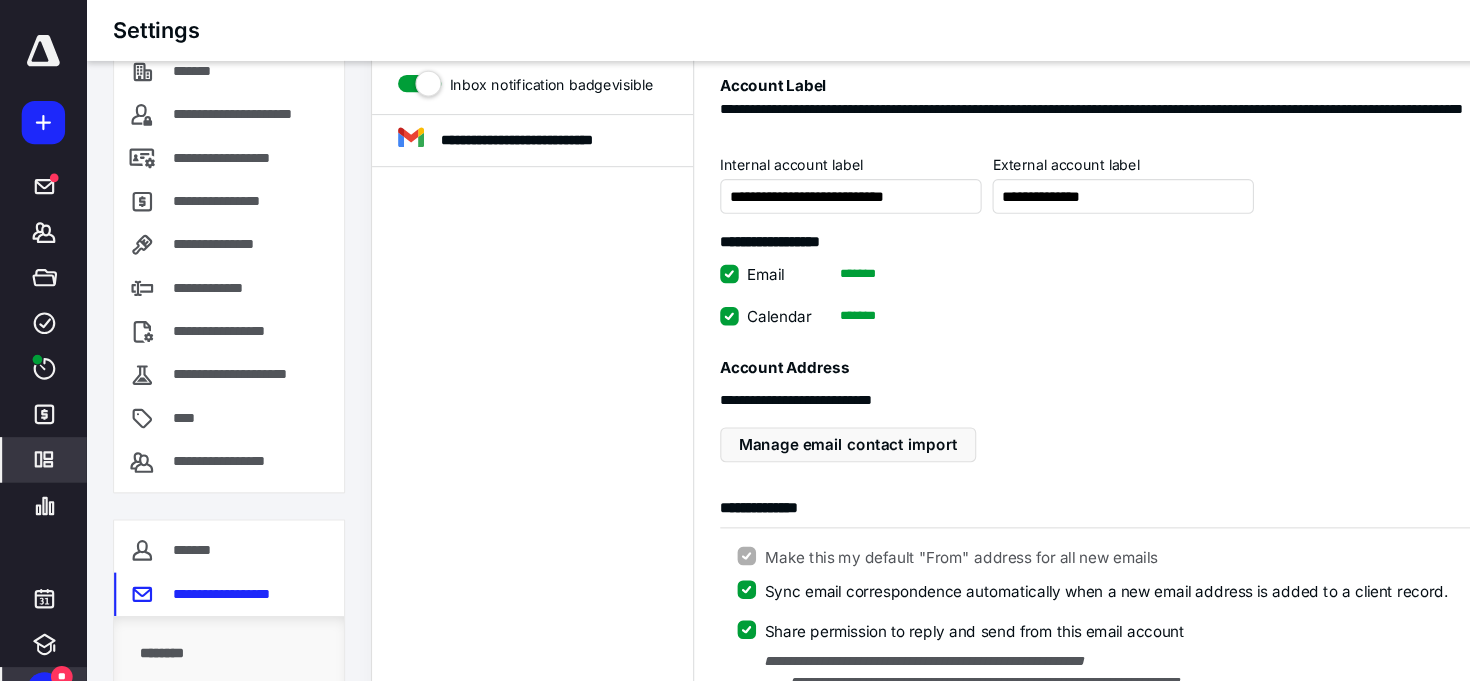 scroll, scrollTop: 0, scrollLeft: 0, axis: both 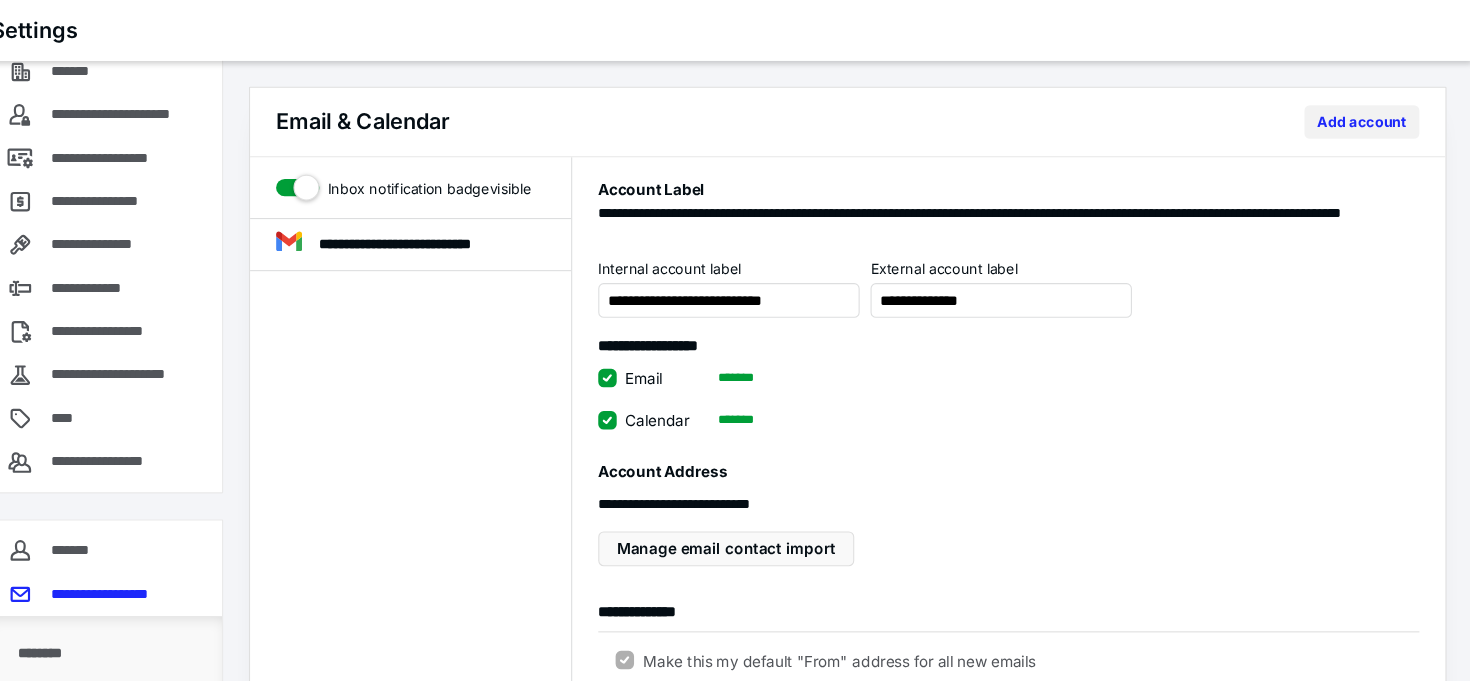 click on "Add account" at bounding box center (1368, 112) 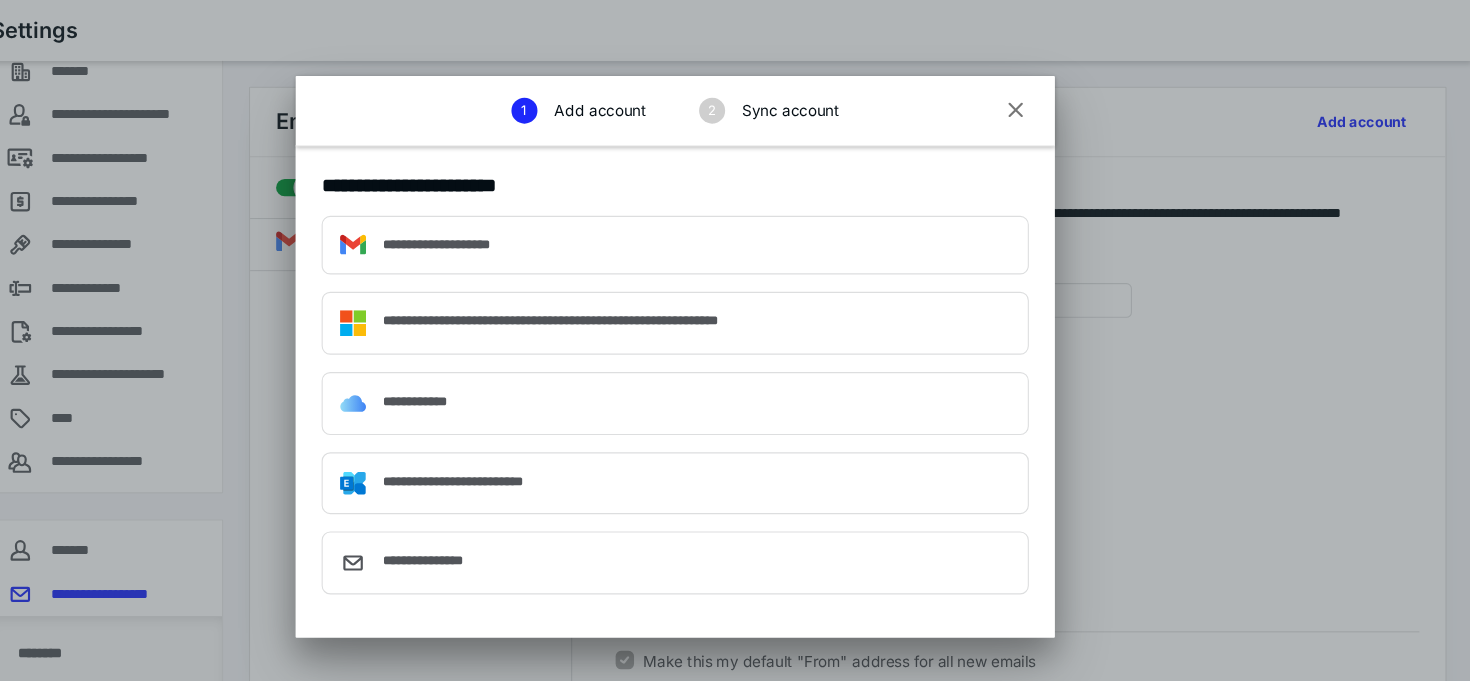 click at bounding box center [1049, 103] 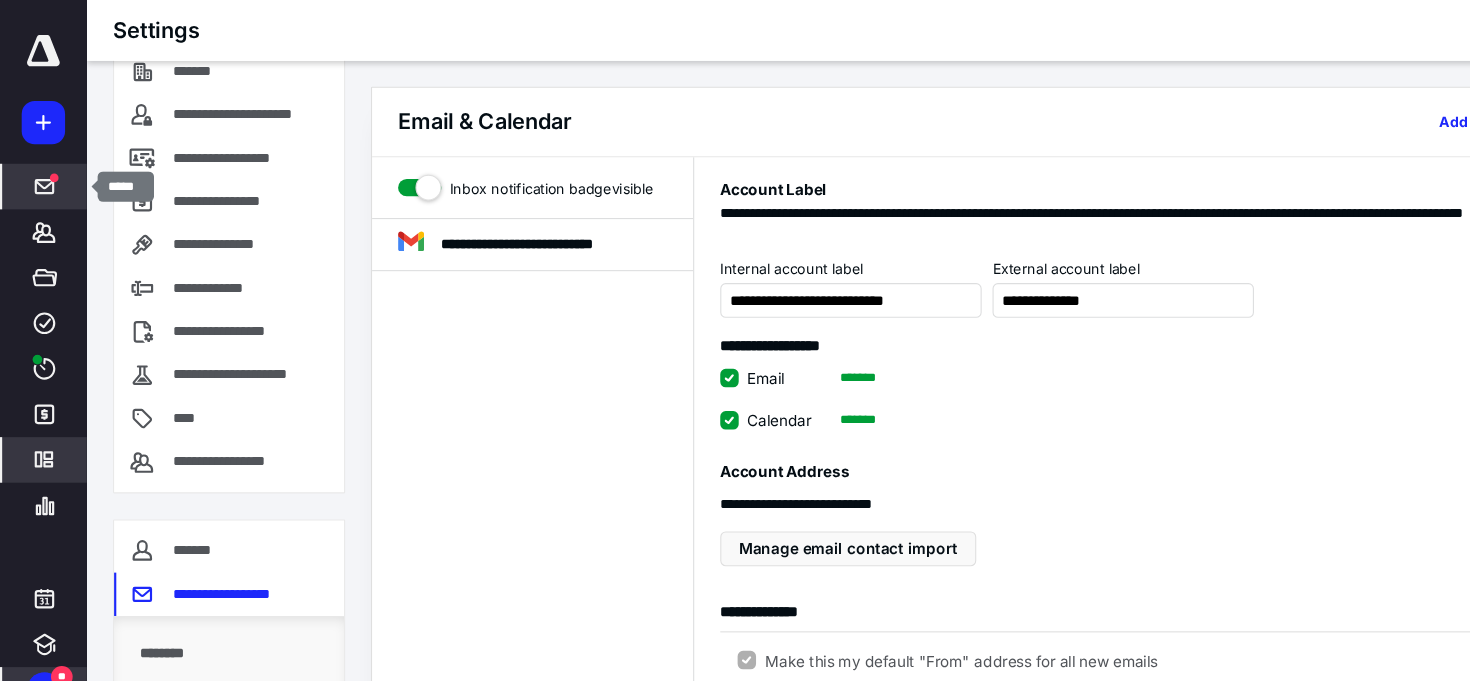 click 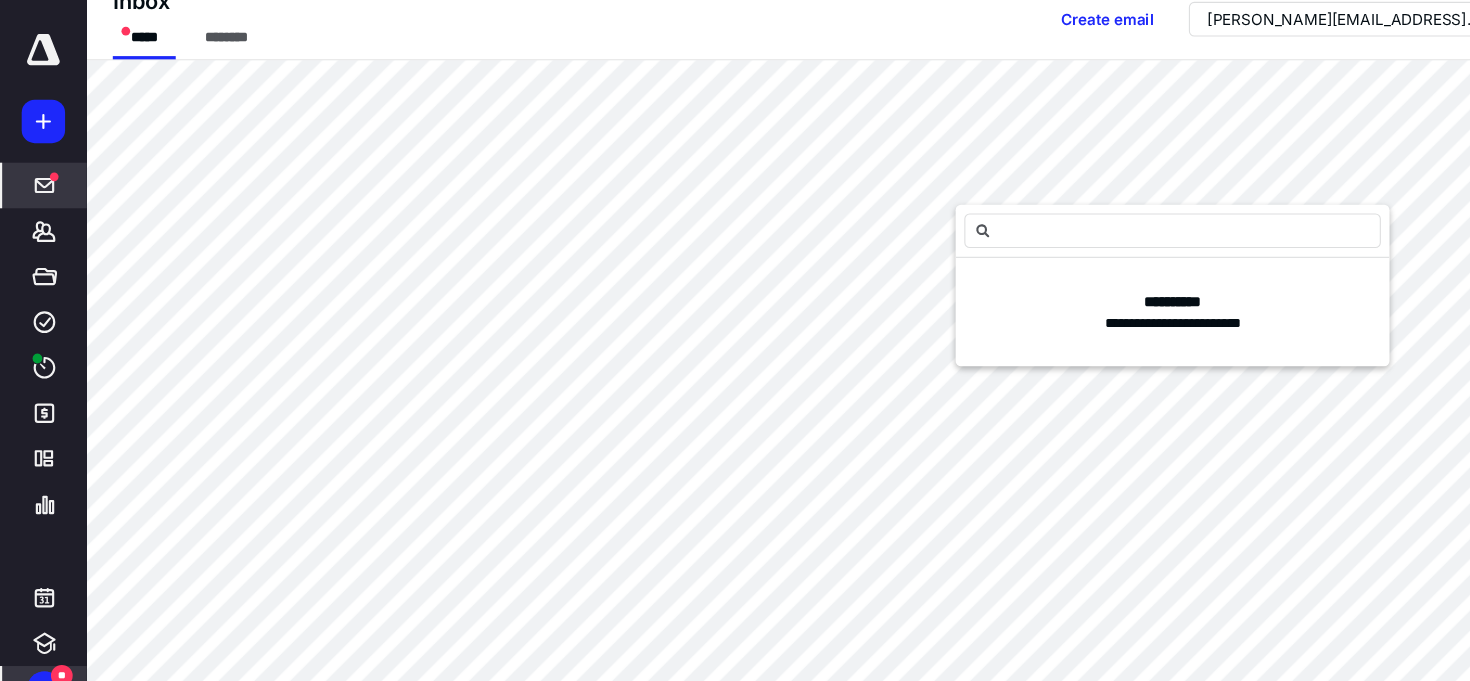 scroll, scrollTop: 0, scrollLeft: 0, axis: both 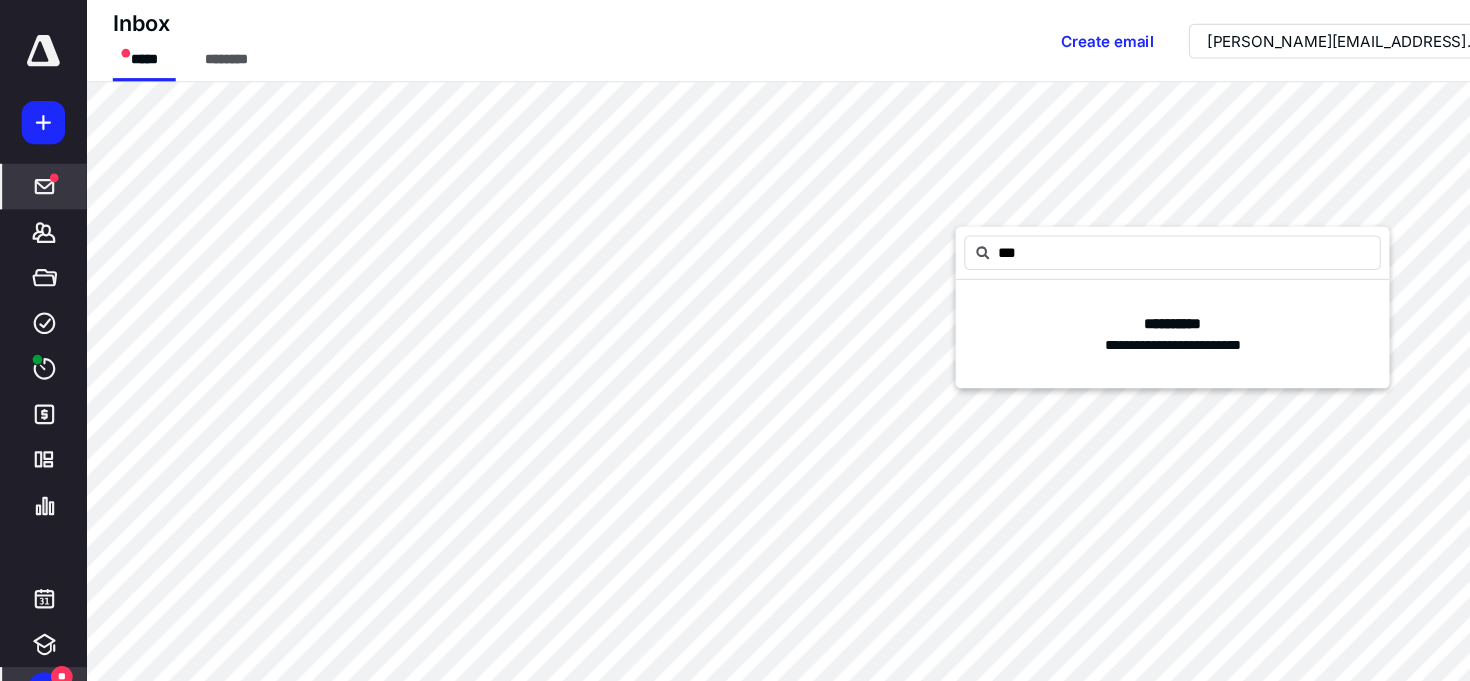 type on "****" 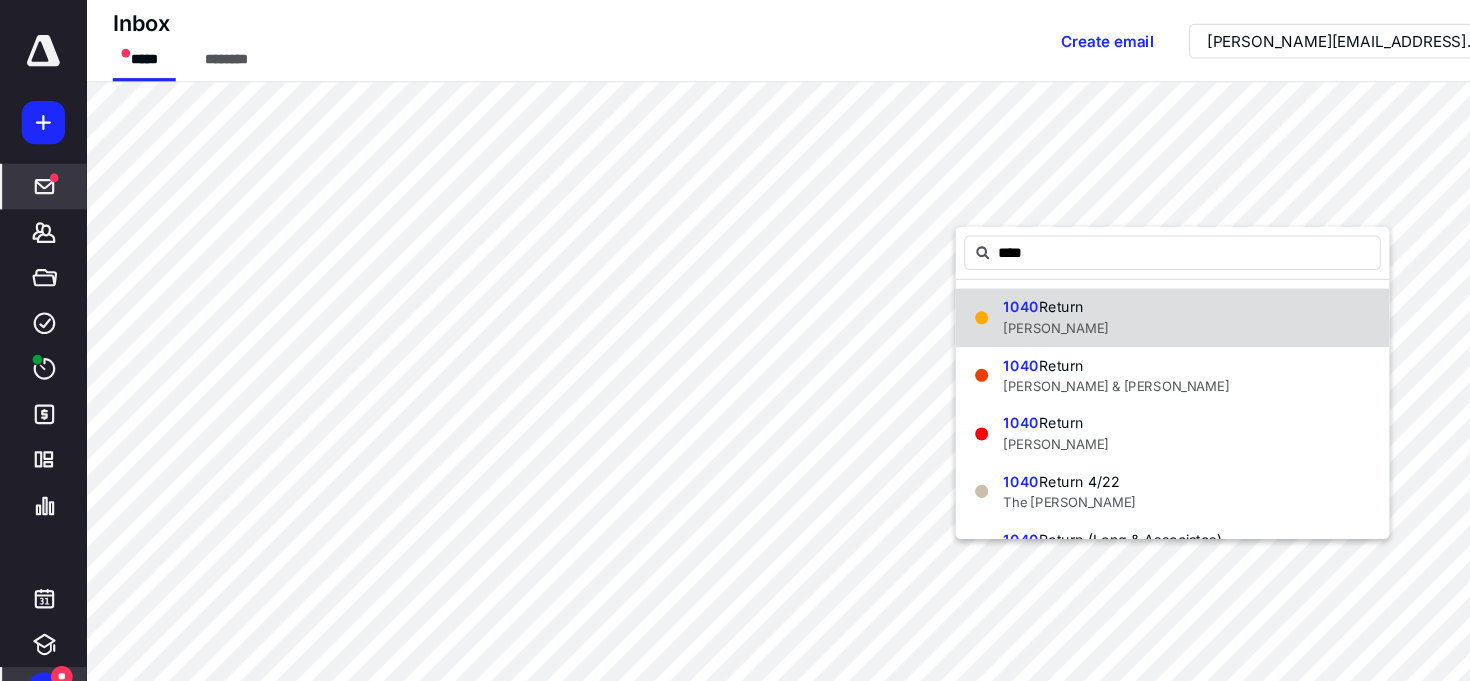 click on "[PERSON_NAME]" at bounding box center [973, 302] 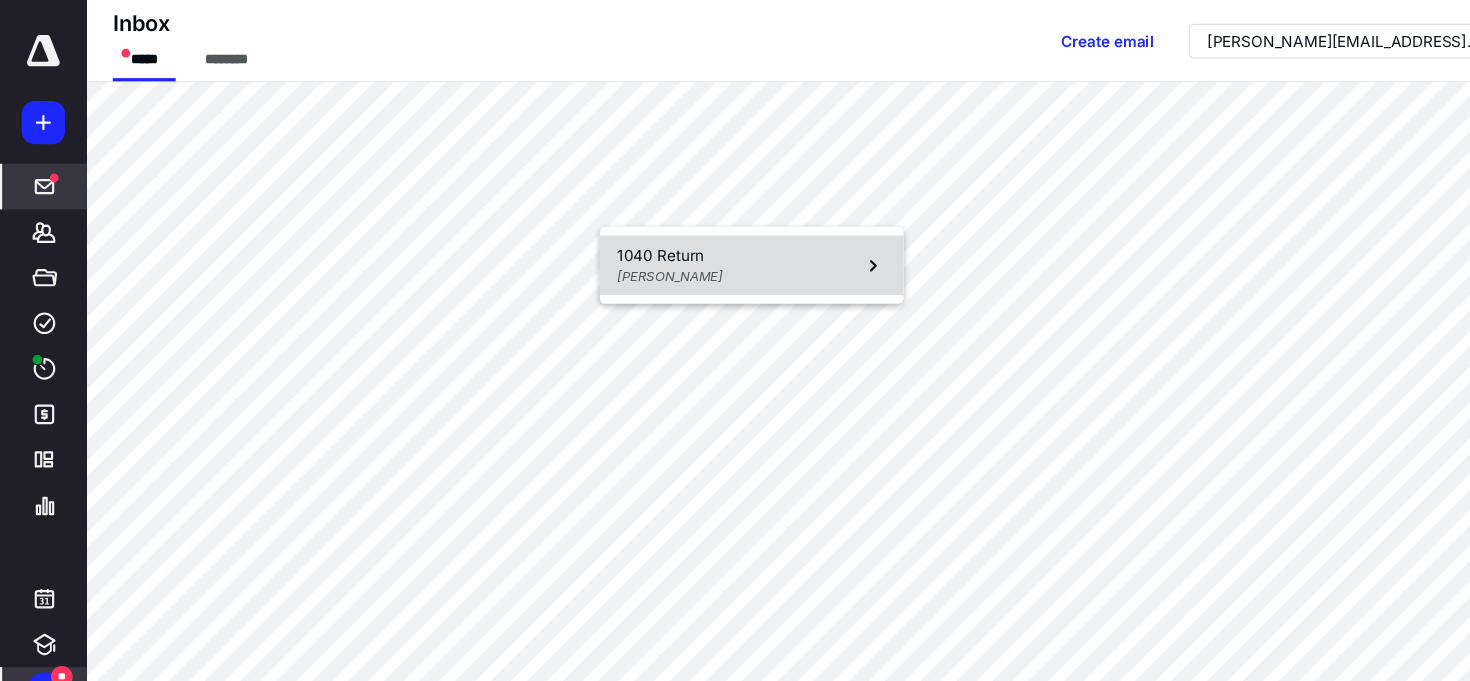 click on "1040 Return" at bounding box center [668, 235] 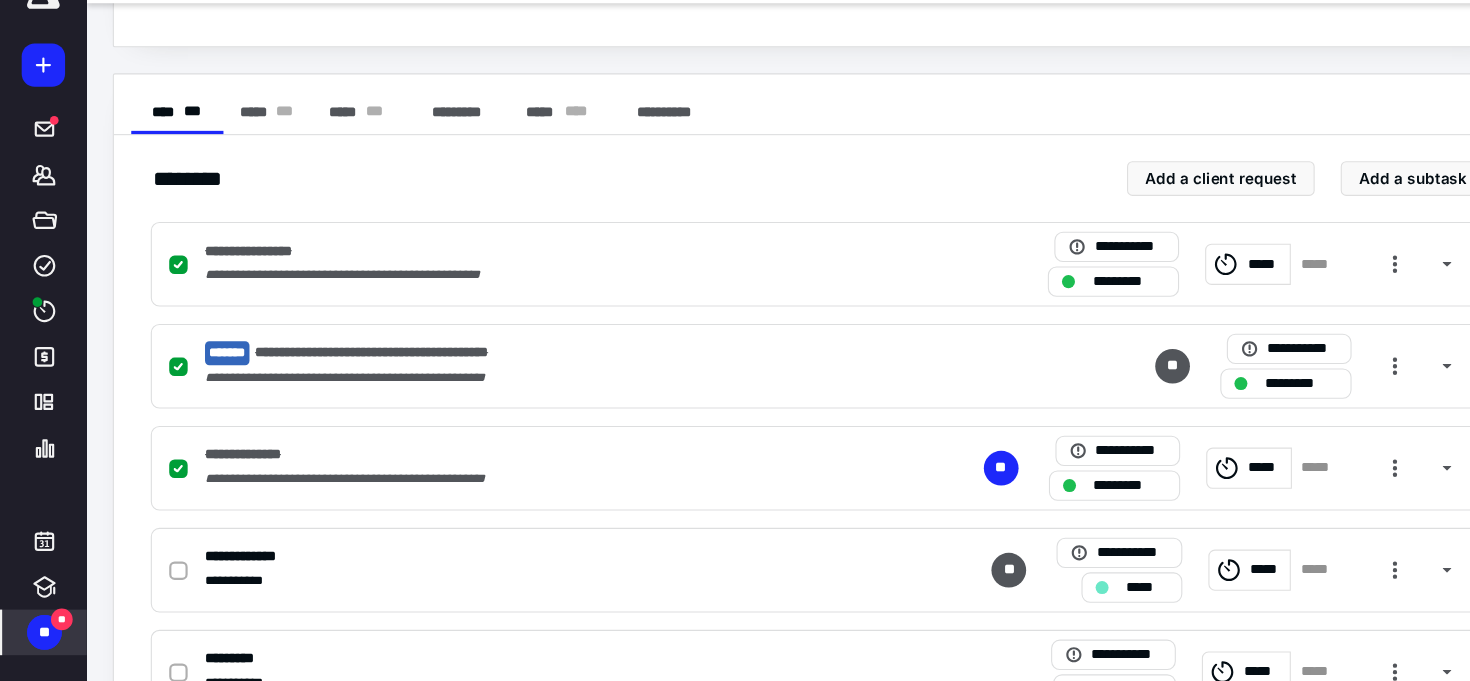 scroll, scrollTop: 333, scrollLeft: 0, axis: vertical 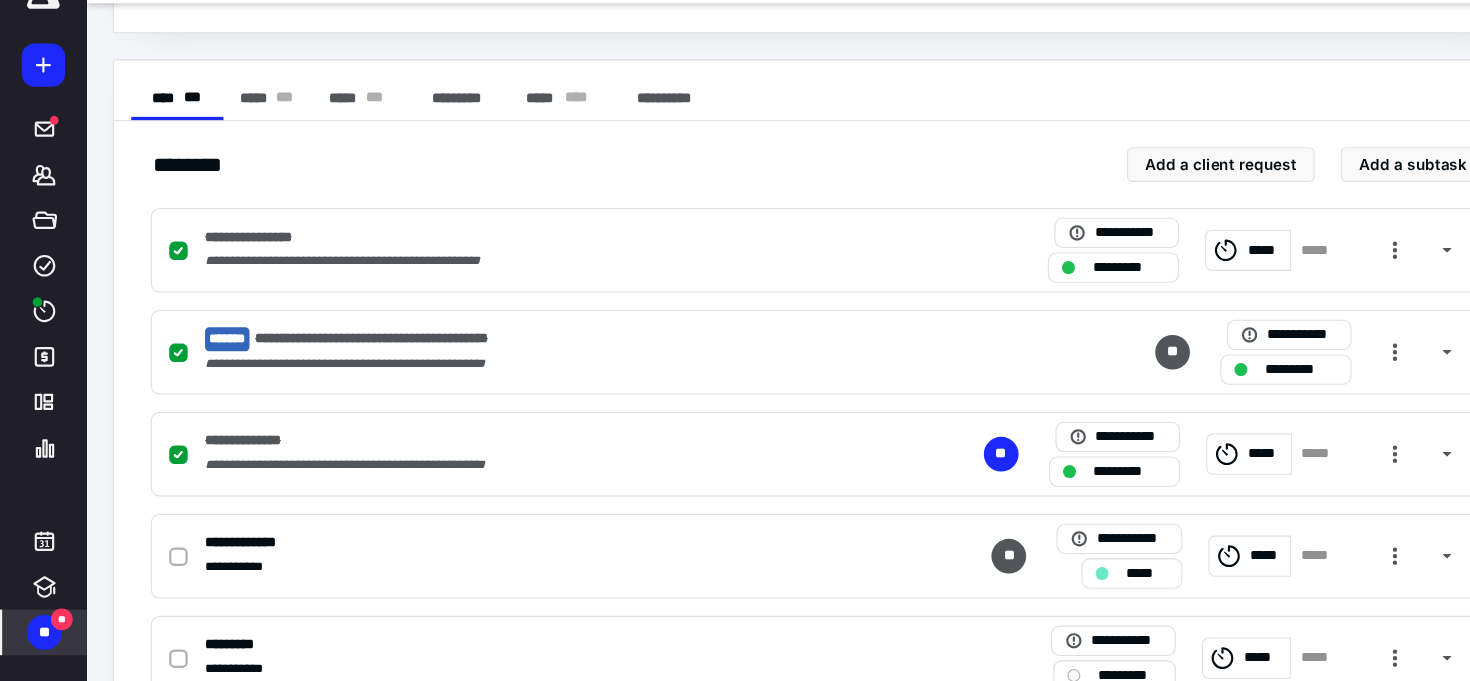 click on "******** Add a client request Add a subtask" at bounding box center (755, 205) 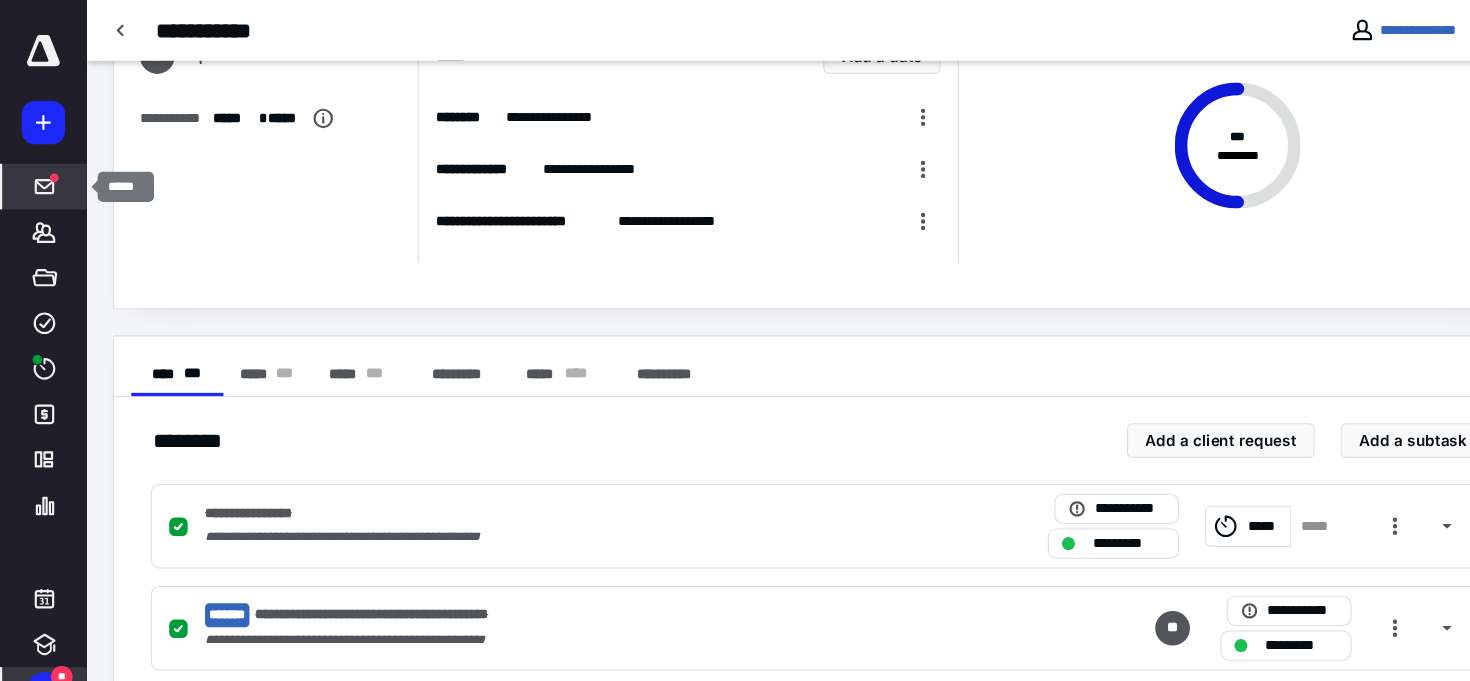 click 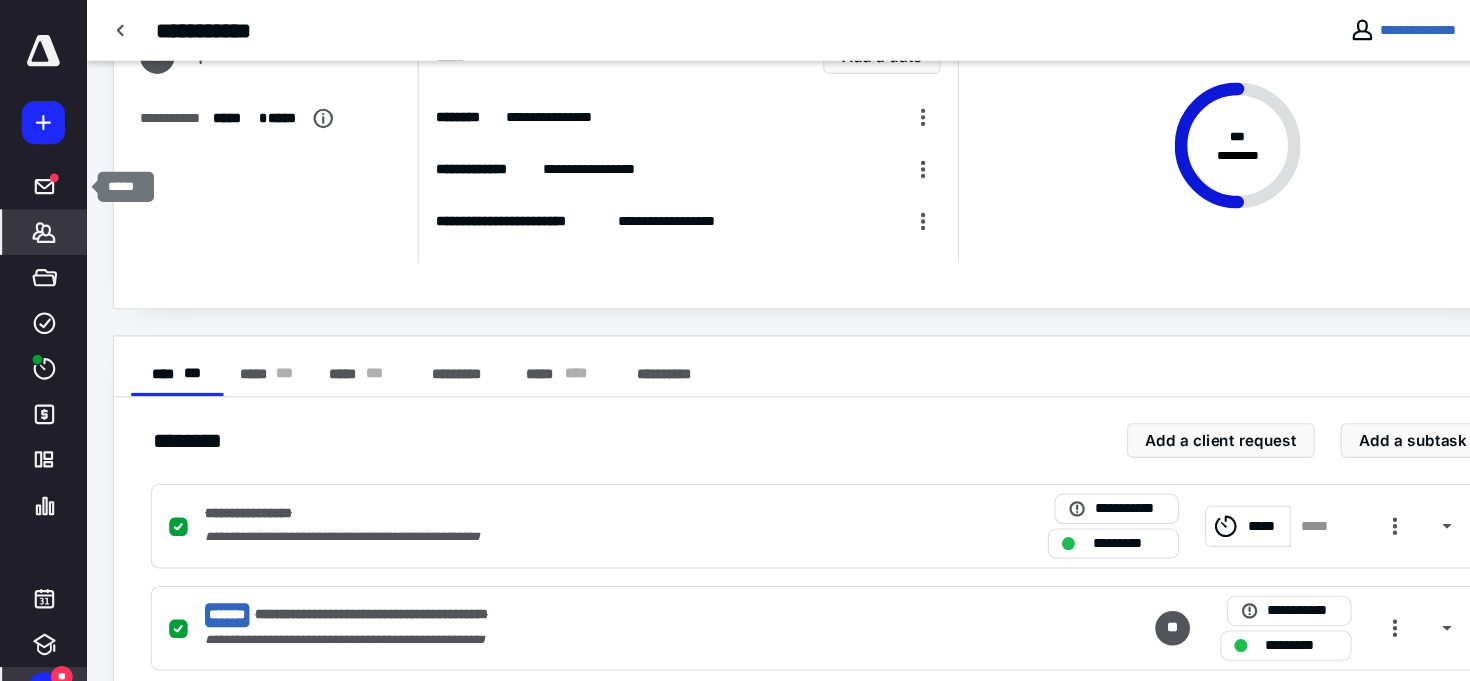 scroll, scrollTop: 19, scrollLeft: 0, axis: vertical 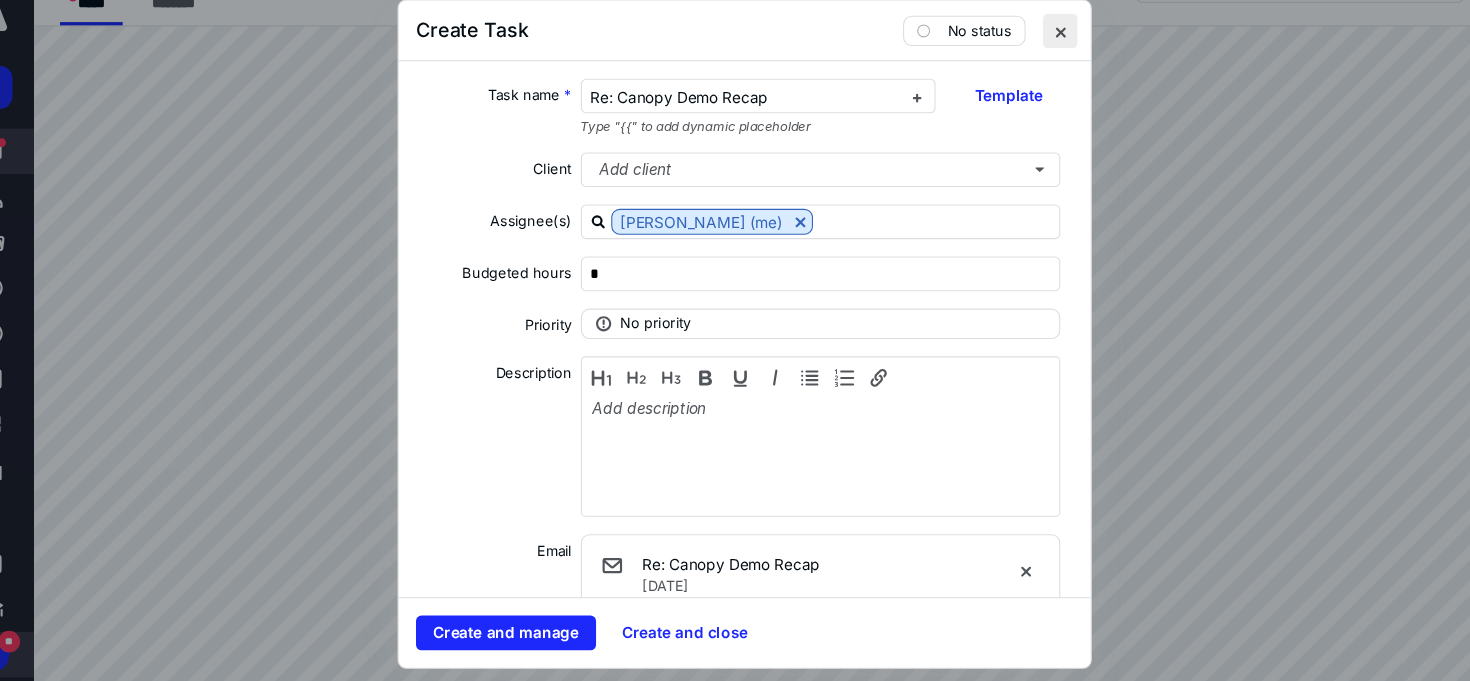 click at bounding box center (1026, 61) 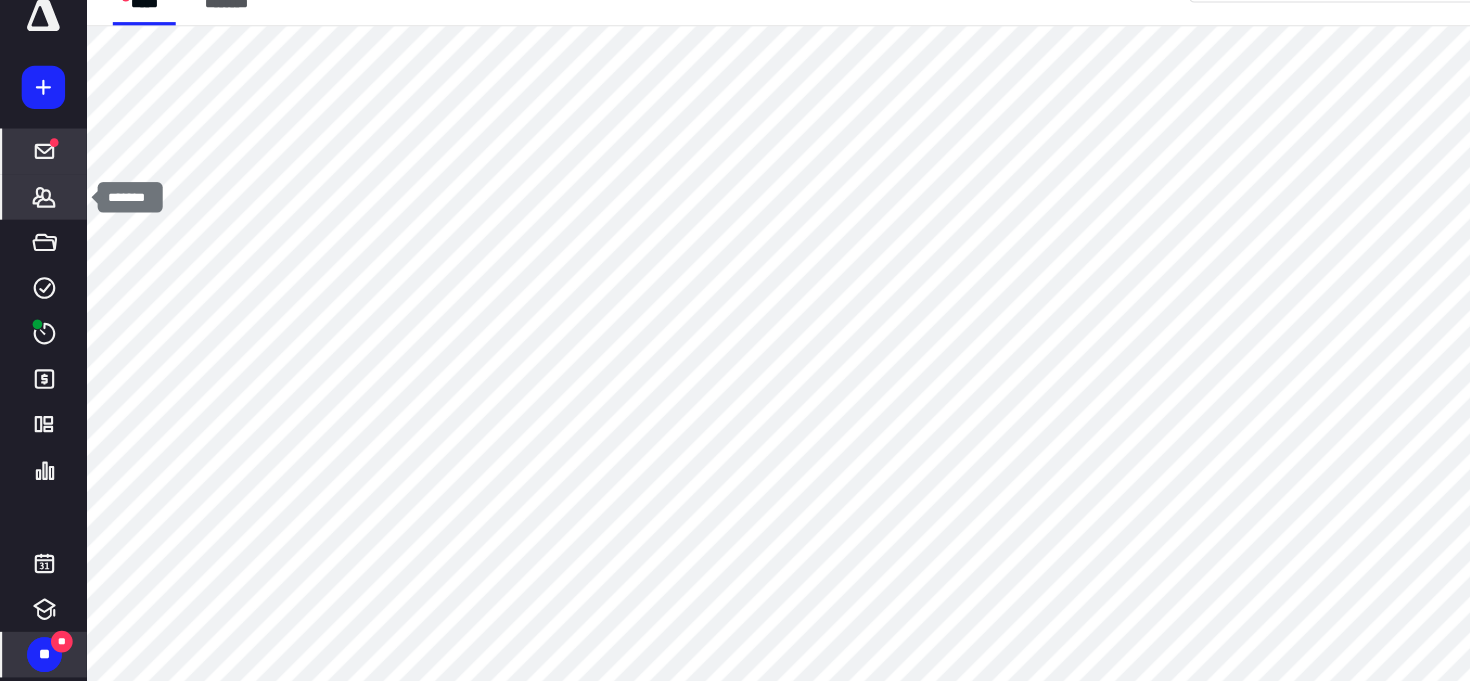 click 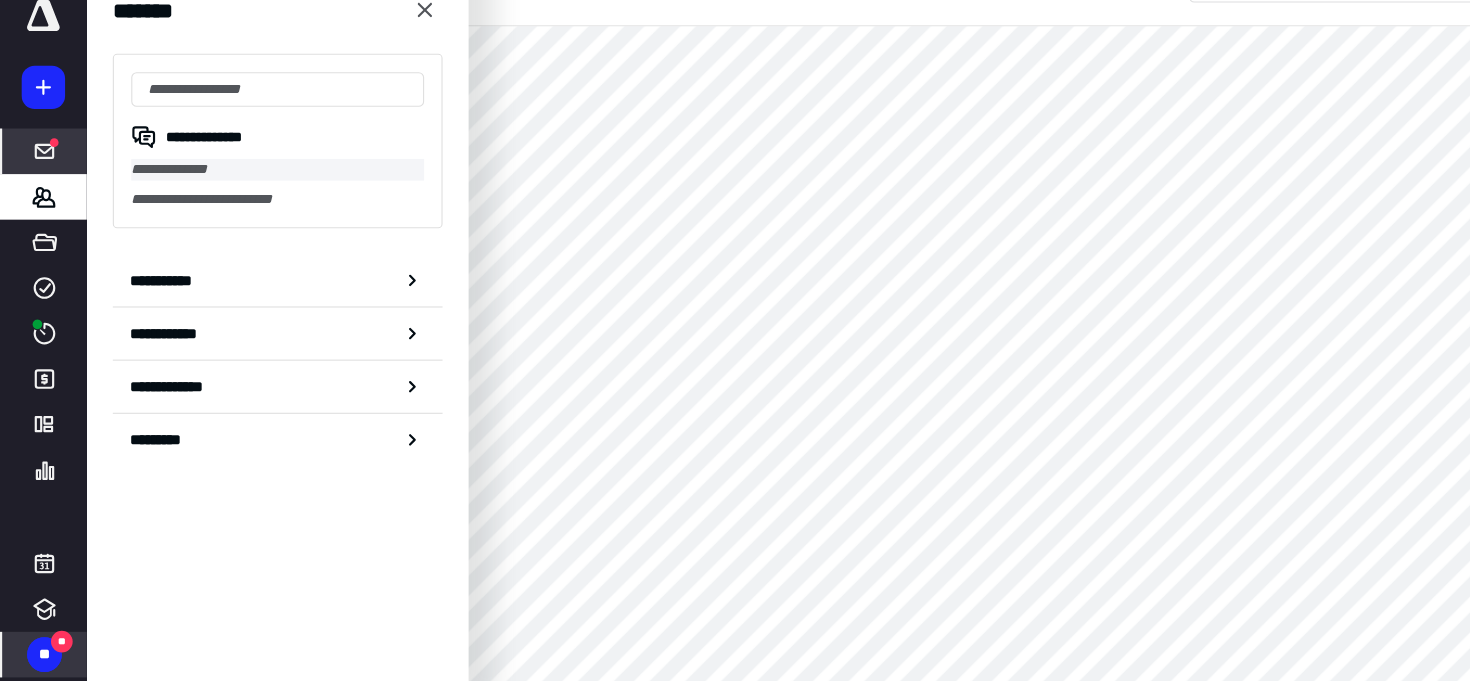 click on "**********" at bounding box center (256, 189) 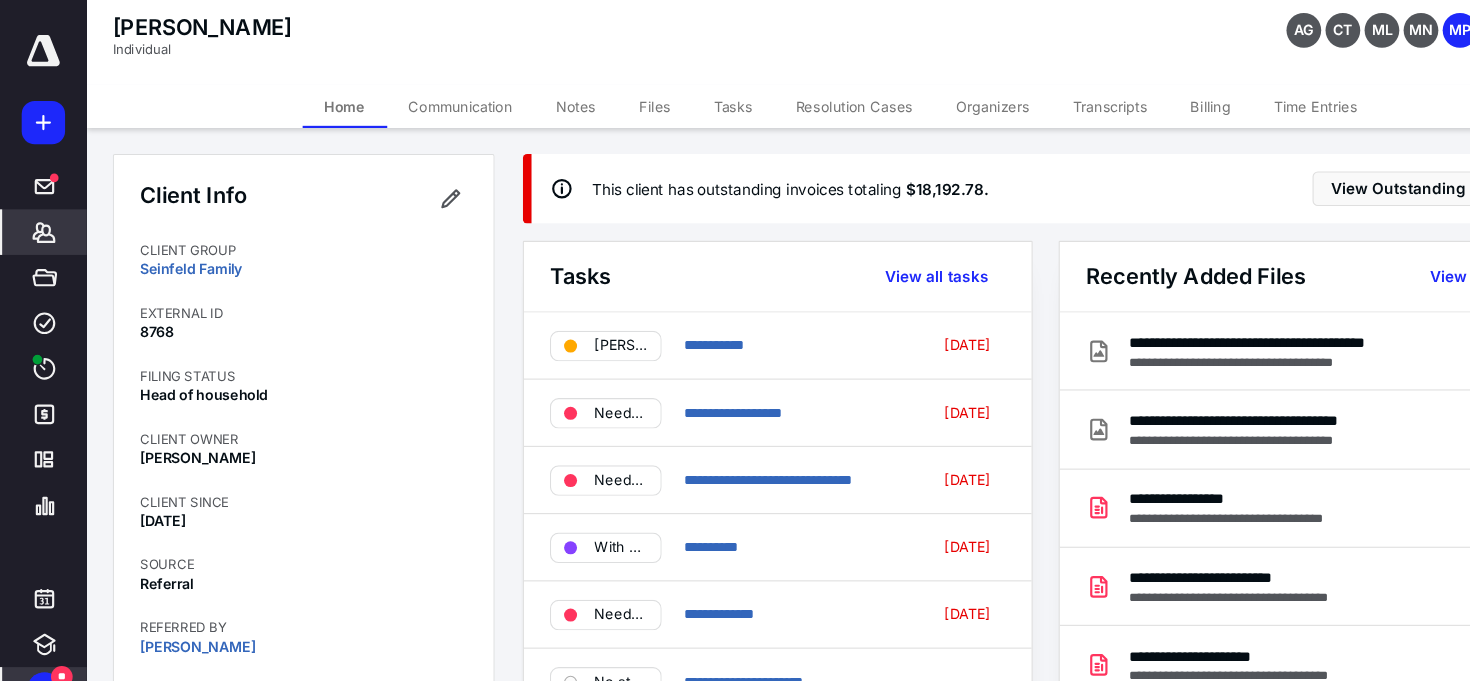 click on "Communication" at bounding box center (425, 98) 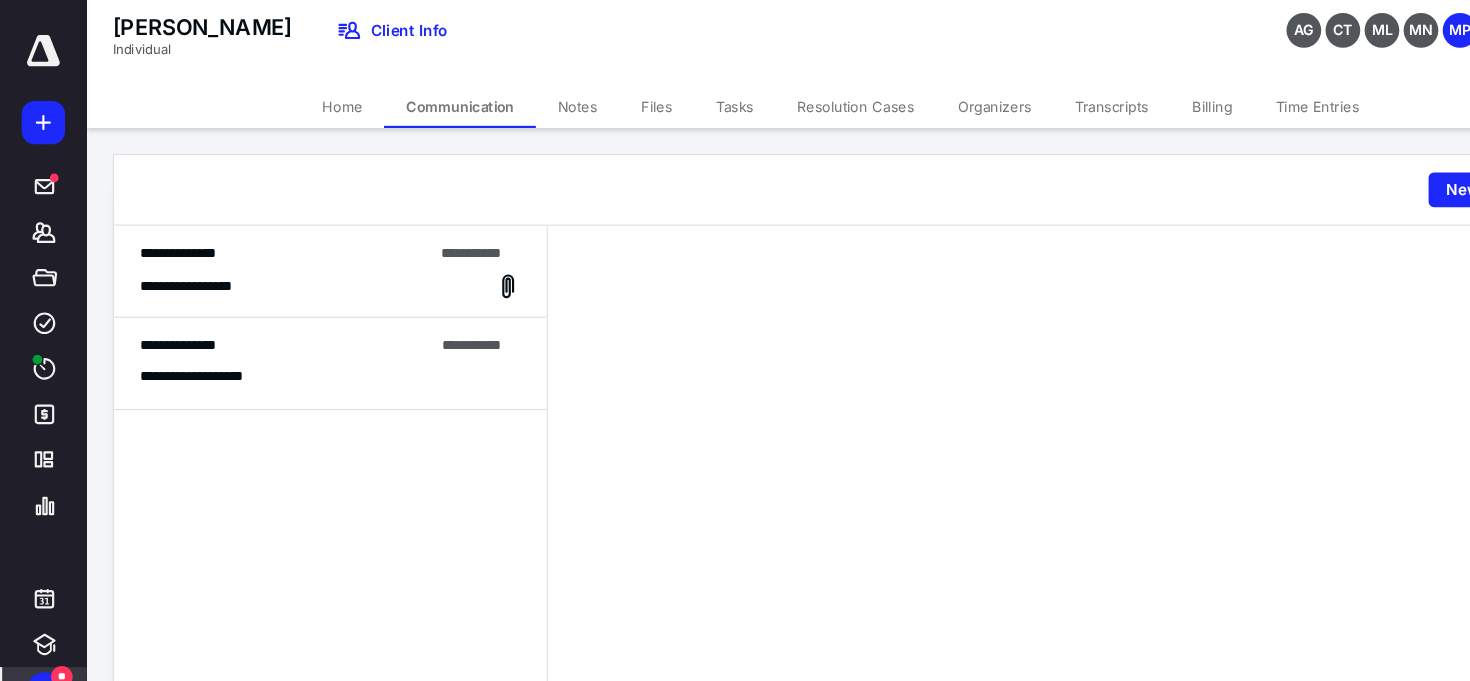 click on "**********" at bounding box center (188, 264) 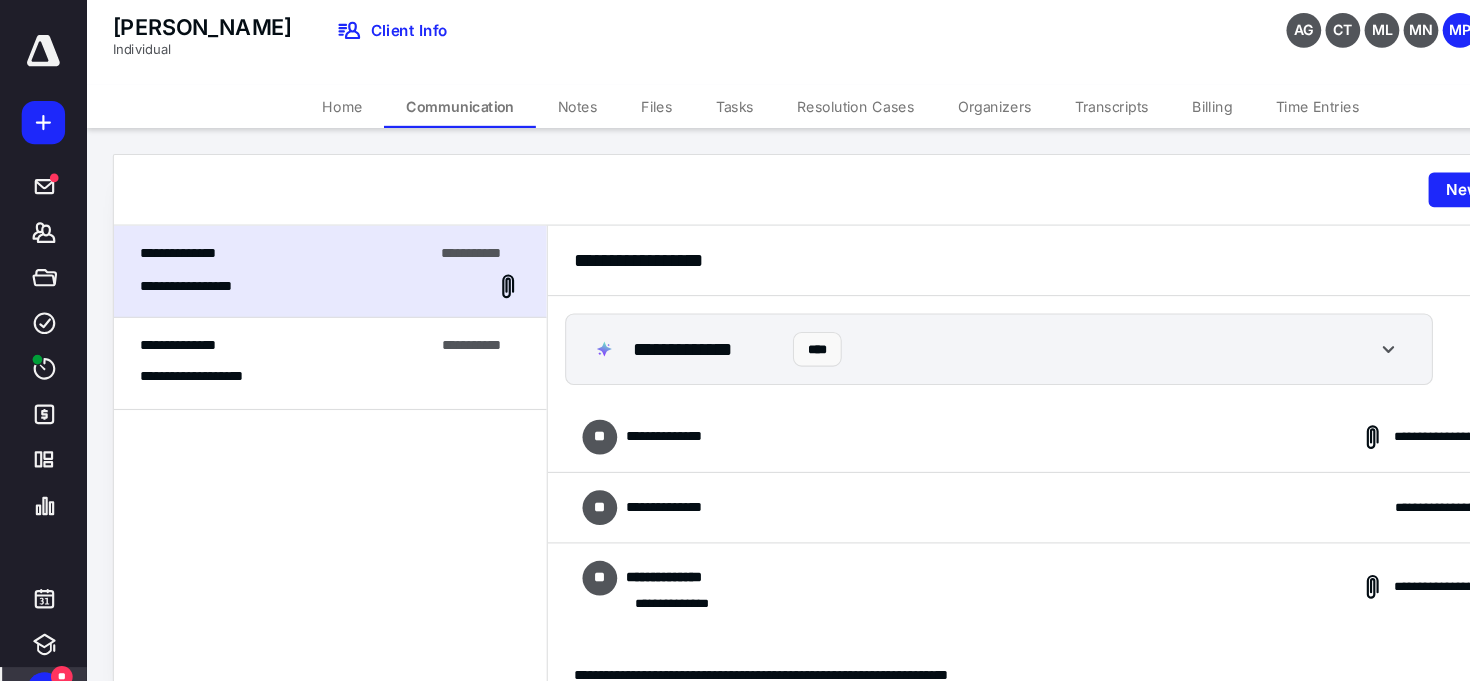 scroll, scrollTop: 66, scrollLeft: 0, axis: vertical 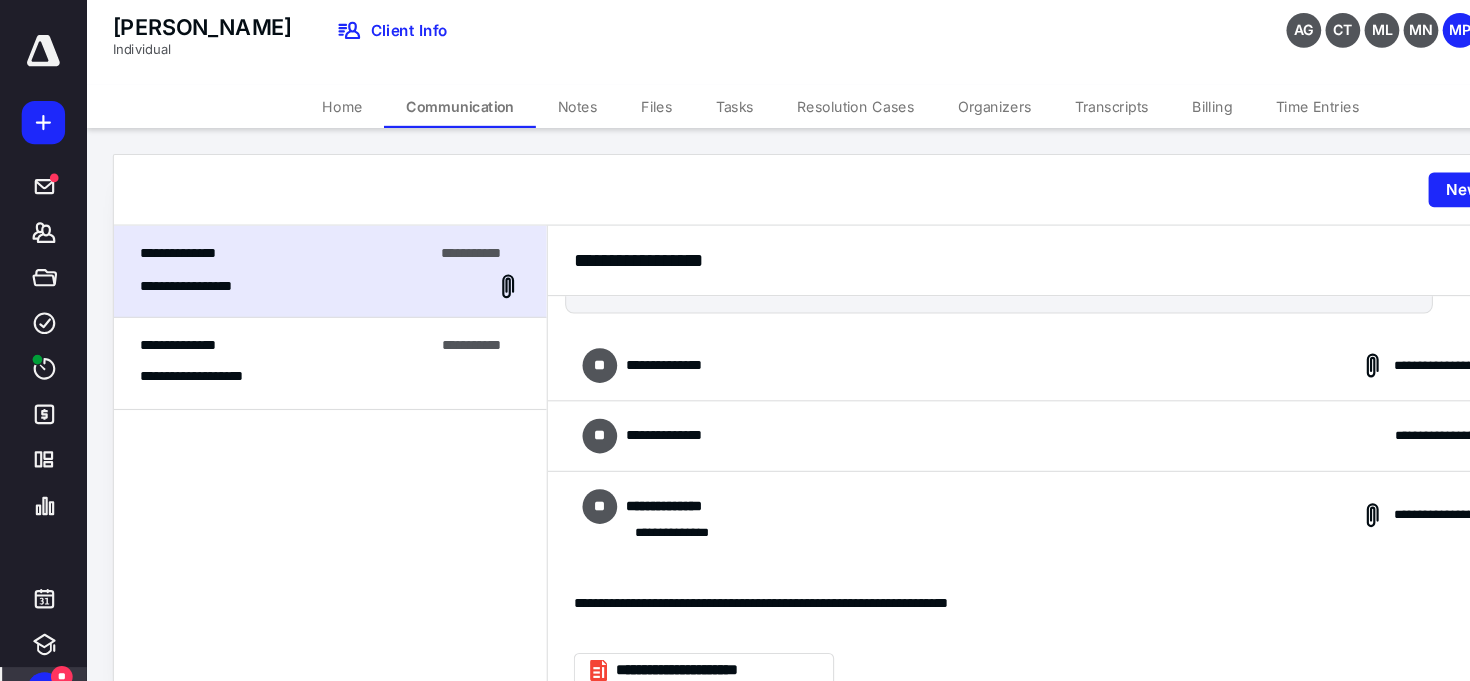 click on "Home" at bounding box center (315, 98) 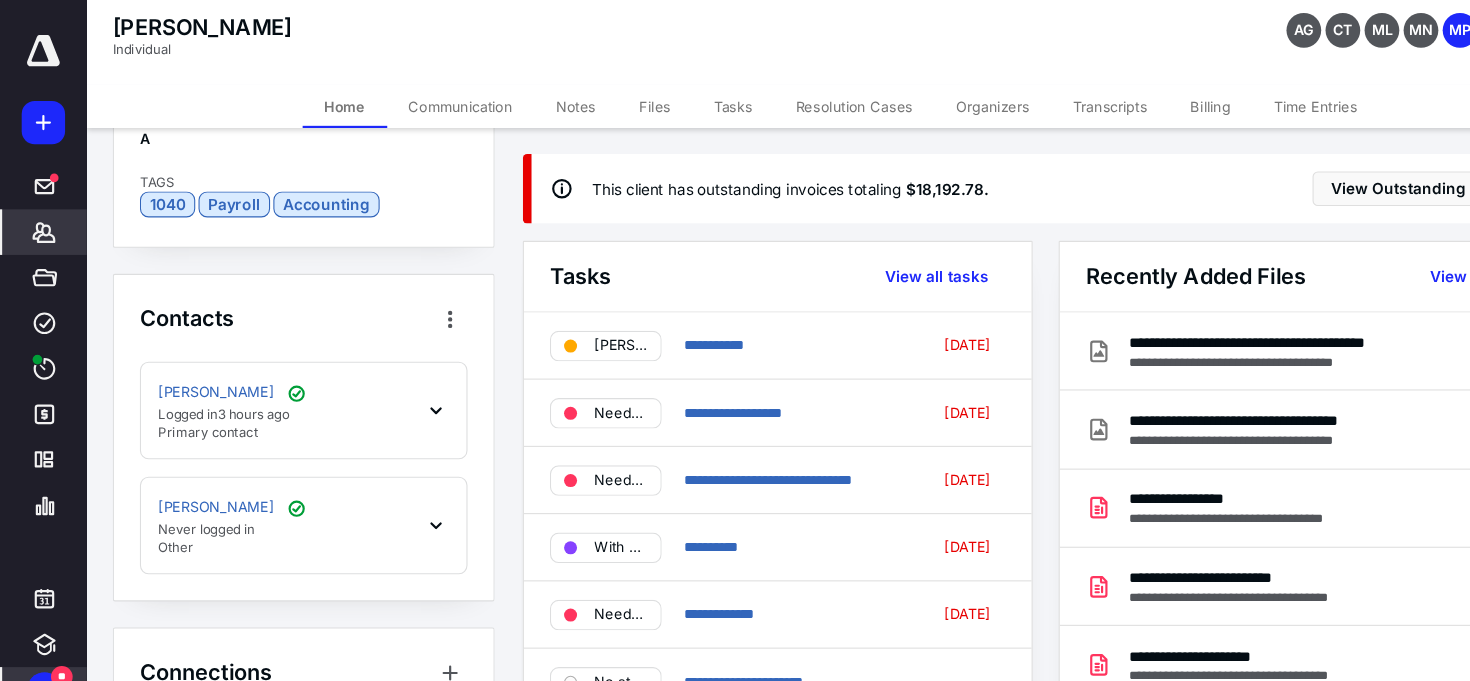 scroll, scrollTop: 690, scrollLeft: 0, axis: vertical 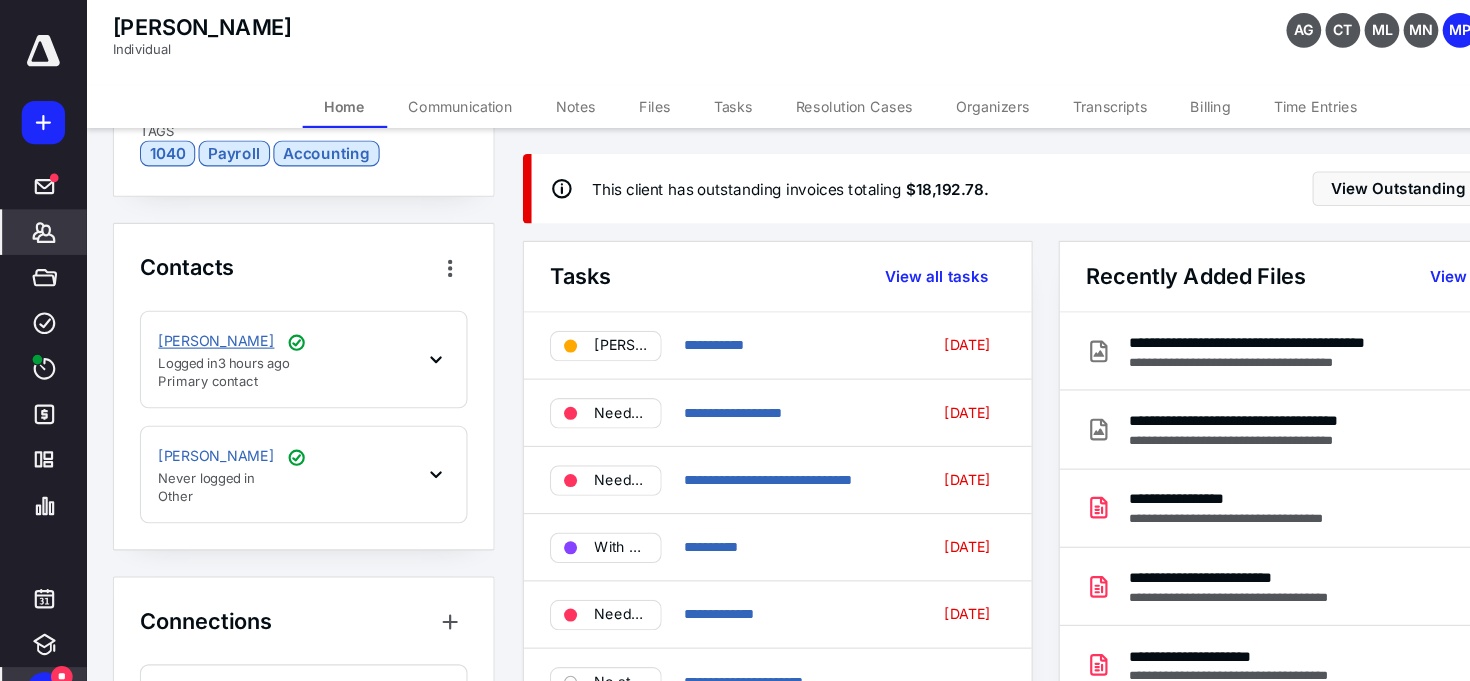 click on "[PERSON_NAME]" at bounding box center [199, 315] 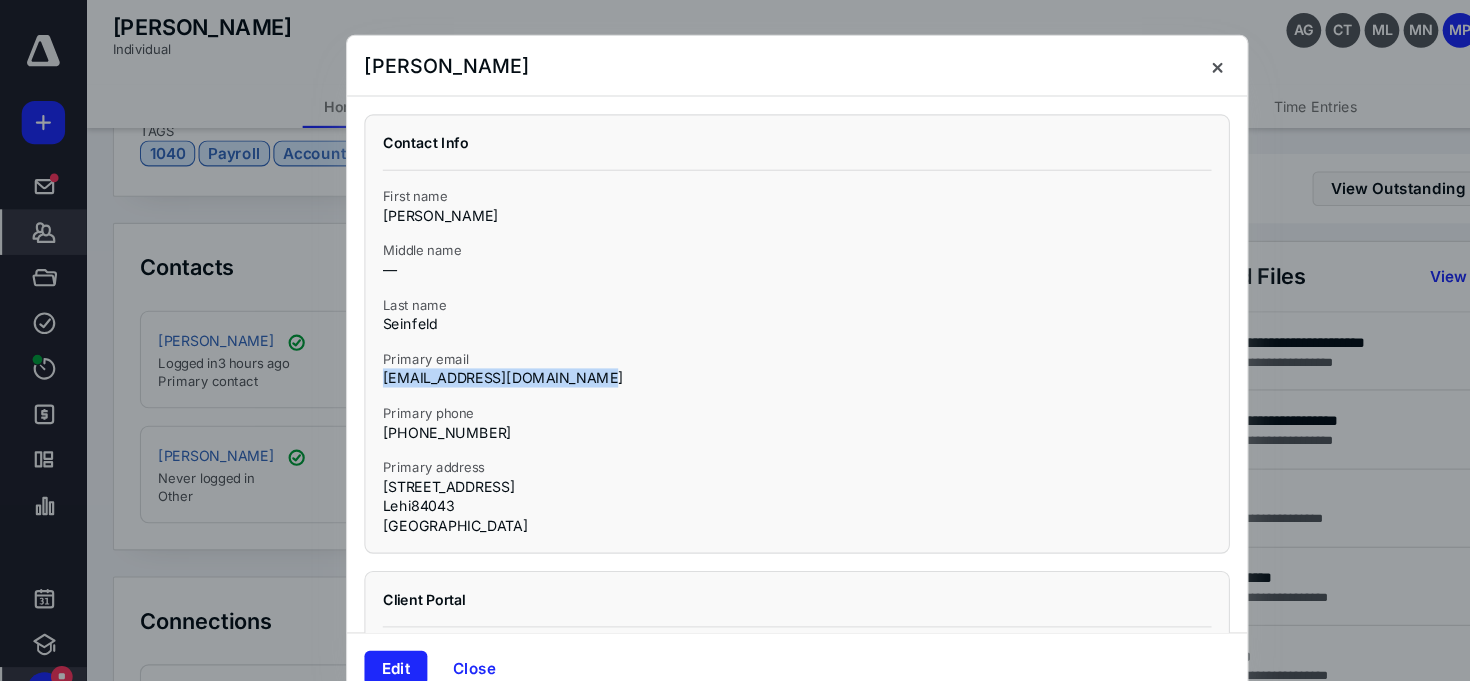 drag, startPoint x: 535, startPoint y: 346, endPoint x: 336, endPoint y: 347, distance: 199.00252 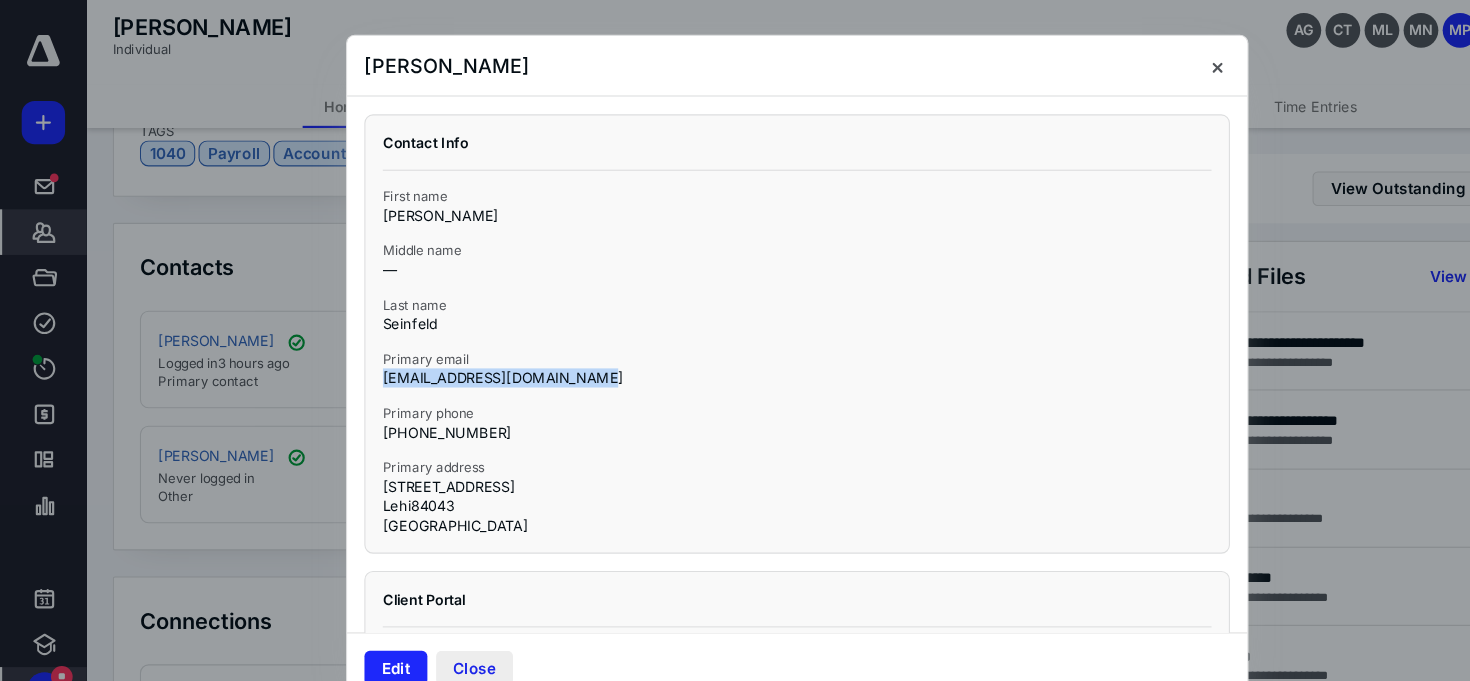 click on "Close" at bounding box center (437, 616) 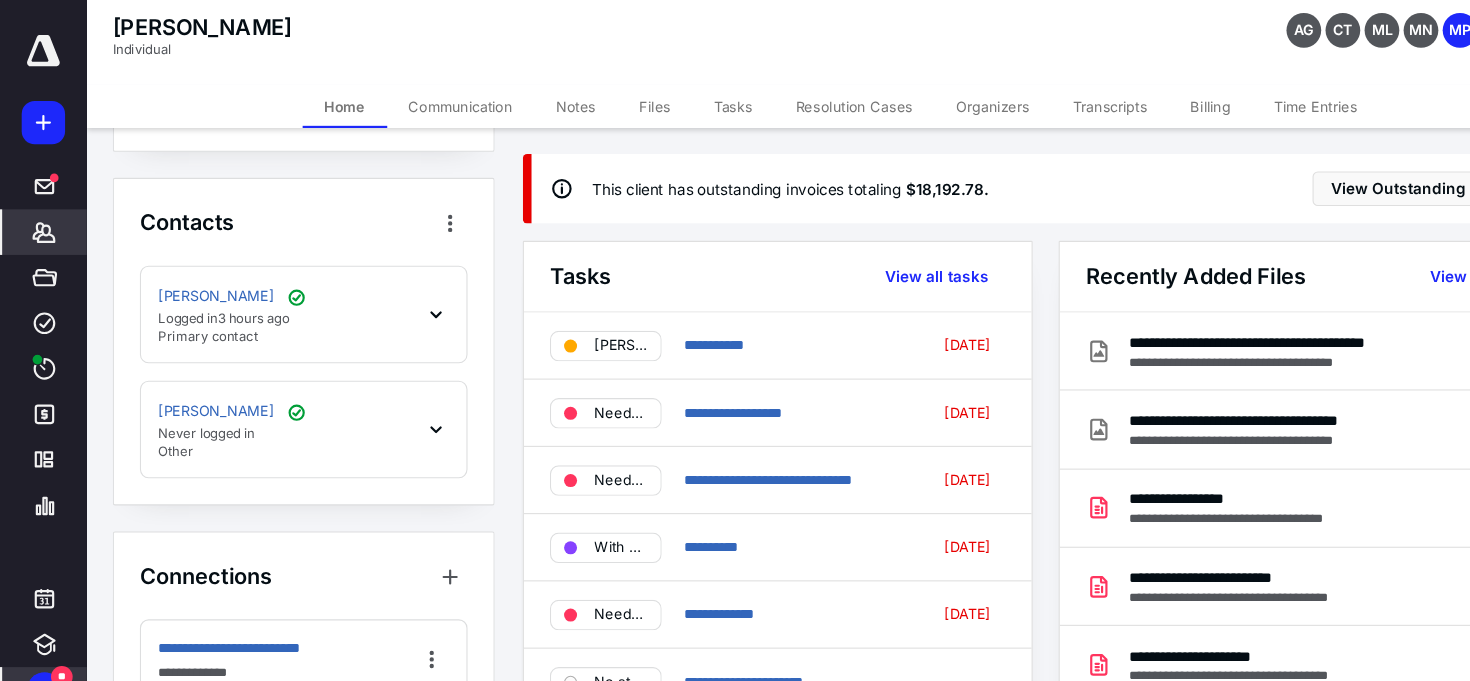scroll, scrollTop: 743, scrollLeft: 0, axis: vertical 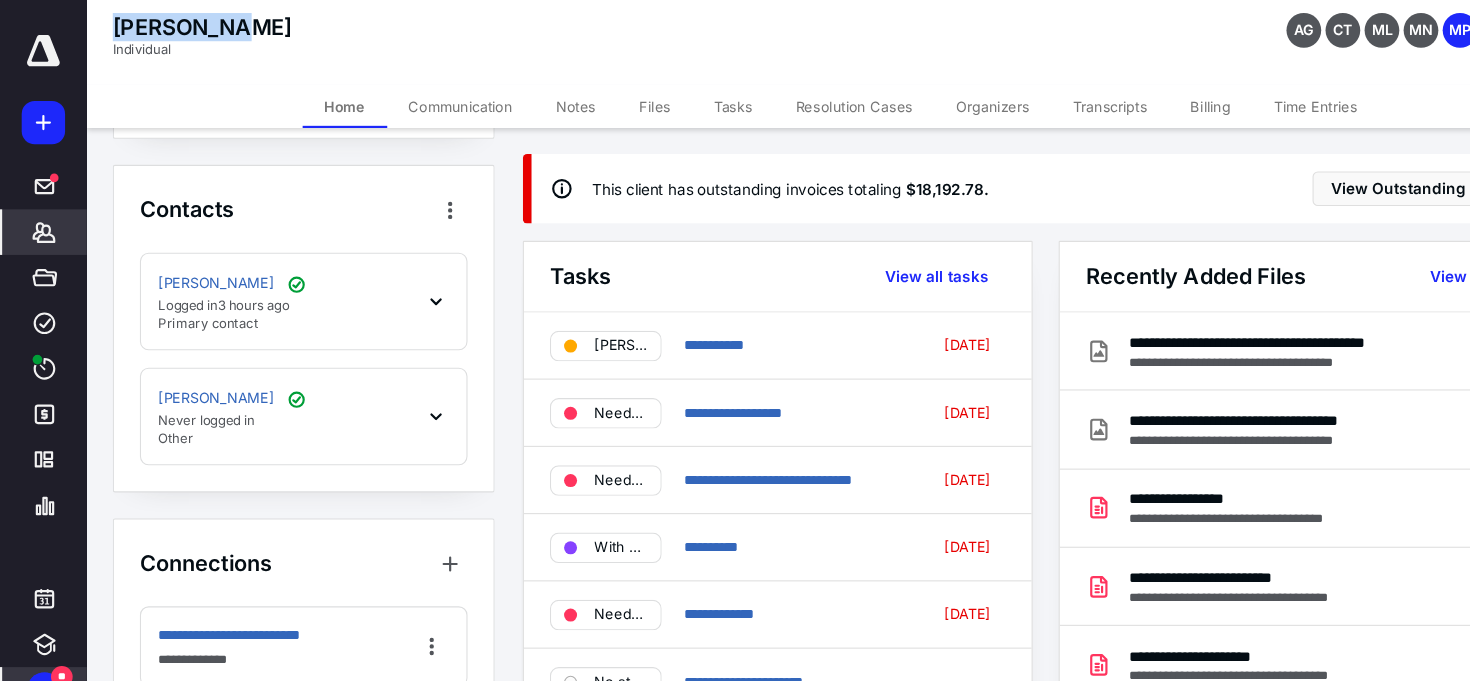 drag, startPoint x: 105, startPoint y: 25, endPoint x: 203, endPoint y: 25, distance: 98 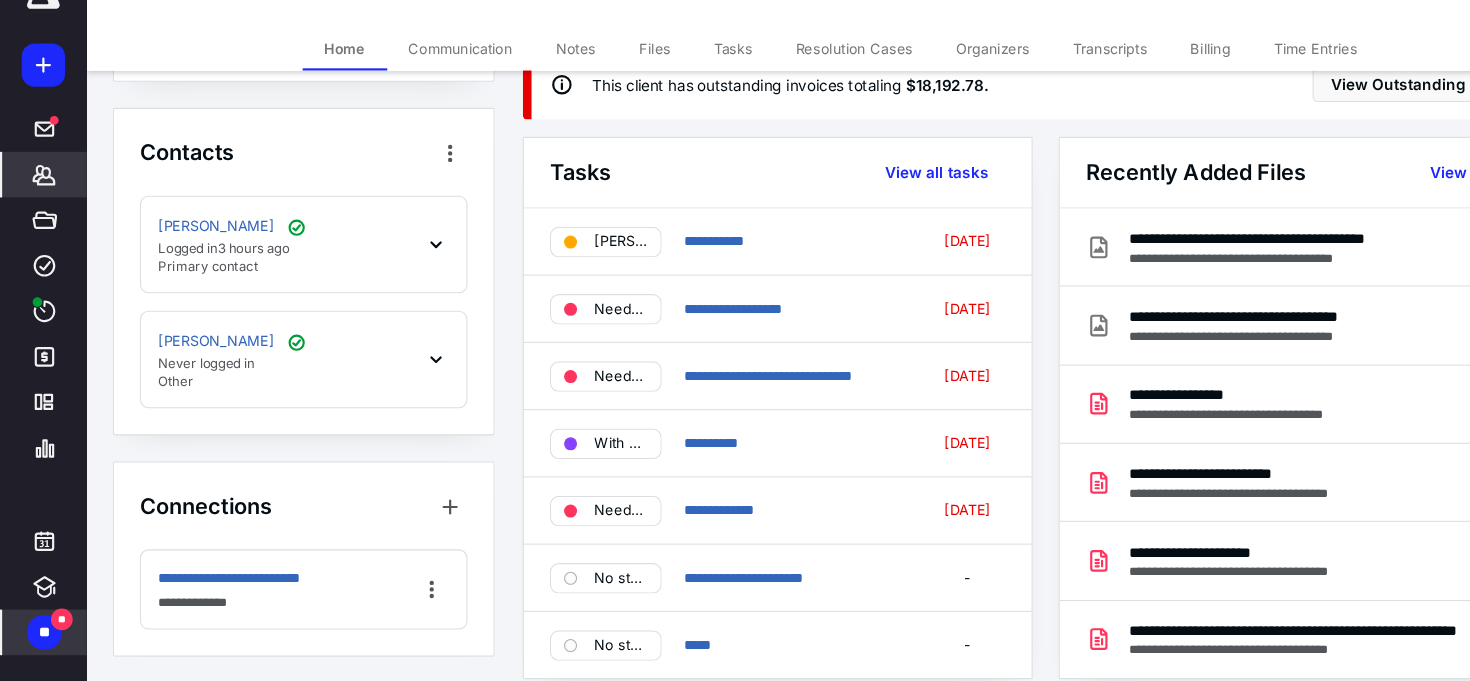 scroll, scrollTop: 55, scrollLeft: 0, axis: vertical 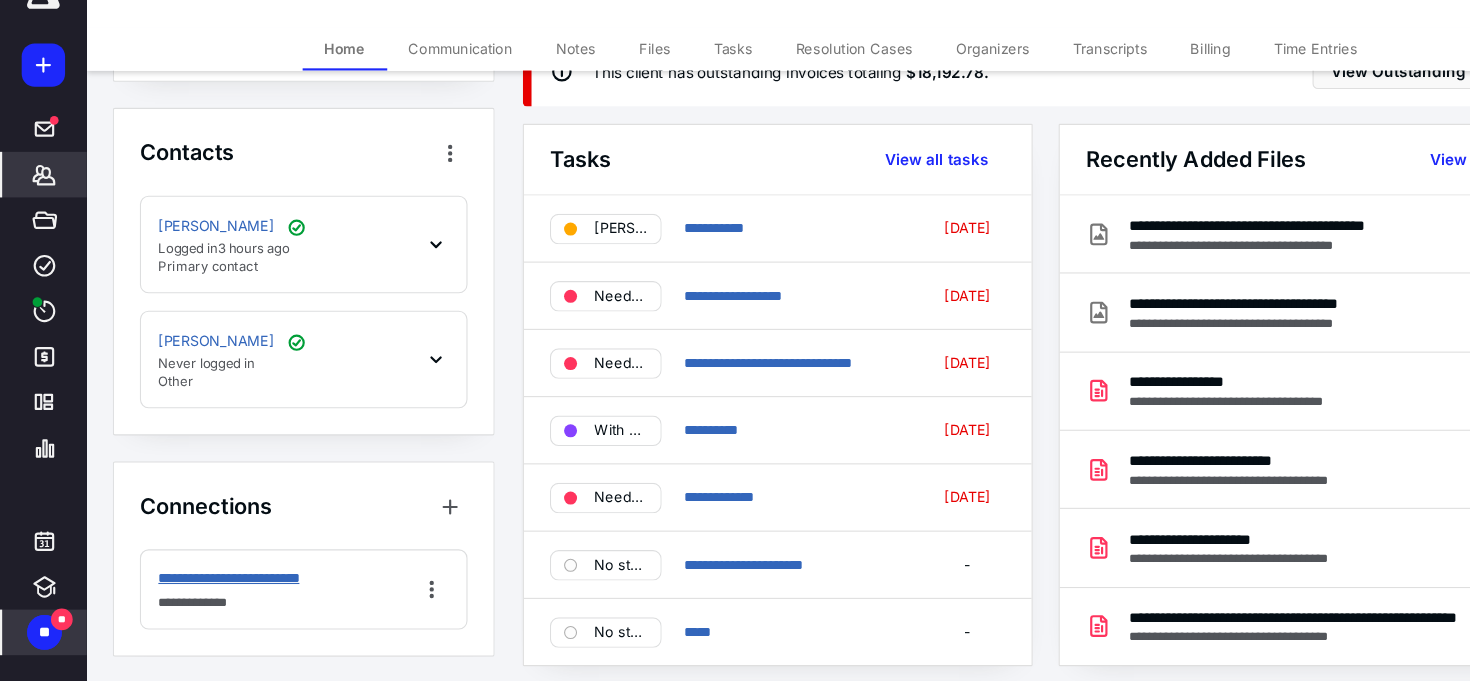 click on "**********" at bounding box center (232, 586) 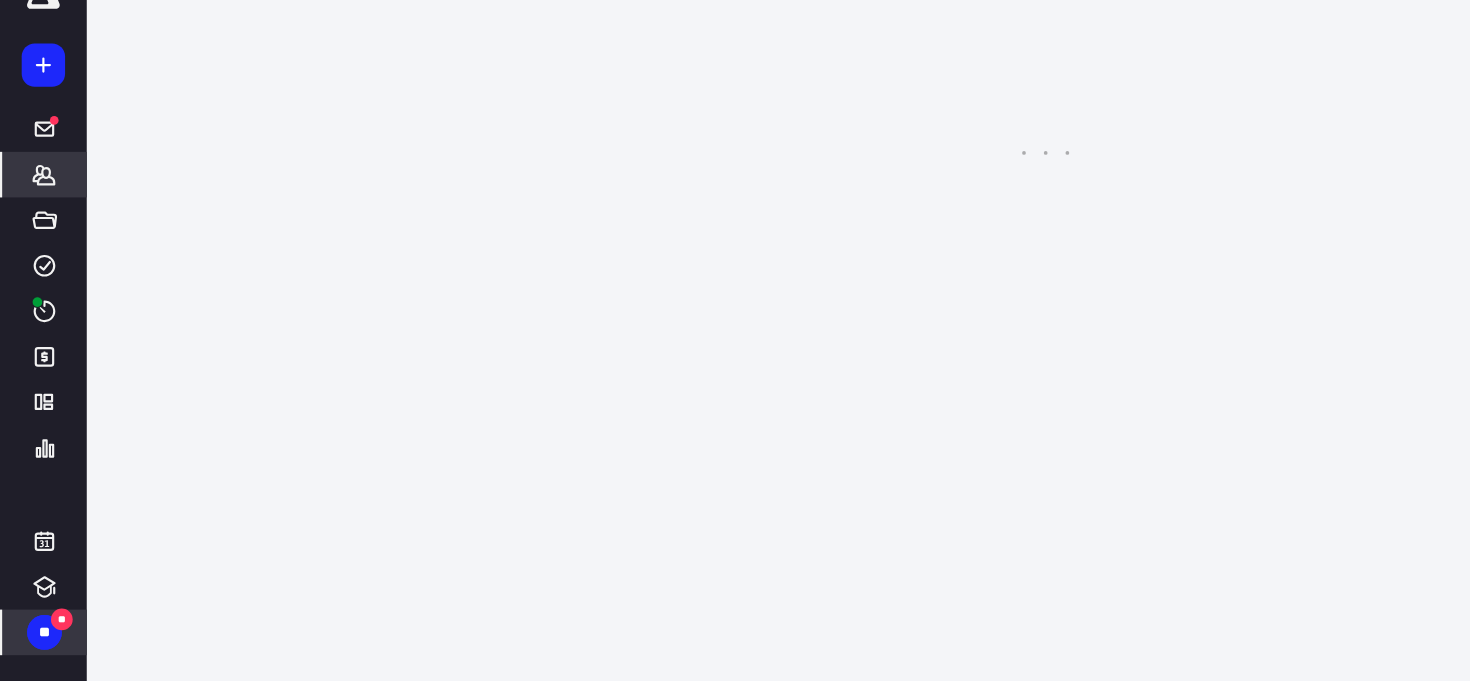 scroll, scrollTop: 55, scrollLeft: 0, axis: vertical 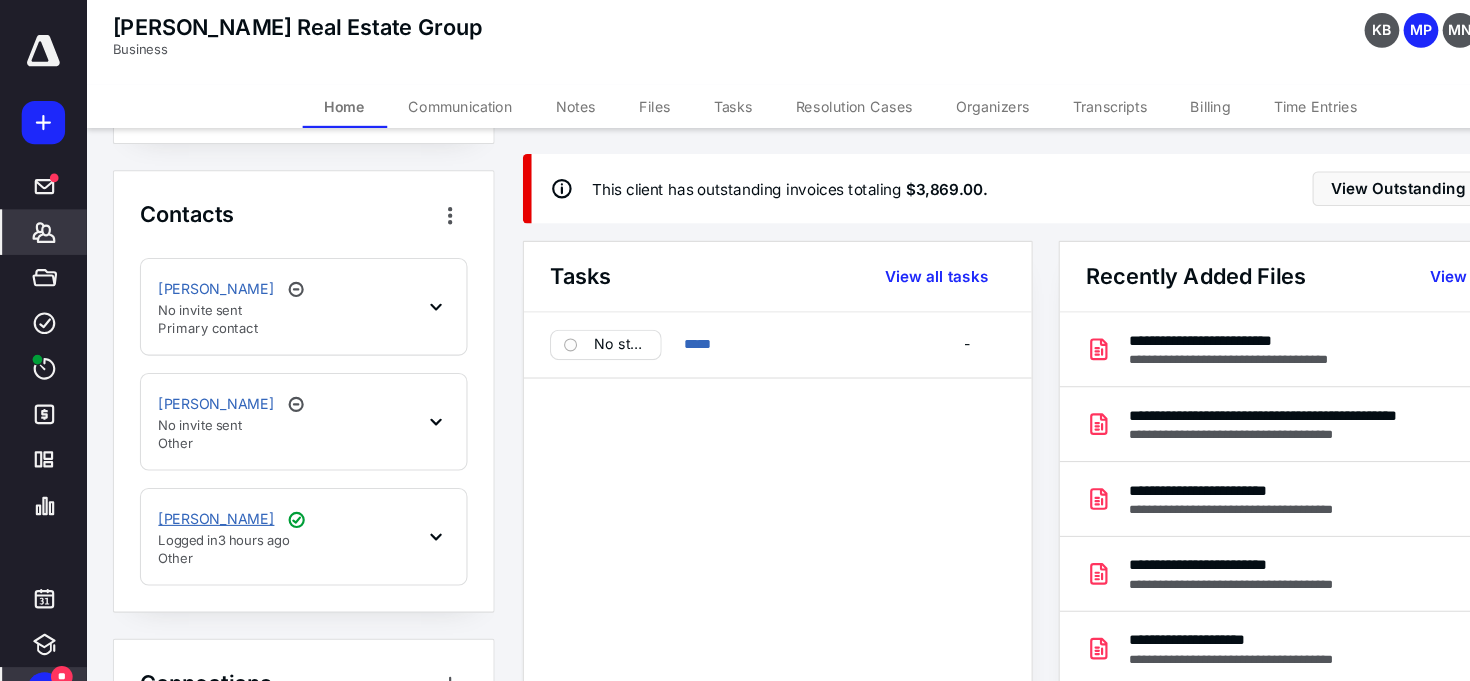 click on "[PERSON_NAME]" at bounding box center (199, 479) 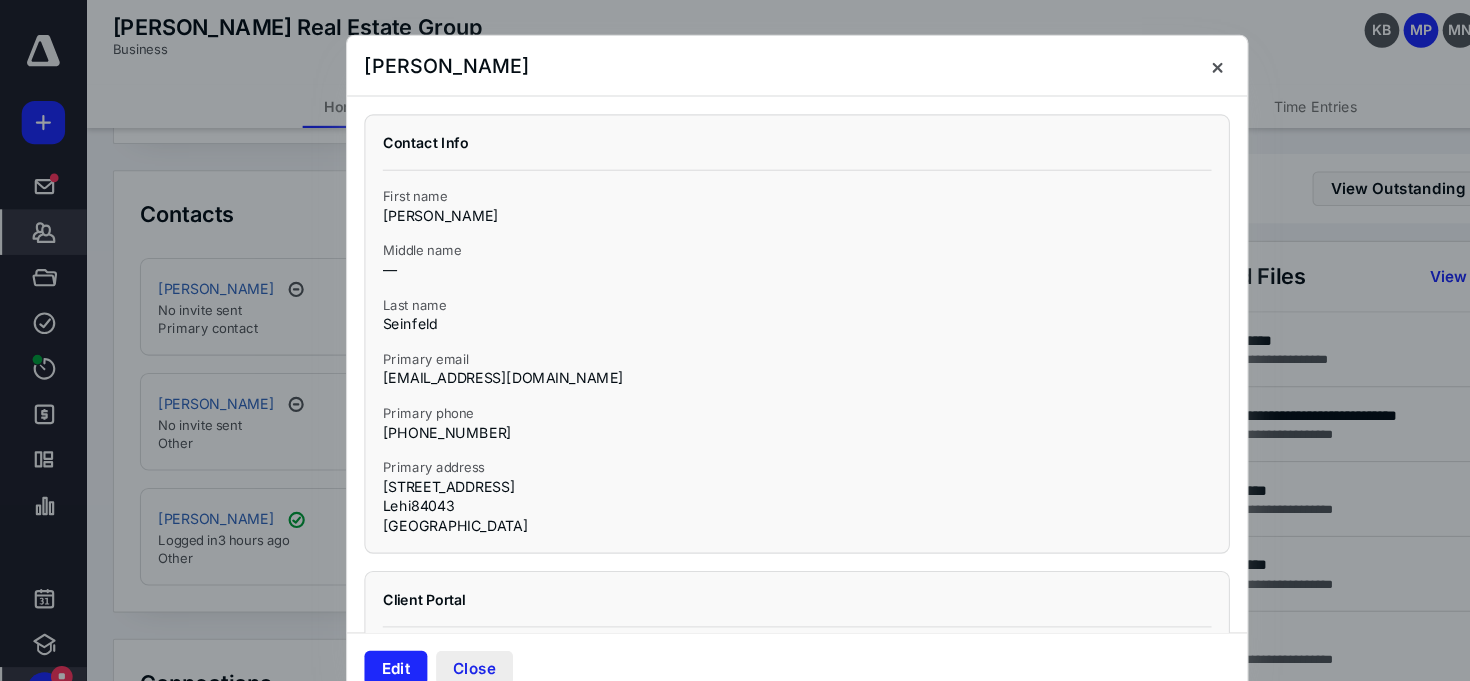 click on "Close" at bounding box center [437, 616] 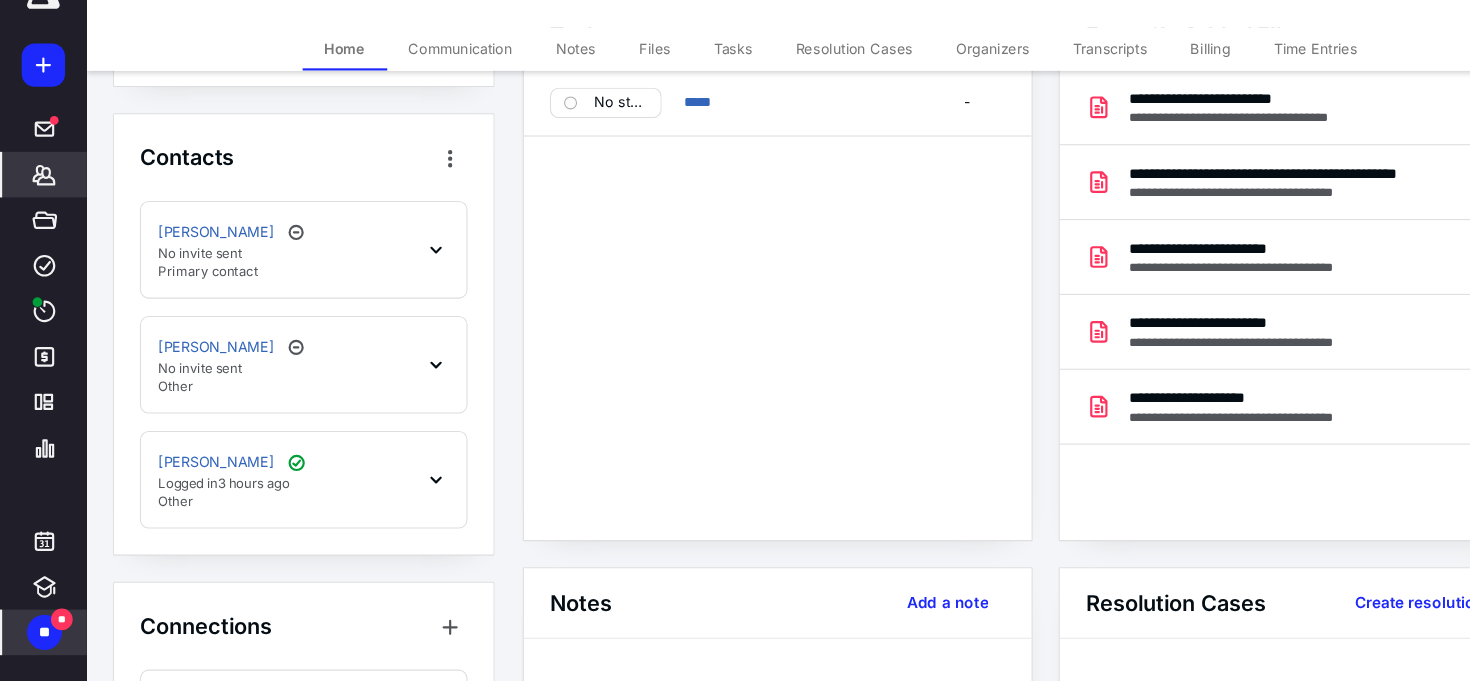 scroll, scrollTop: 204, scrollLeft: 0, axis: vertical 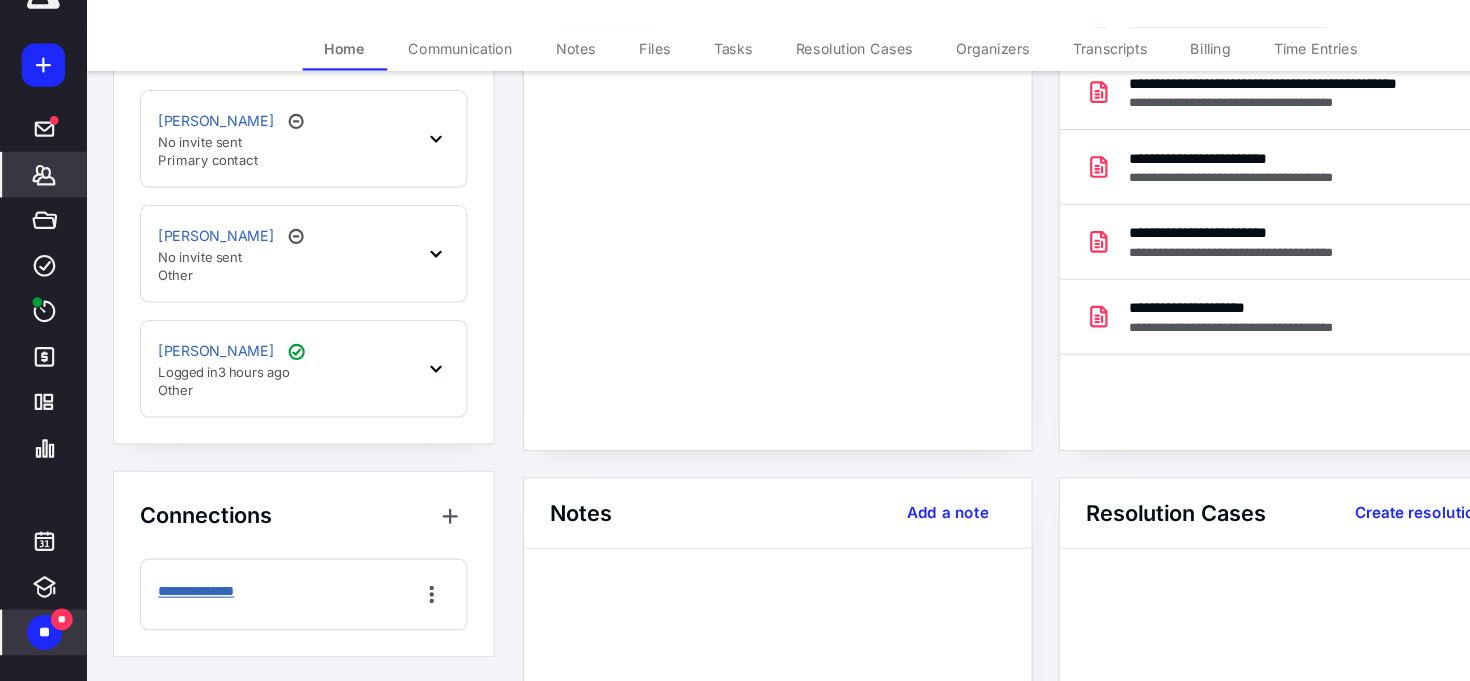 click on "**********" at bounding box center [189, 599] 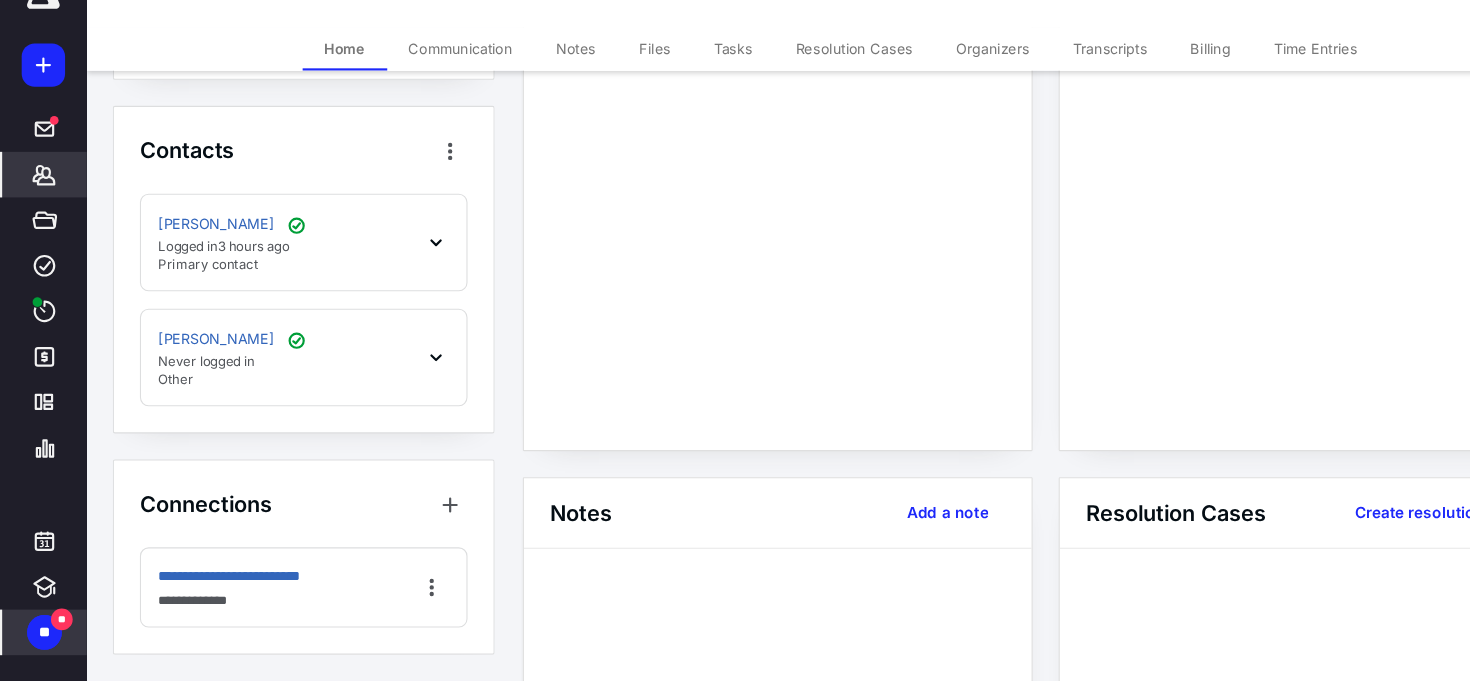 scroll, scrollTop: 285, scrollLeft: 0, axis: vertical 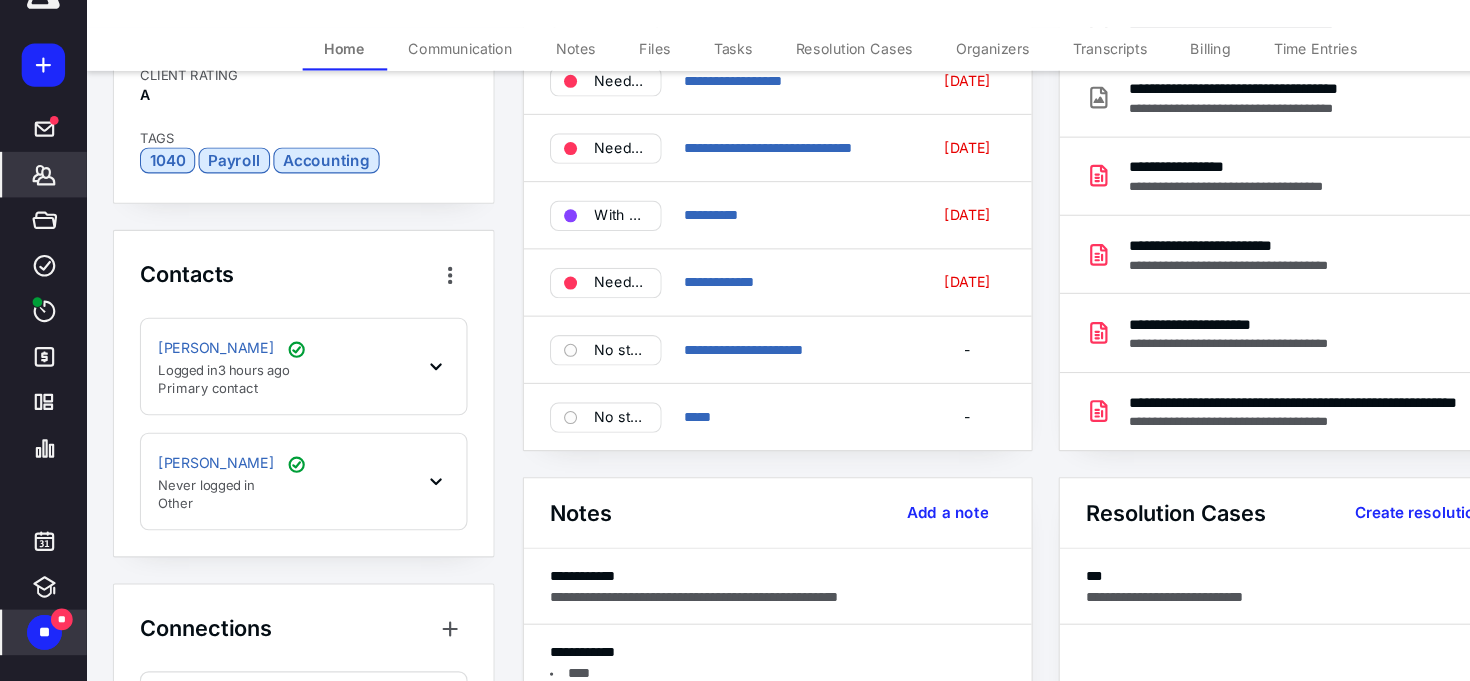 click on "Communication" at bounding box center (425, 98) 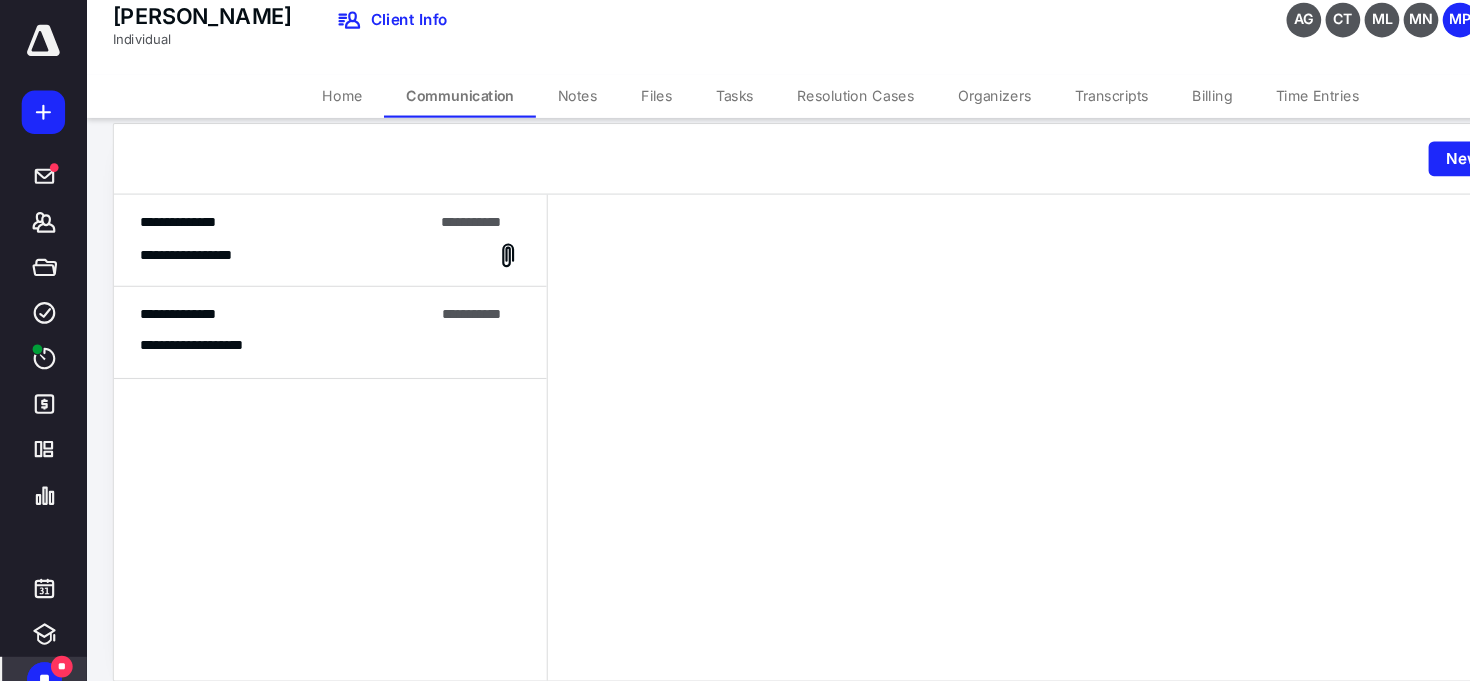 scroll, scrollTop: 0, scrollLeft: 0, axis: both 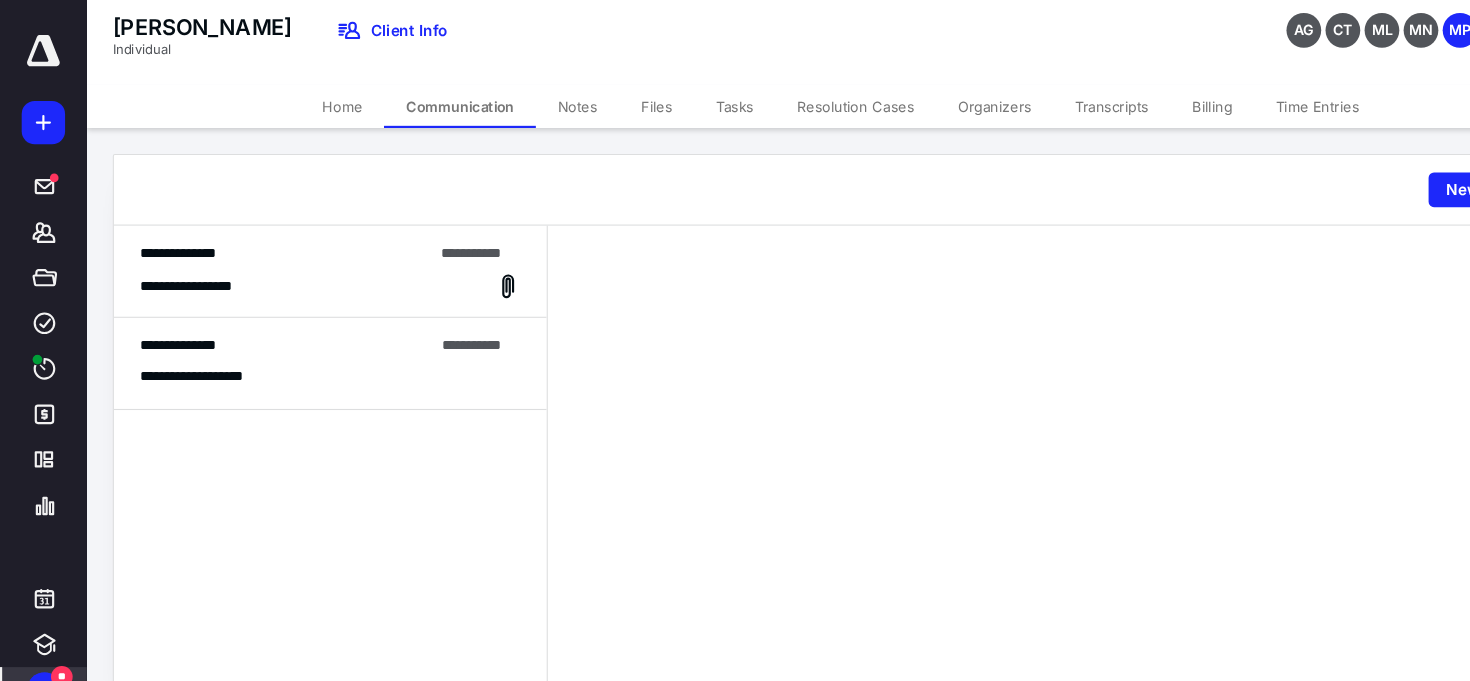 click on "**********" at bounding box center [304, 264] 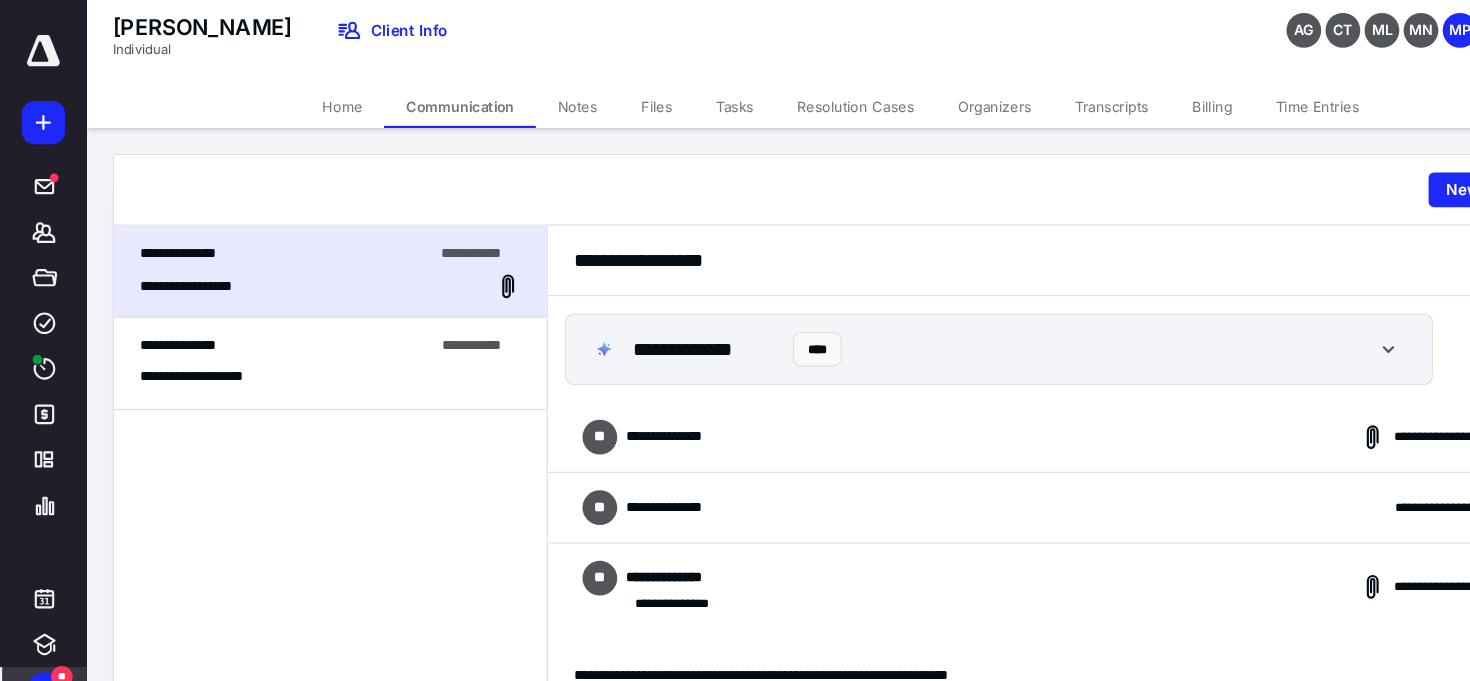 scroll, scrollTop: 66, scrollLeft: 0, axis: vertical 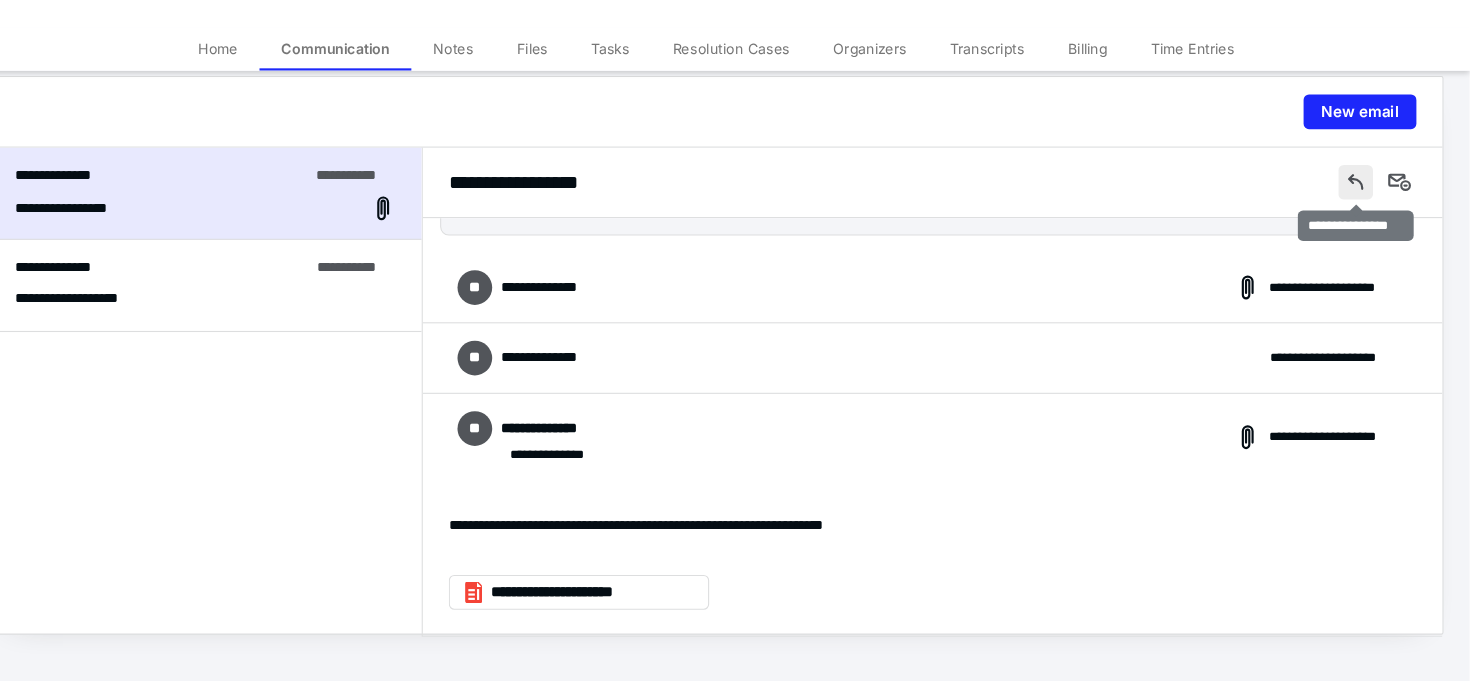 click at bounding box center [1365, 221] 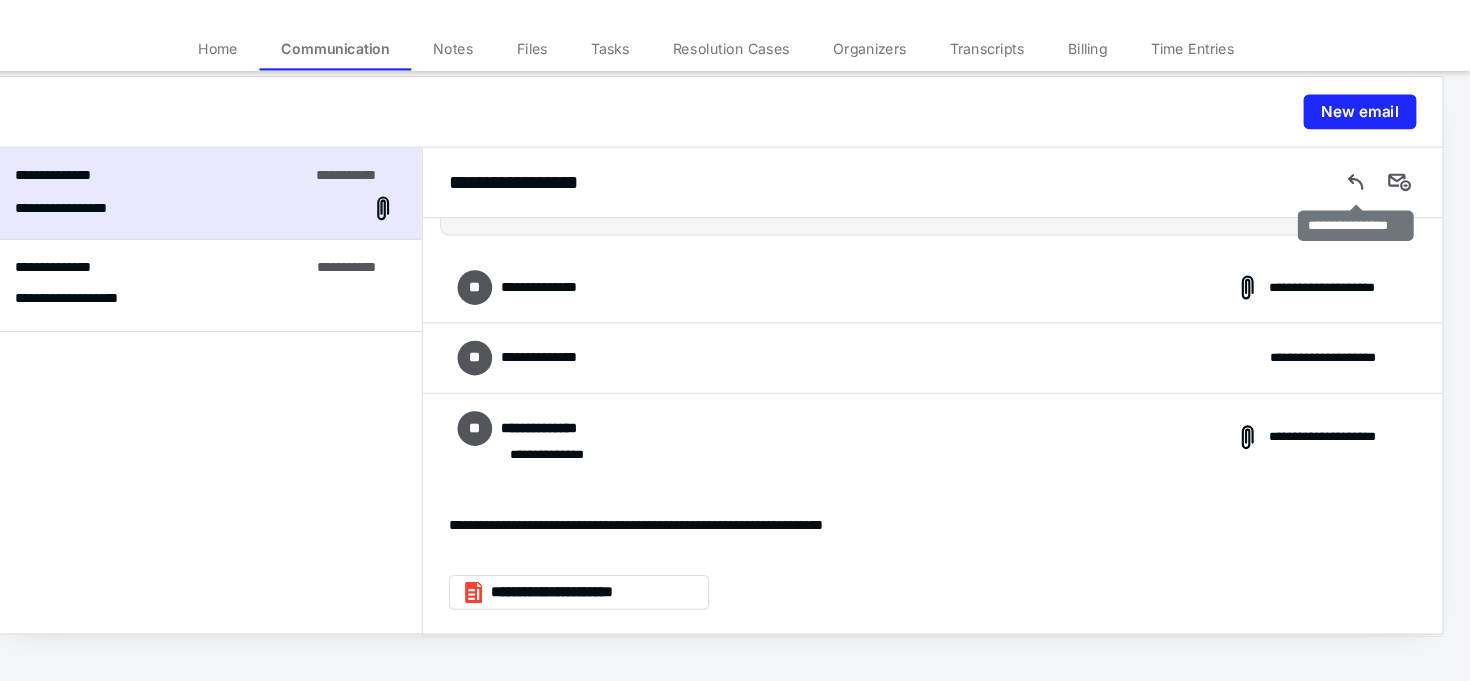 scroll, scrollTop: 445, scrollLeft: 0, axis: vertical 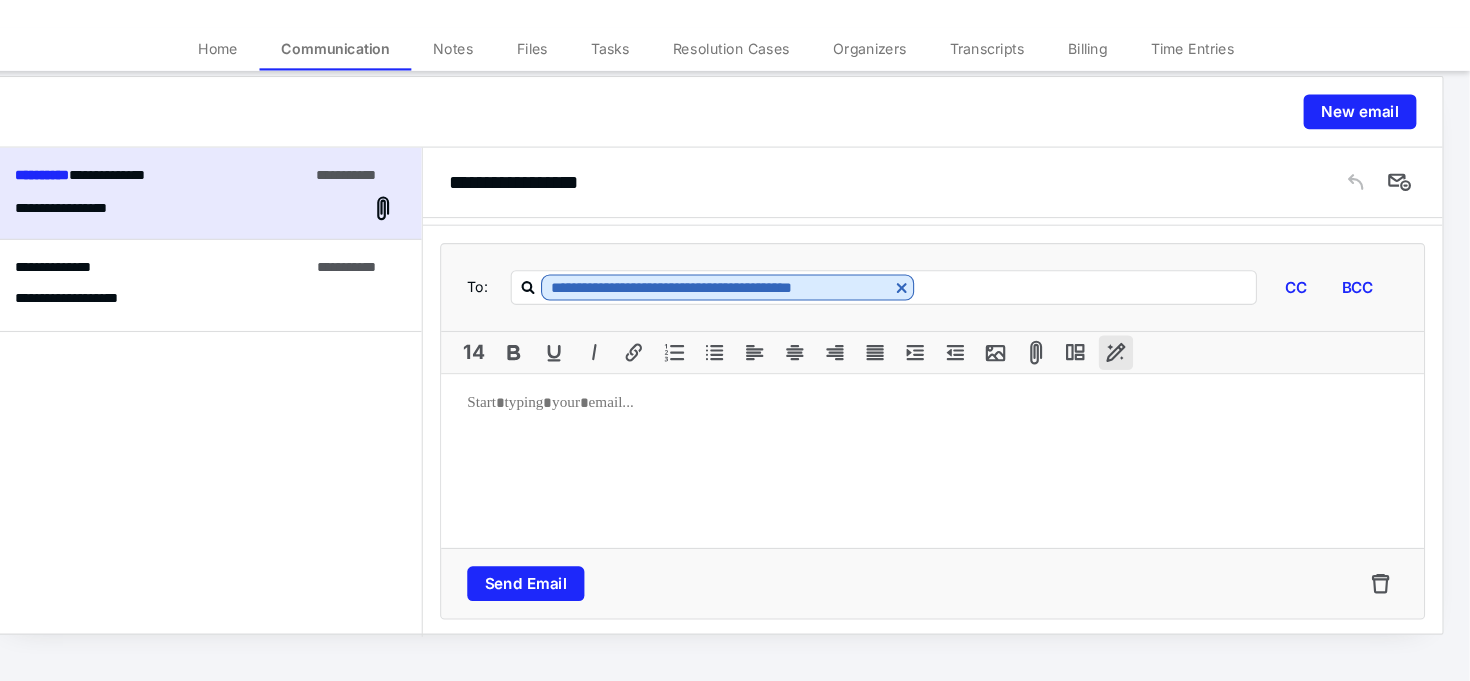 click at bounding box center [1144, 378] 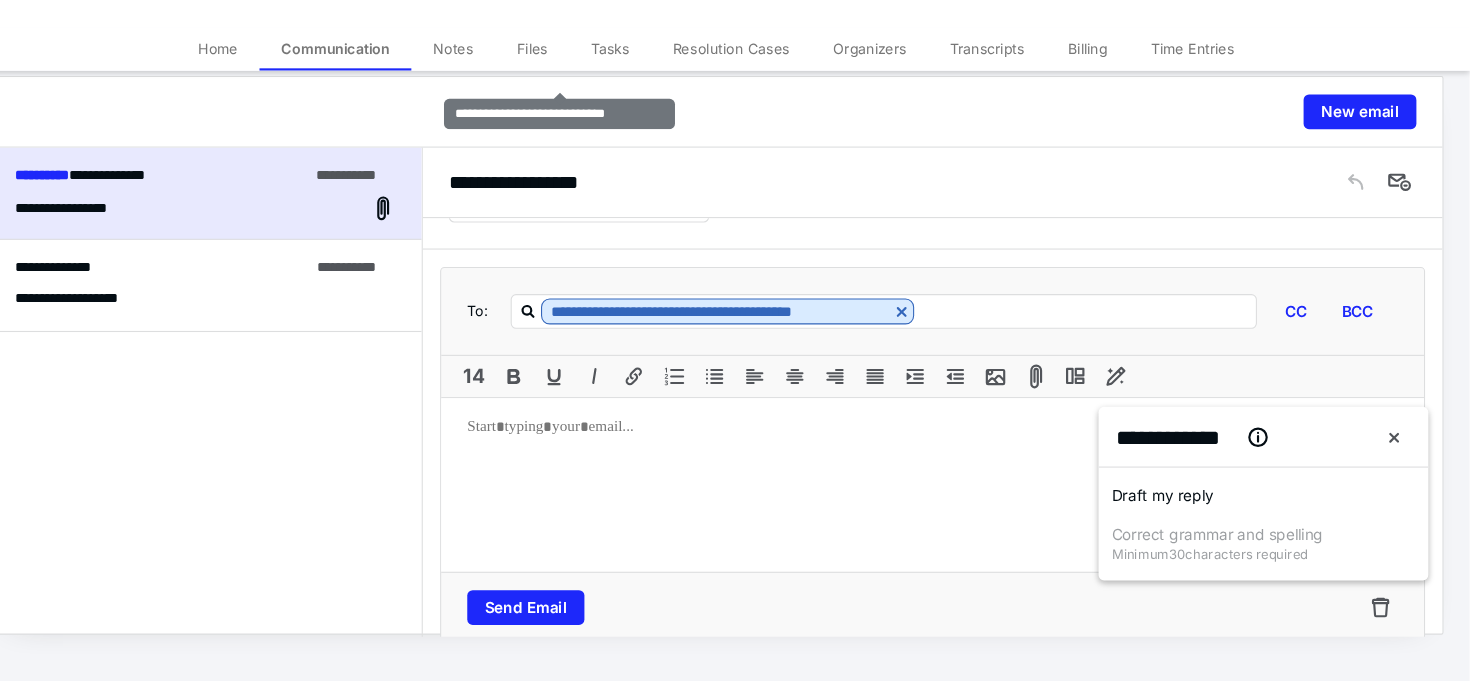 scroll, scrollTop: 424, scrollLeft: 0, axis: vertical 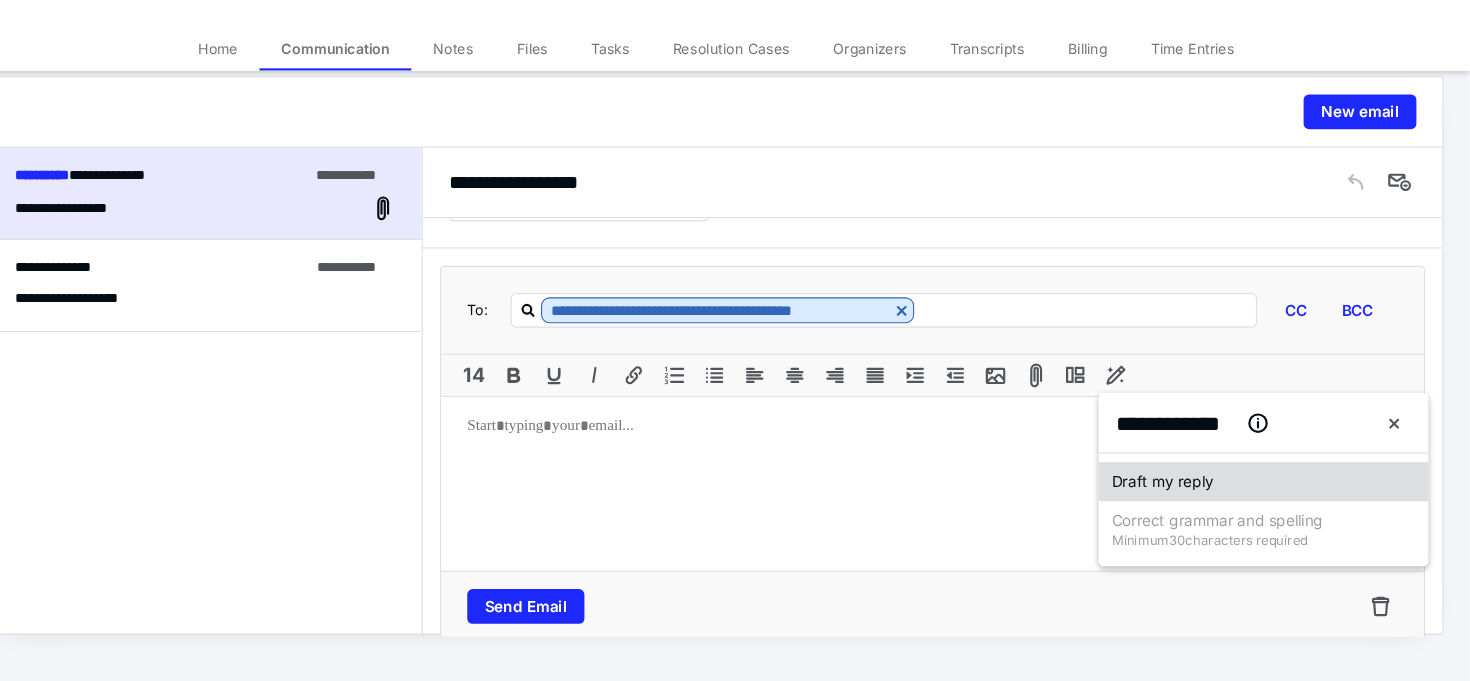 click on "Draft my reply" at bounding box center [1187, 497] 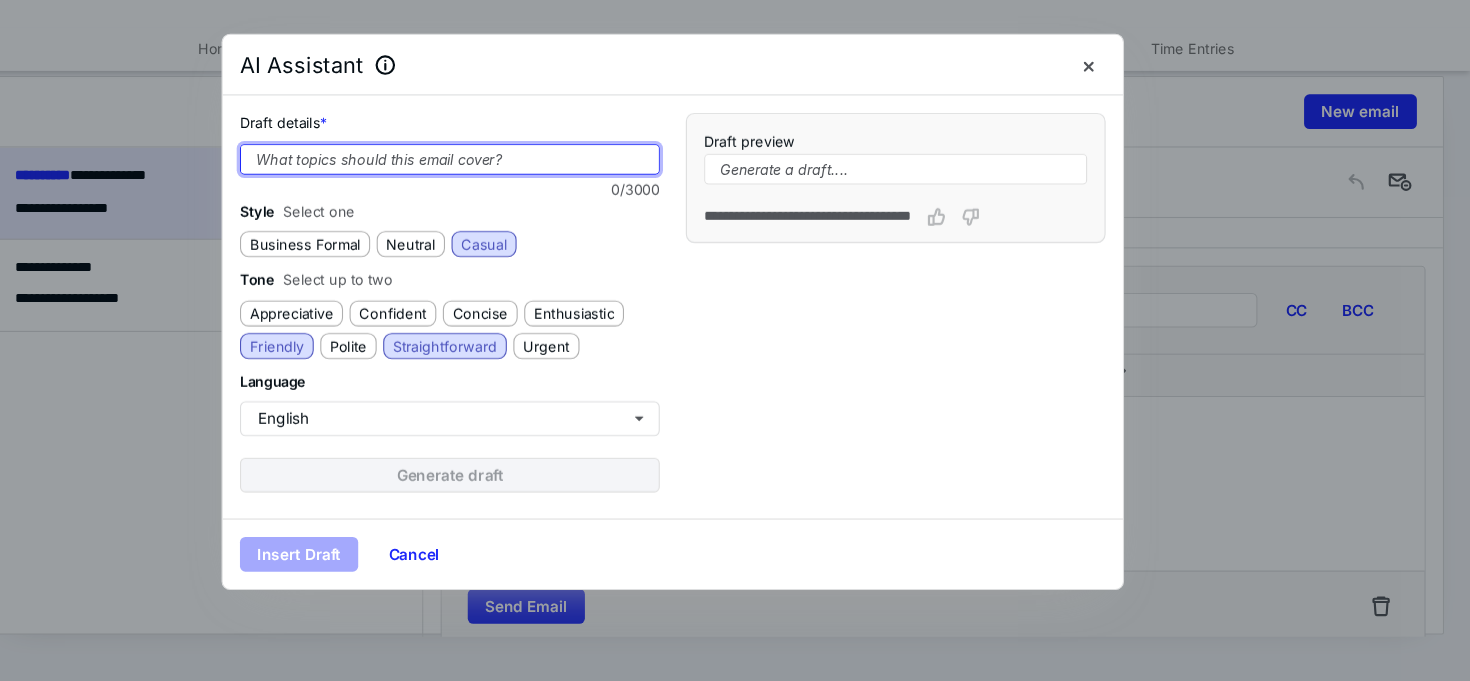 click at bounding box center (529, 200) 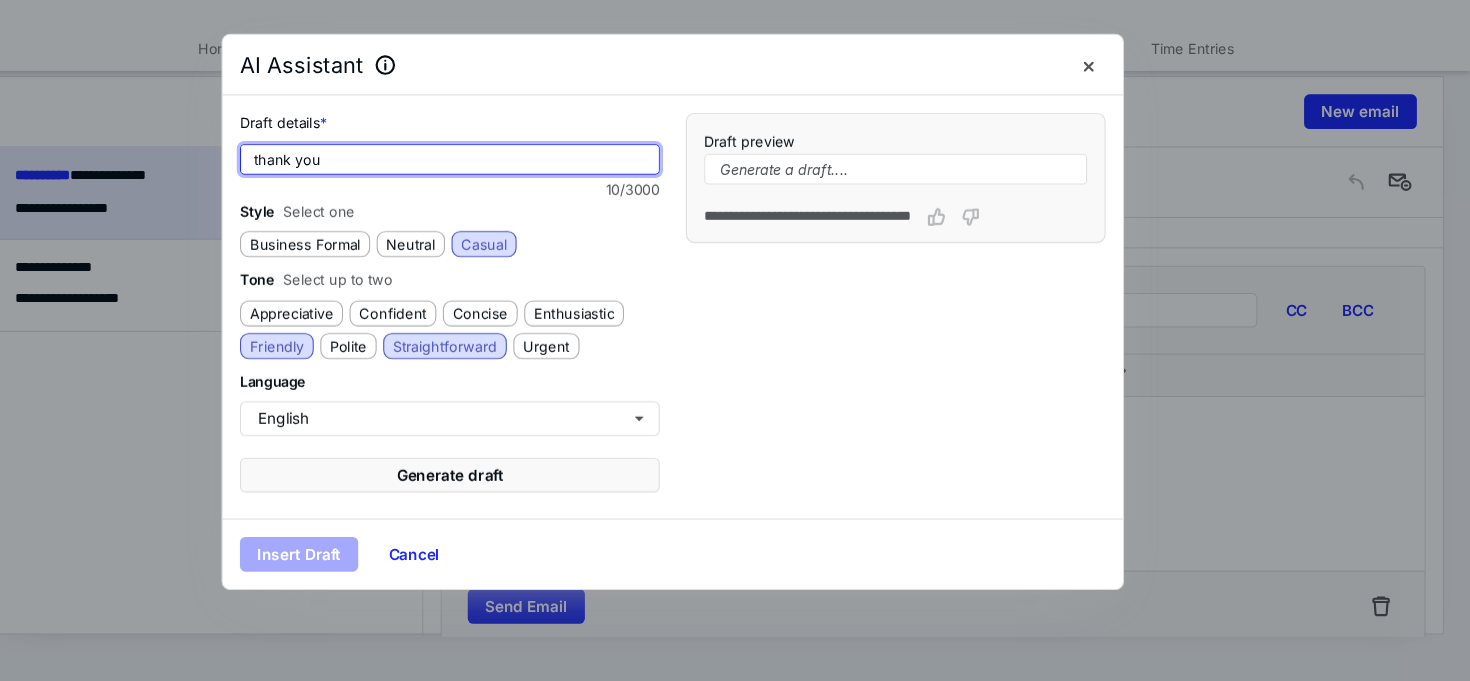 type on "thank you" 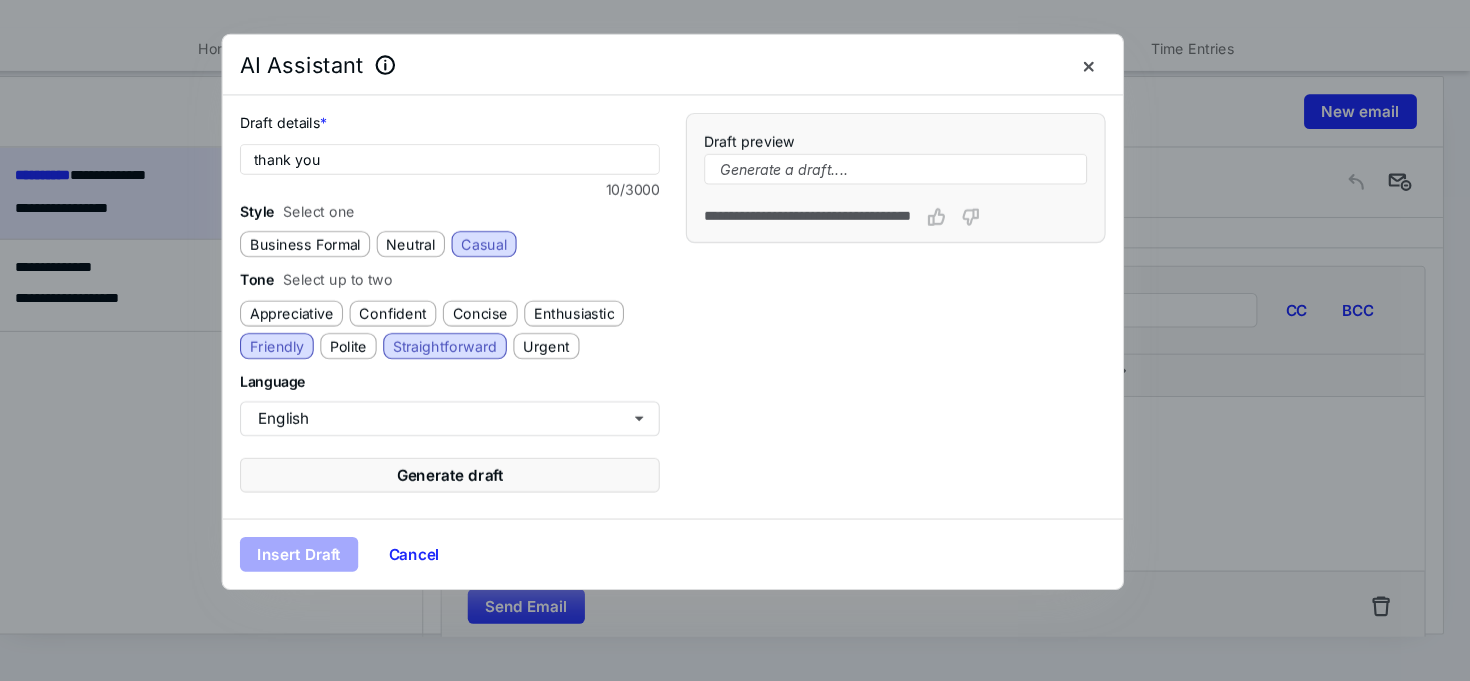 drag, startPoint x: 331, startPoint y: 156, endPoint x: 447, endPoint y: 157, distance: 116.00431 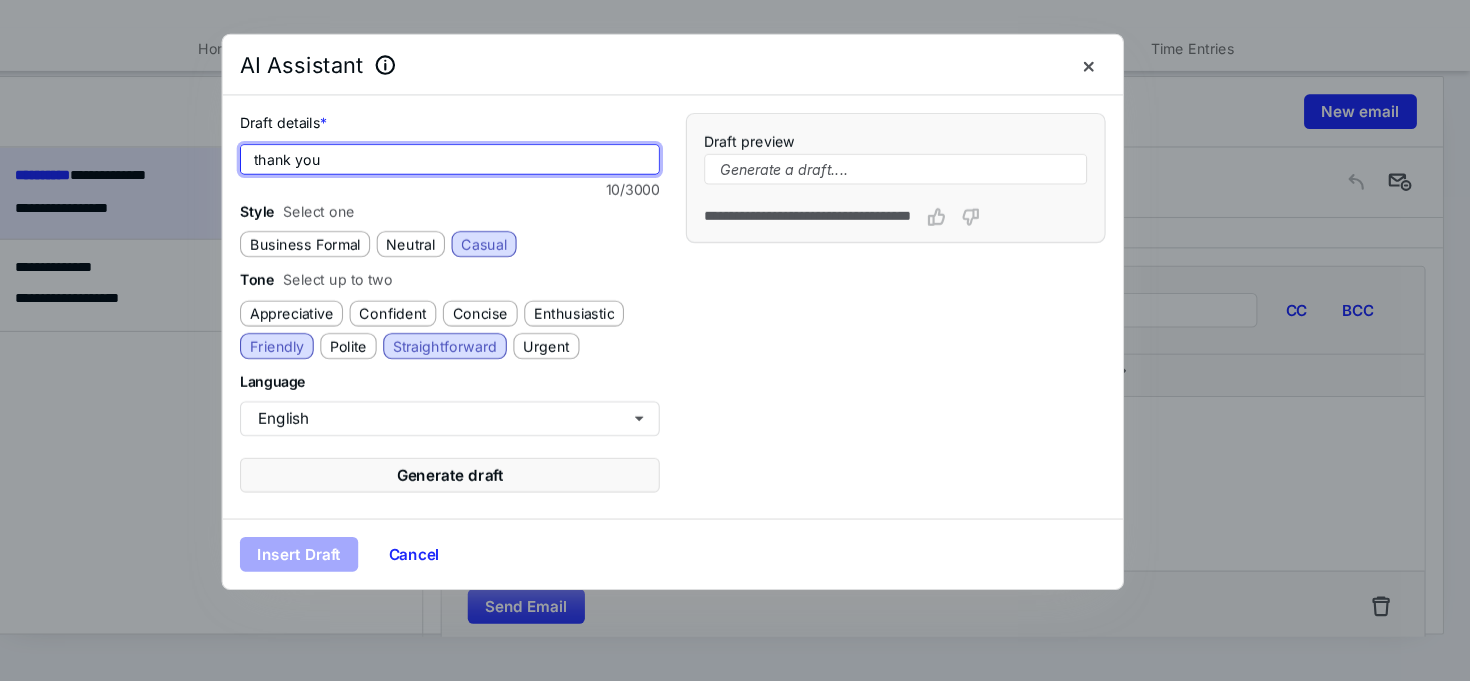 click on "thank you" at bounding box center (529, 200) 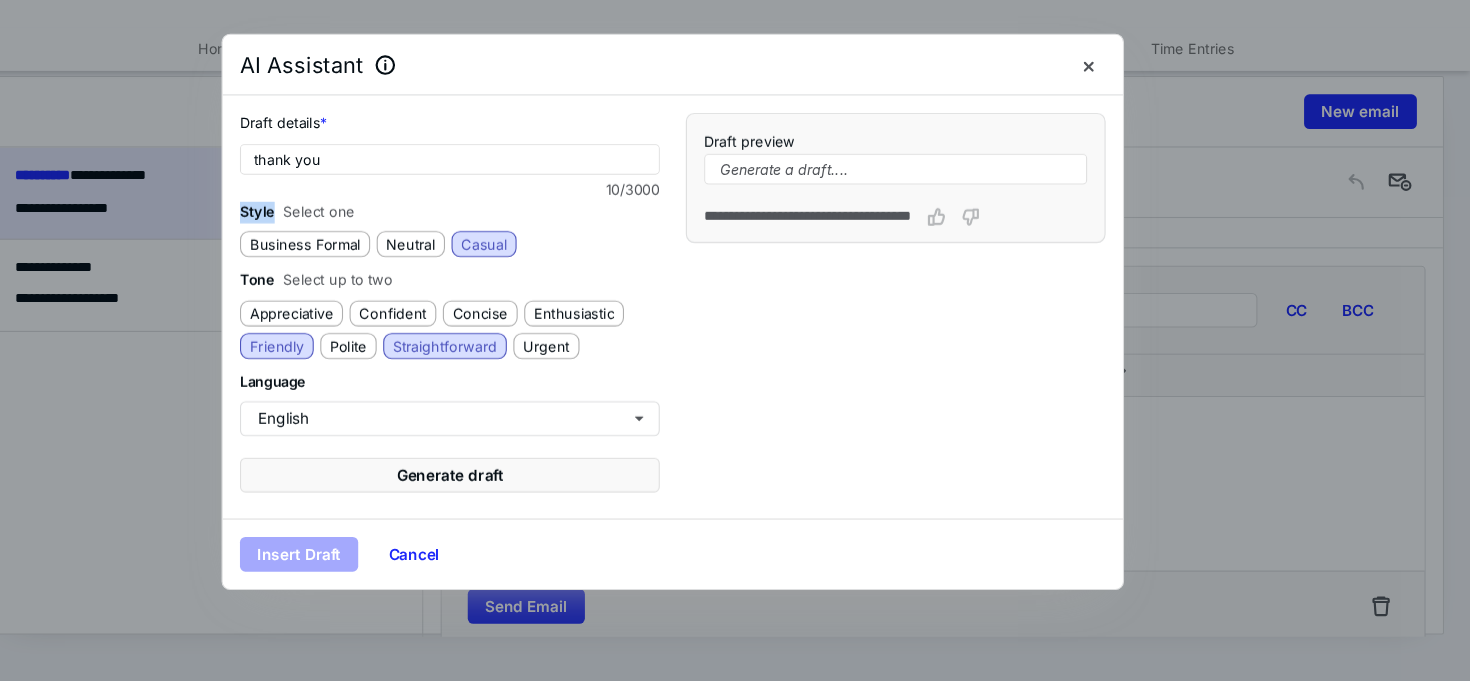 drag, startPoint x: 334, startPoint y: 246, endPoint x: 375, endPoint y: 249, distance: 41.109608 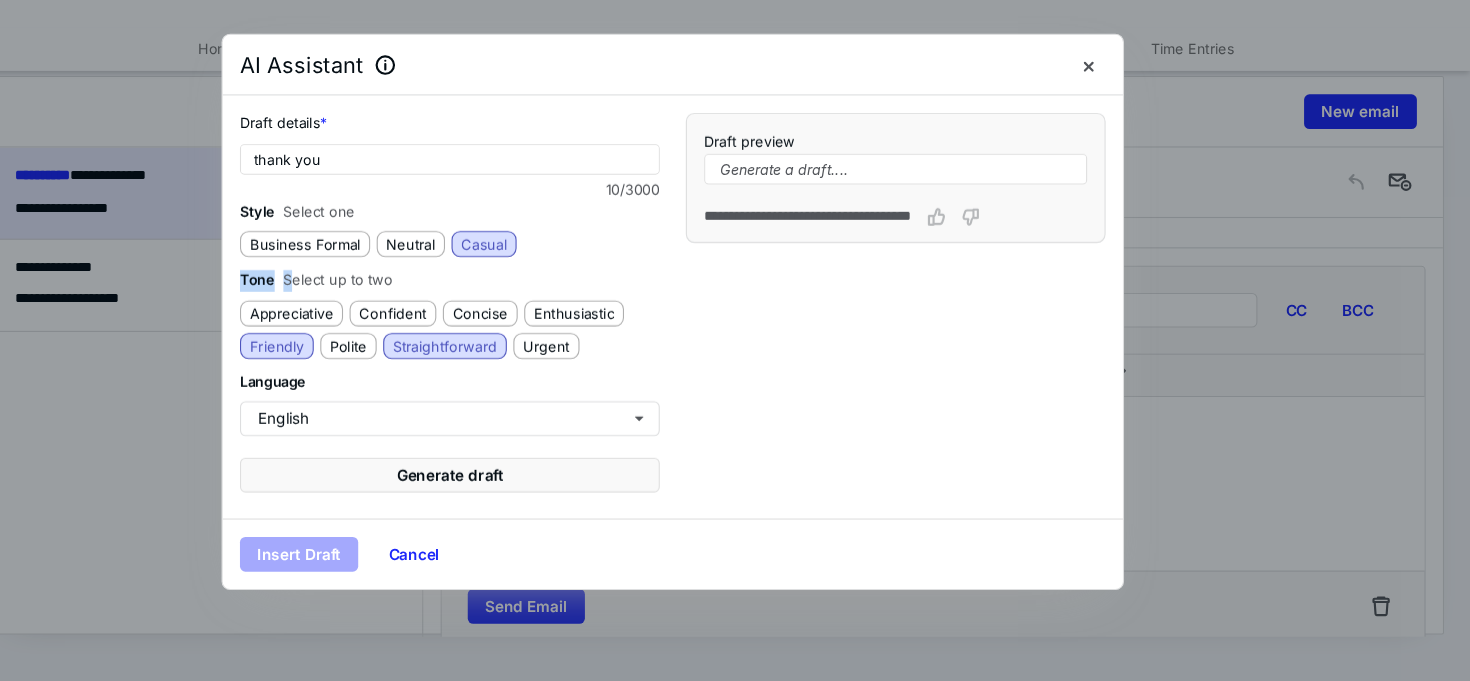 drag, startPoint x: 336, startPoint y: 307, endPoint x: 393, endPoint y: 307, distance: 57 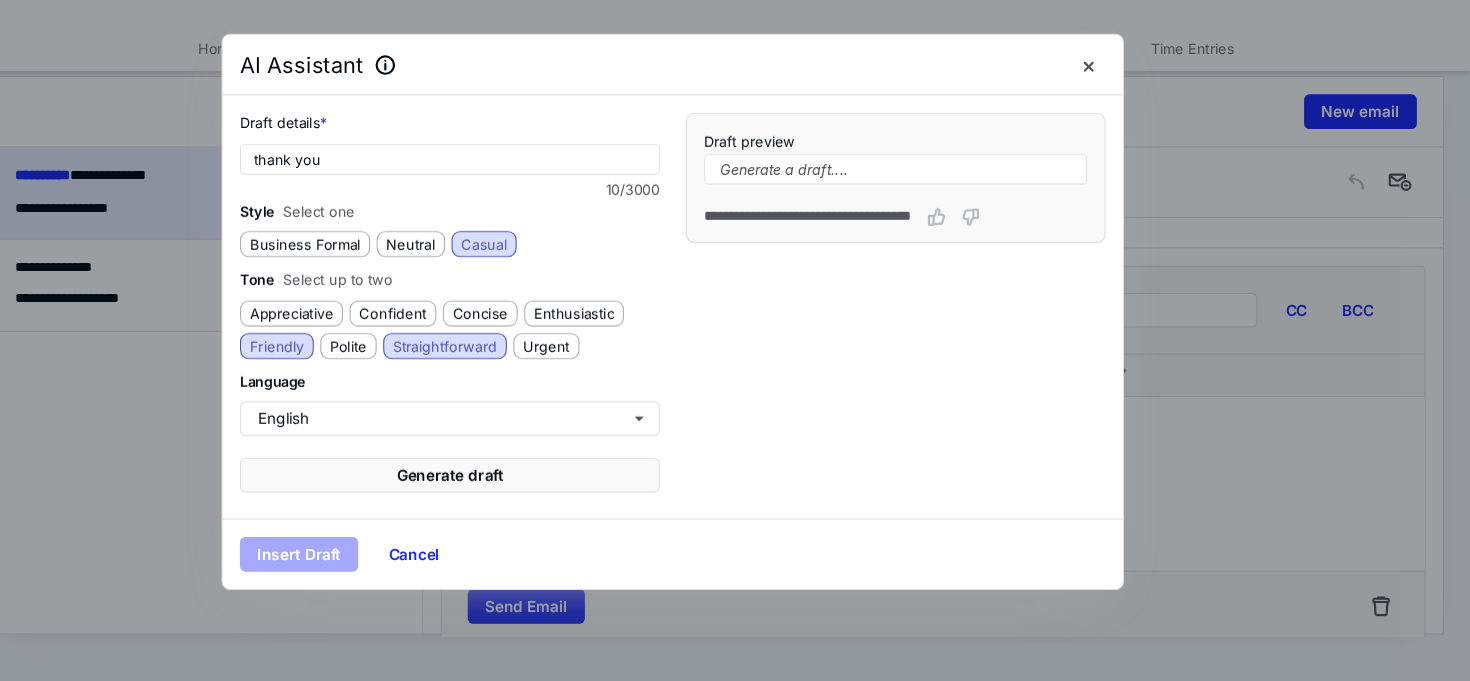 click on "Draft details  * thank you  10 / 3000 Style Select one Business Formal Neutral Casual Tone Select up to two Appreciative Confident Concise Enthusiastic Friendly Polite Straightforward Urgent Language English Generate draft" at bounding box center [529, 336] 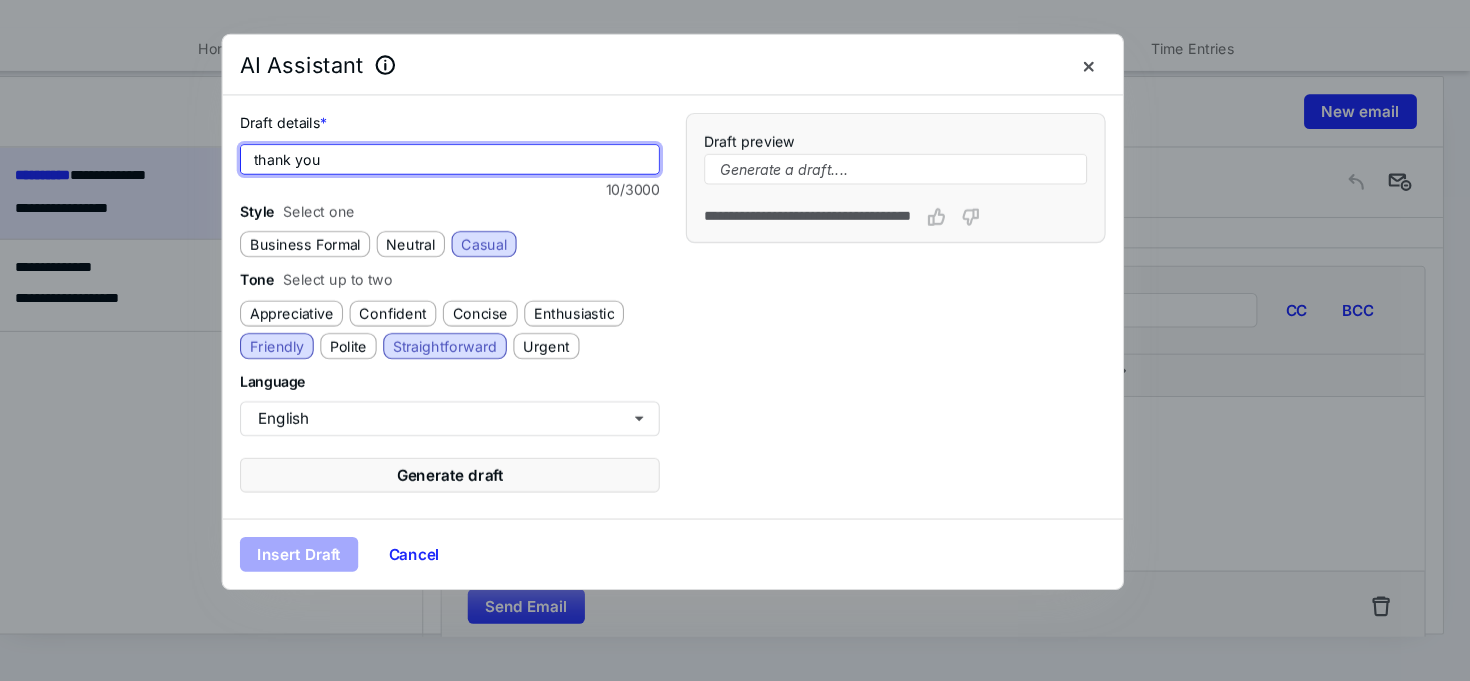 drag, startPoint x: 424, startPoint y: 201, endPoint x: 297, endPoint y: 199, distance: 127.01575 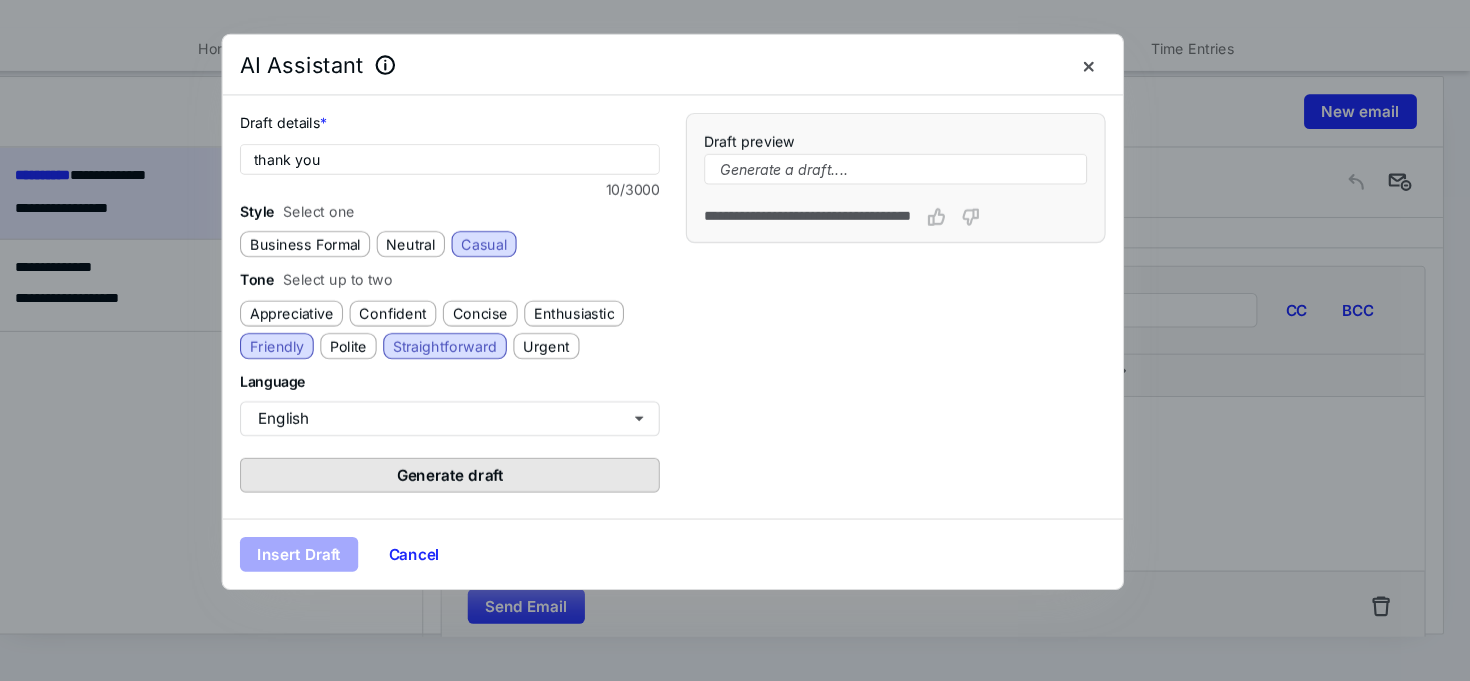 click on "Generate draft" at bounding box center [529, 491] 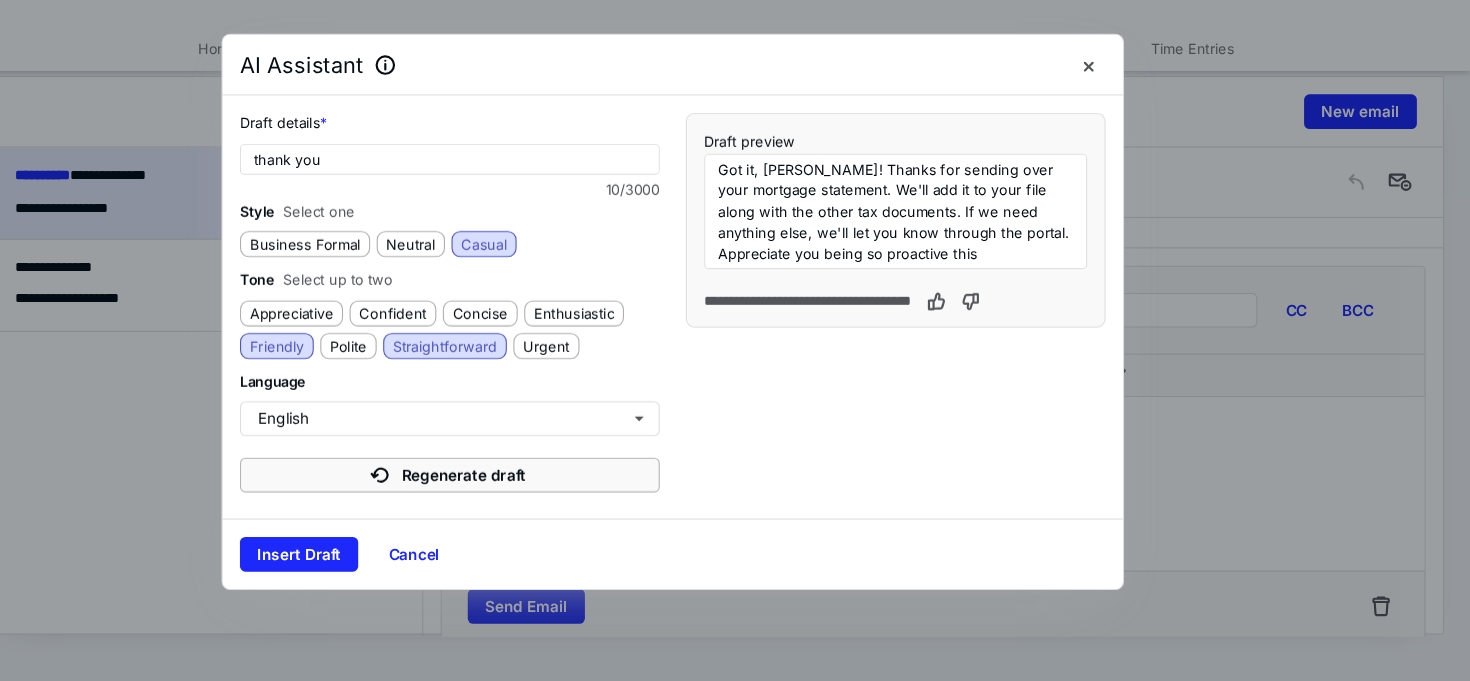 type on "Got it, [PERSON_NAME]! Thanks for sending over your mortgage statement. We'll add it to your file along with the other tax documents. If we need anything else, we'll let you know through the portal. Appreciate you being so proactive this year!
[PERSON_NAME]" 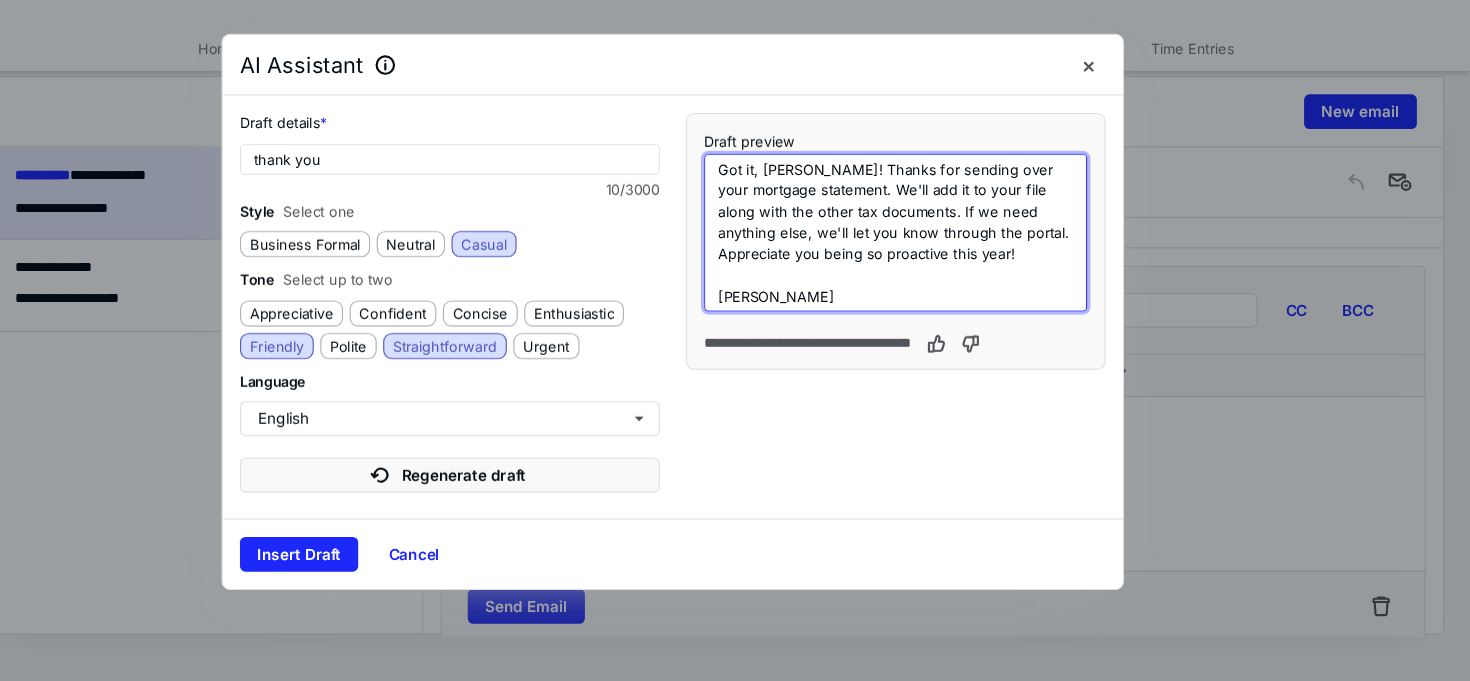 drag, startPoint x: 966, startPoint y: 289, endPoint x: 824, endPoint y: 221, distance: 157.44205 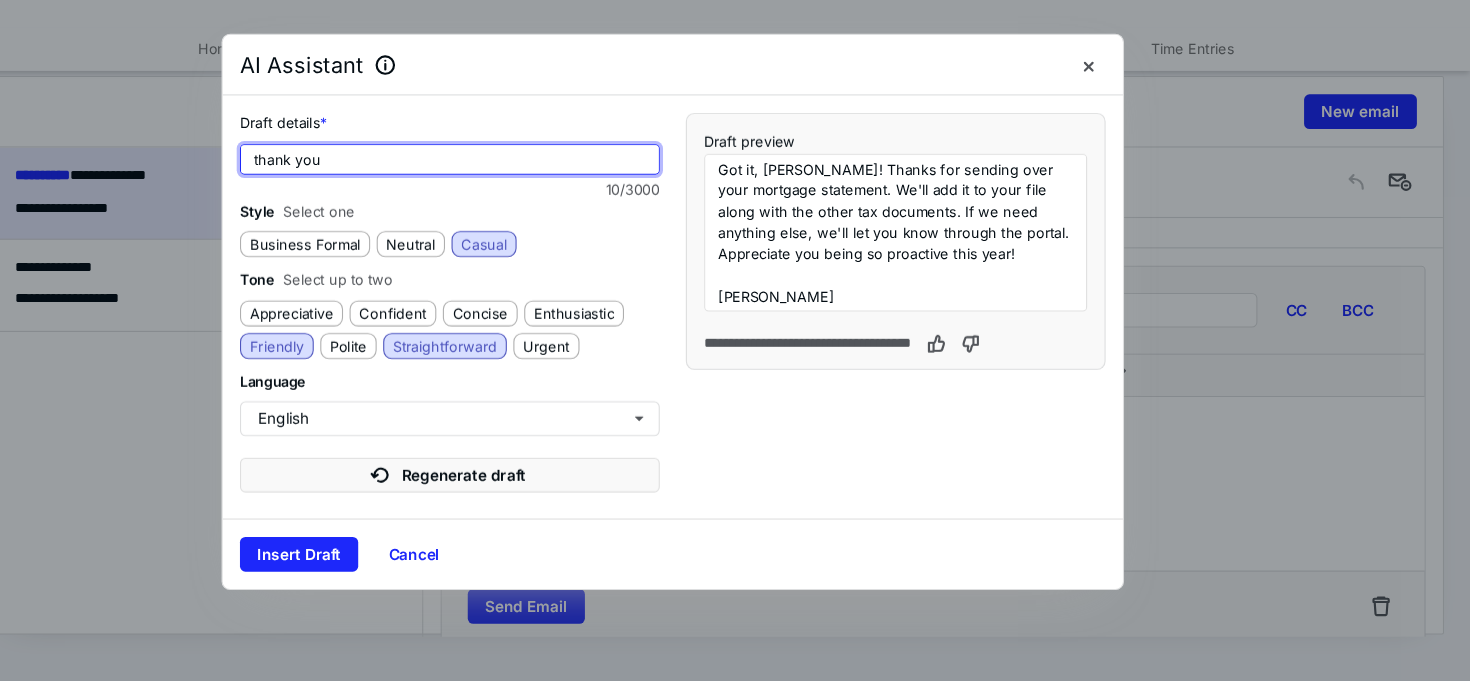 click on "thank you" at bounding box center (529, 200) 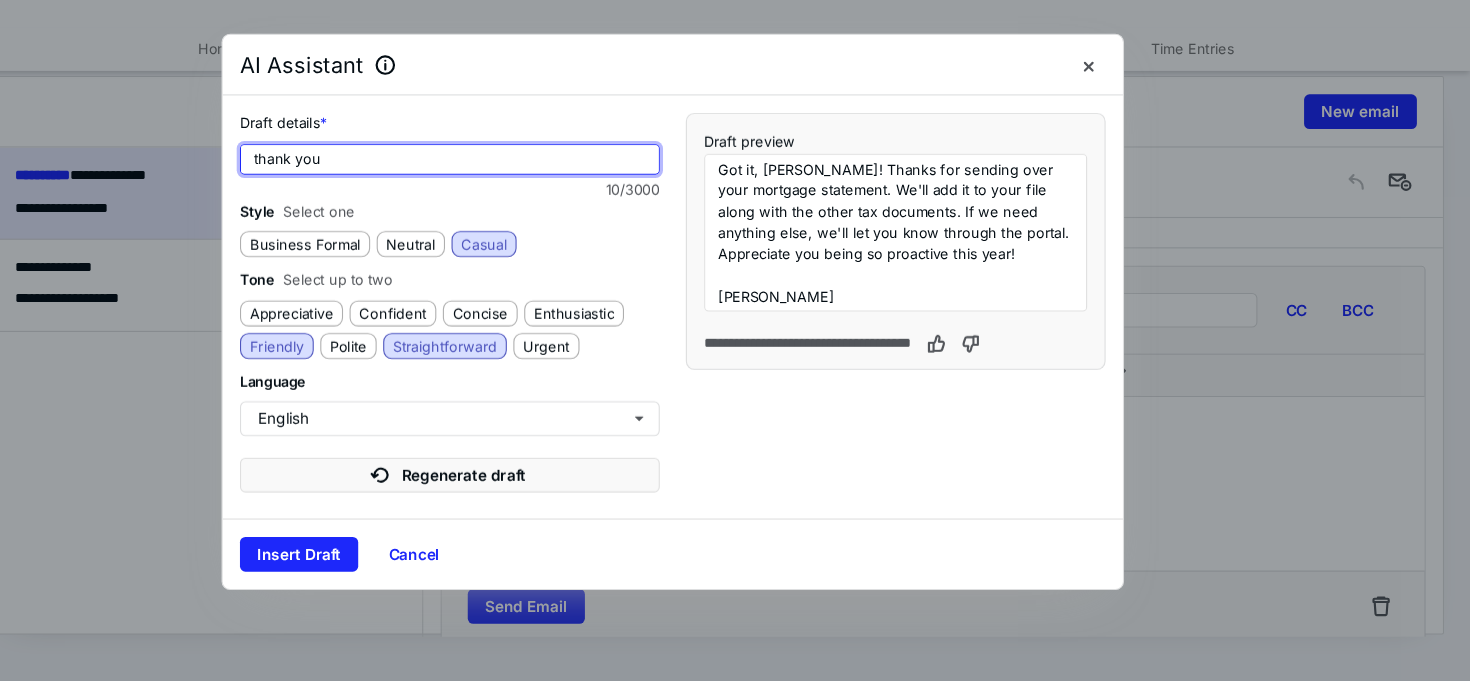 drag, startPoint x: 443, startPoint y: 205, endPoint x: 292, endPoint y: 204, distance: 151.00331 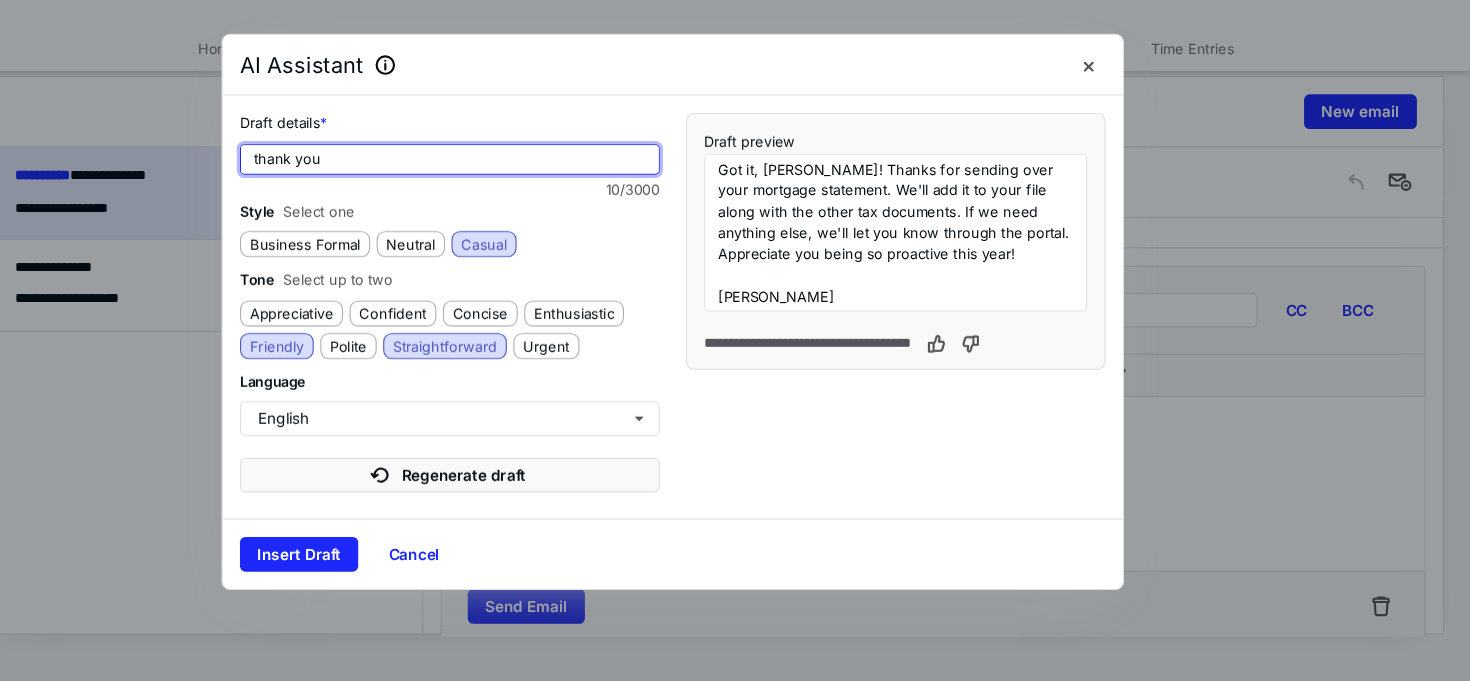 click on "thank you" at bounding box center (529, 200) 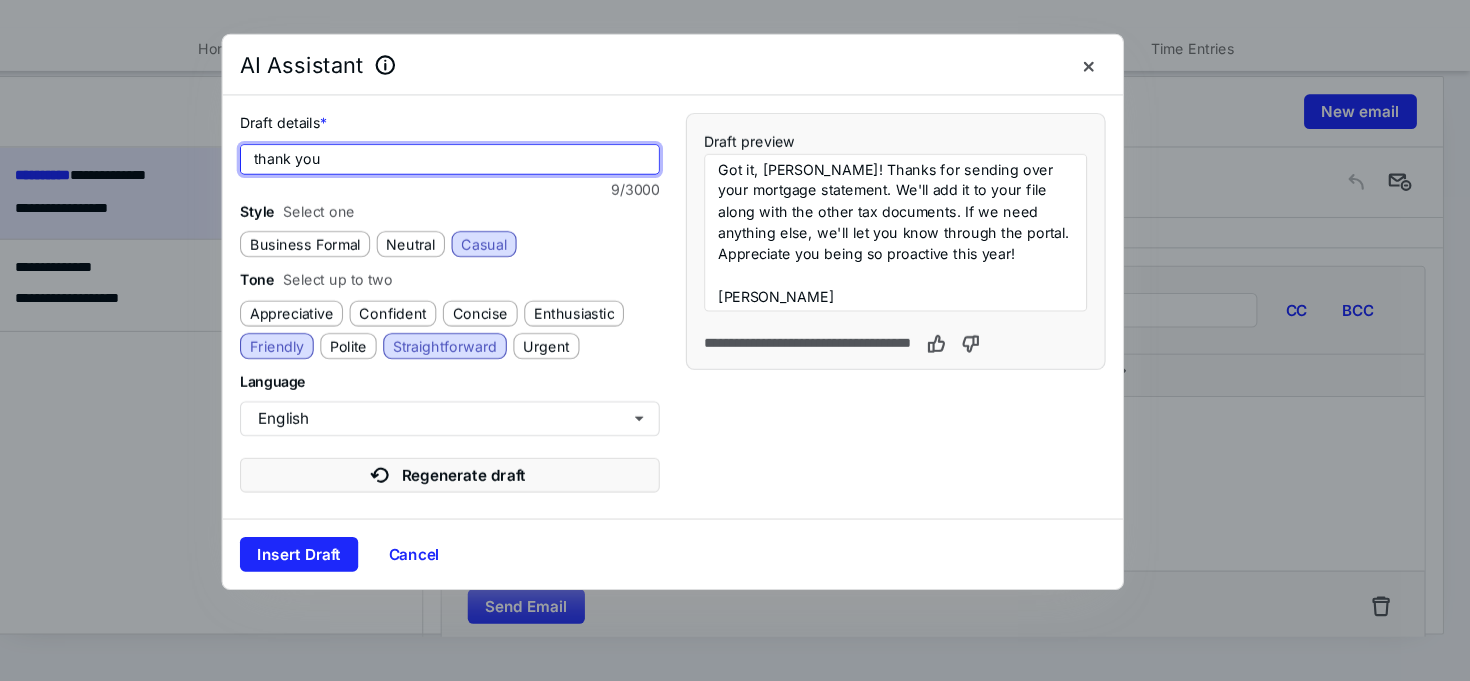 scroll, scrollTop: 0, scrollLeft: 0, axis: both 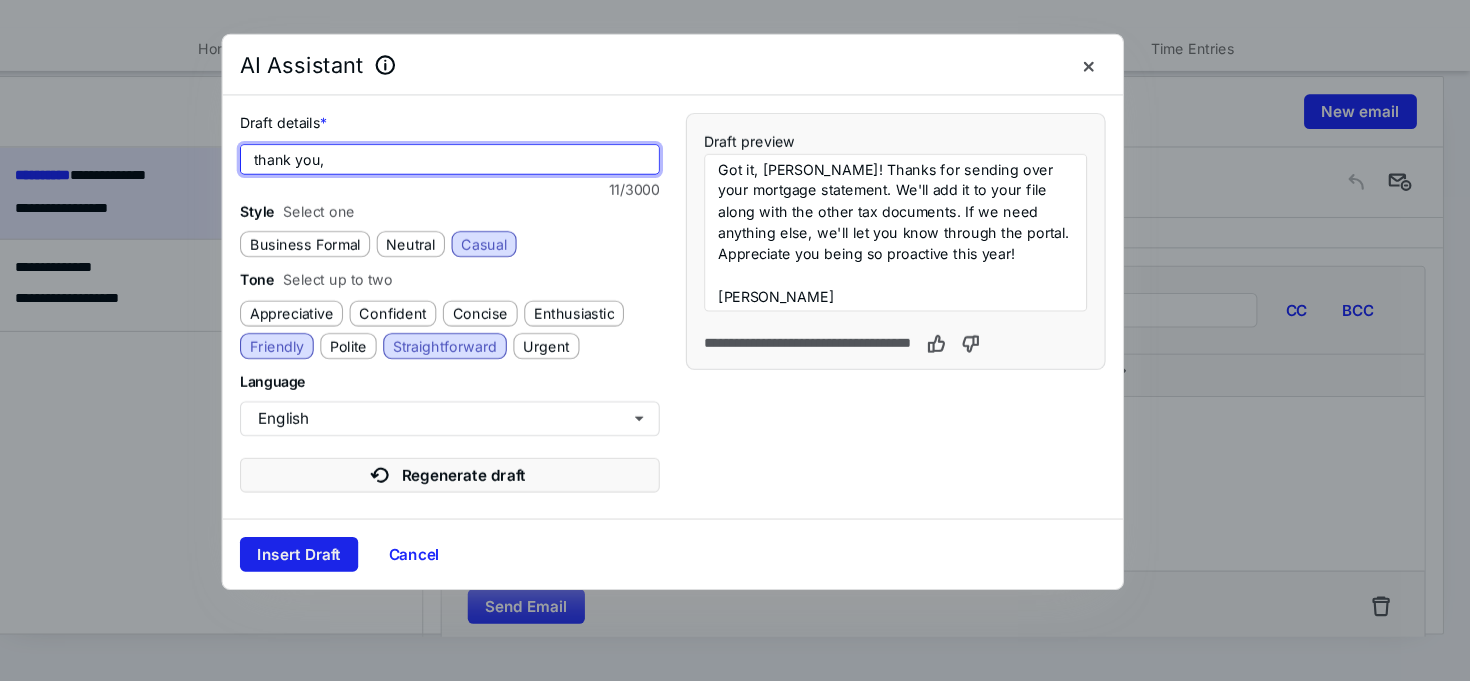 type on "thank you," 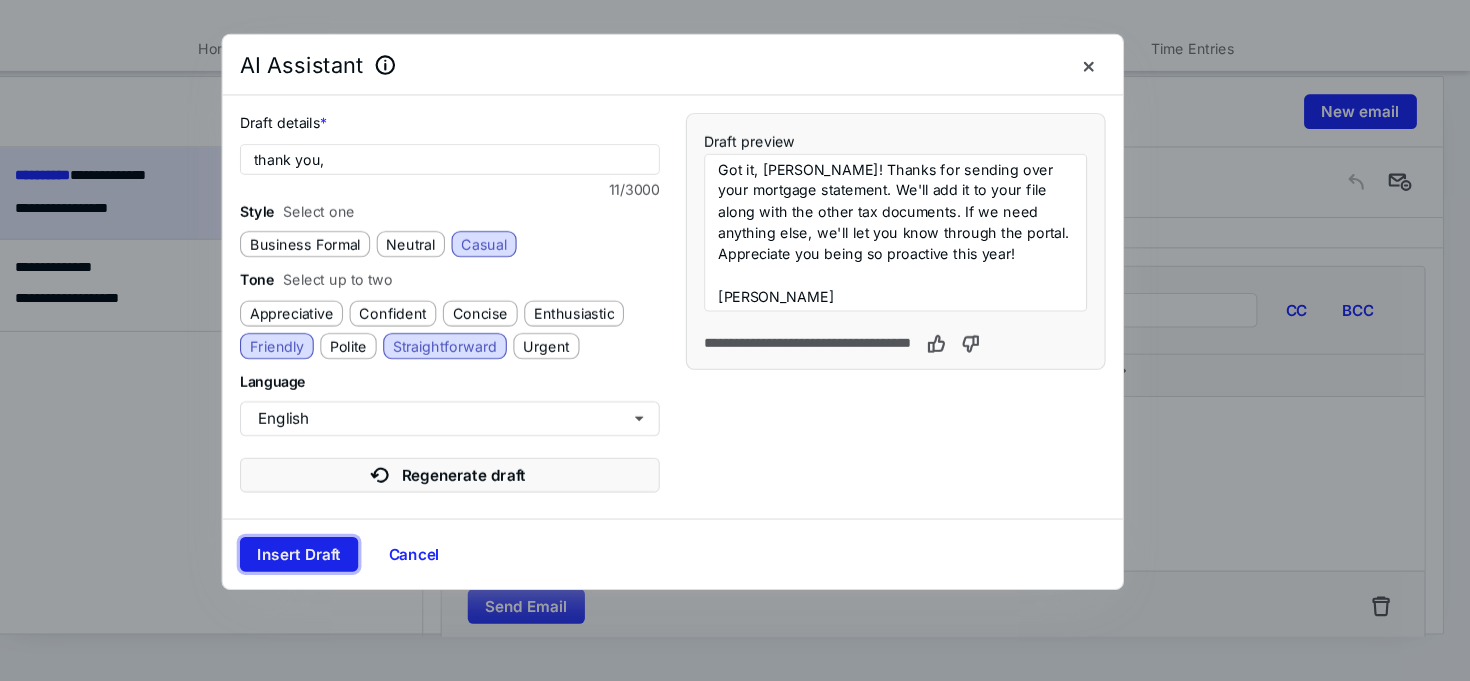 click on "Insert Draft" at bounding box center (390, 564) 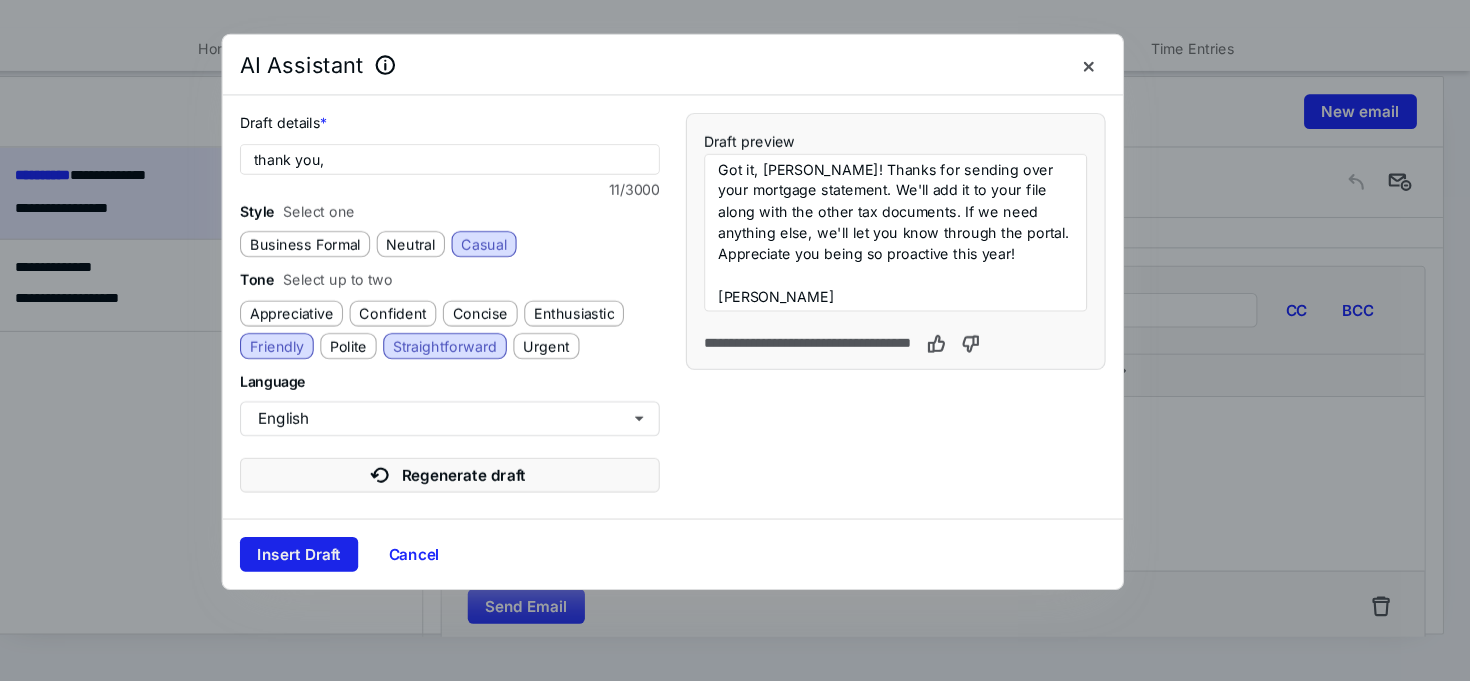 type 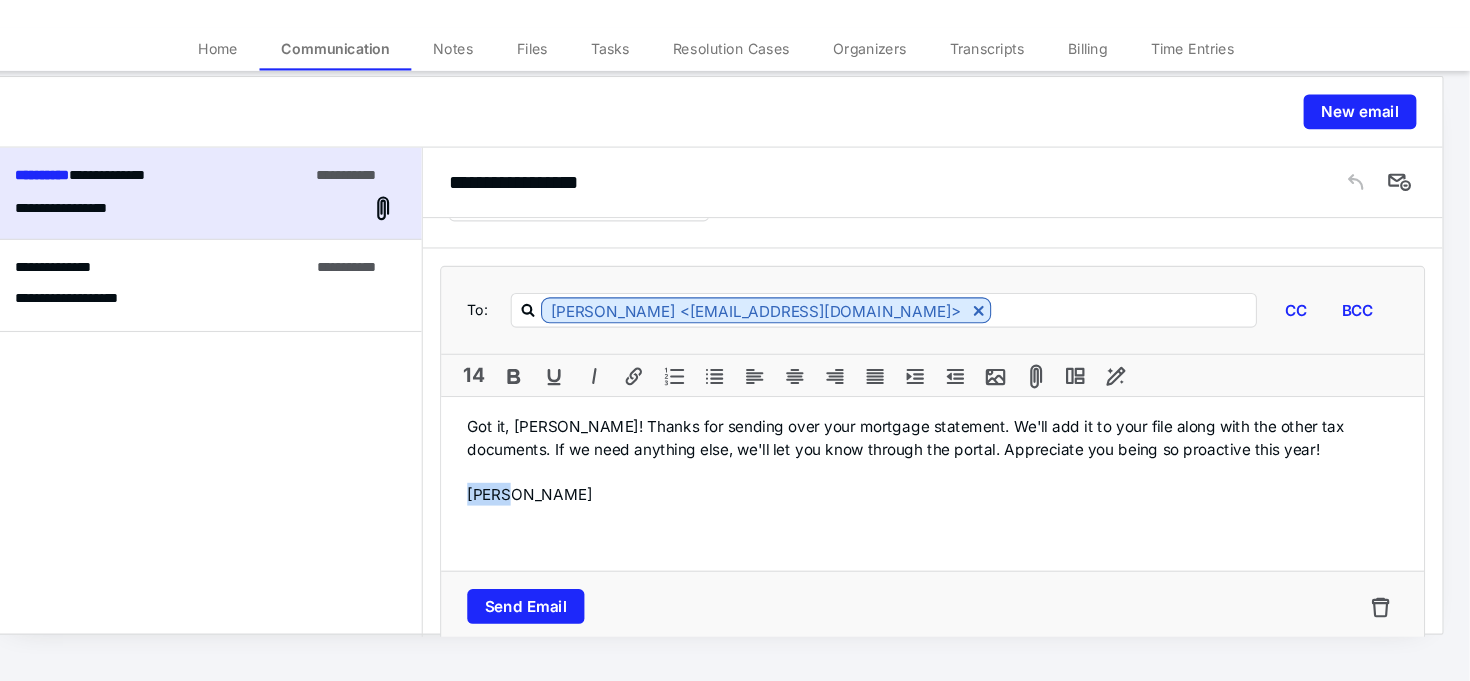 drag, startPoint x: 601, startPoint y: 503, endPoint x: 522, endPoint y: 503, distance: 79 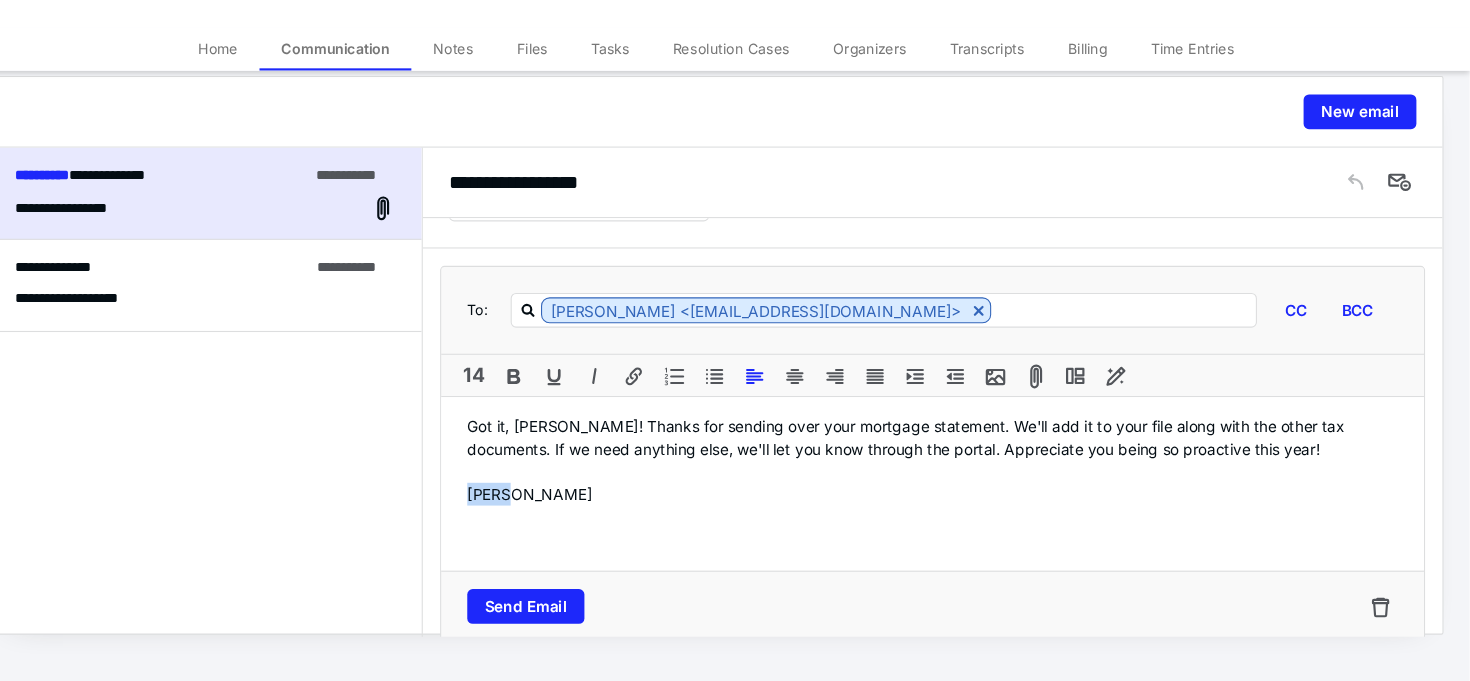 type 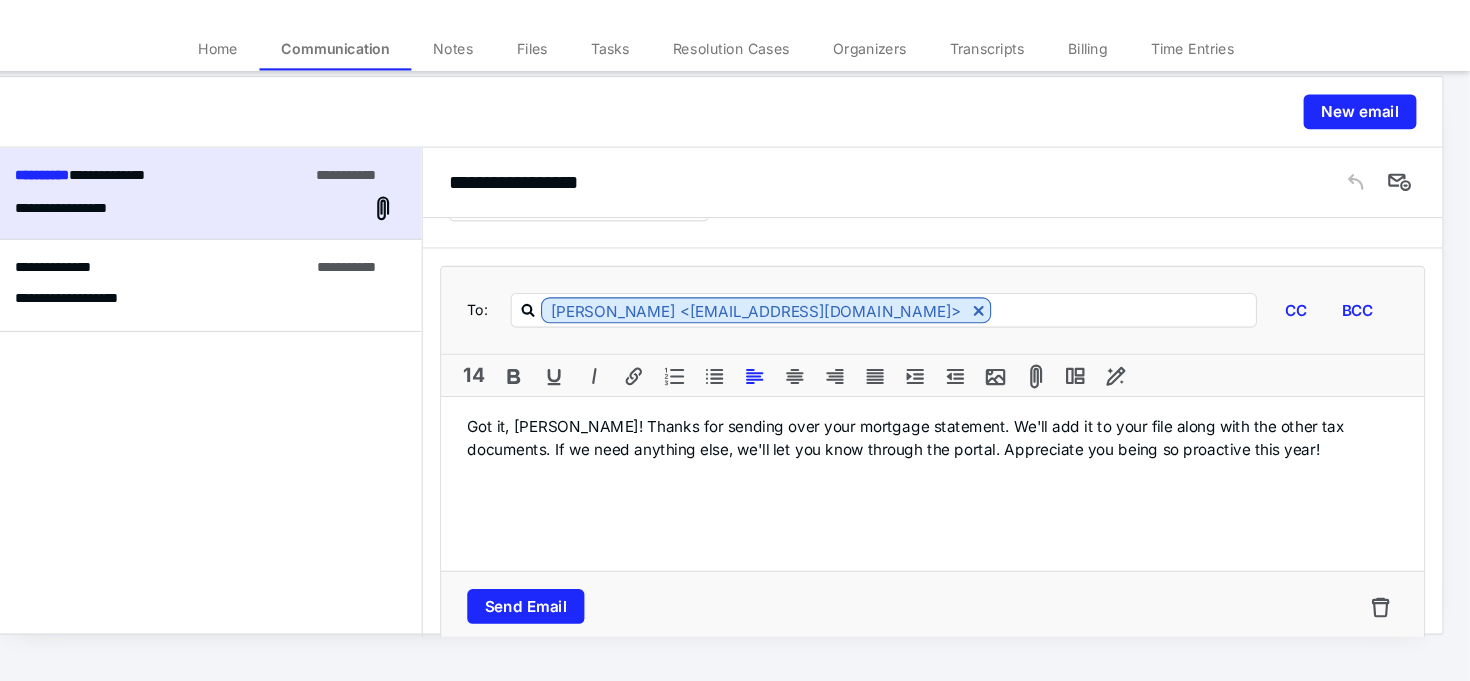 scroll, scrollTop: 19, scrollLeft: 0, axis: vertical 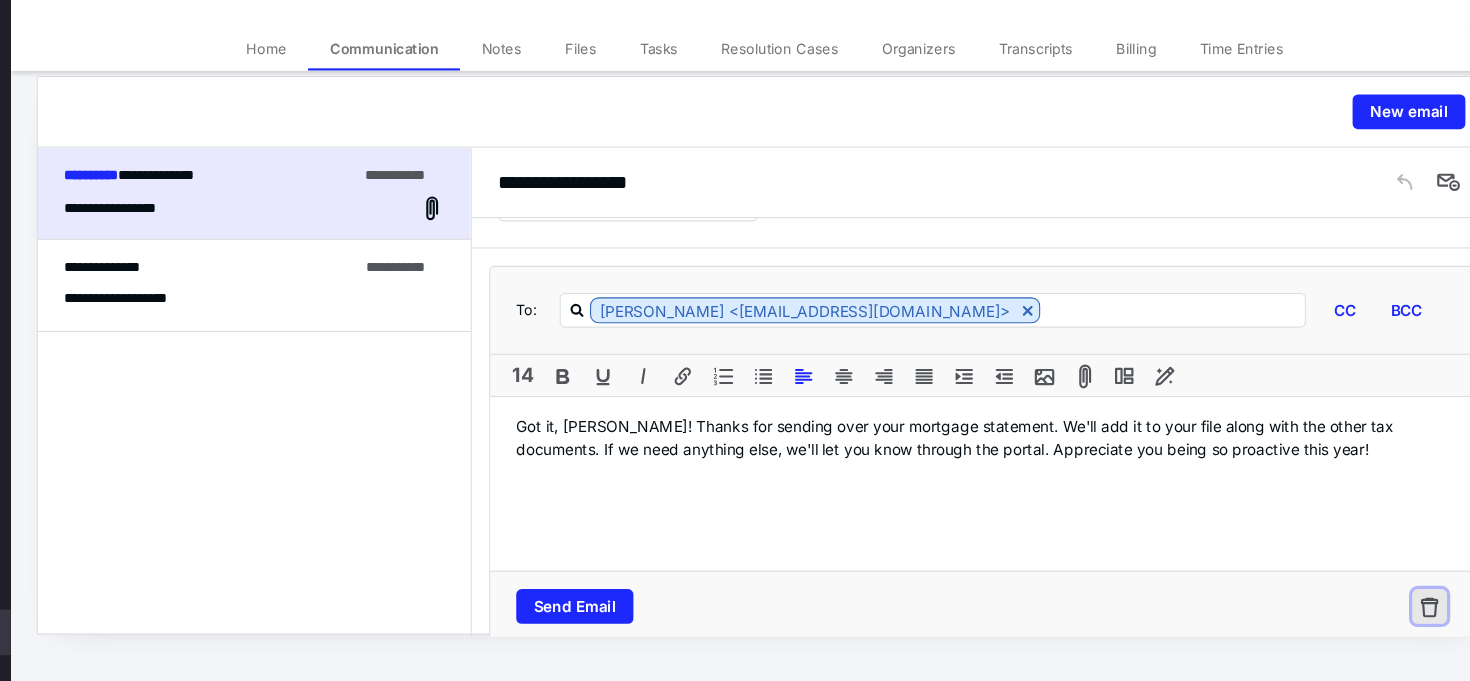 click at bounding box center (1388, 612) 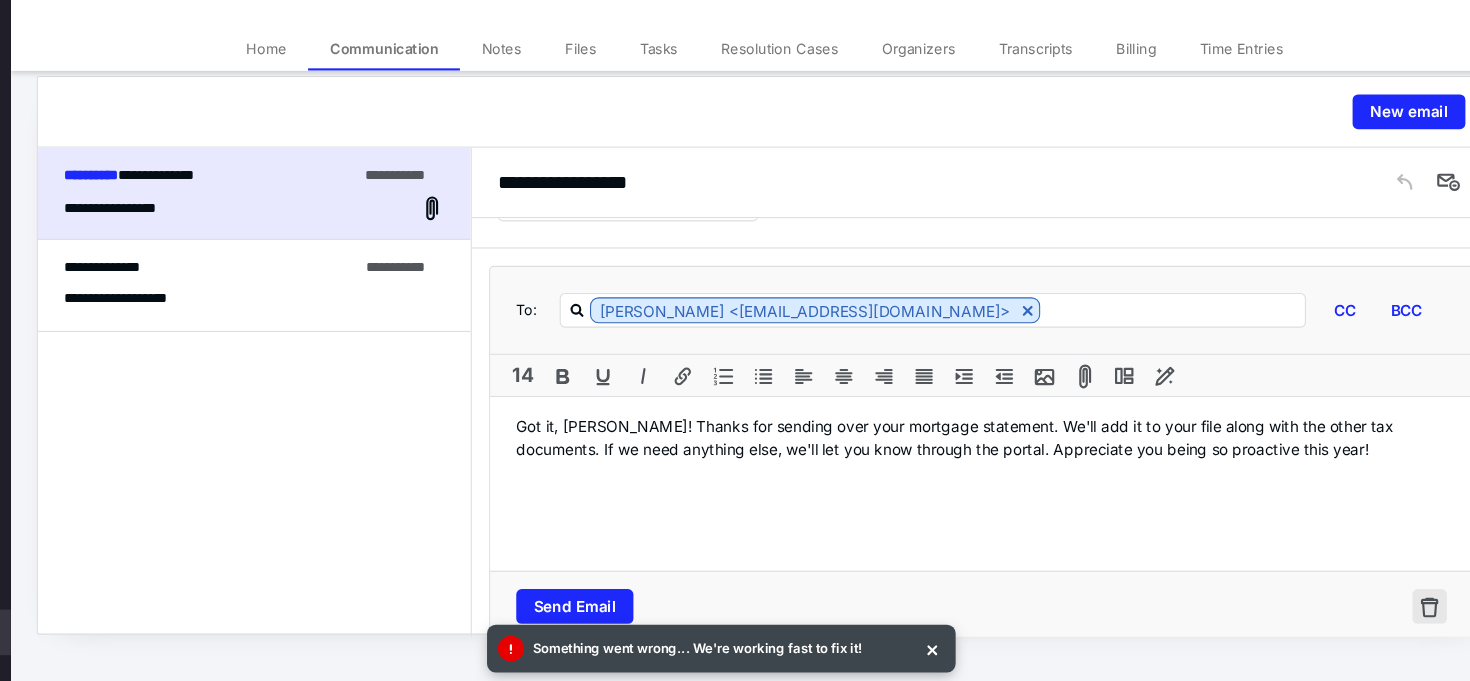 scroll, scrollTop: 66, scrollLeft: 0, axis: vertical 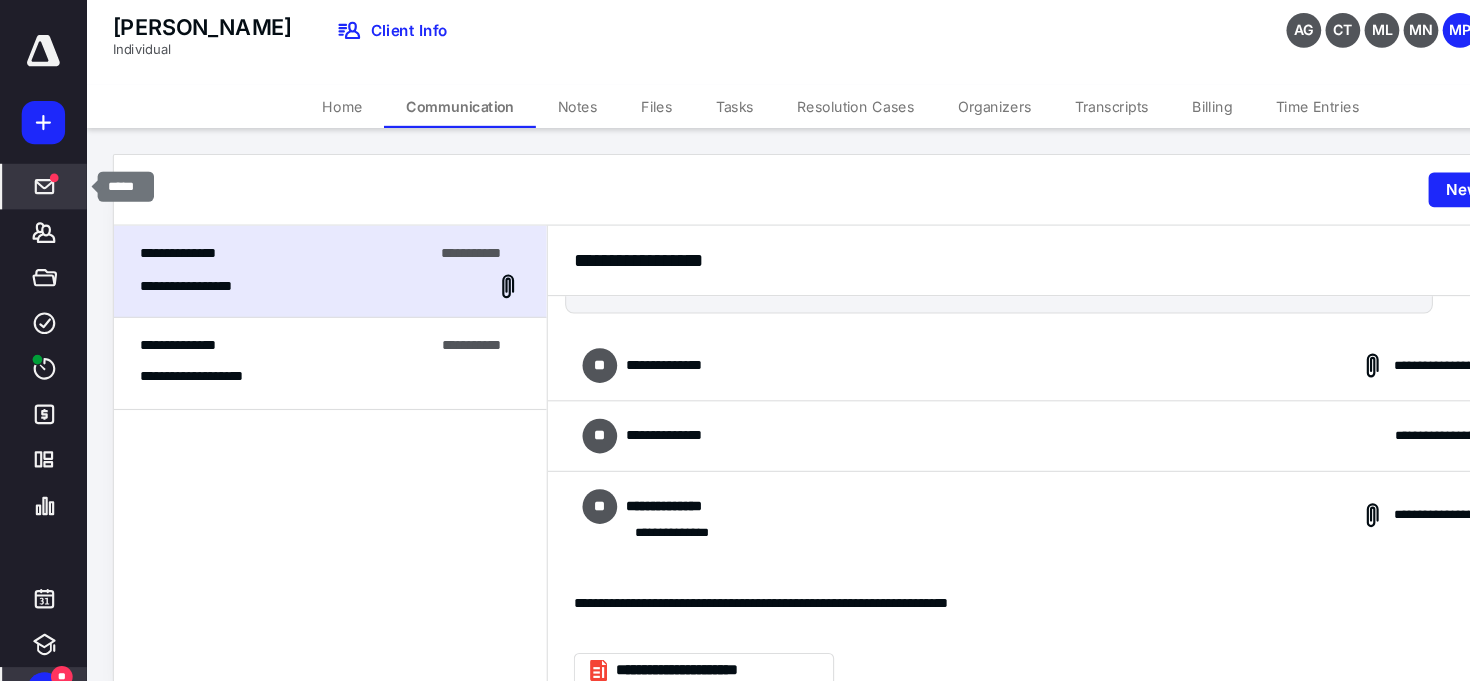 click 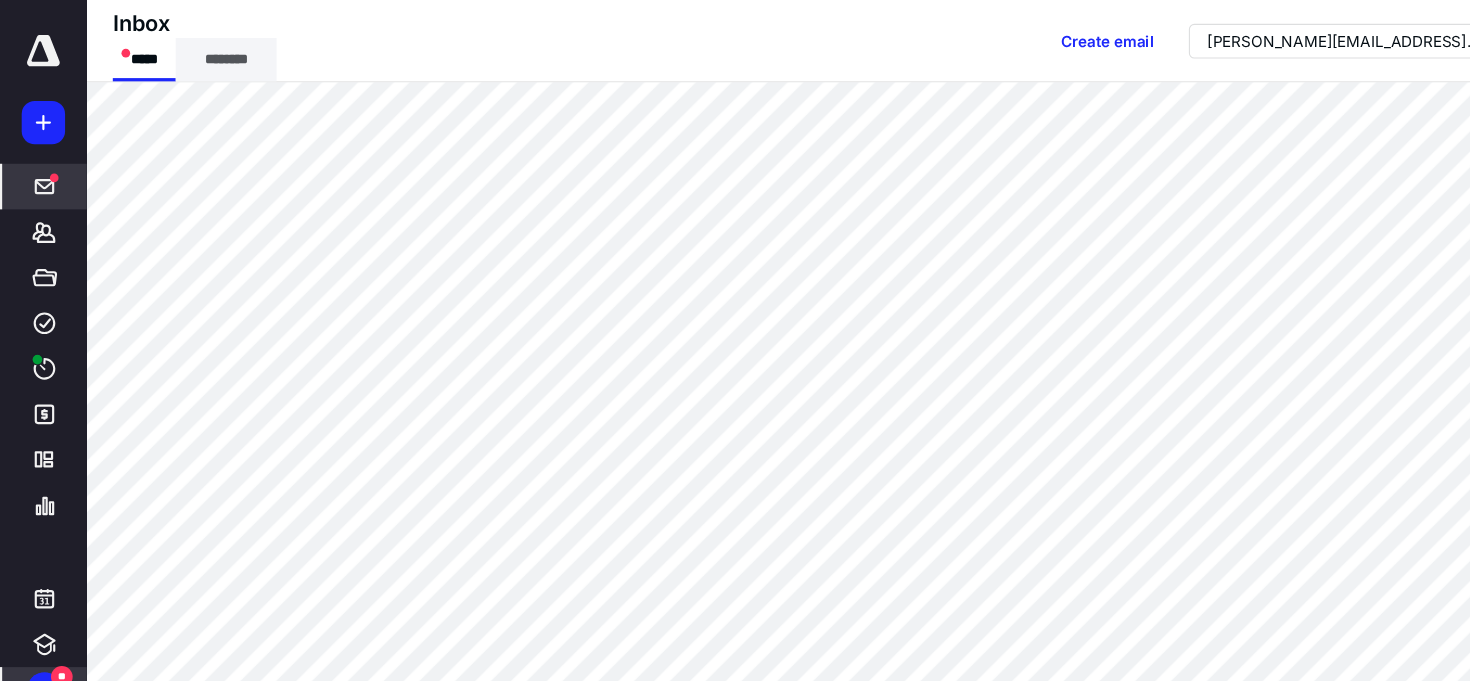 click on "********" at bounding box center (208, 55) 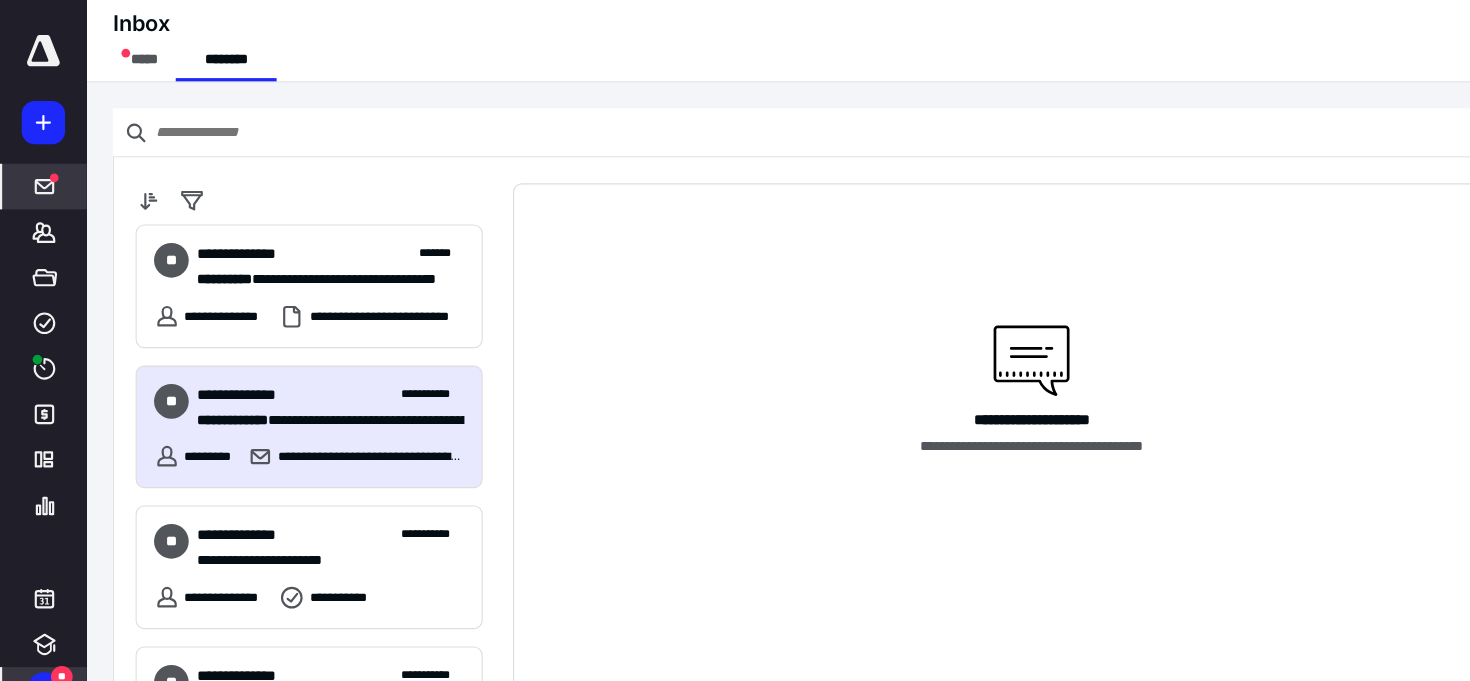 scroll, scrollTop: 0, scrollLeft: 0, axis: both 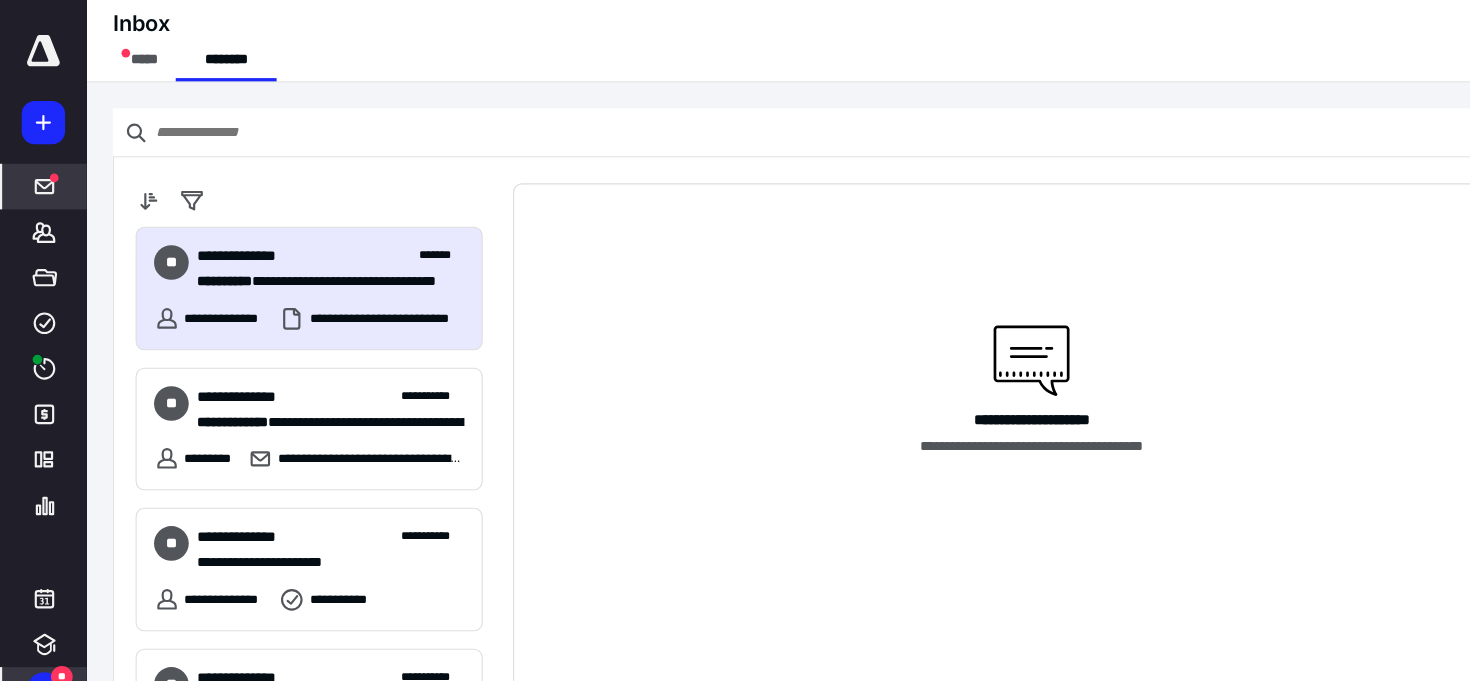 click on "**********" at bounding box center [356, 294] 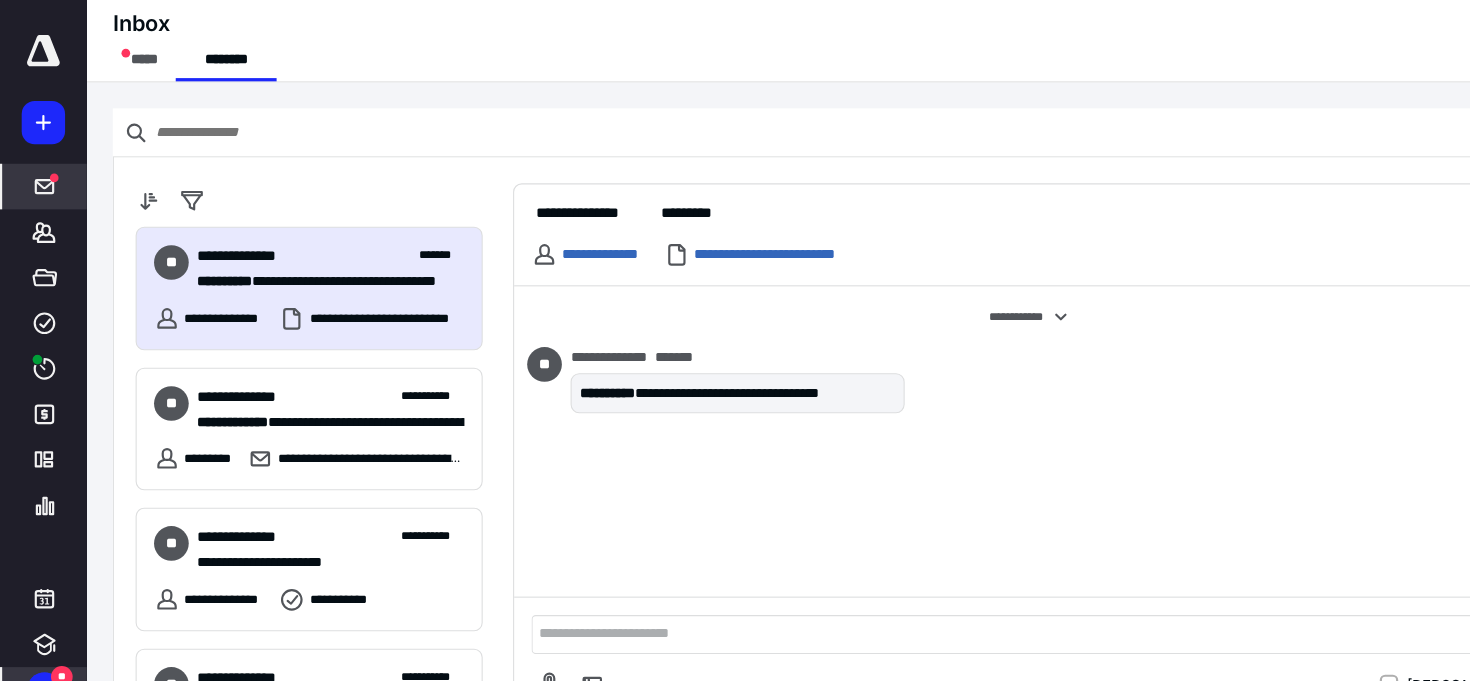 click on "**********" at bounding box center (935, 584) 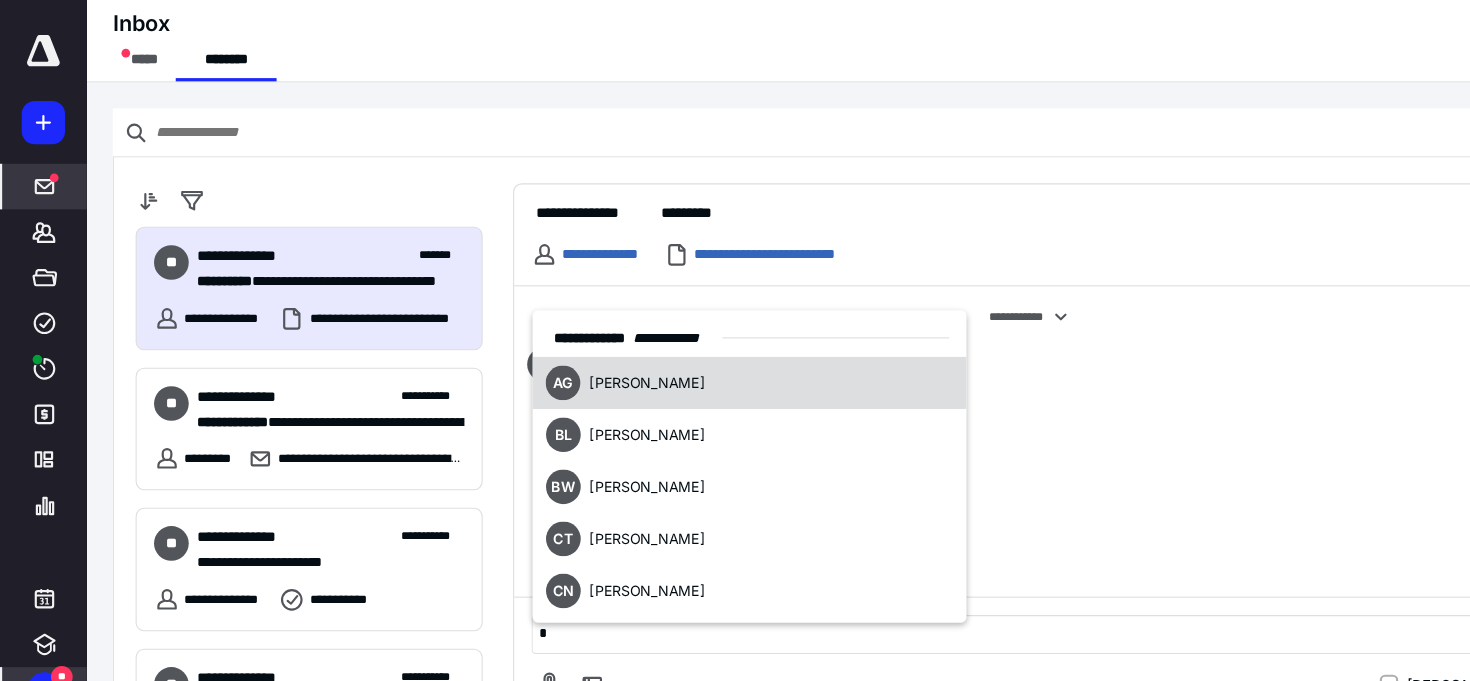 type 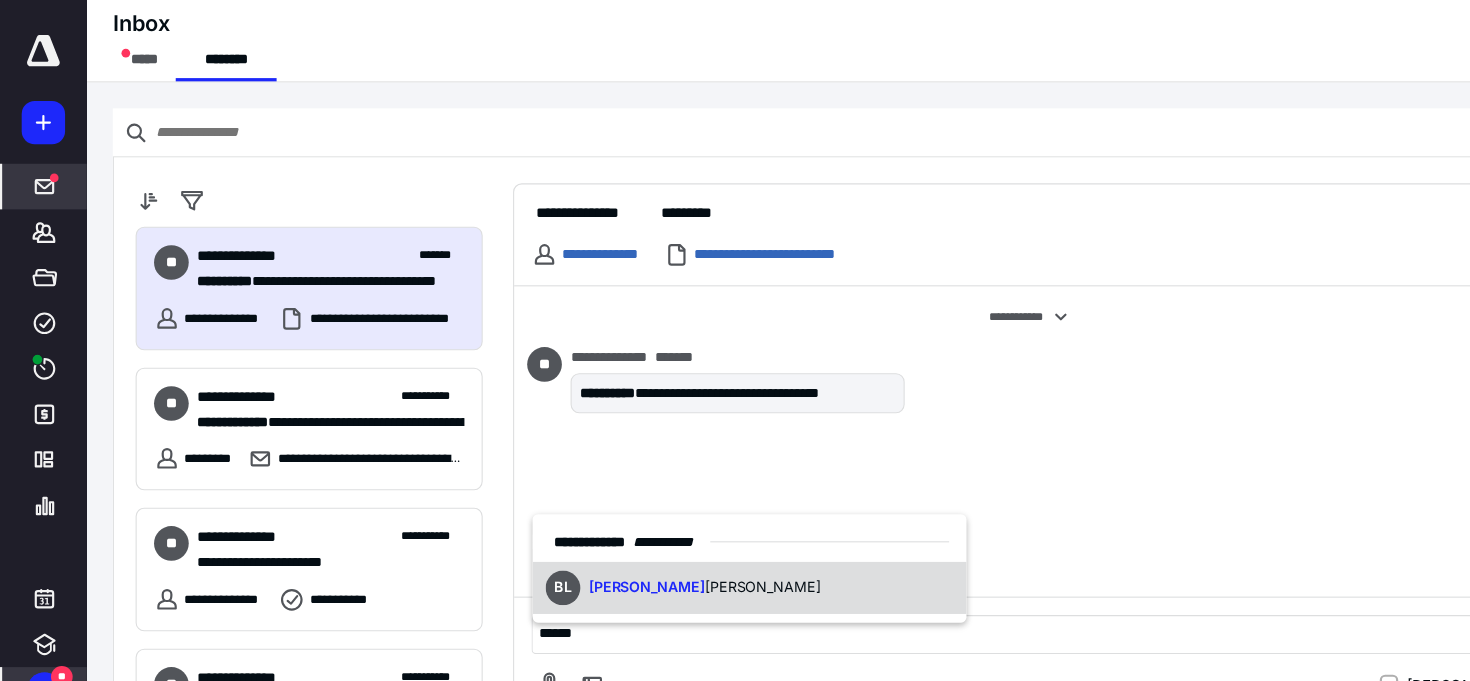 click on "[PERSON_NAME]" at bounding box center [703, 541] 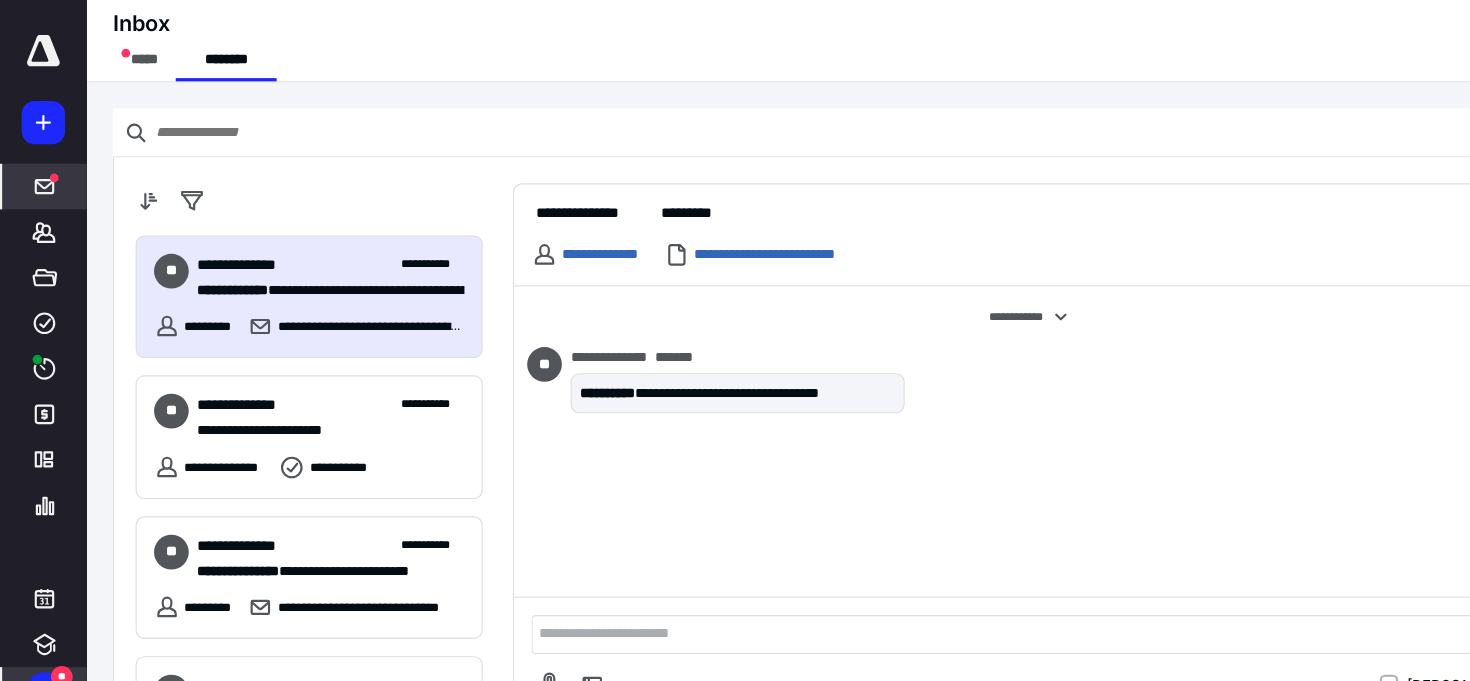 scroll, scrollTop: 124, scrollLeft: 0, axis: vertical 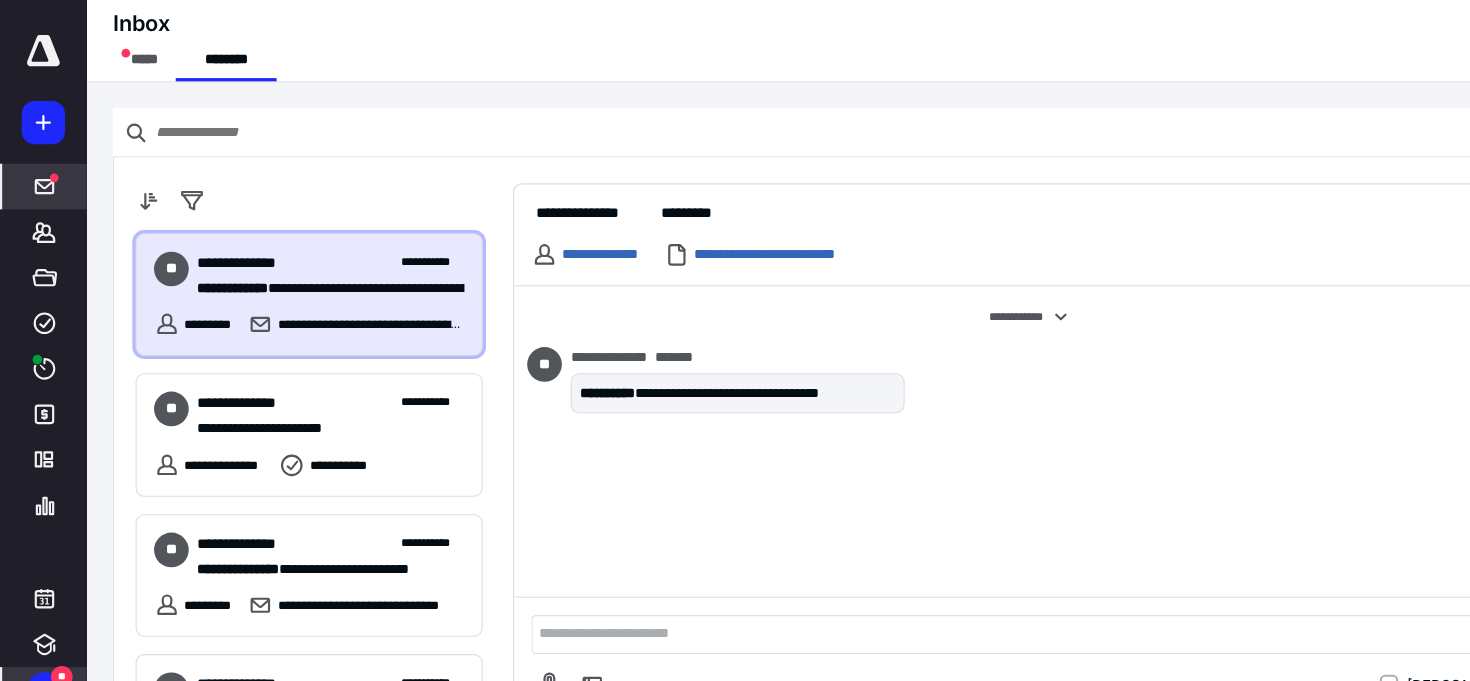 click on "**********" at bounding box center [342, 299] 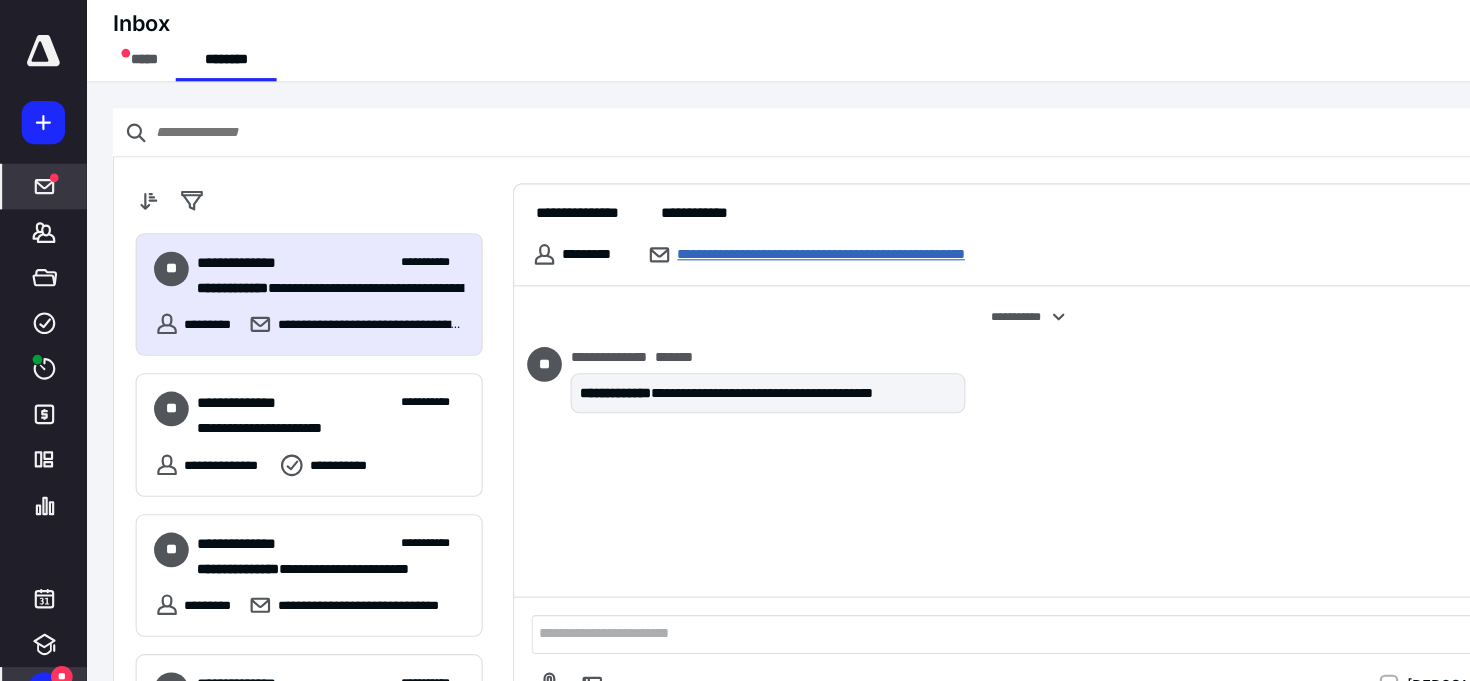 click on "**********" at bounding box center [799, 235] 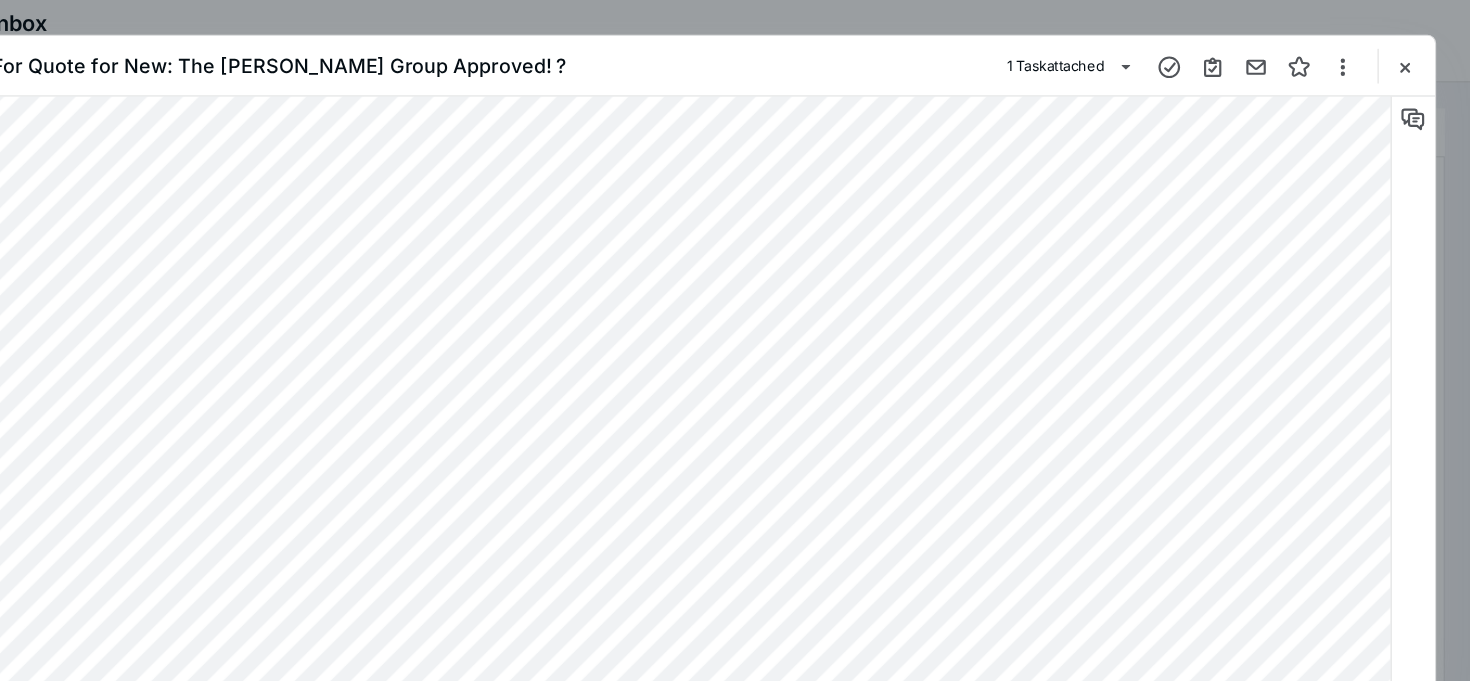 scroll, scrollTop: 0, scrollLeft: 0, axis: both 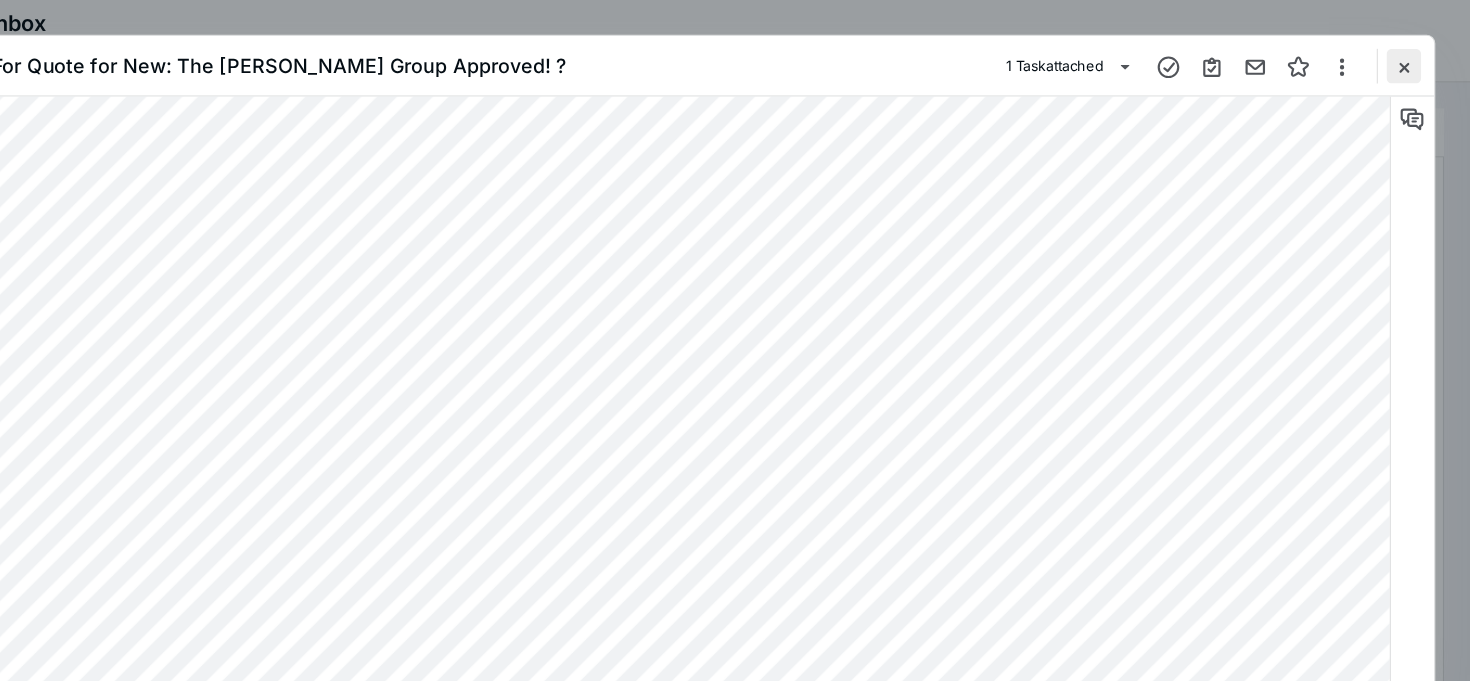click at bounding box center (1409, 61) 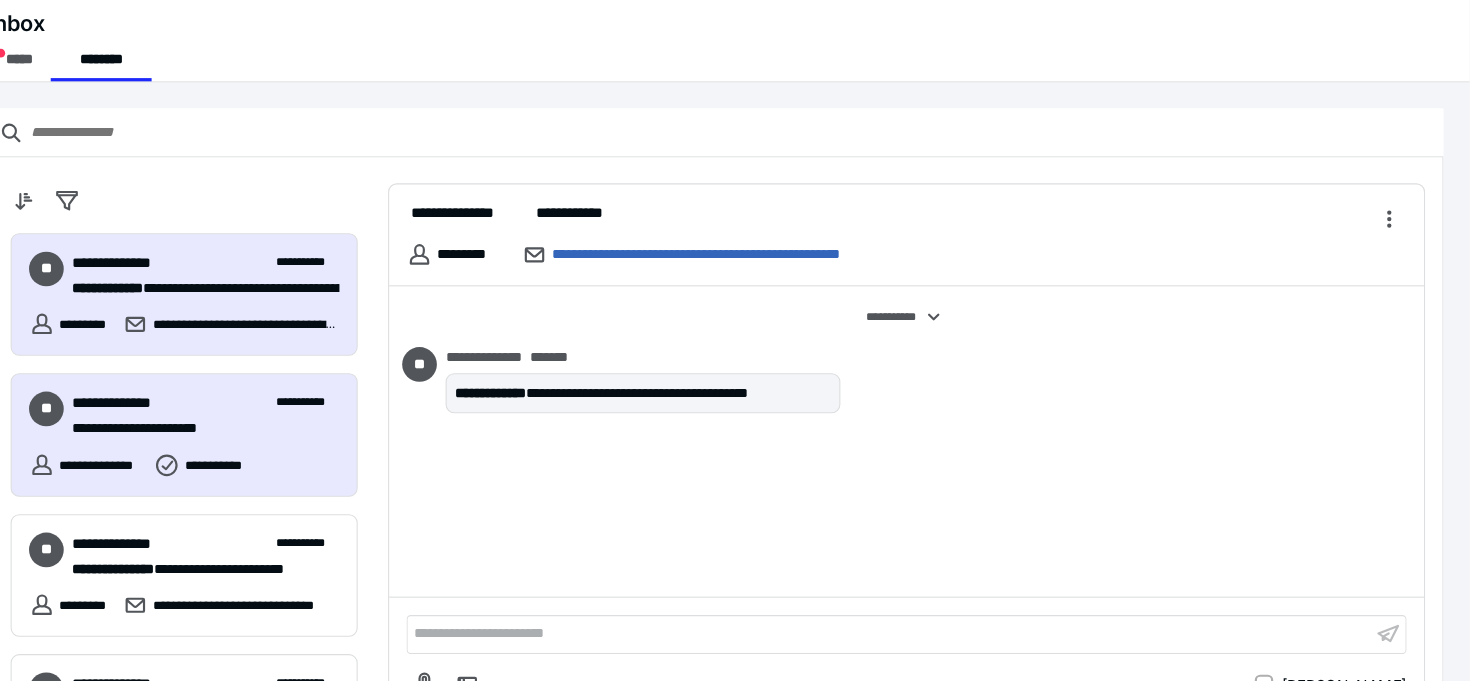 click on "**********" at bounding box center [285, 401] 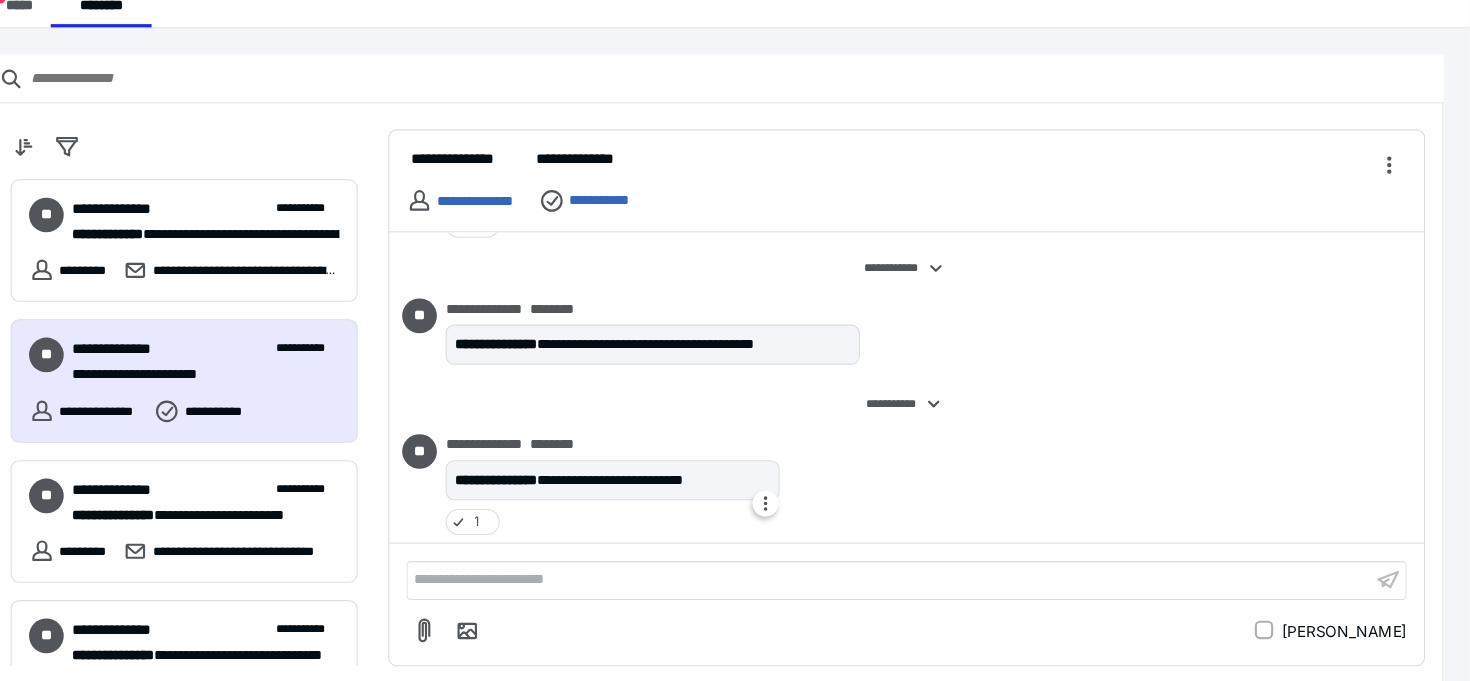 scroll, scrollTop: 1085, scrollLeft: 0, axis: vertical 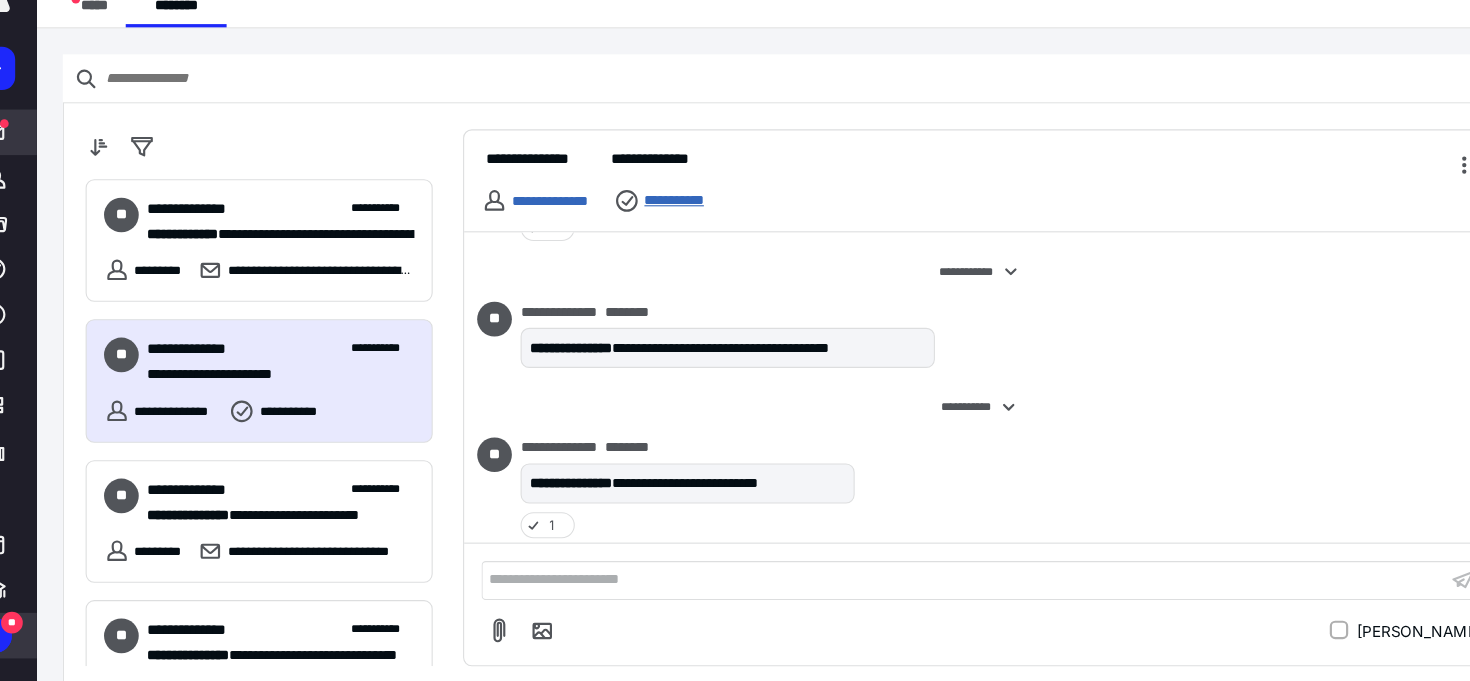 click on "**********" at bounding box center [677, 235] 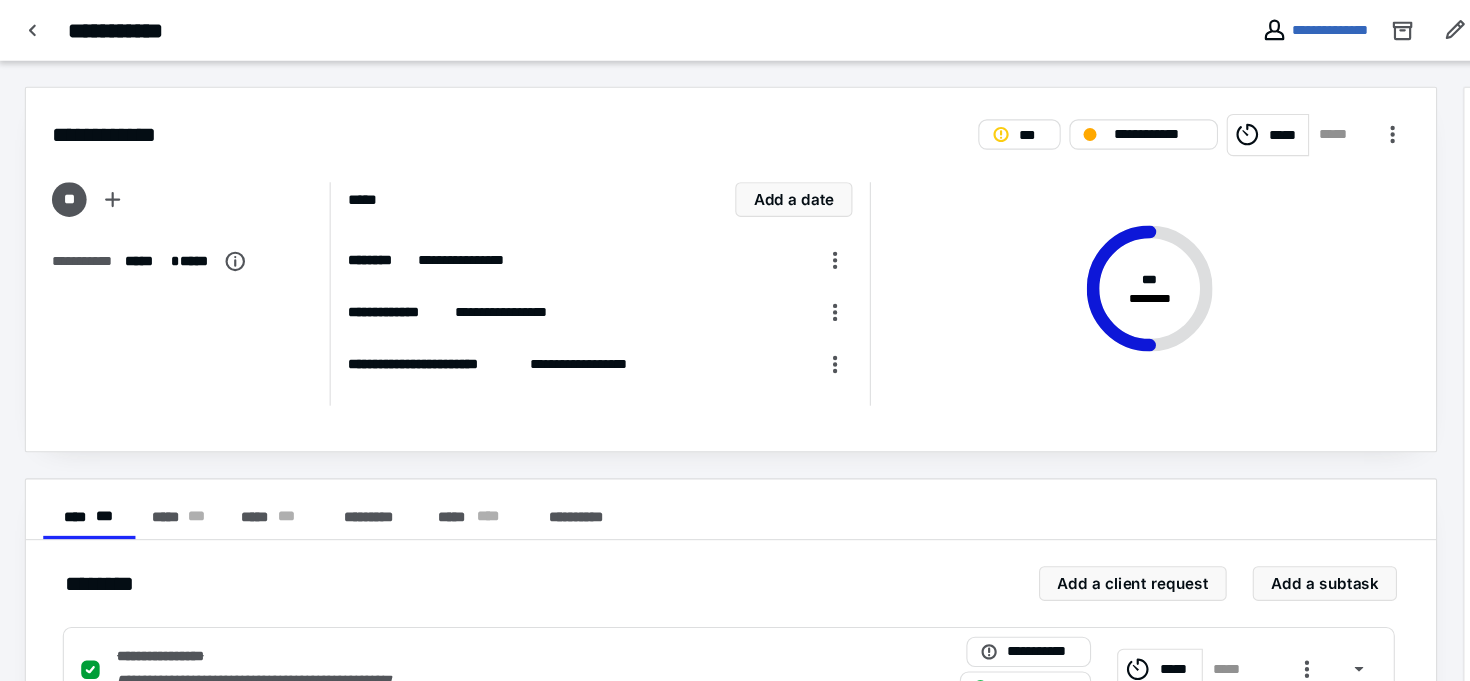 scroll, scrollTop: 0, scrollLeft: 0, axis: both 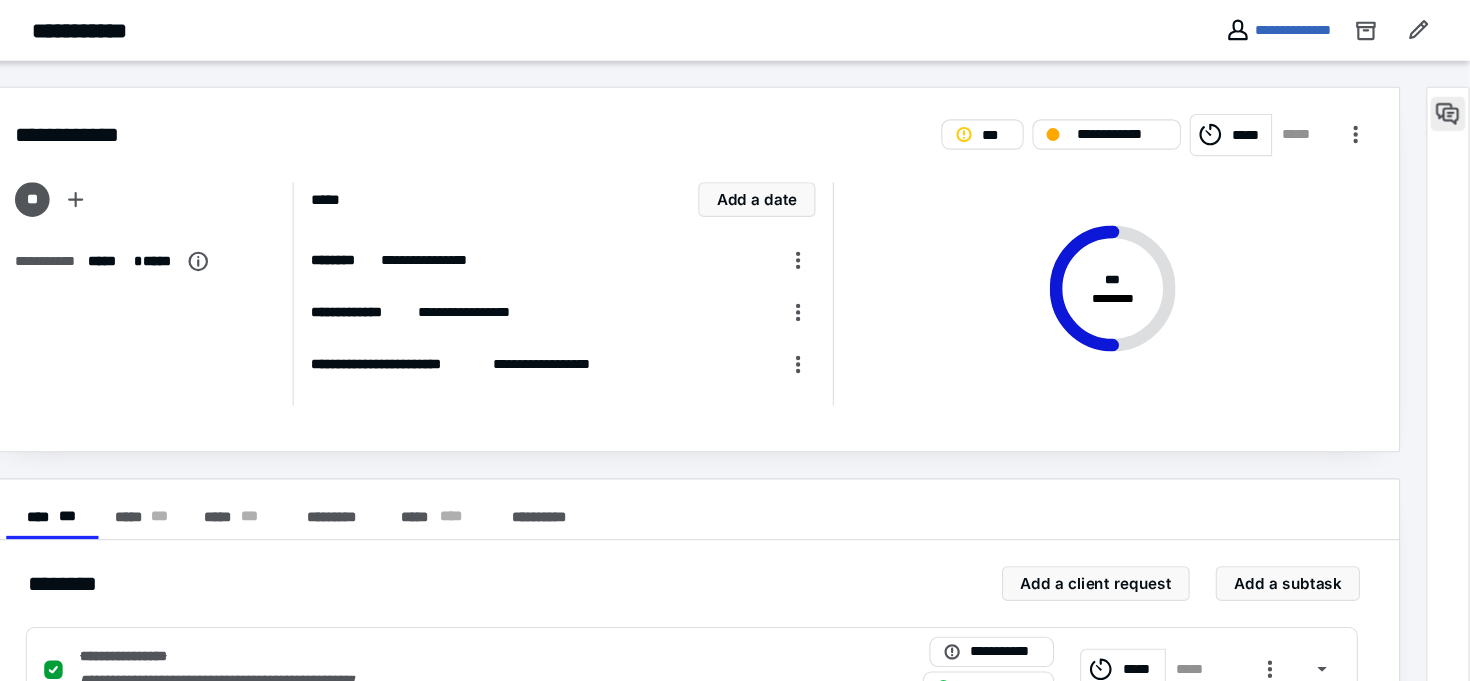 click at bounding box center (1450, 105) 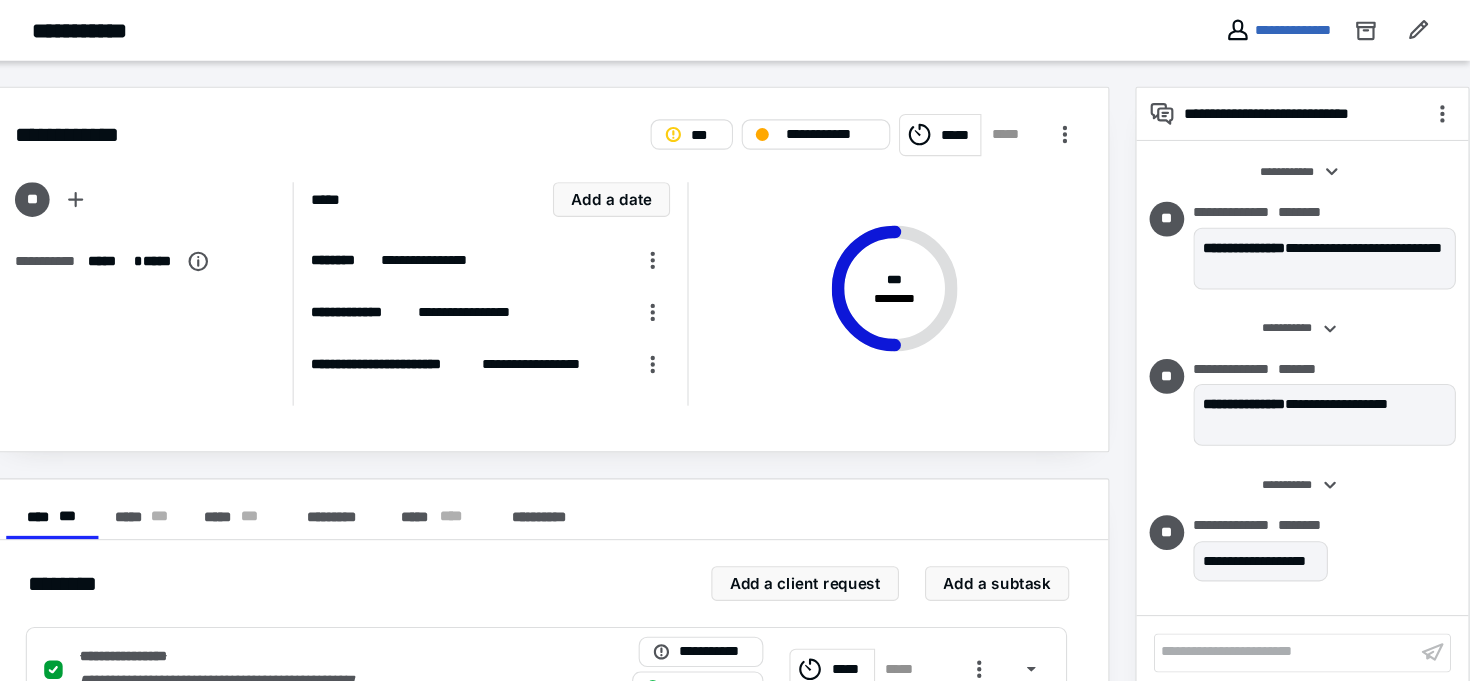 scroll, scrollTop: 1124, scrollLeft: 0, axis: vertical 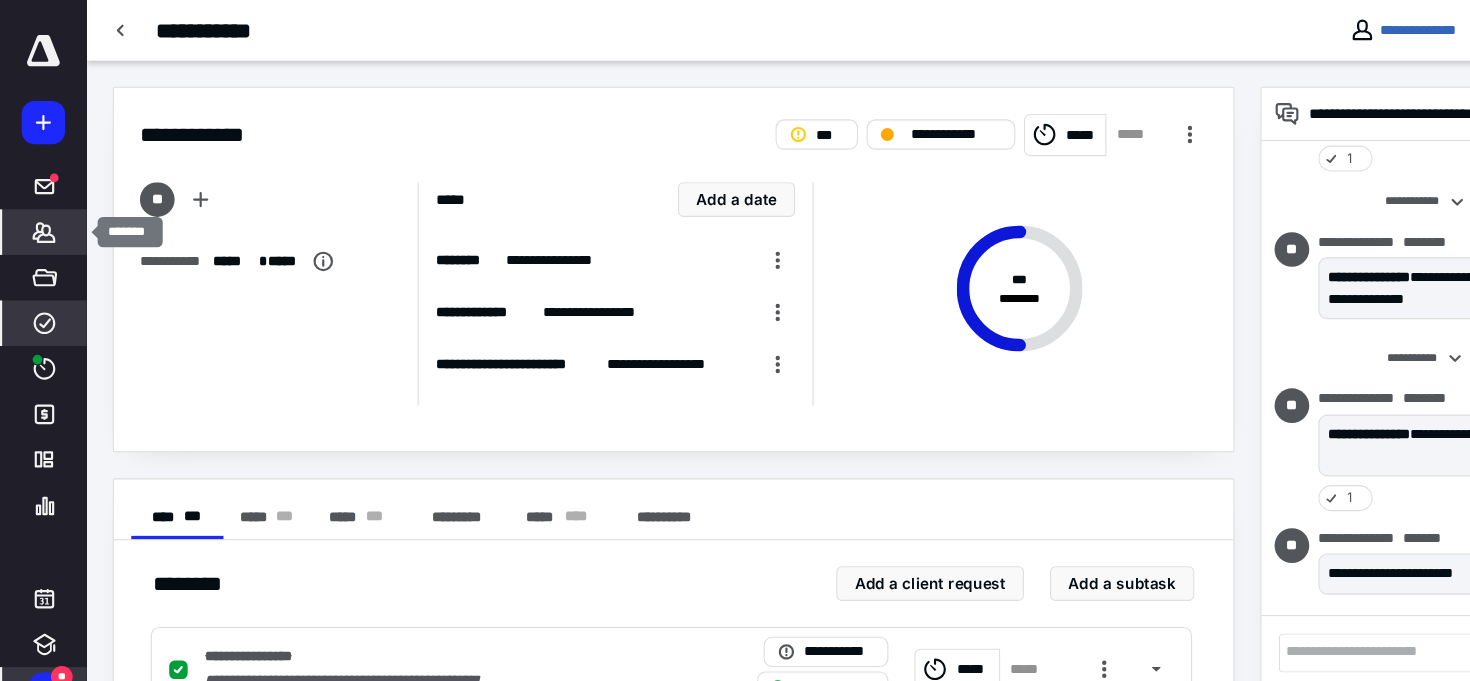 click 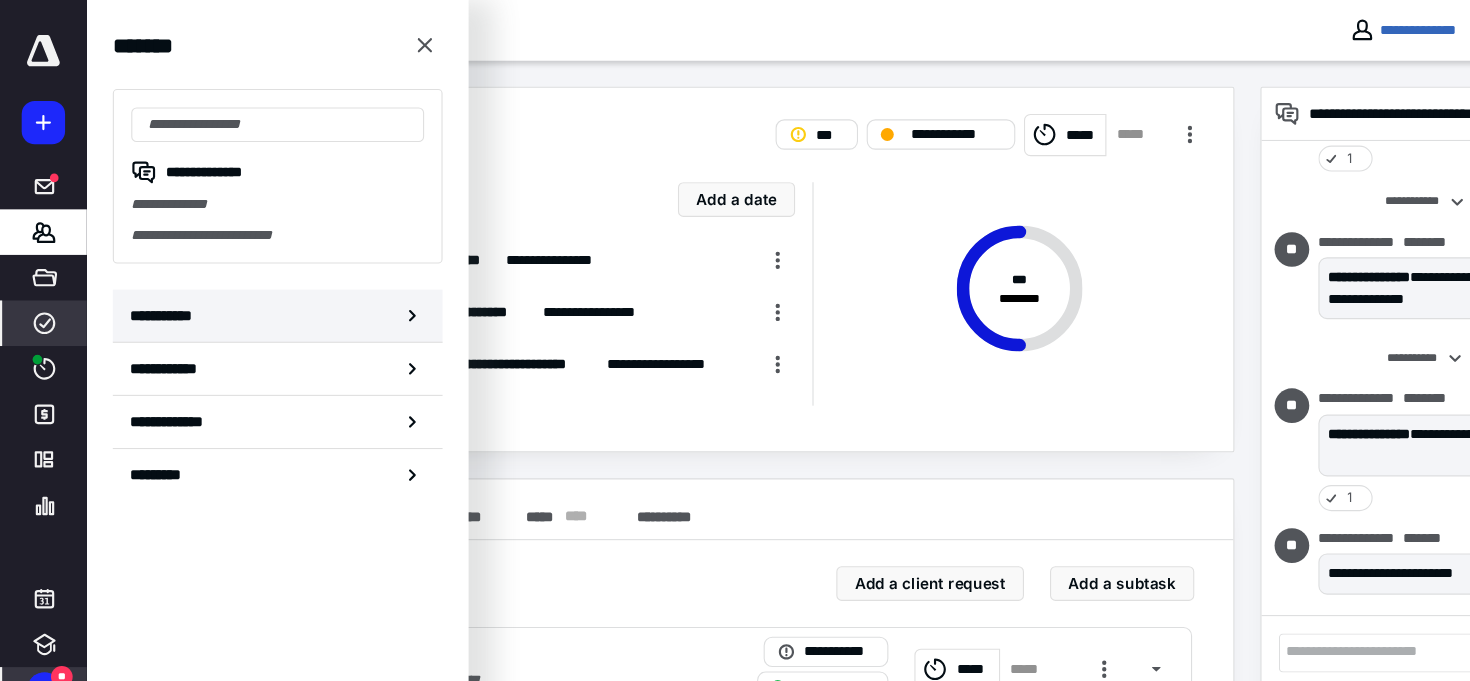 click on "**********" at bounding box center (256, 291) 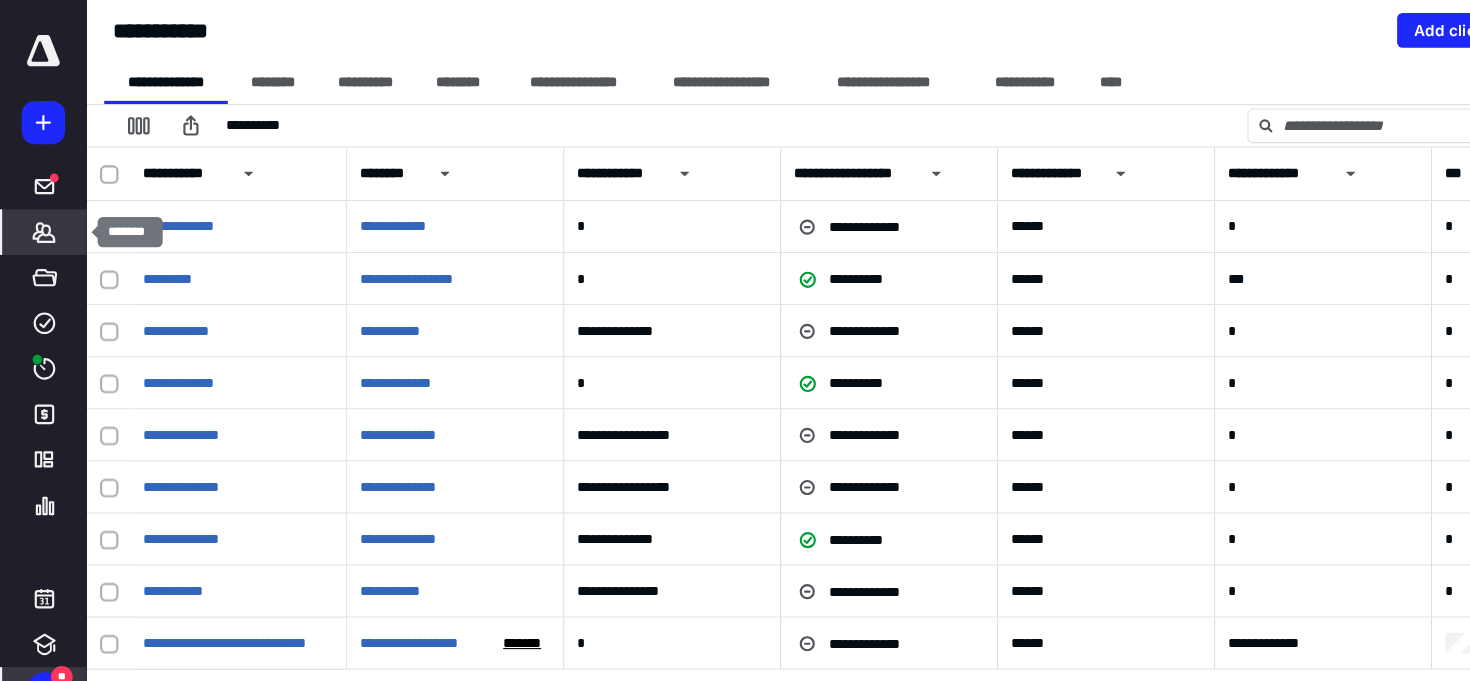 click 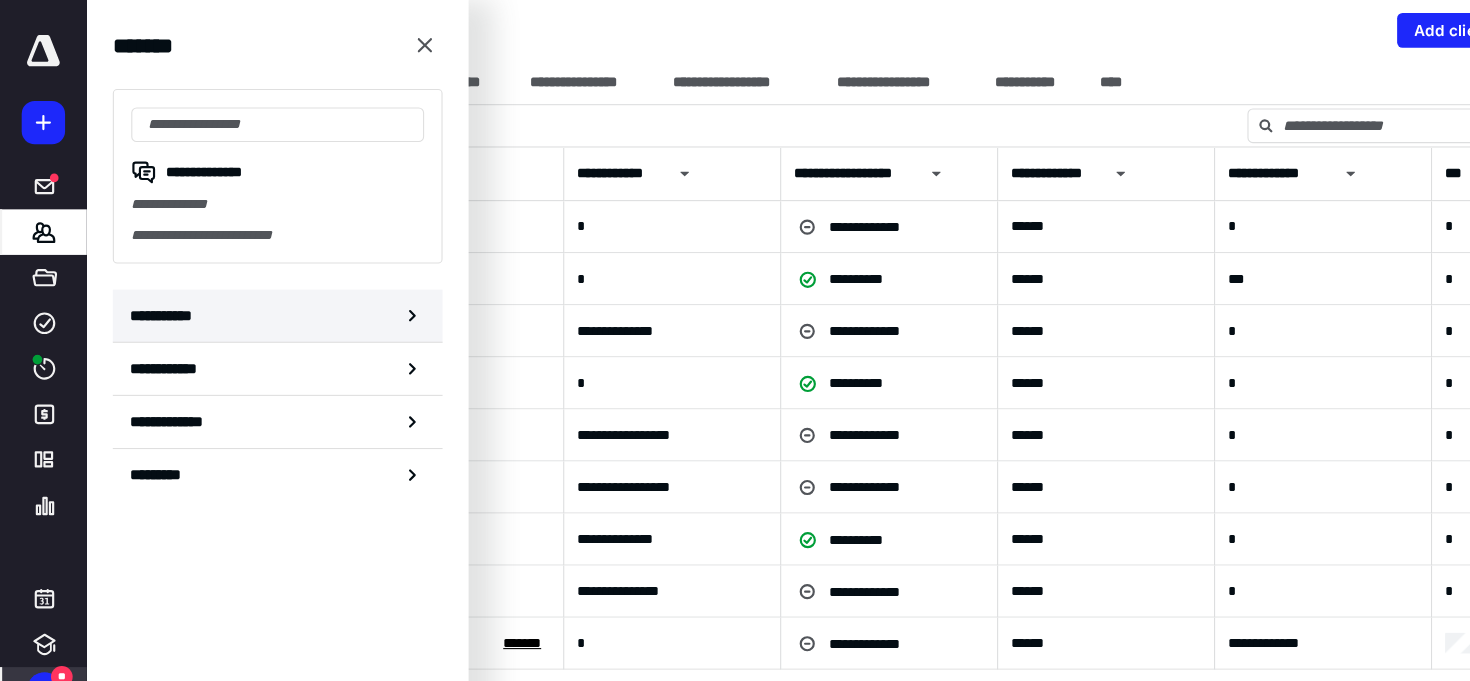 click on "**********" at bounding box center [256, 291] 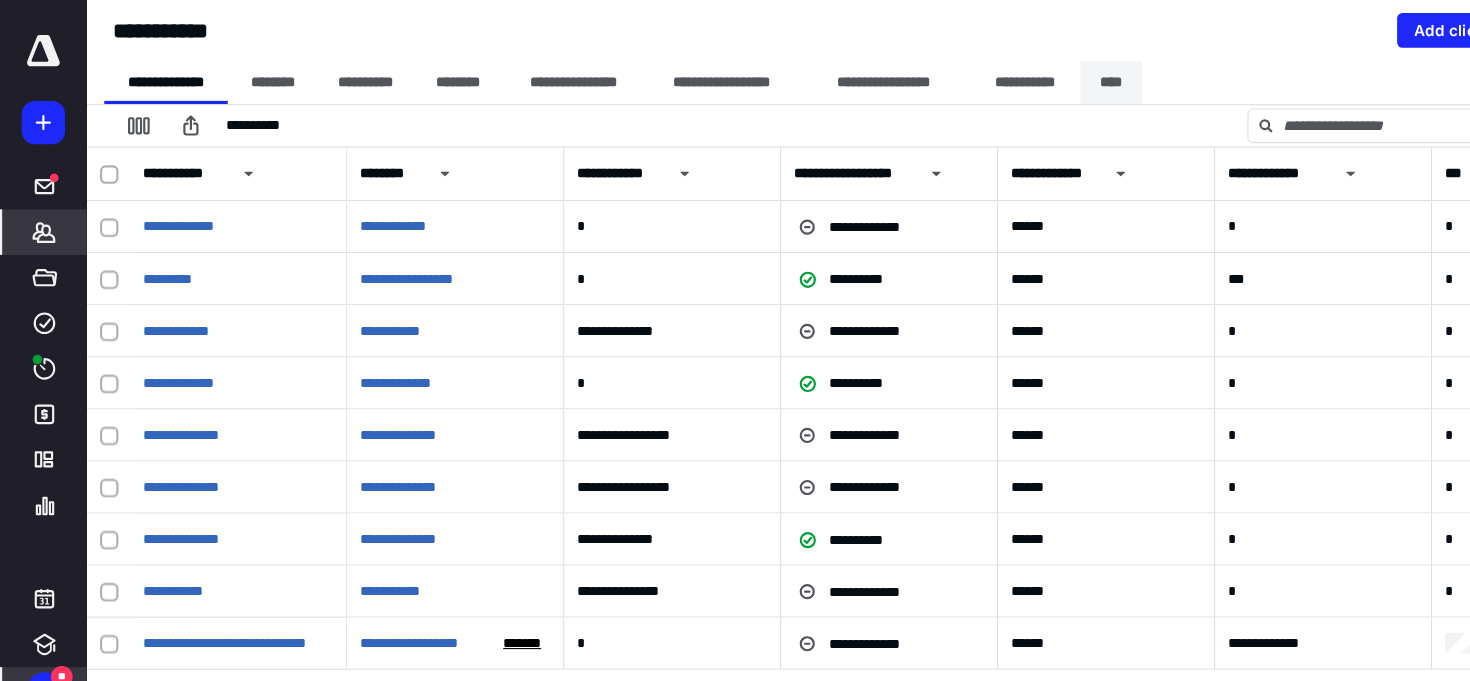 click on "****" at bounding box center (1024, 76) 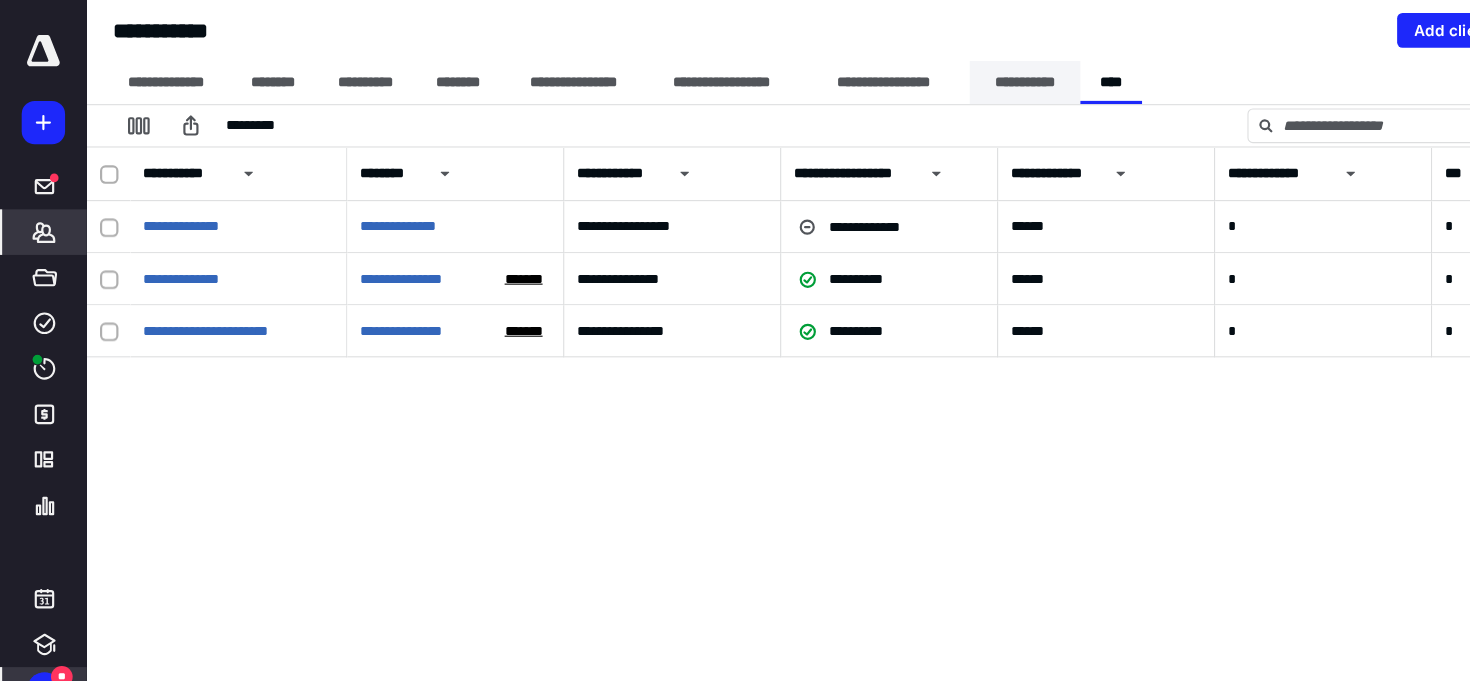 click on "**********" at bounding box center [945, 76] 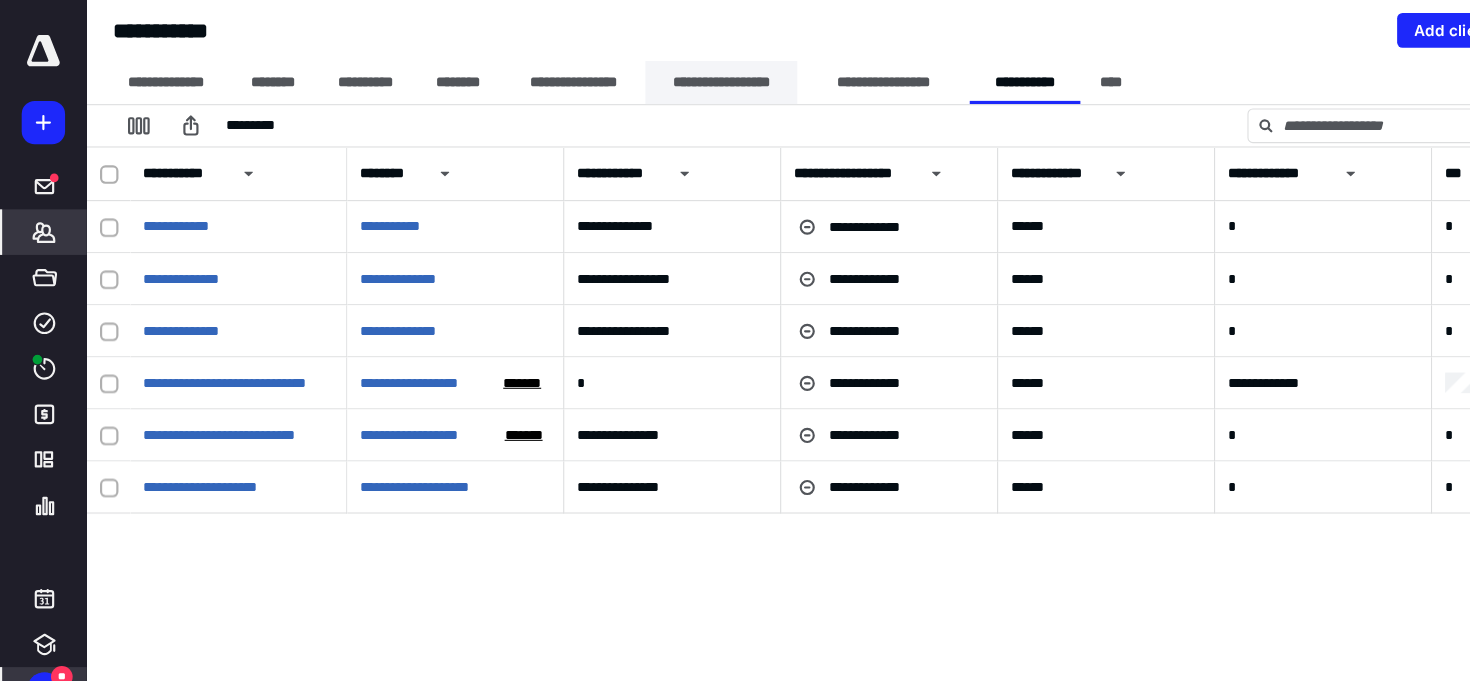 click on "**********" at bounding box center [665, 76] 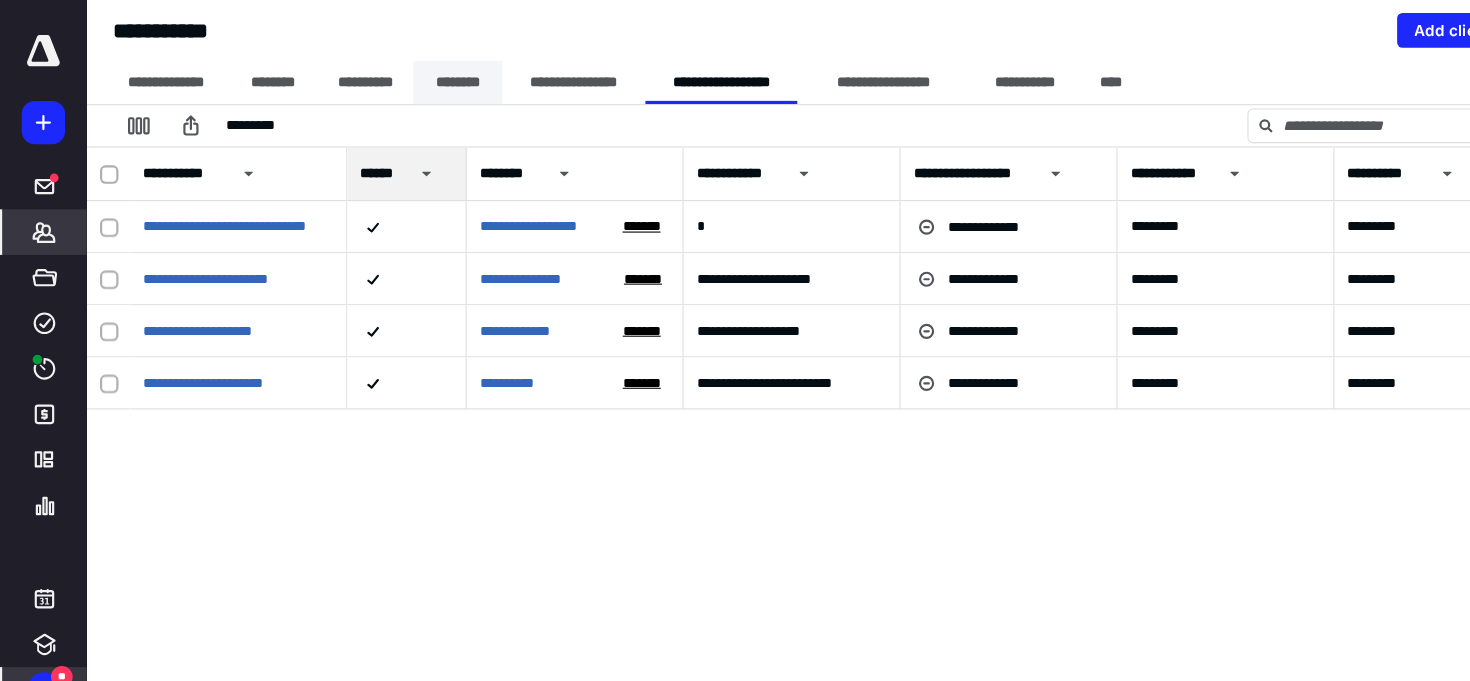 click on "********" at bounding box center [422, 76] 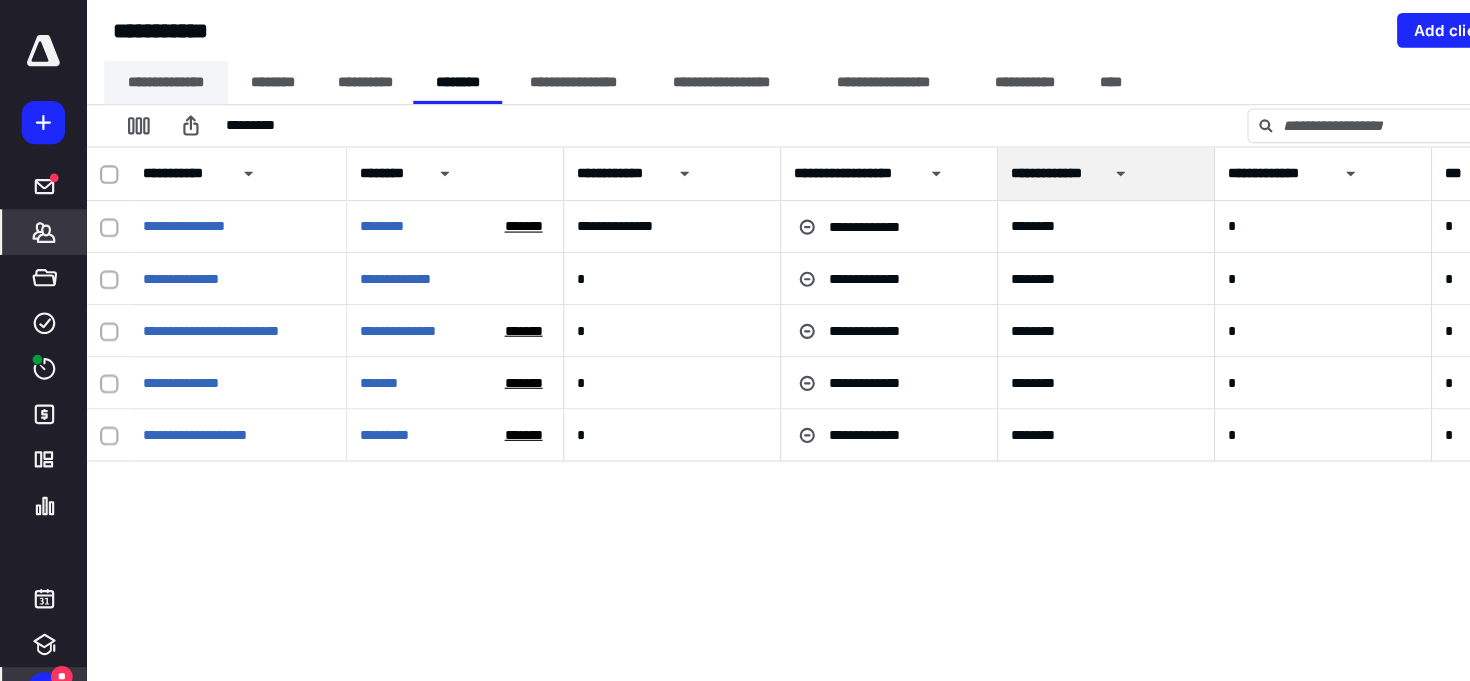 click on "**********" at bounding box center [153, 76] 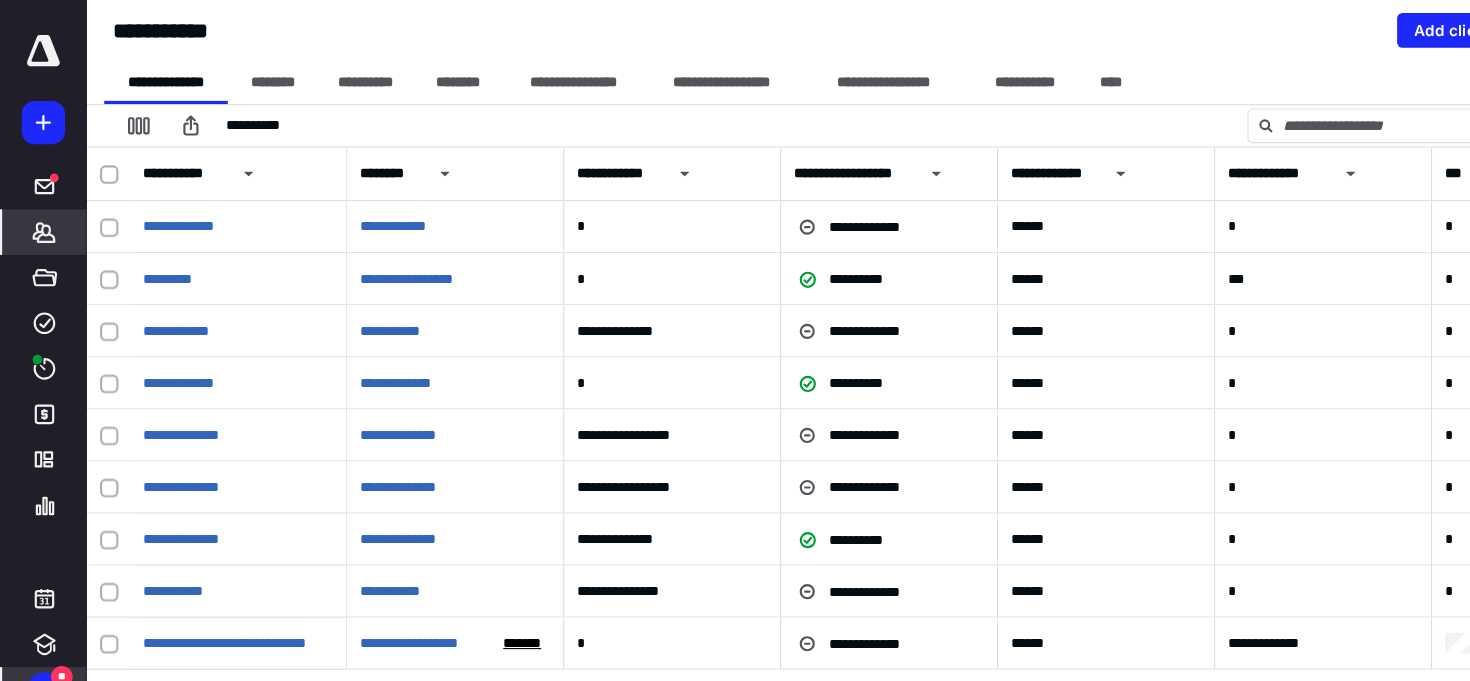 click on "**********" at bounding box center (571, 160) 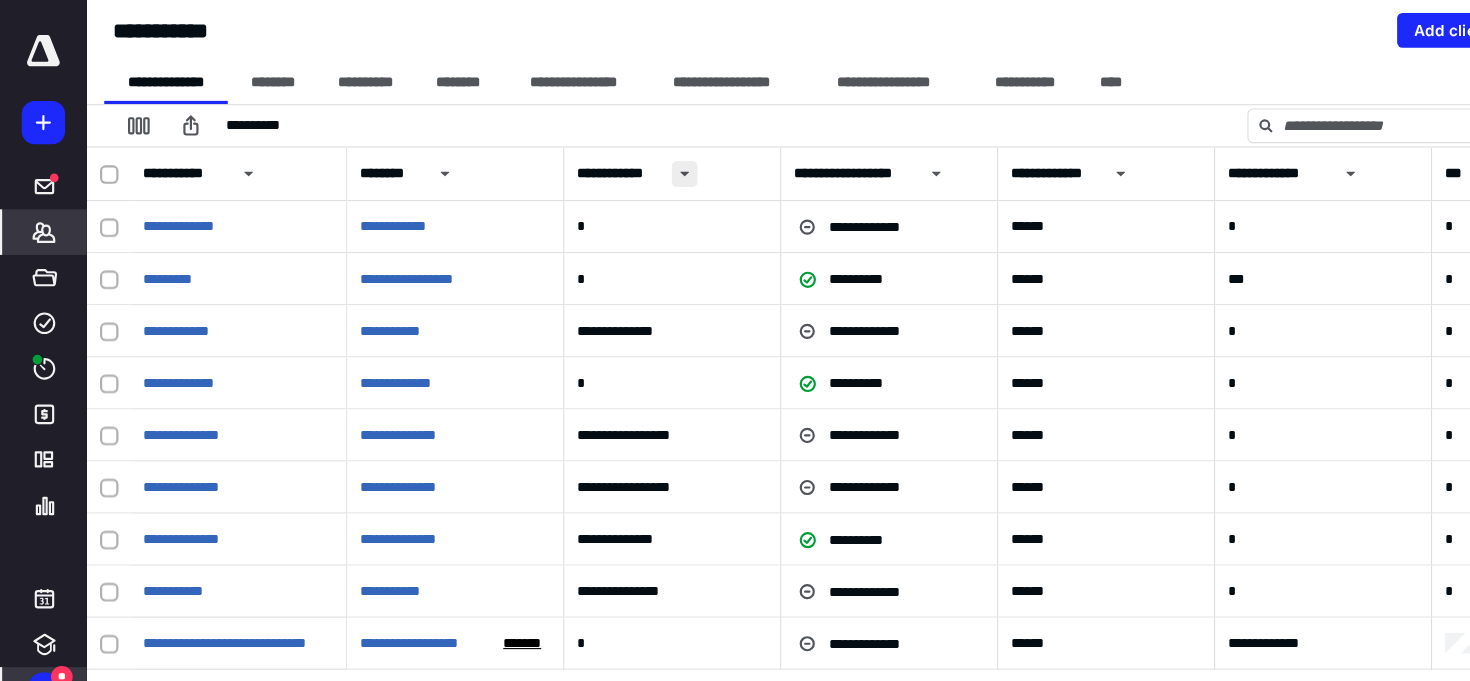 click at bounding box center (631, 160) 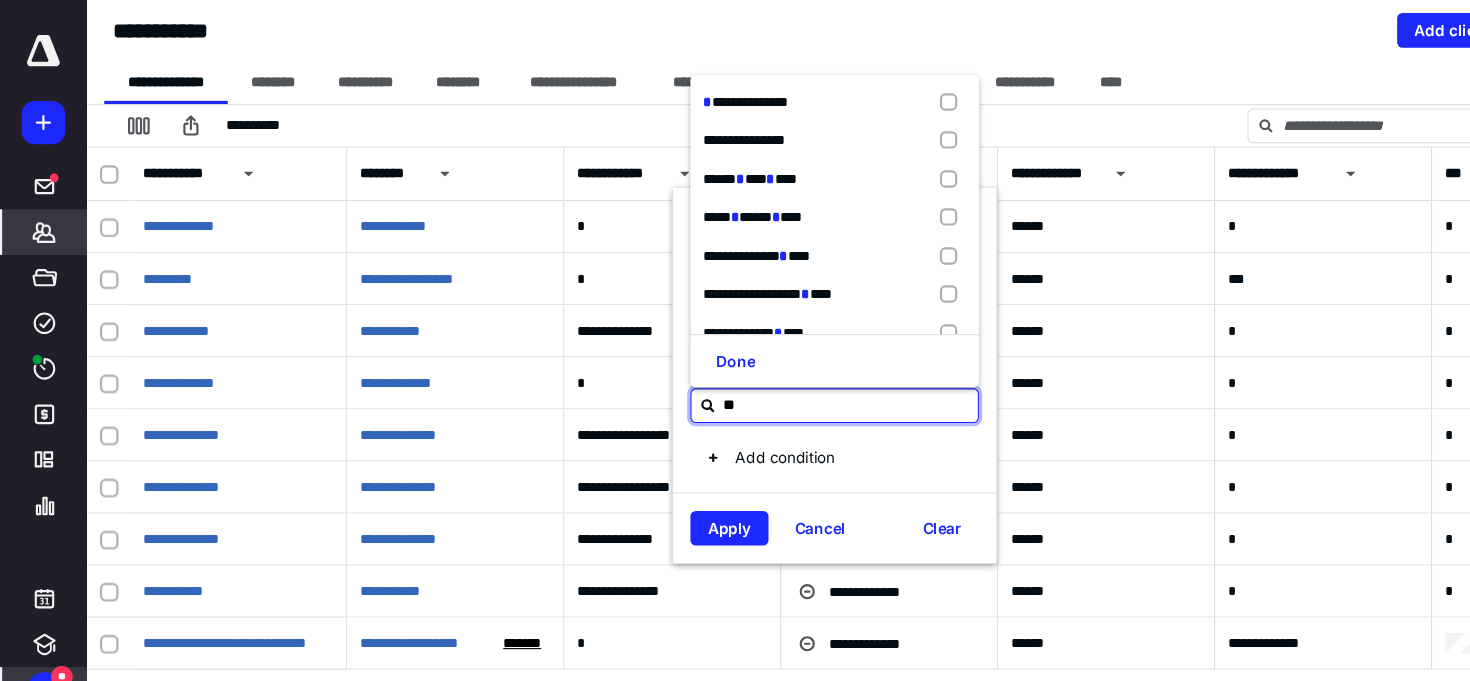 type on "***" 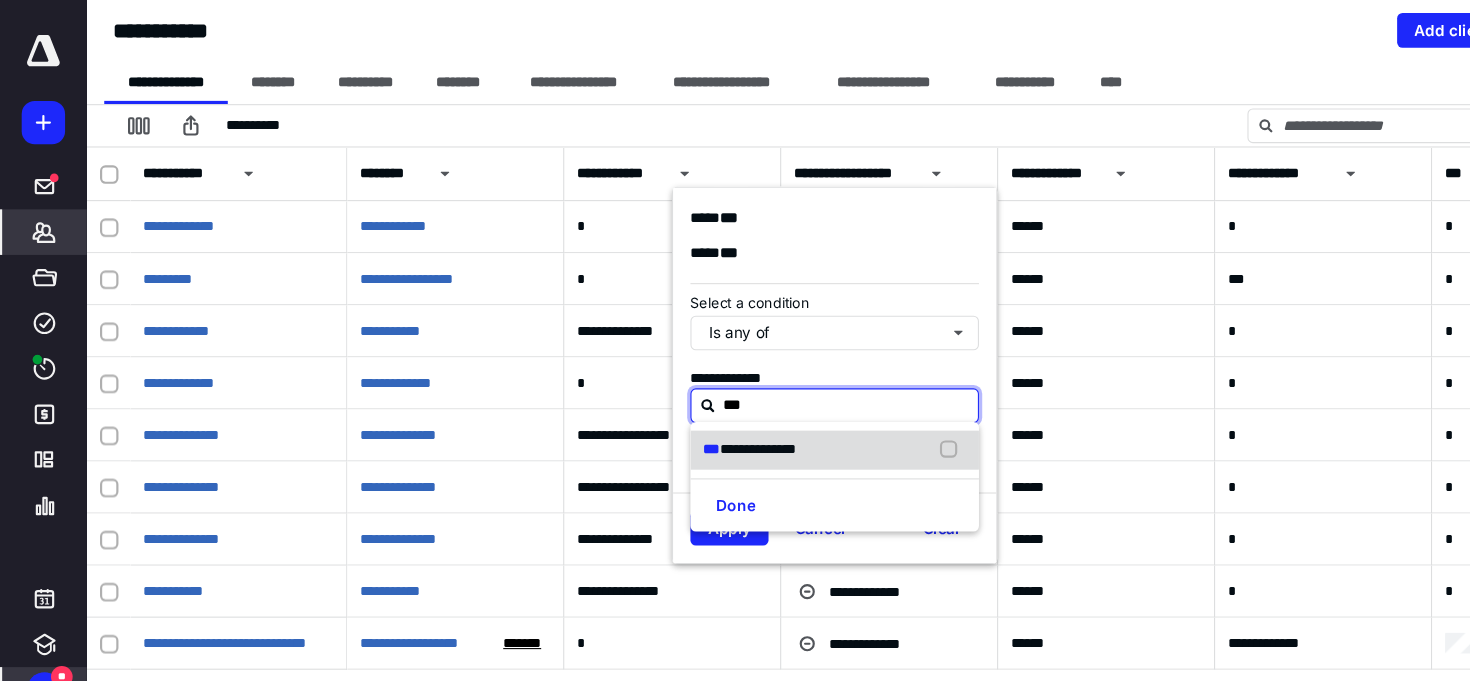 click on "**********" at bounding box center [699, 414] 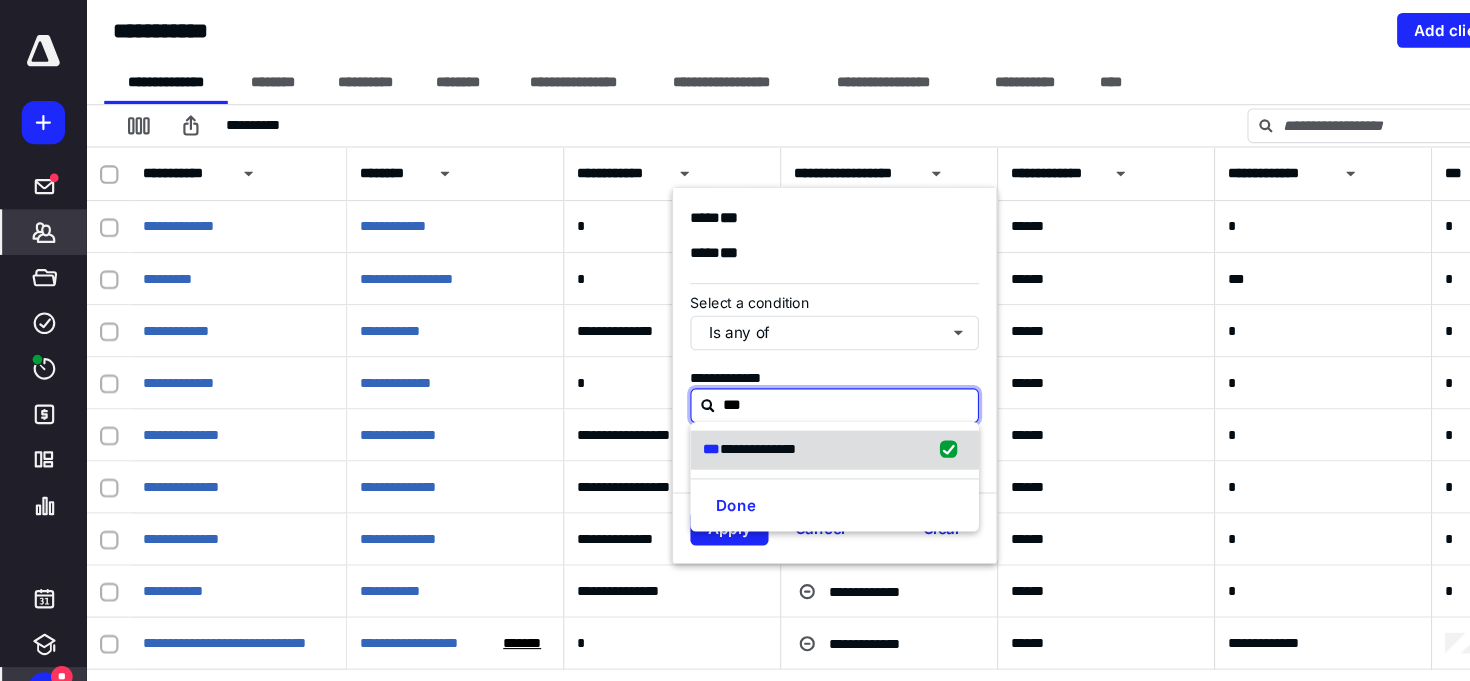 checkbox on "true" 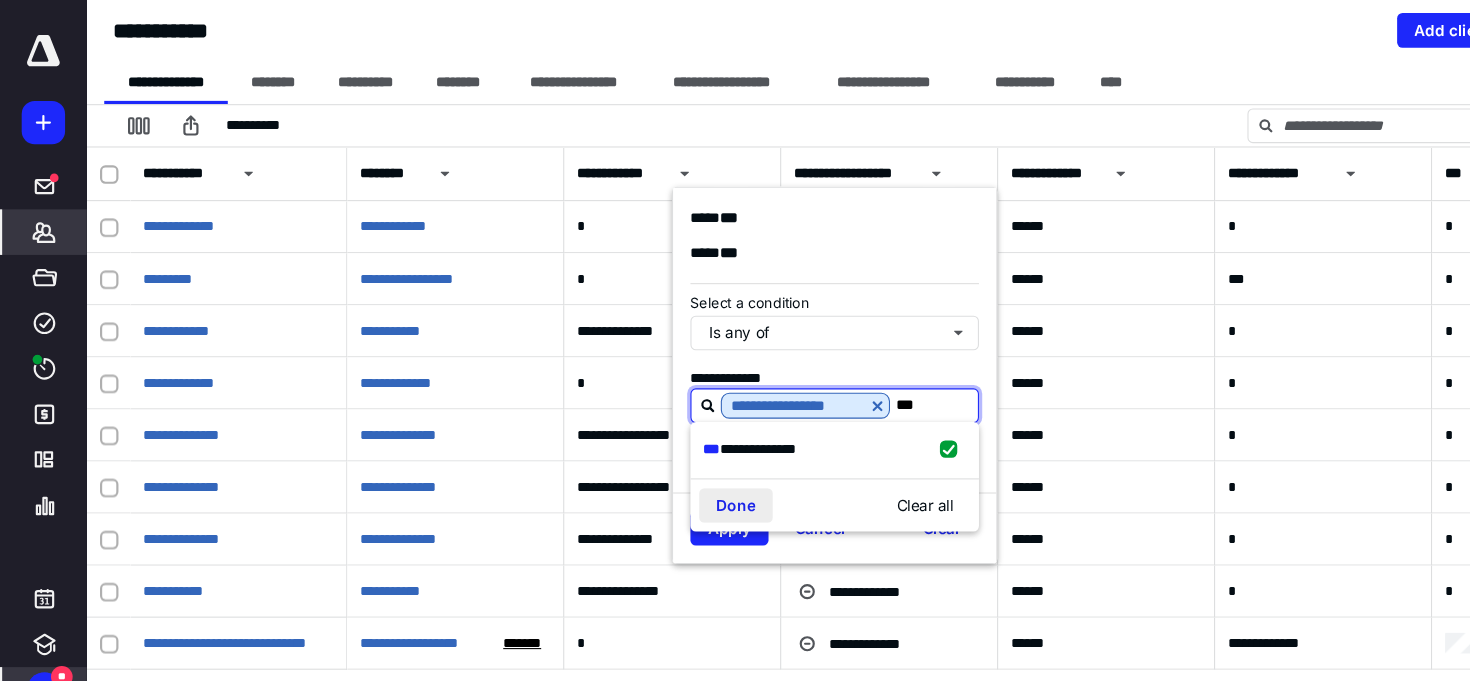 type on "***" 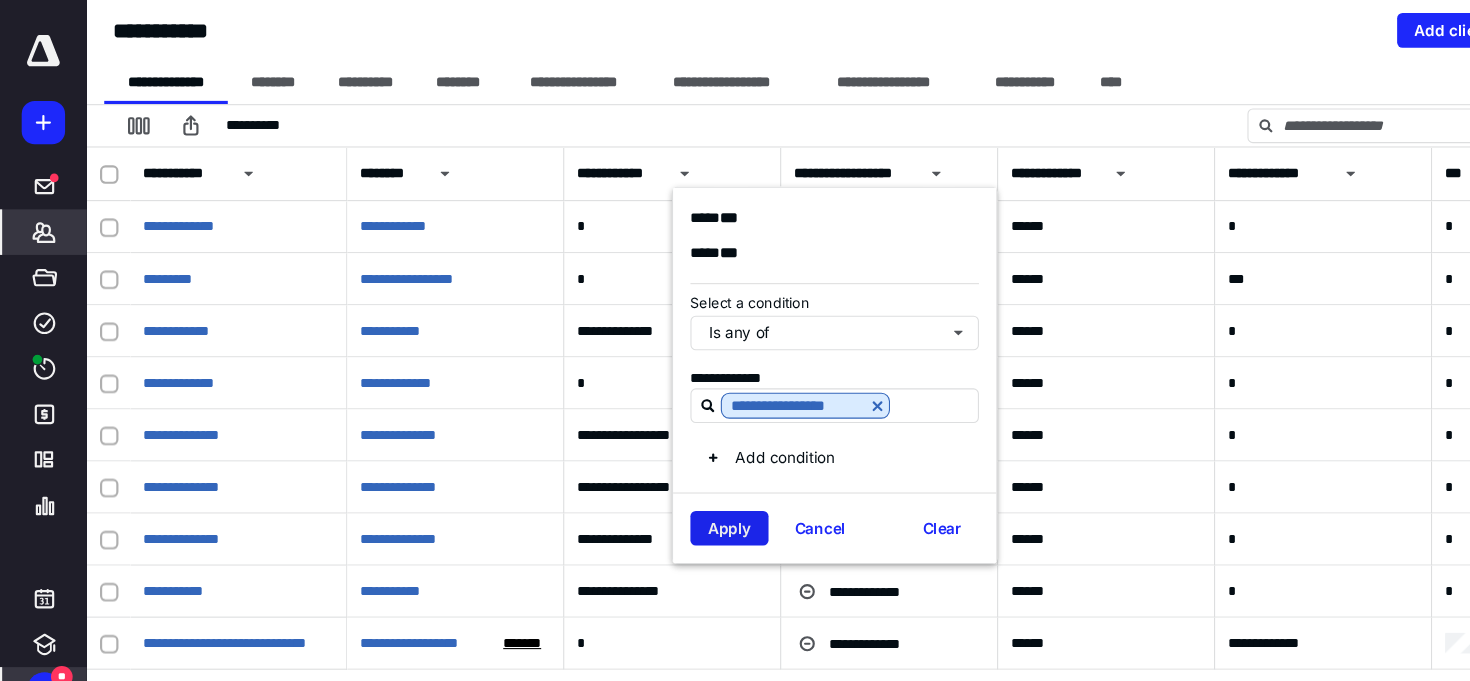 click on "Apply" at bounding box center (673, 487) 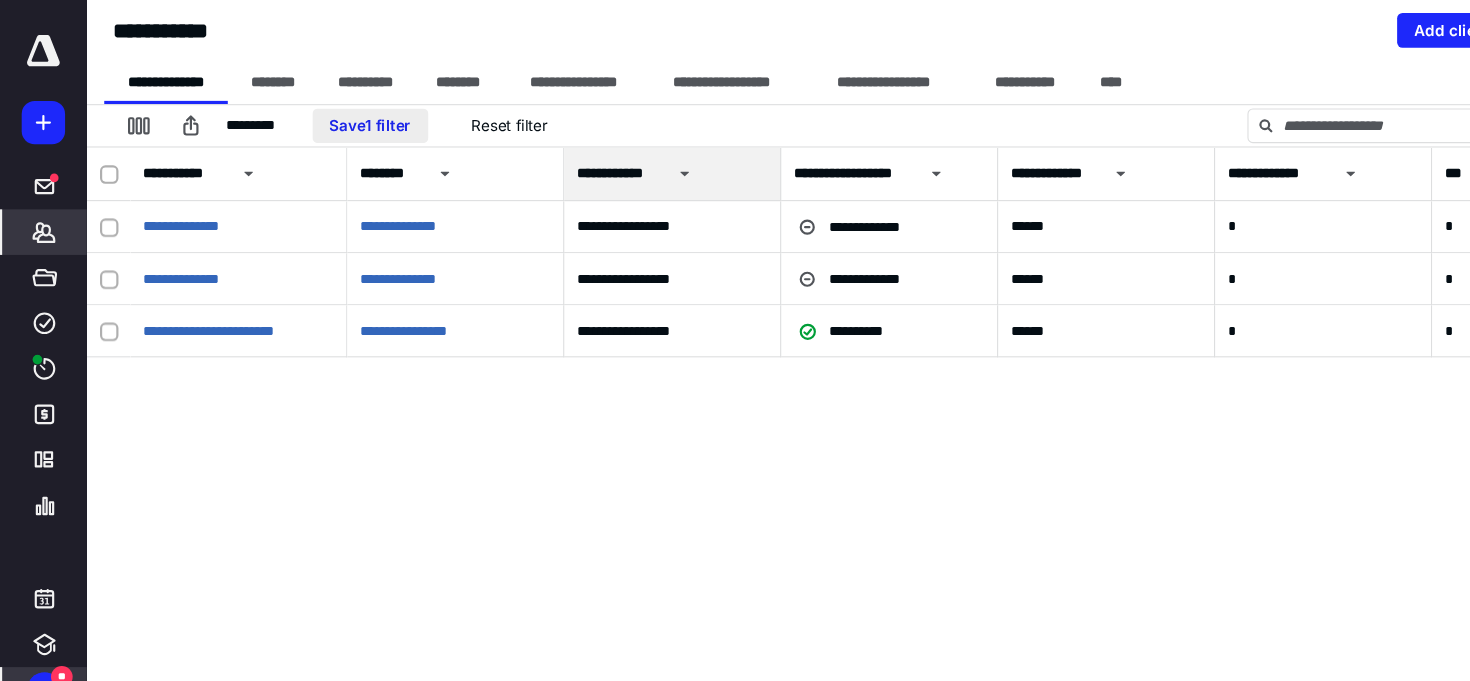 click on "Save  1   filter" at bounding box center (341, 116) 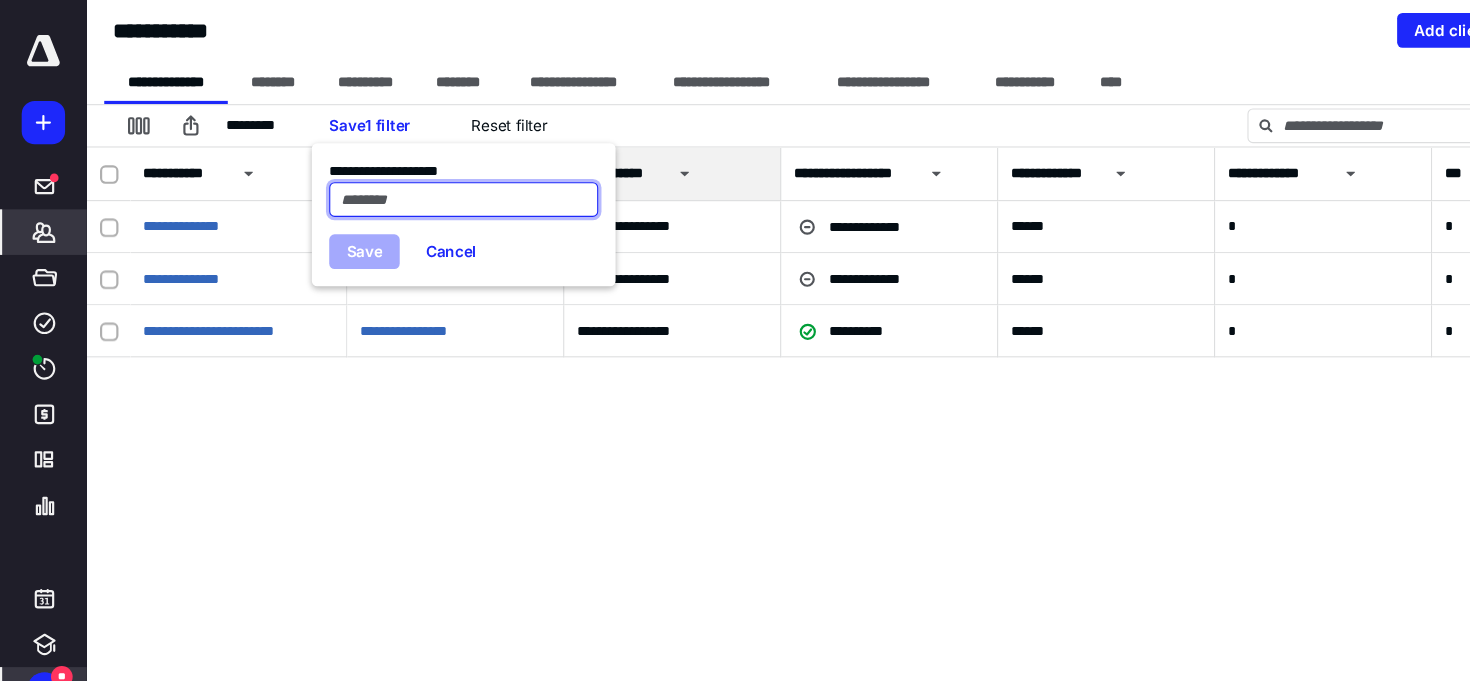 click at bounding box center [428, 184] 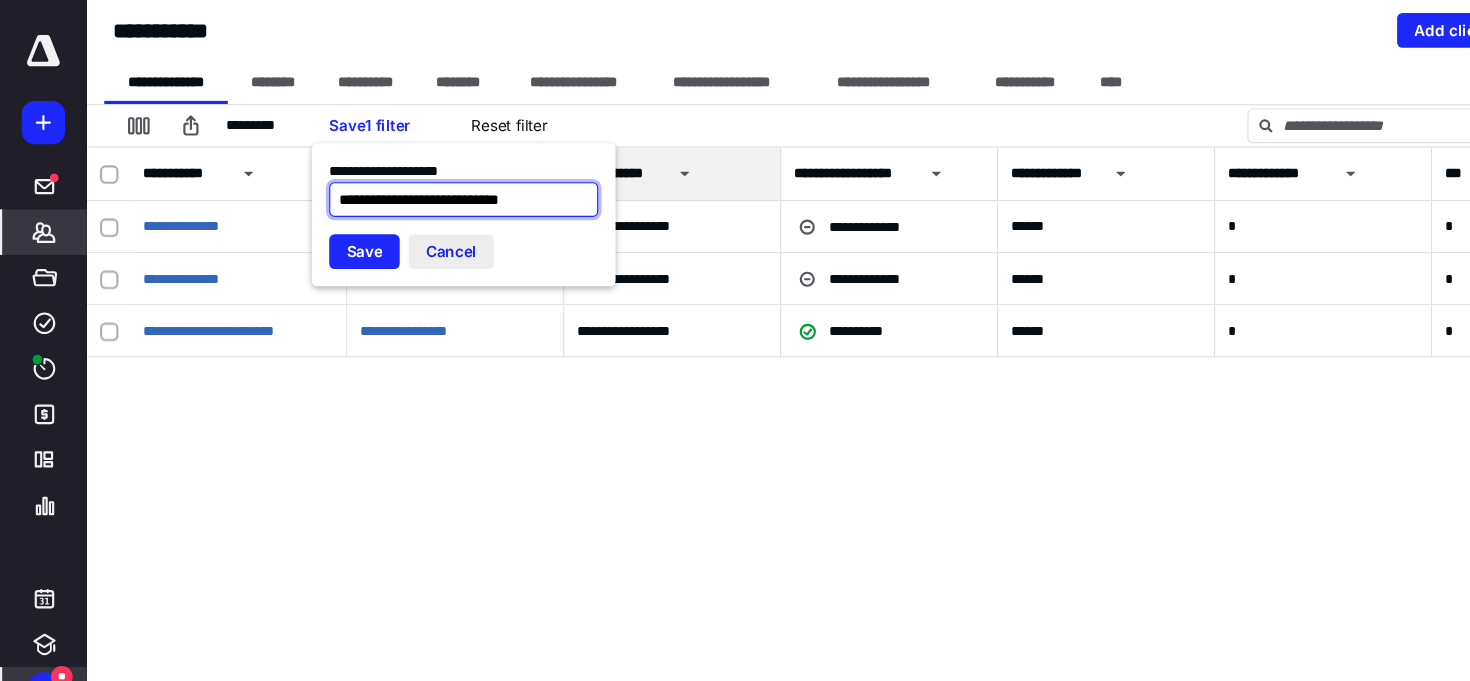 type on "**********" 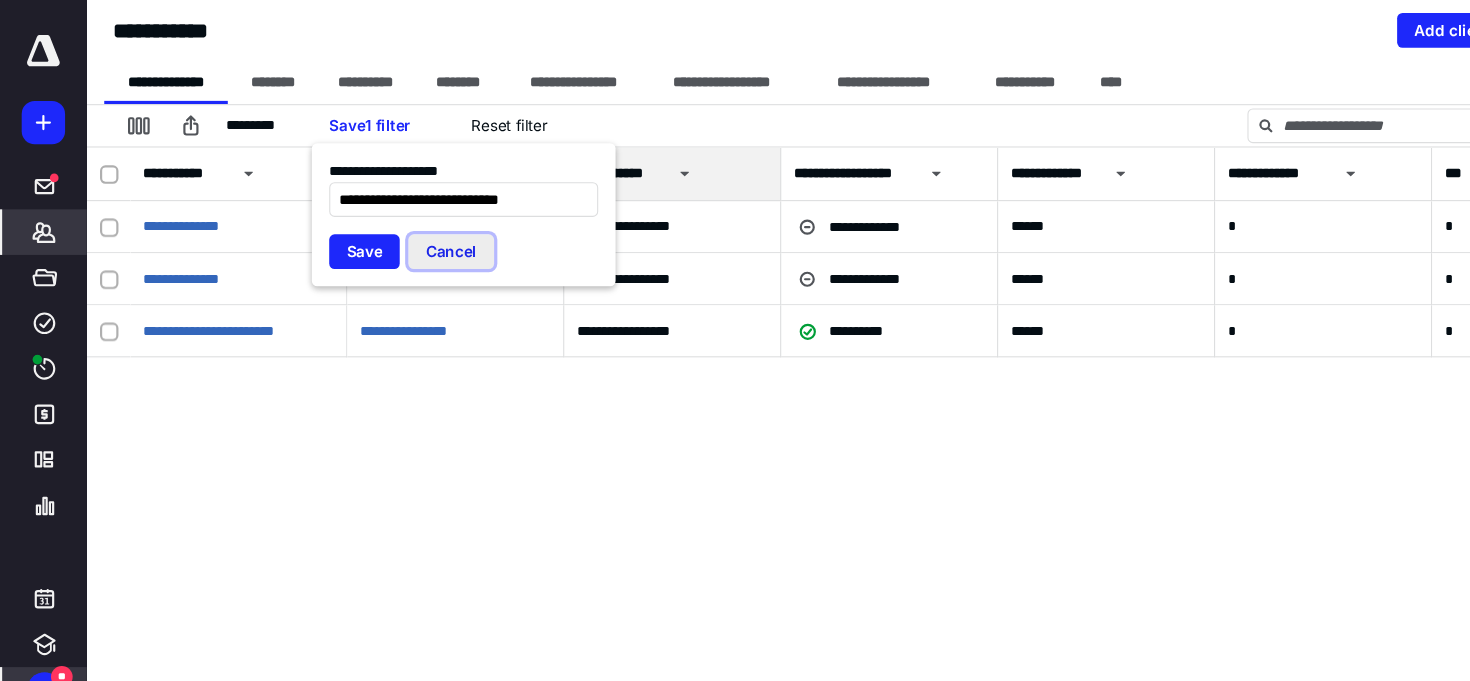 click on "Cancel" at bounding box center (416, 232) 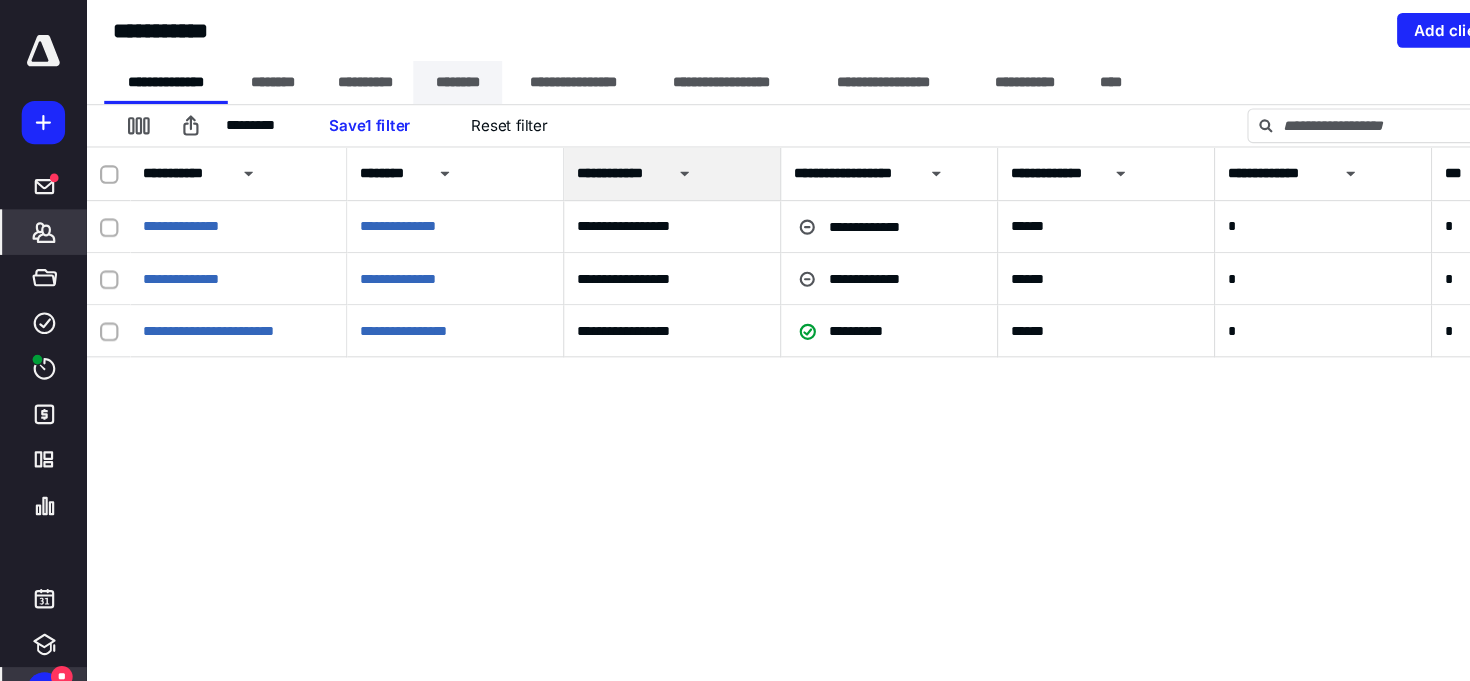 click on "********" at bounding box center (422, 76) 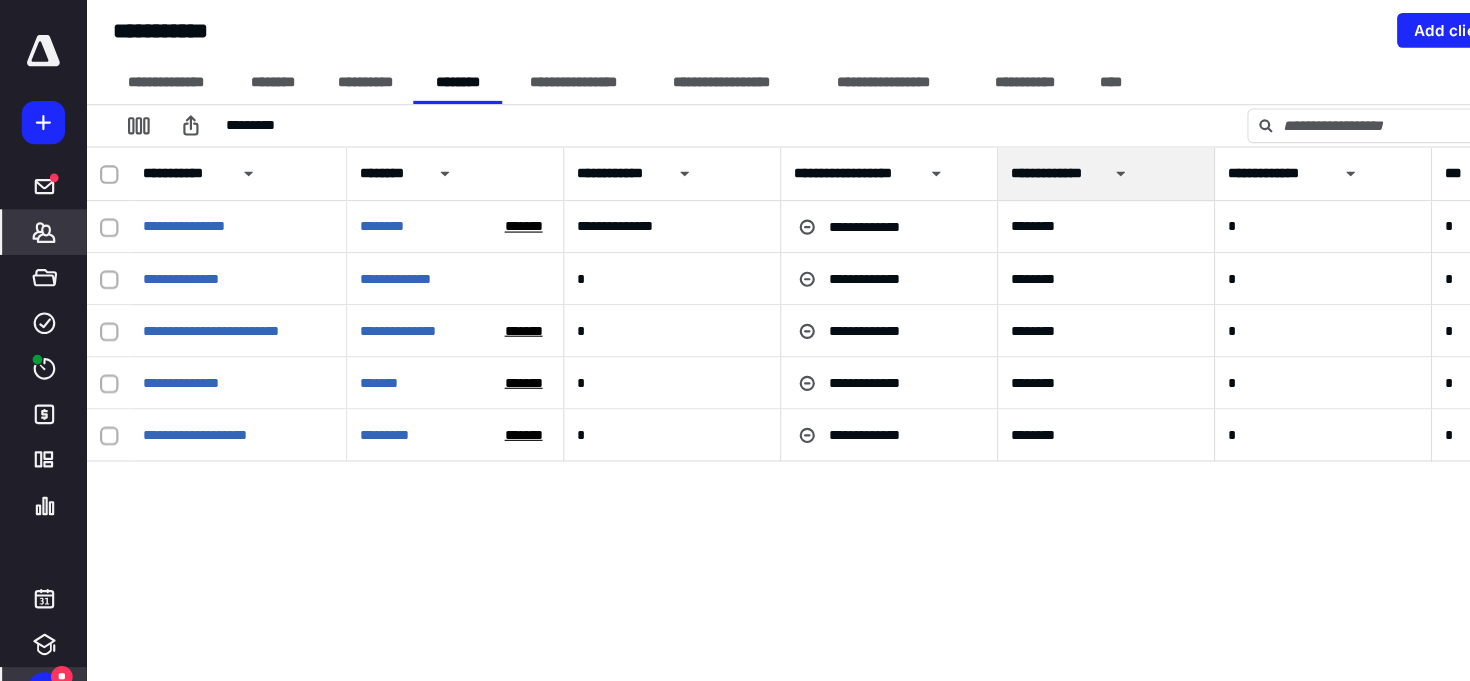 click 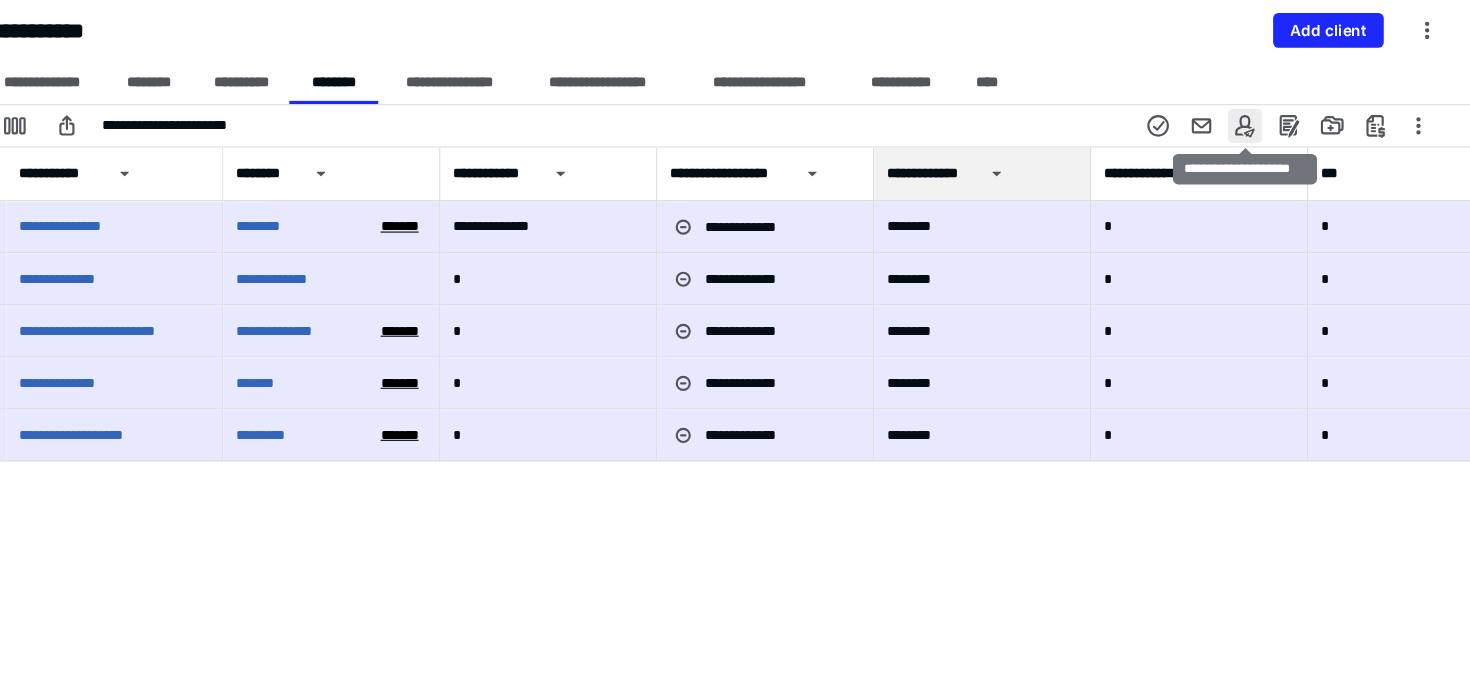 scroll, scrollTop: 0, scrollLeft: 0, axis: both 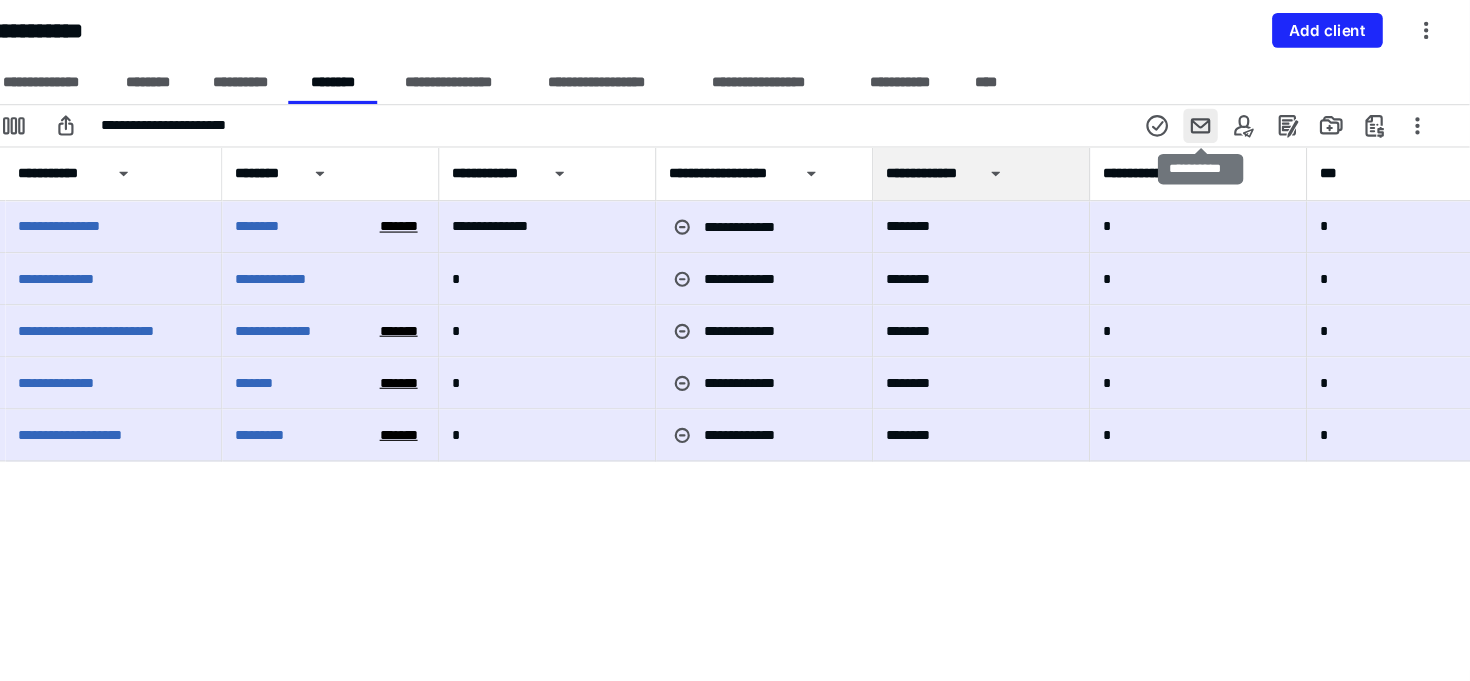 click at bounding box center [1222, 116] 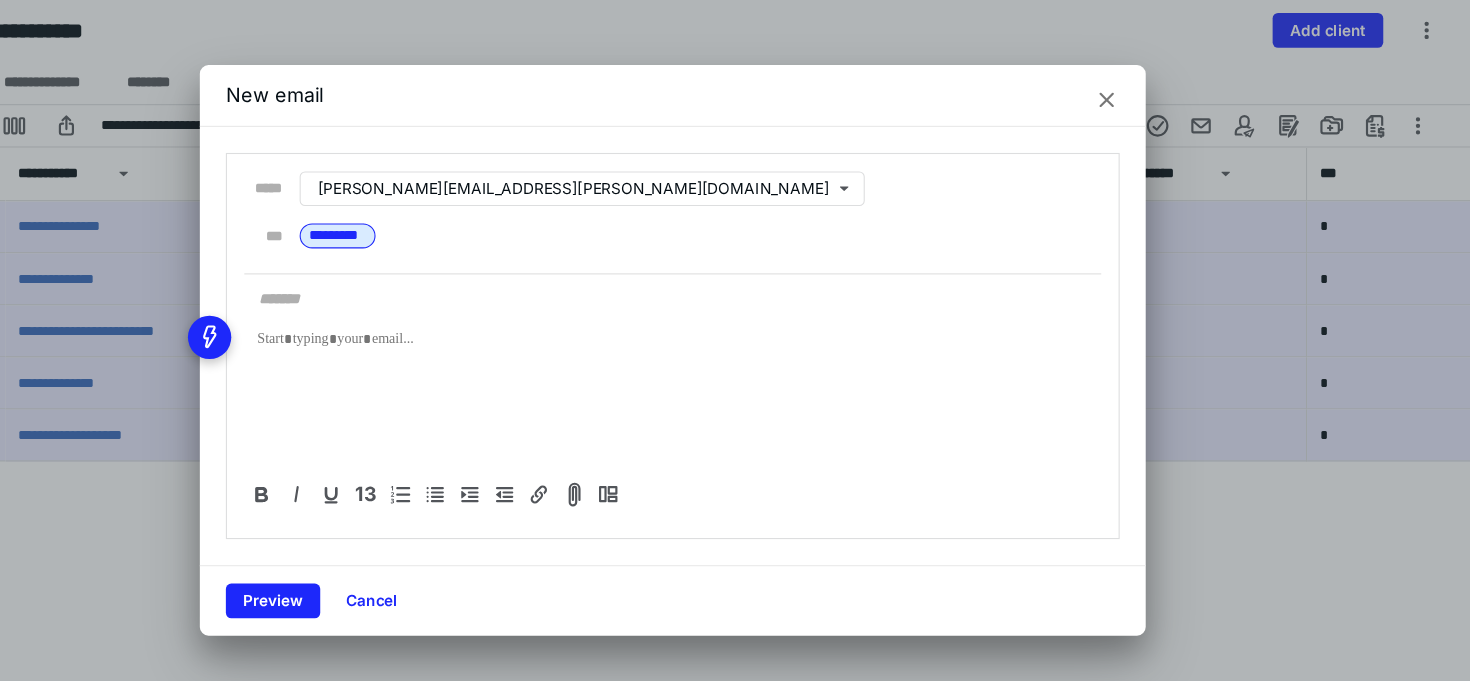 click at bounding box center [735, 275] 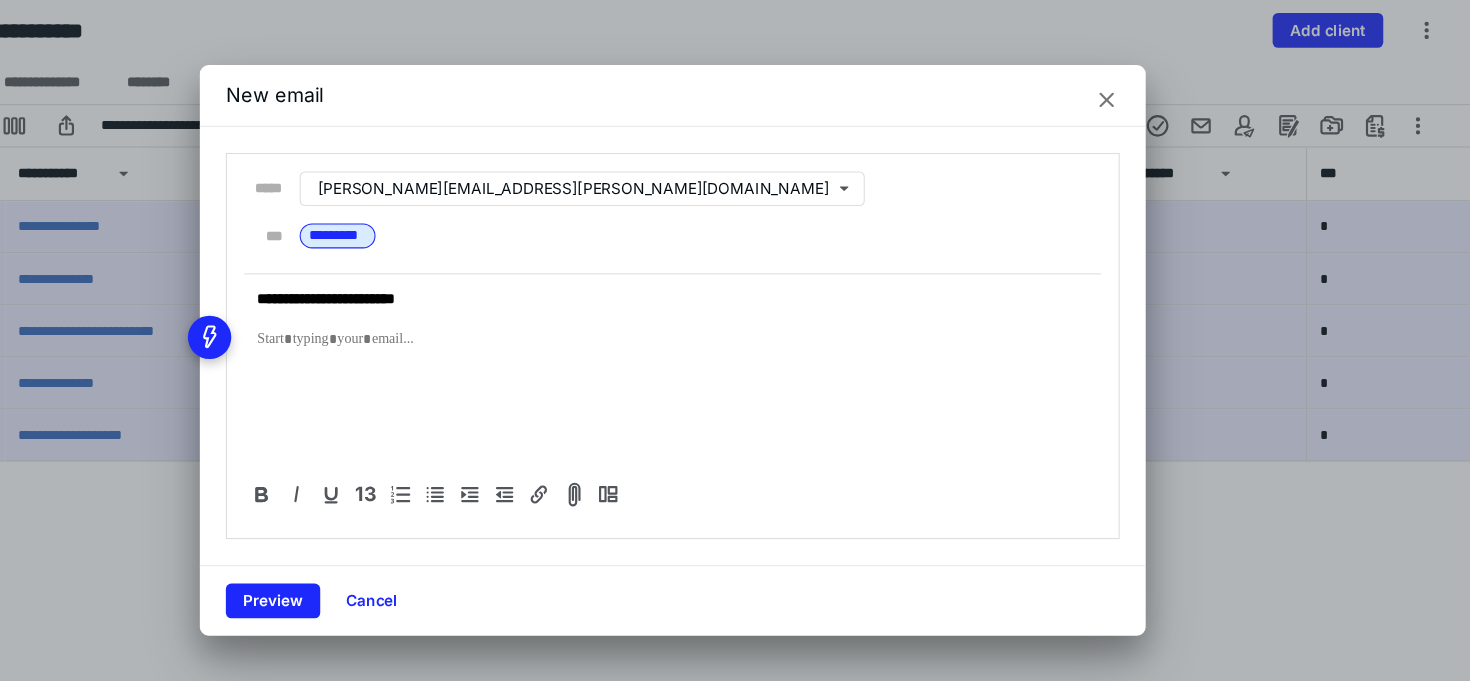 type on "**********" 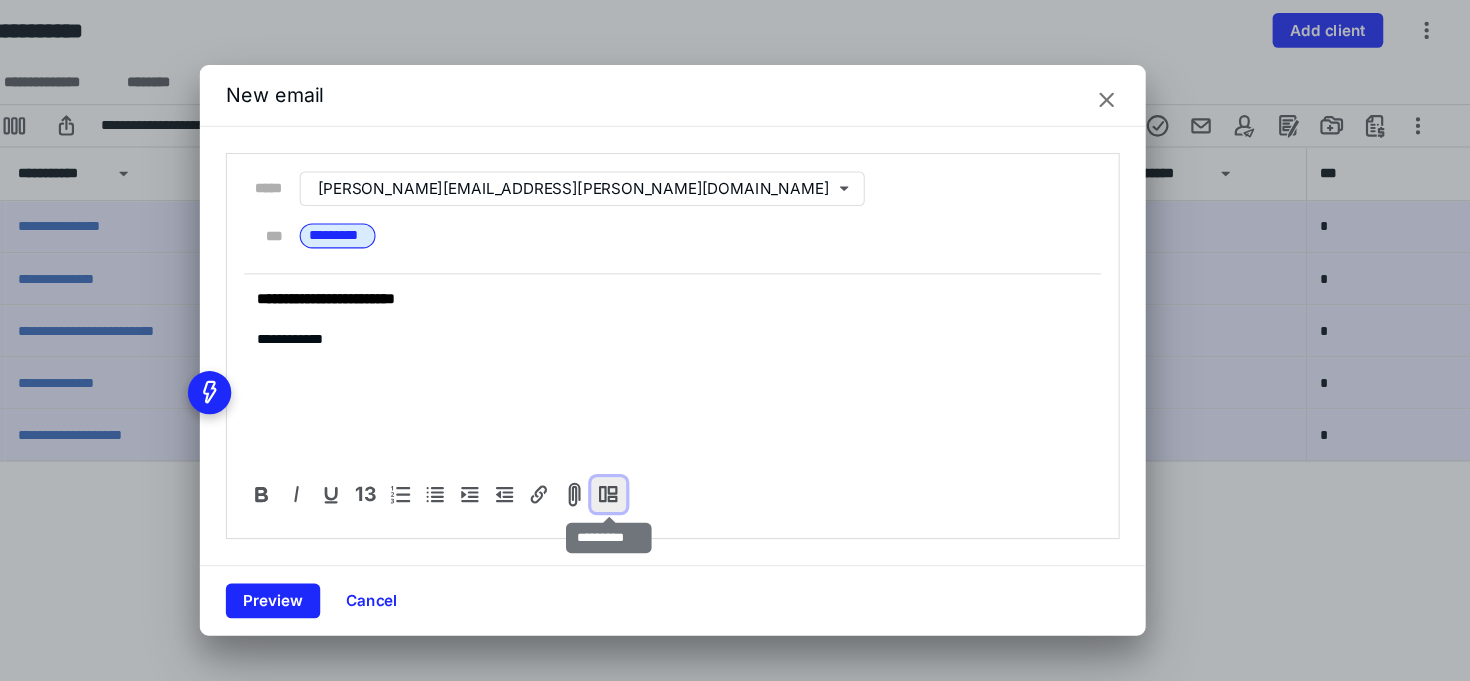 click at bounding box center [676, 456] 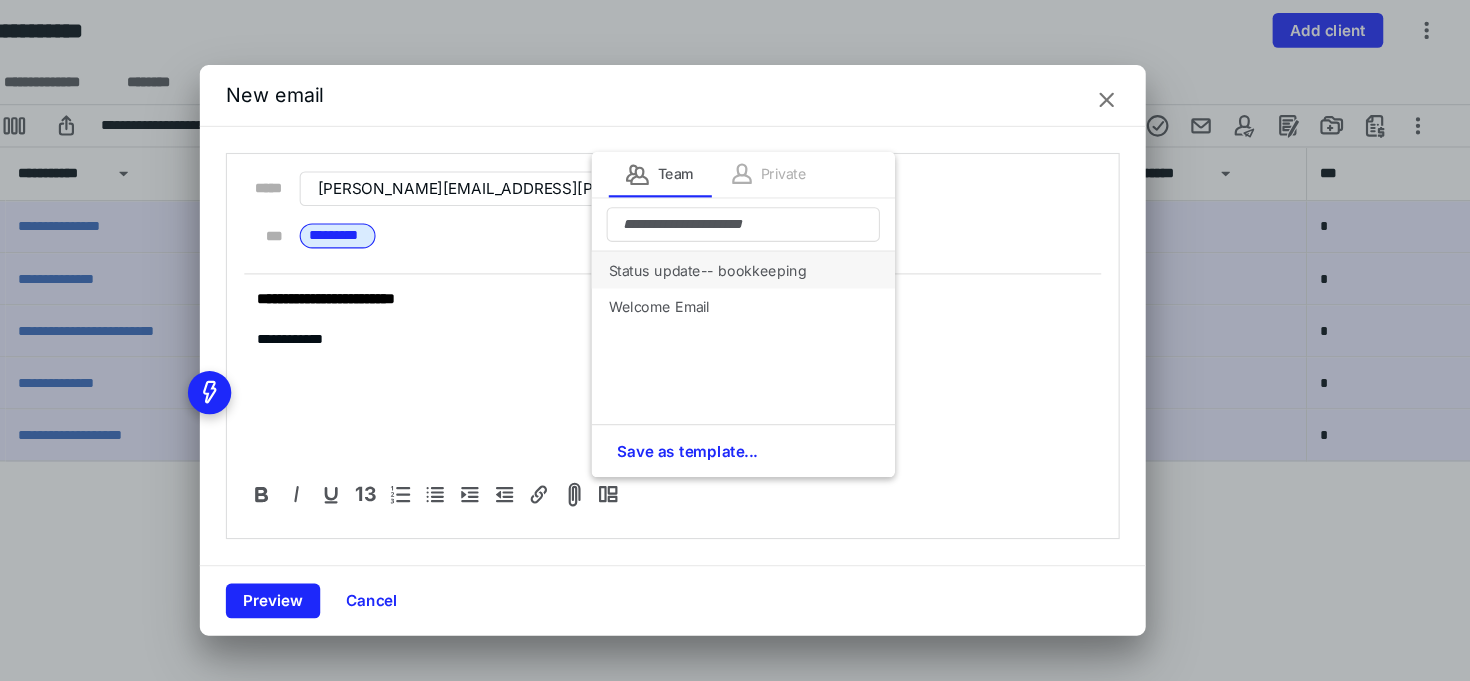 click on "Status update-- bookkeeping" at bounding box center (800, 249) 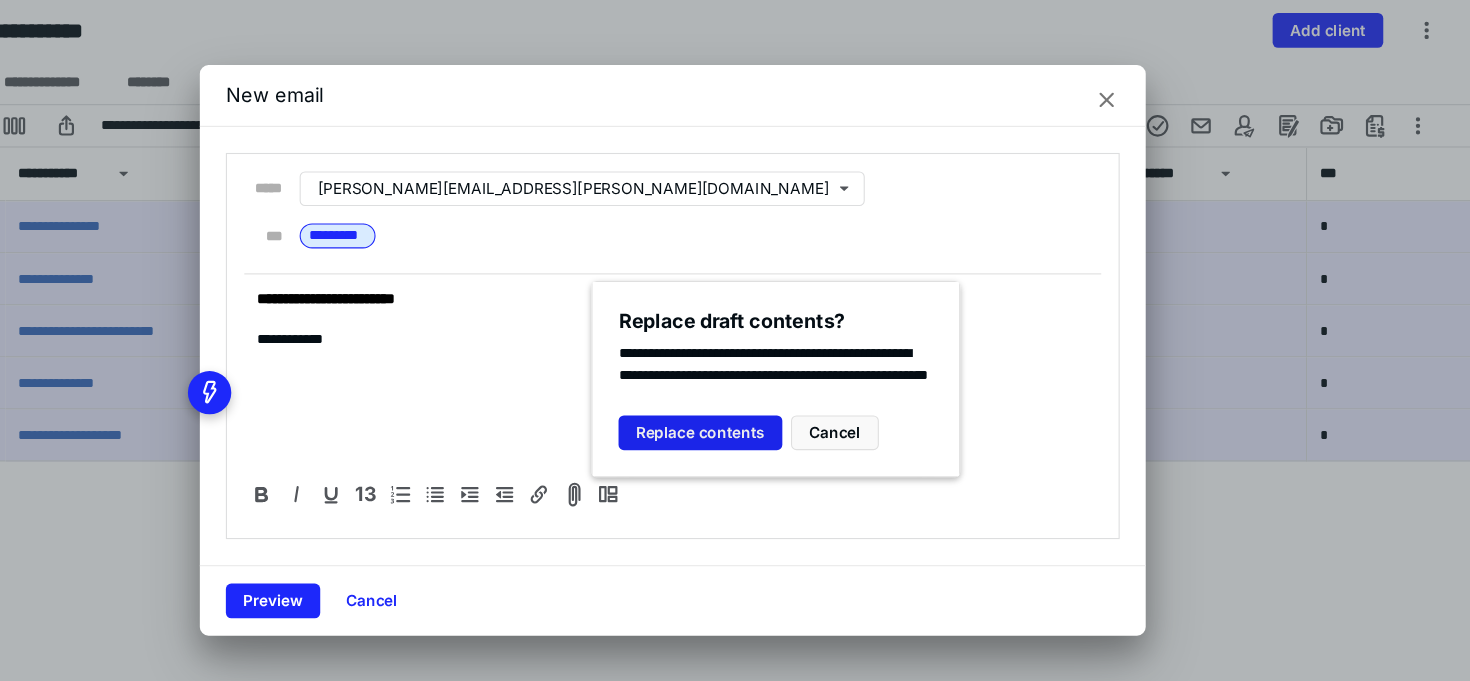 click on "Replace contents" at bounding box center [760, 399] 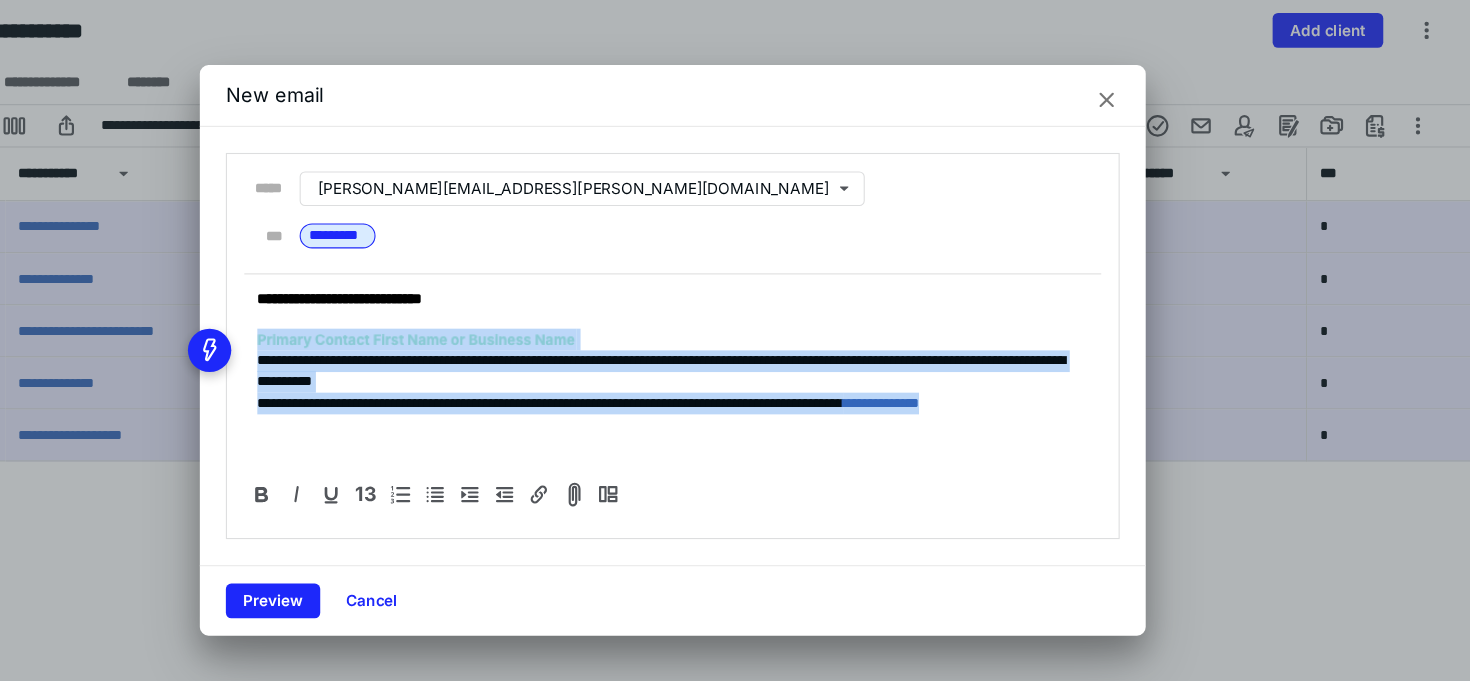 drag, startPoint x: 1106, startPoint y: 380, endPoint x: 340, endPoint y: 274, distance: 773.29944 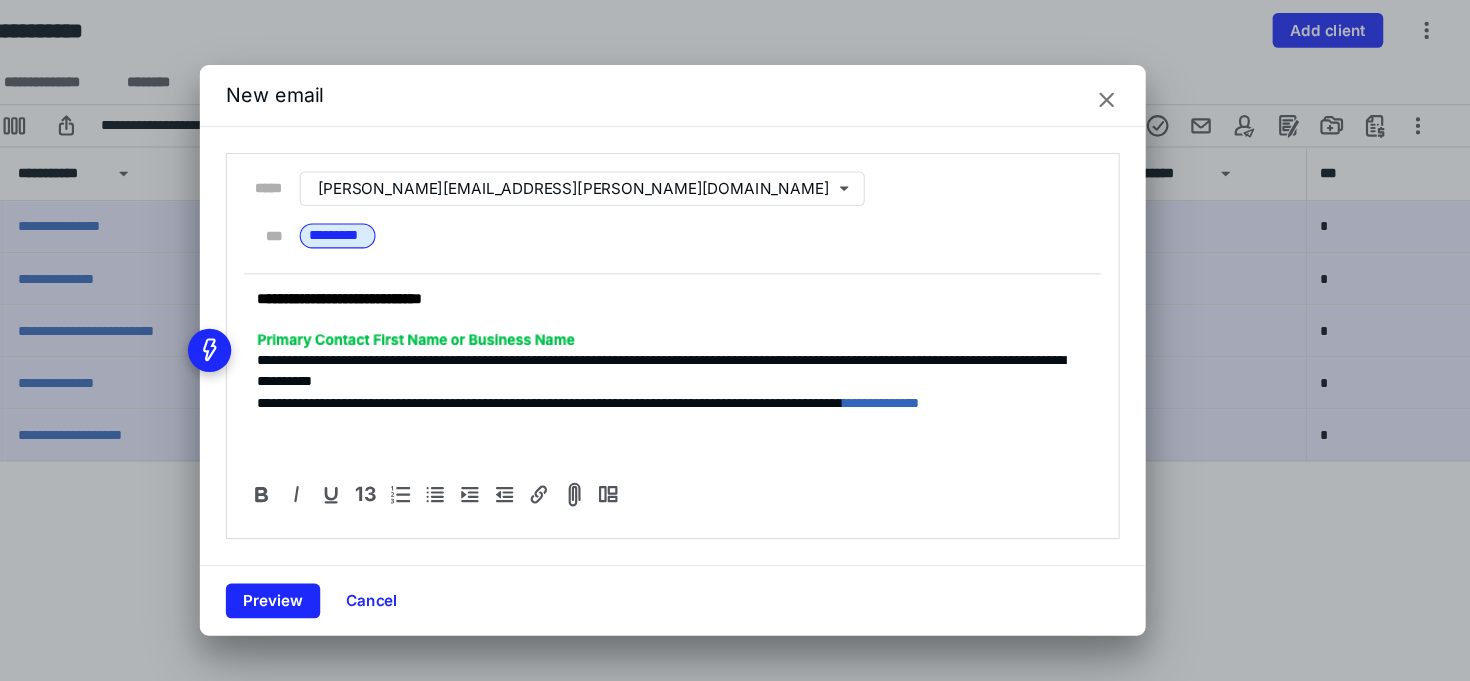 drag, startPoint x: 657, startPoint y: 313, endPoint x: 339, endPoint y: 308, distance: 318.0393 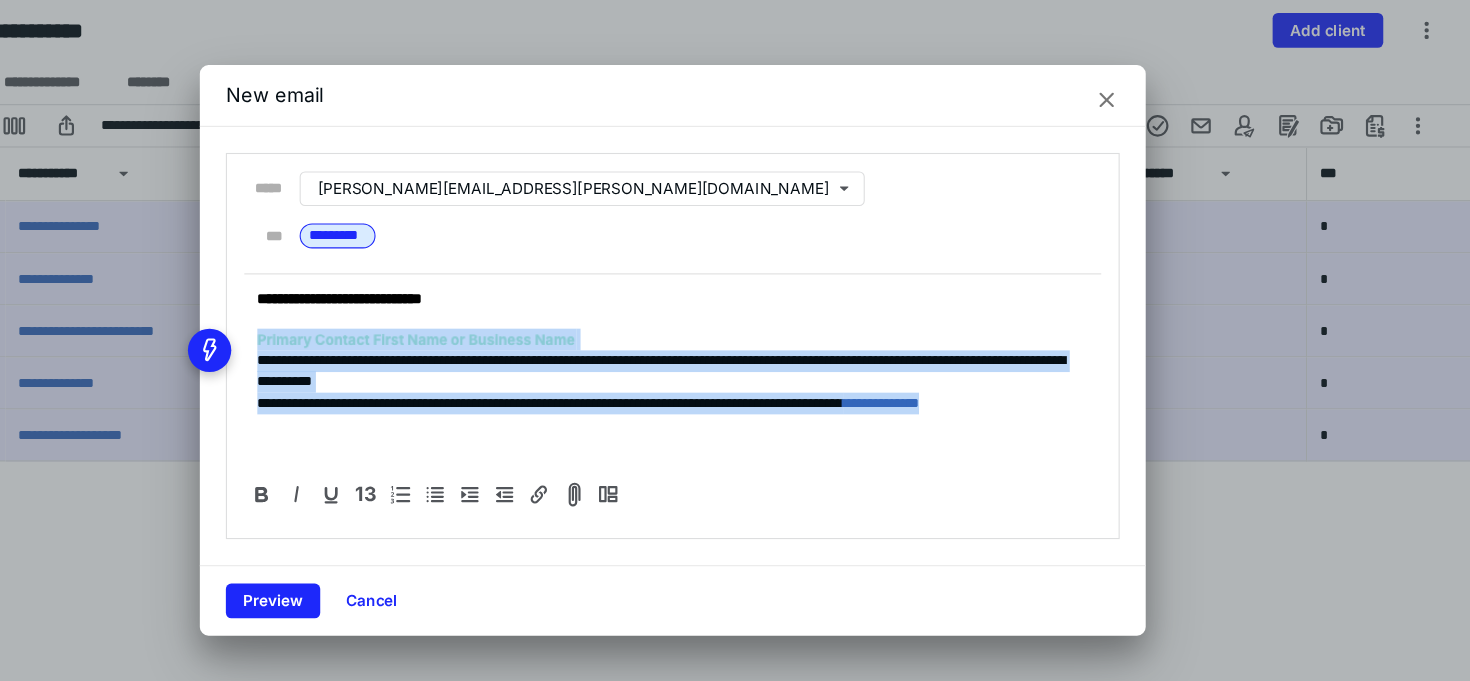 drag, startPoint x: 1095, startPoint y: 372, endPoint x: 217, endPoint y: 236, distance: 888.4706 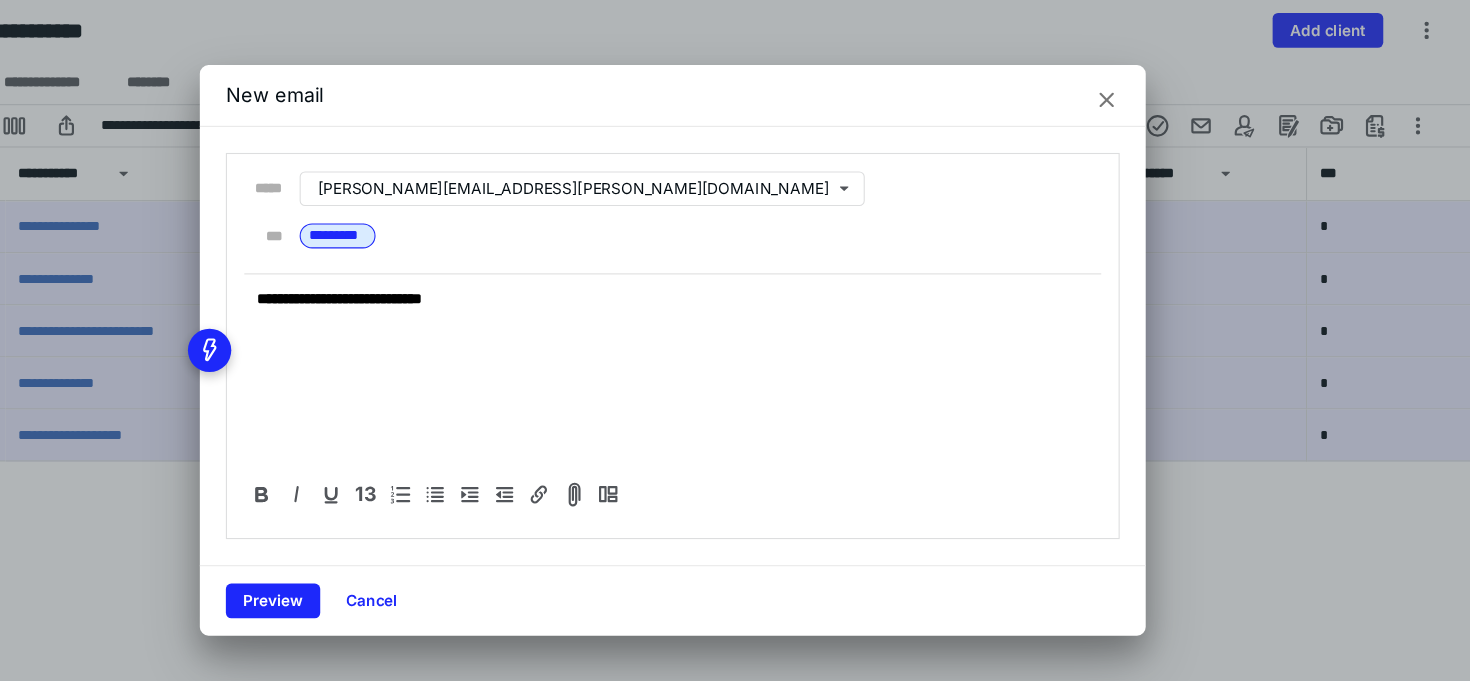 click at bounding box center [1135, 92] 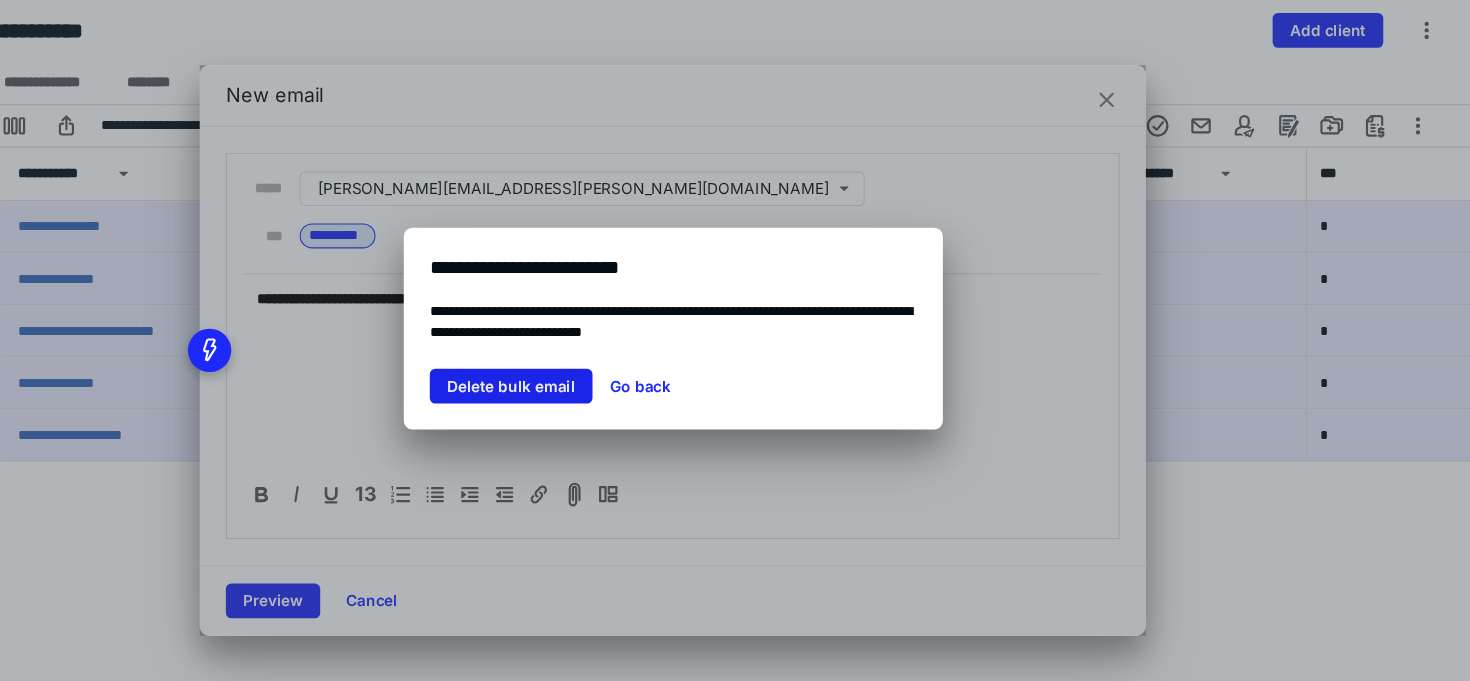 click on "Delete bulk email" at bounding box center [586, 356] 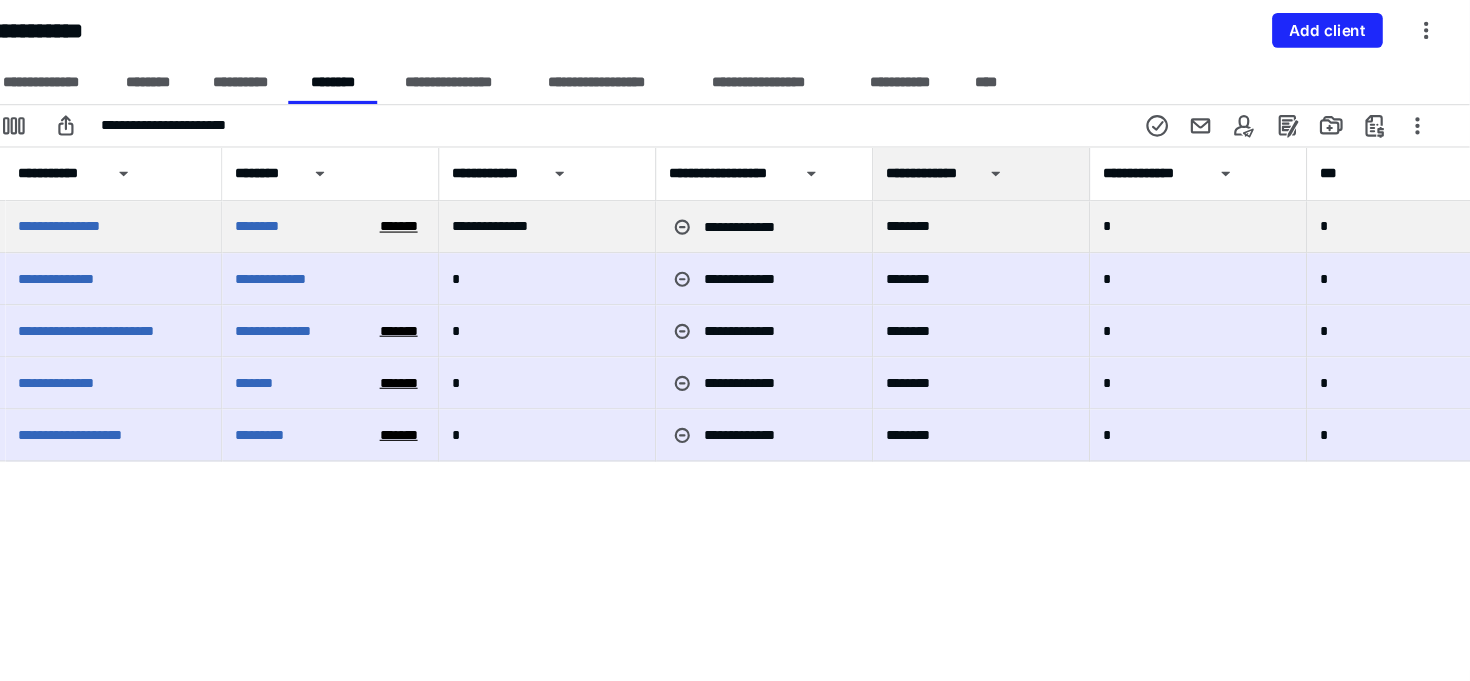 scroll, scrollTop: 0, scrollLeft: 0, axis: both 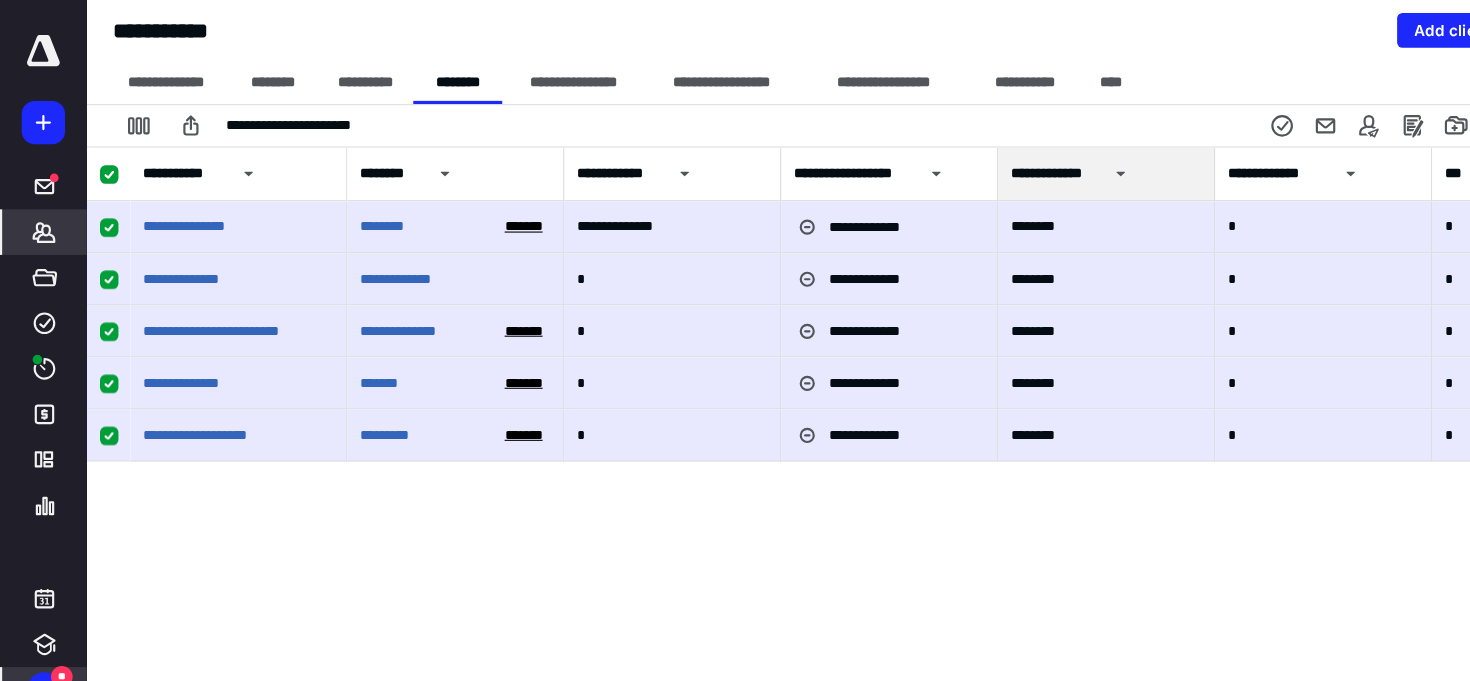 click 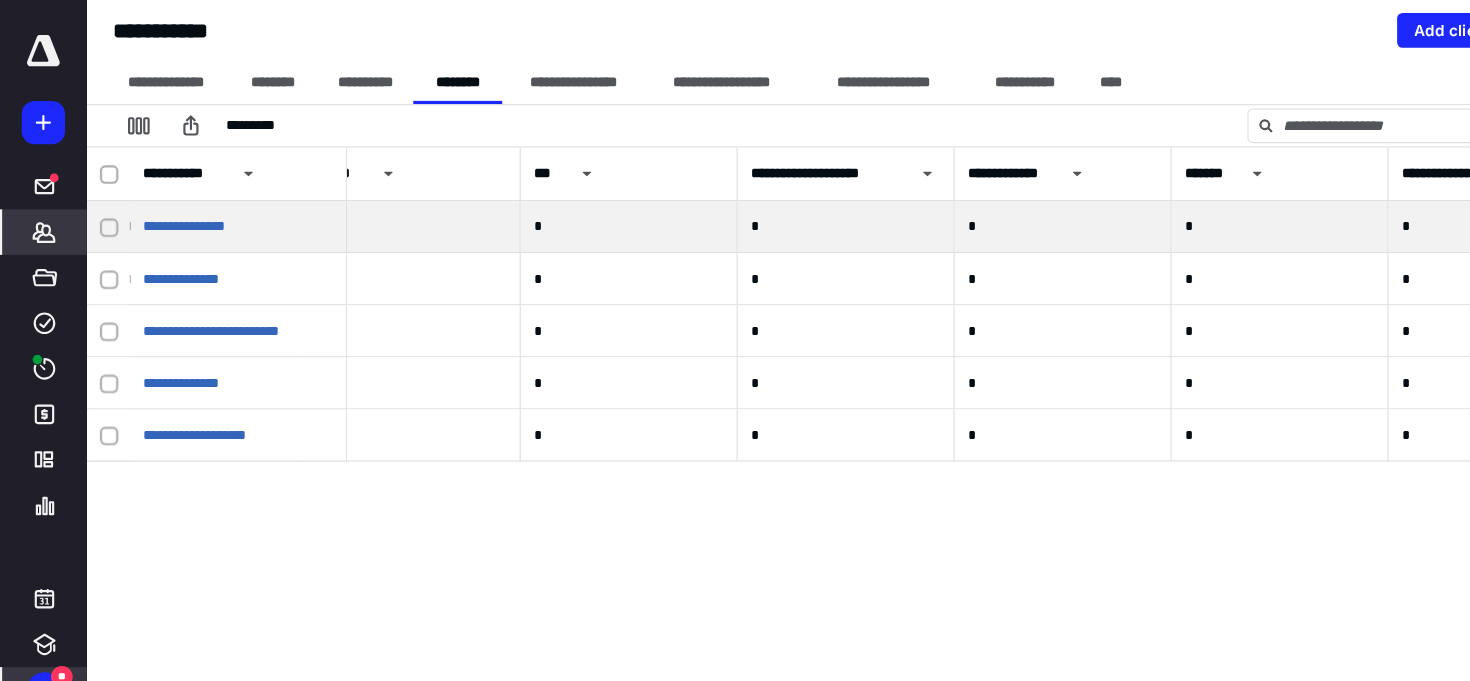 scroll, scrollTop: 0, scrollLeft: 2050, axis: horizontal 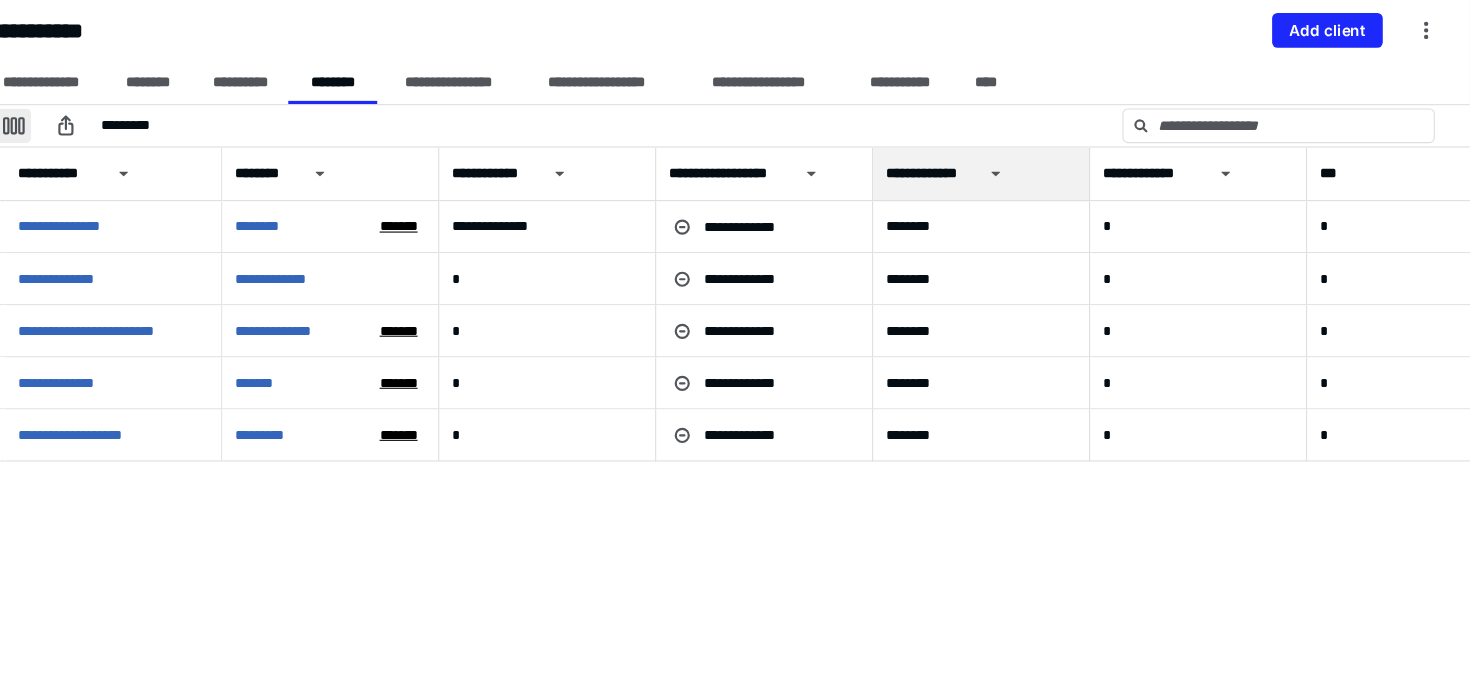 click at bounding box center (128, 116) 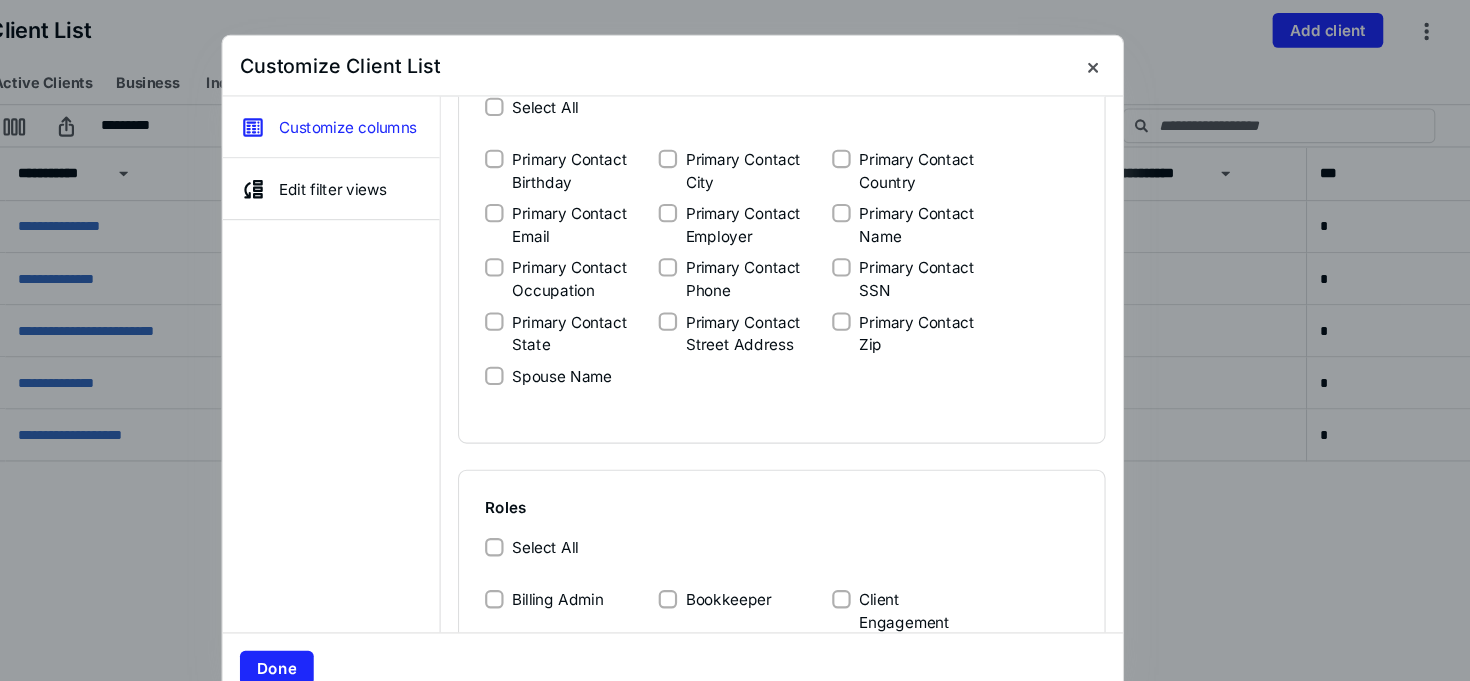 scroll, scrollTop: 1217, scrollLeft: 0, axis: vertical 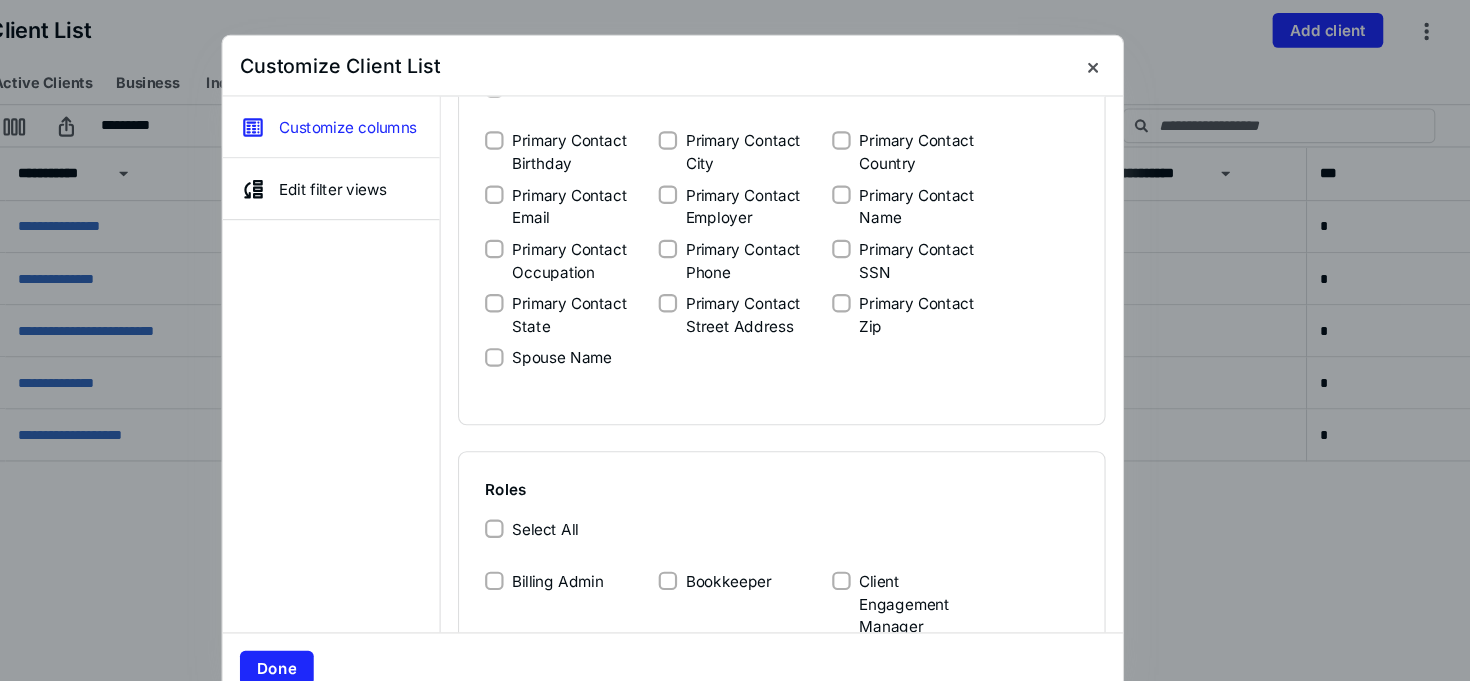 click on "Primary Contact Birthday" at bounding box center [570, 129] 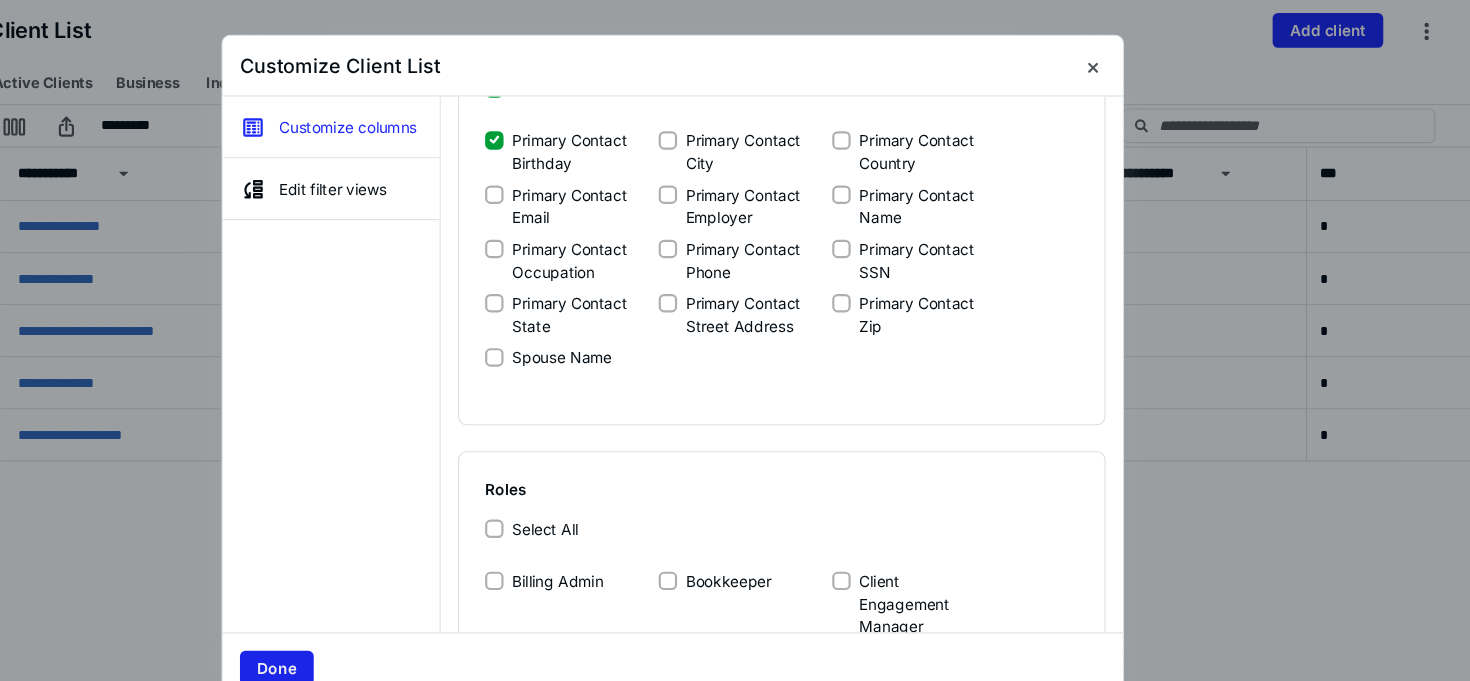 click on "Done" at bounding box center (370, 616) 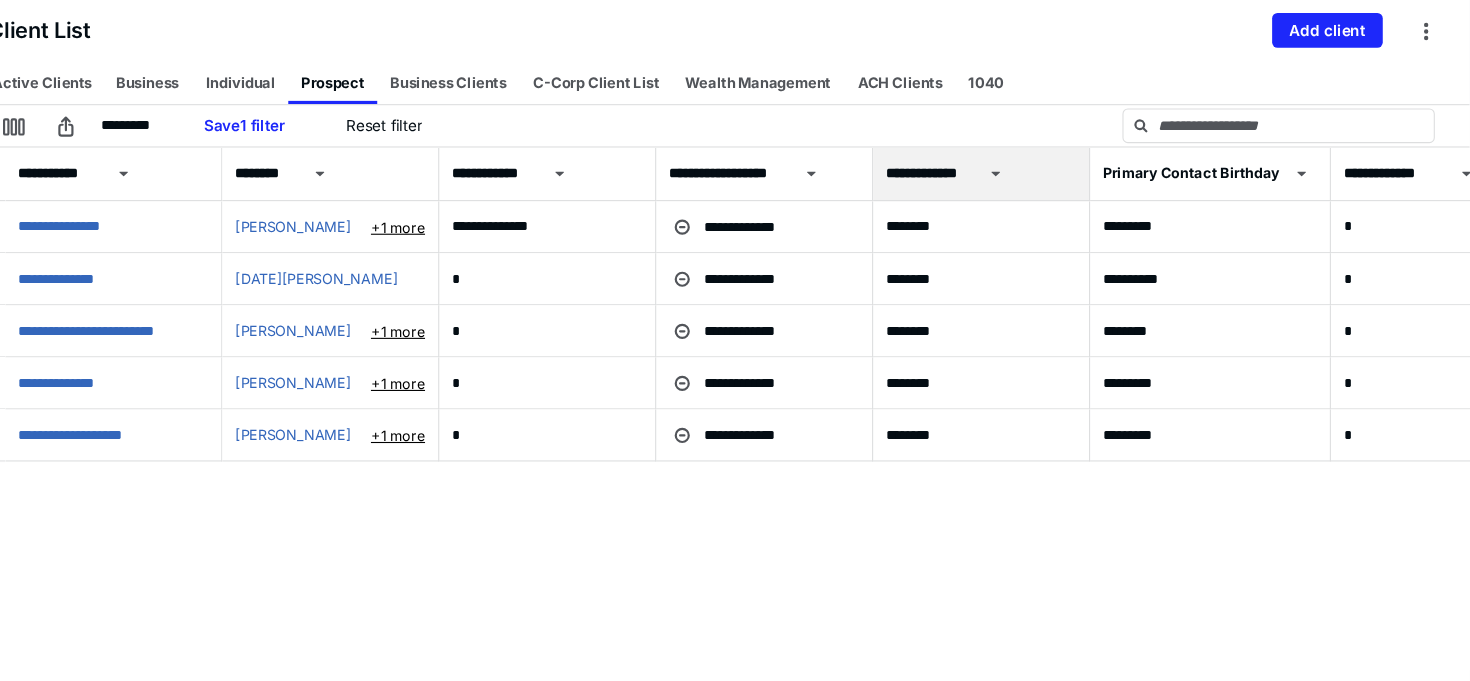 click on "Primary Contact Birthday" at bounding box center [1213, 160] 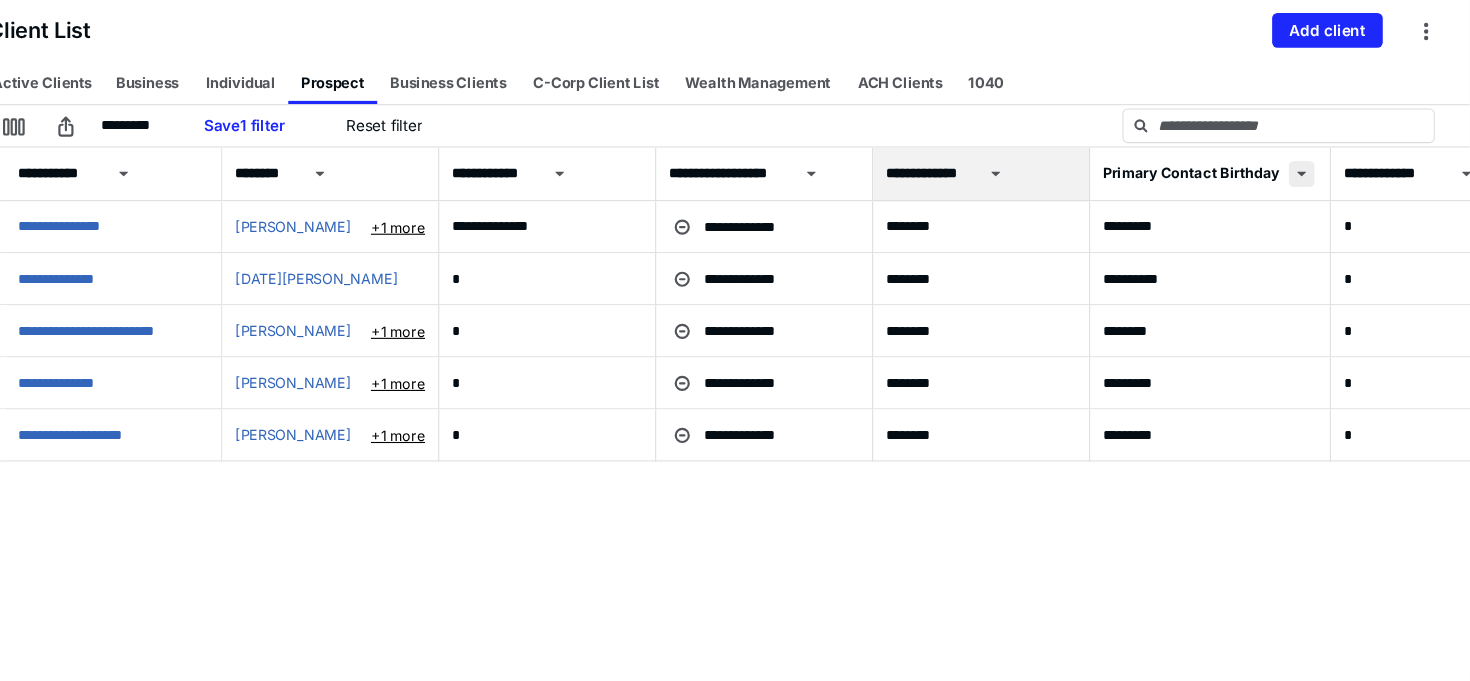 click at bounding box center (1315, 160) 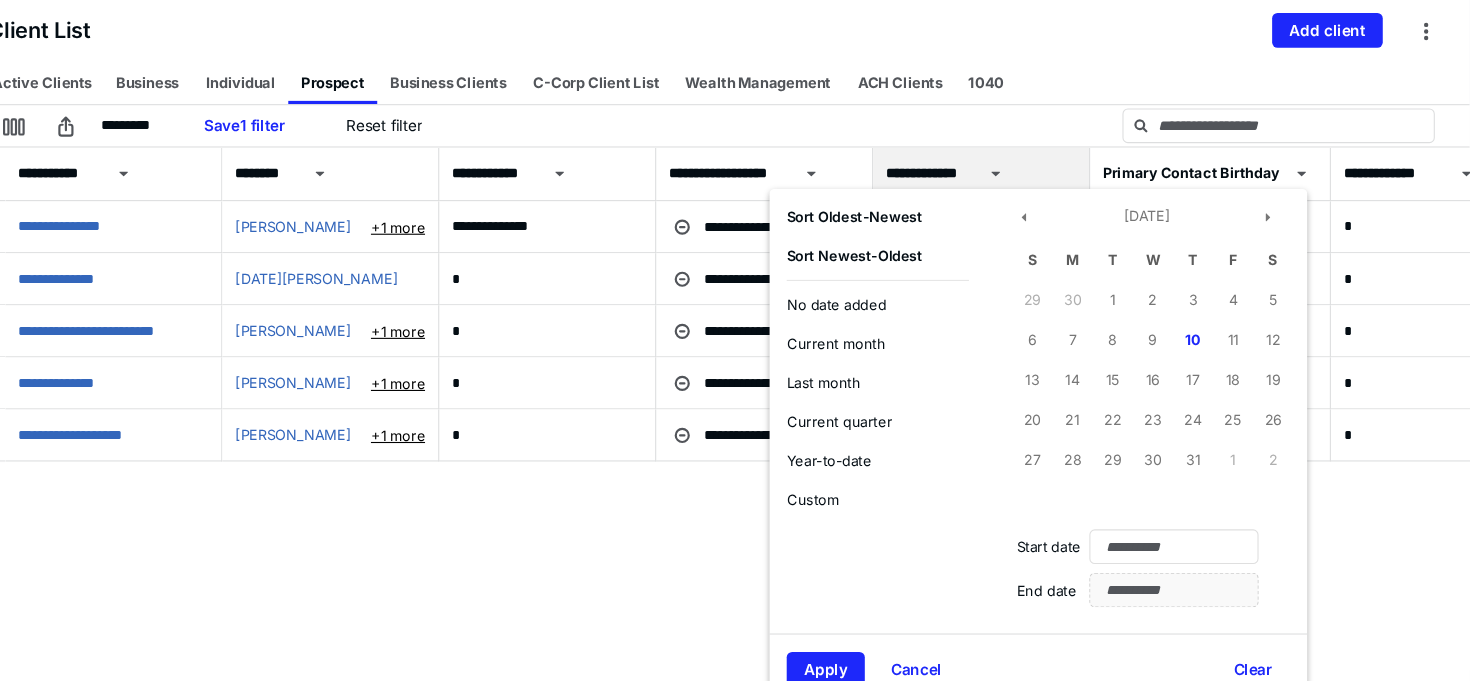 click on "Current month" at bounding box center (886, 317) 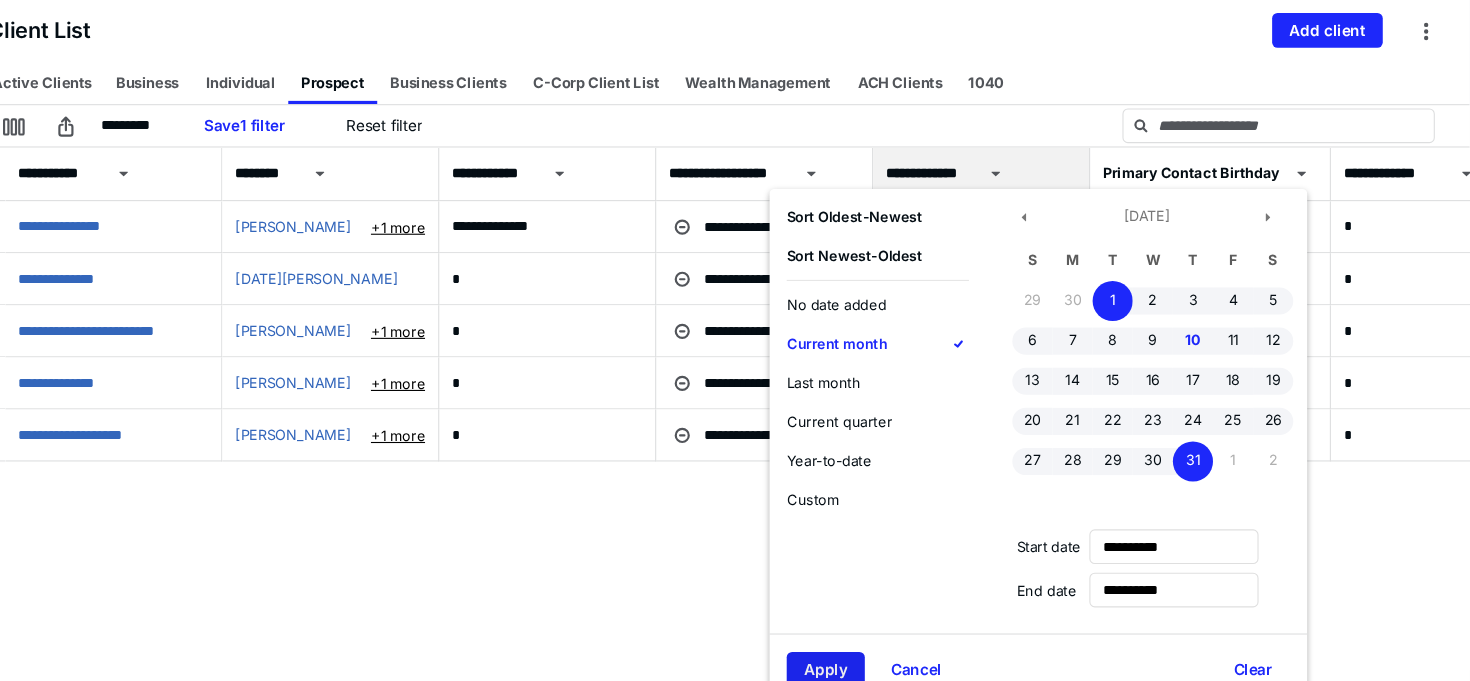 click on "Apply" at bounding box center [877, 617] 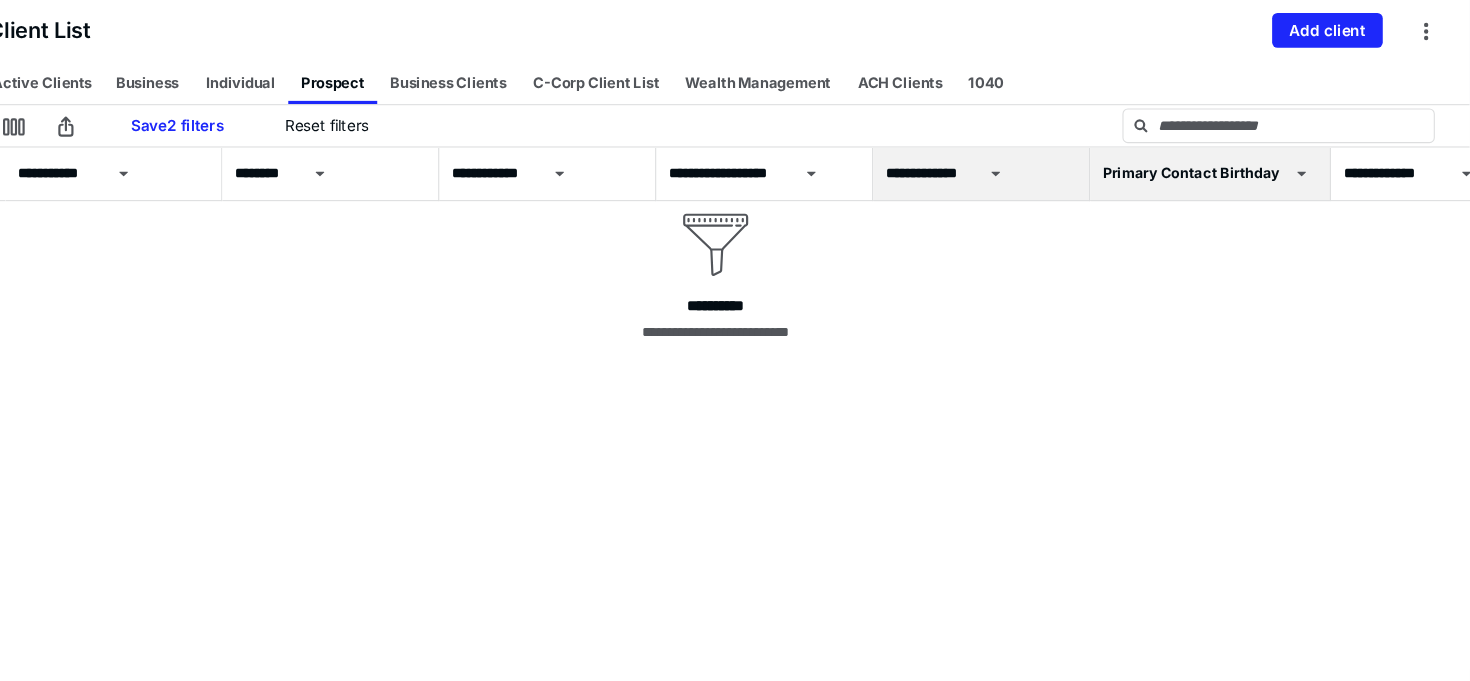 click on "Primary Contact Birthday" at bounding box center [1213, 160] 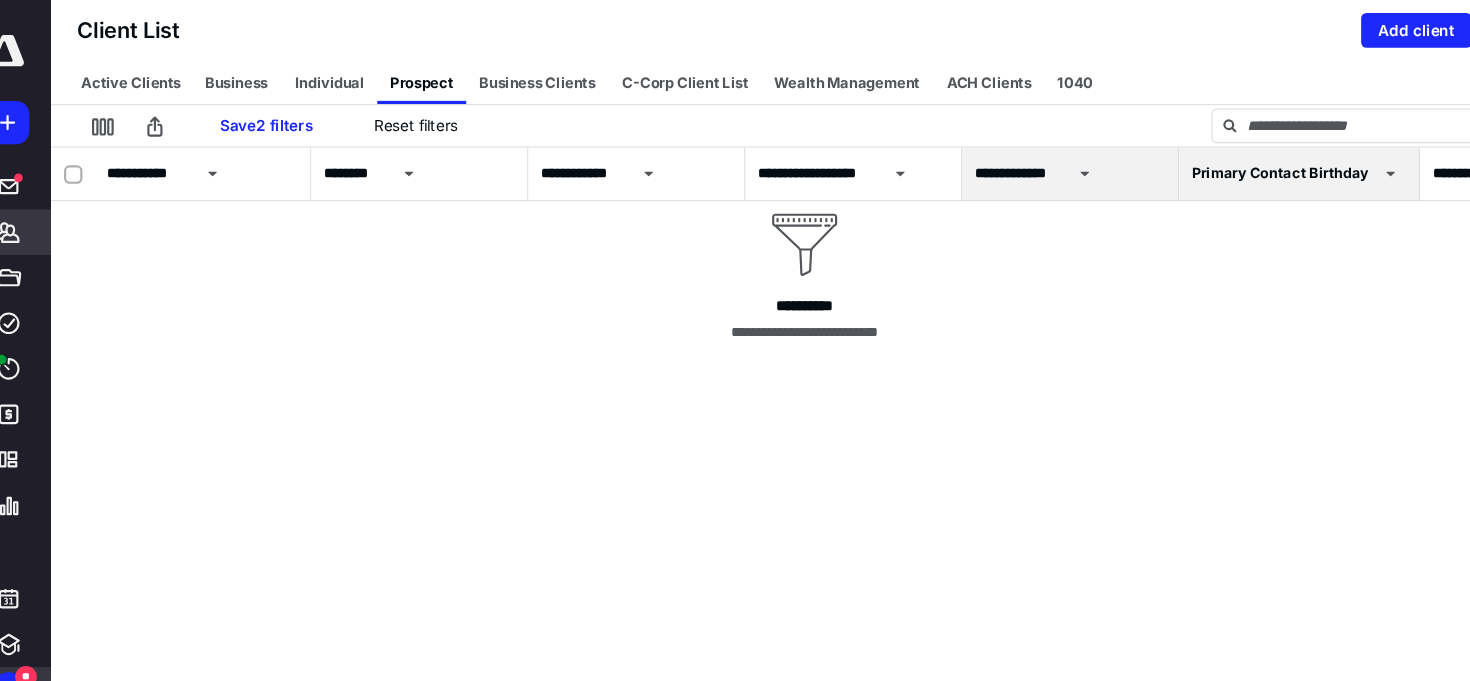click on "**********" at bounding box center (1911, 376) 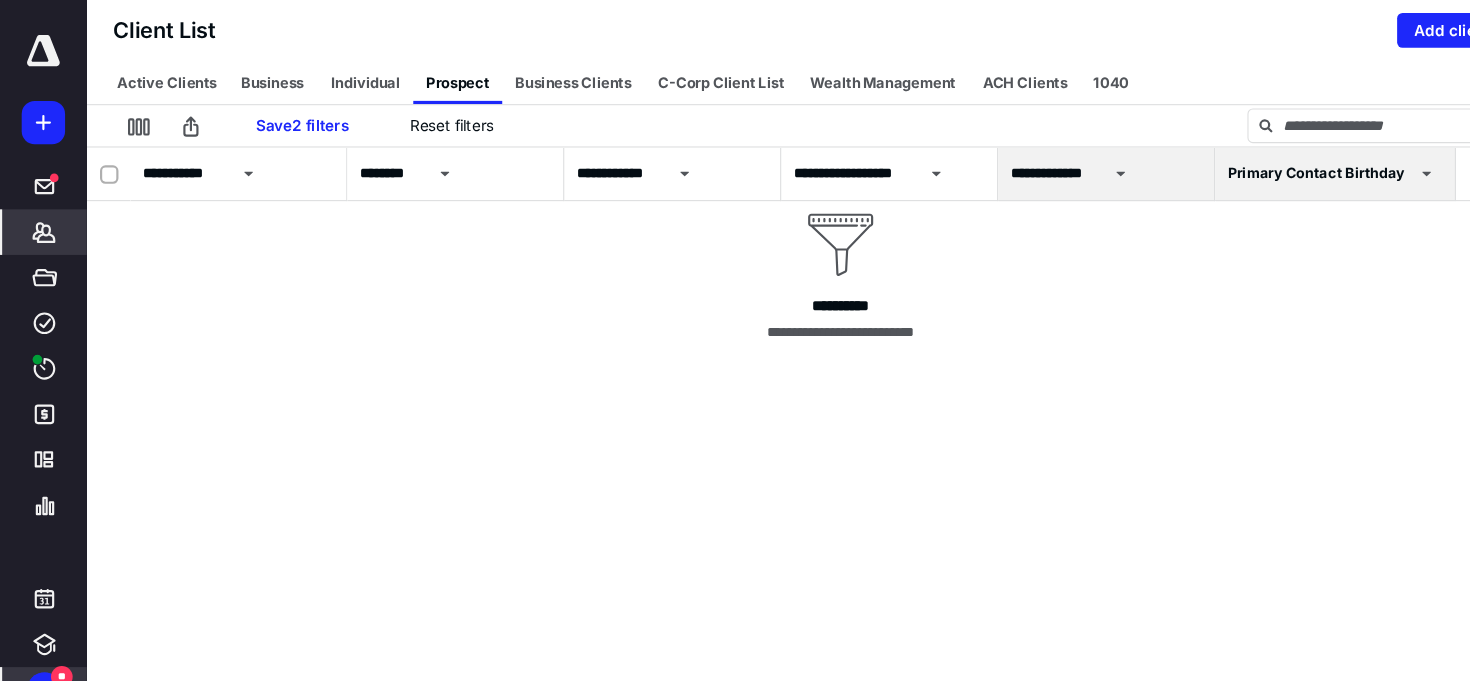 scroll, scrollTop: 19, scrollLeft: 0, axis: vertical 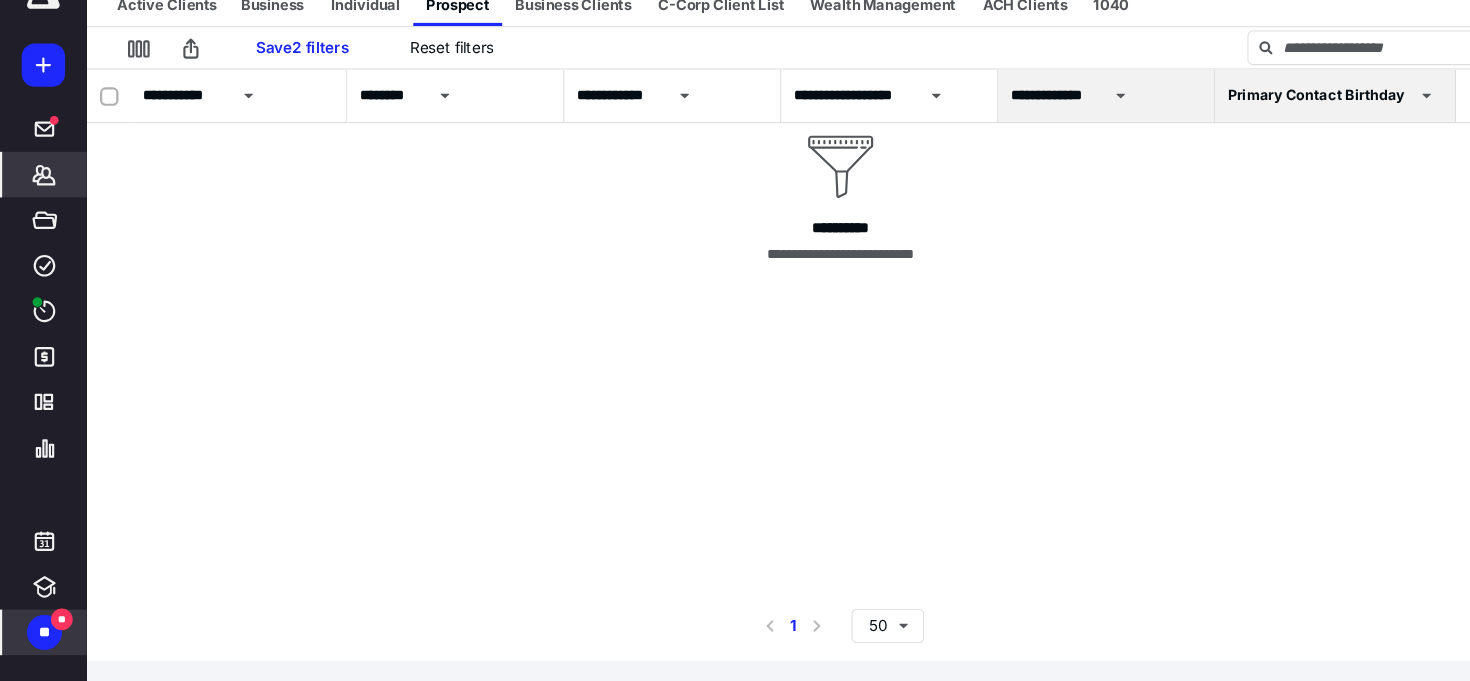 click on "**" at bounding box center [41, 636] 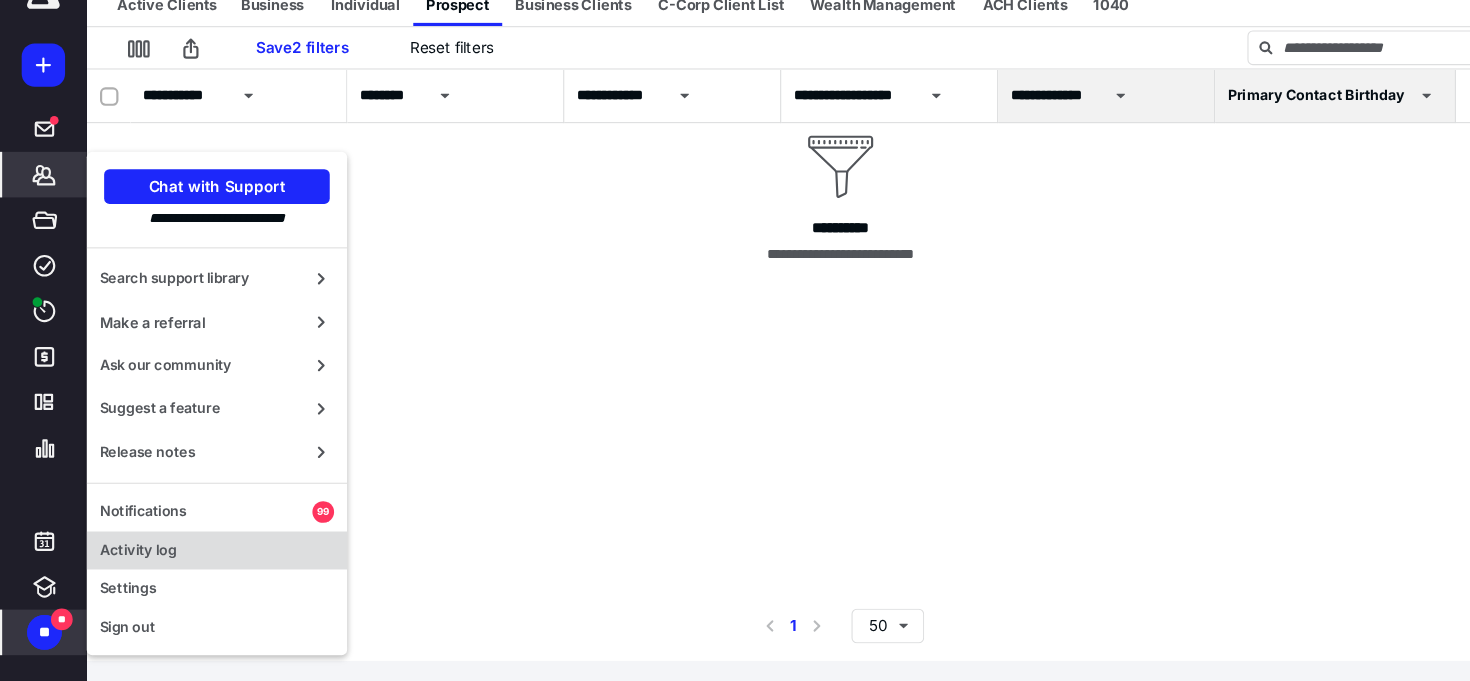 click on "Activity log" at bounding box center (200, 561) 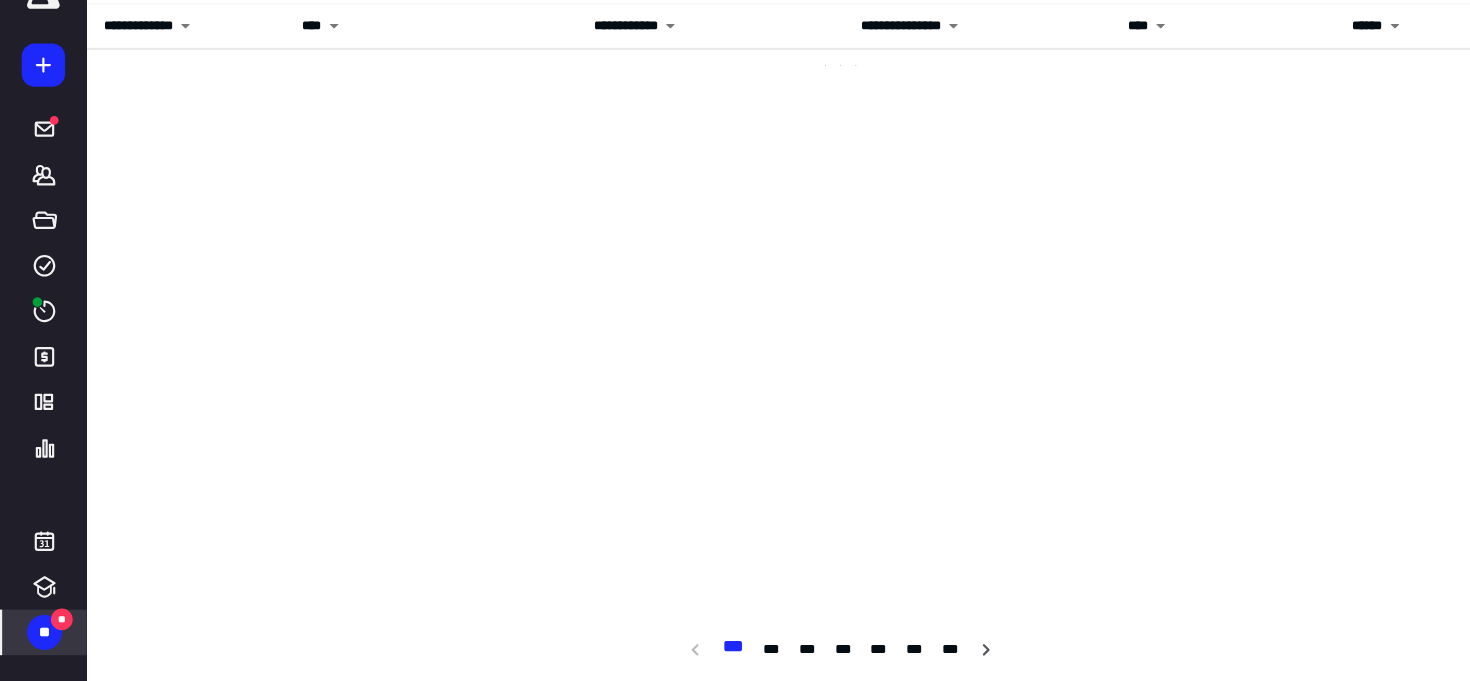 scroll, scrollTop: 0, scrollLeft: 0, axis: both 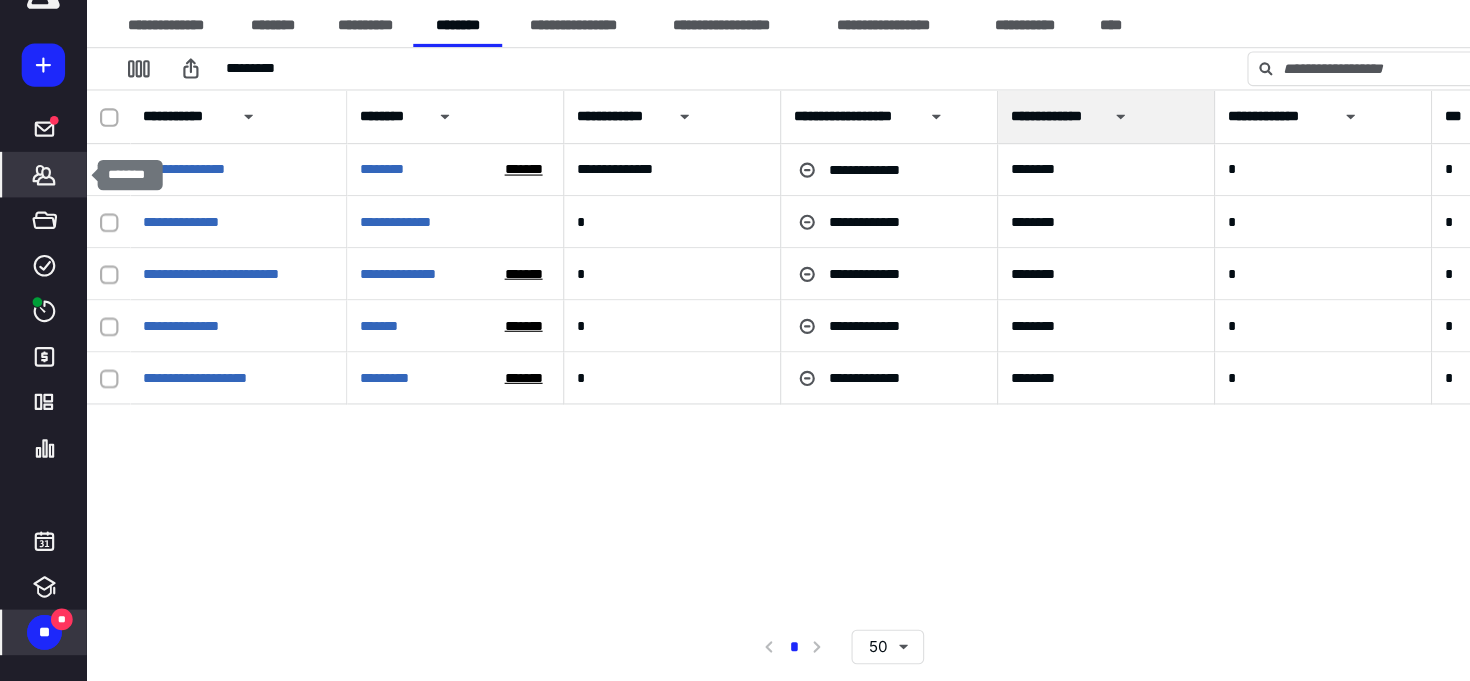 click 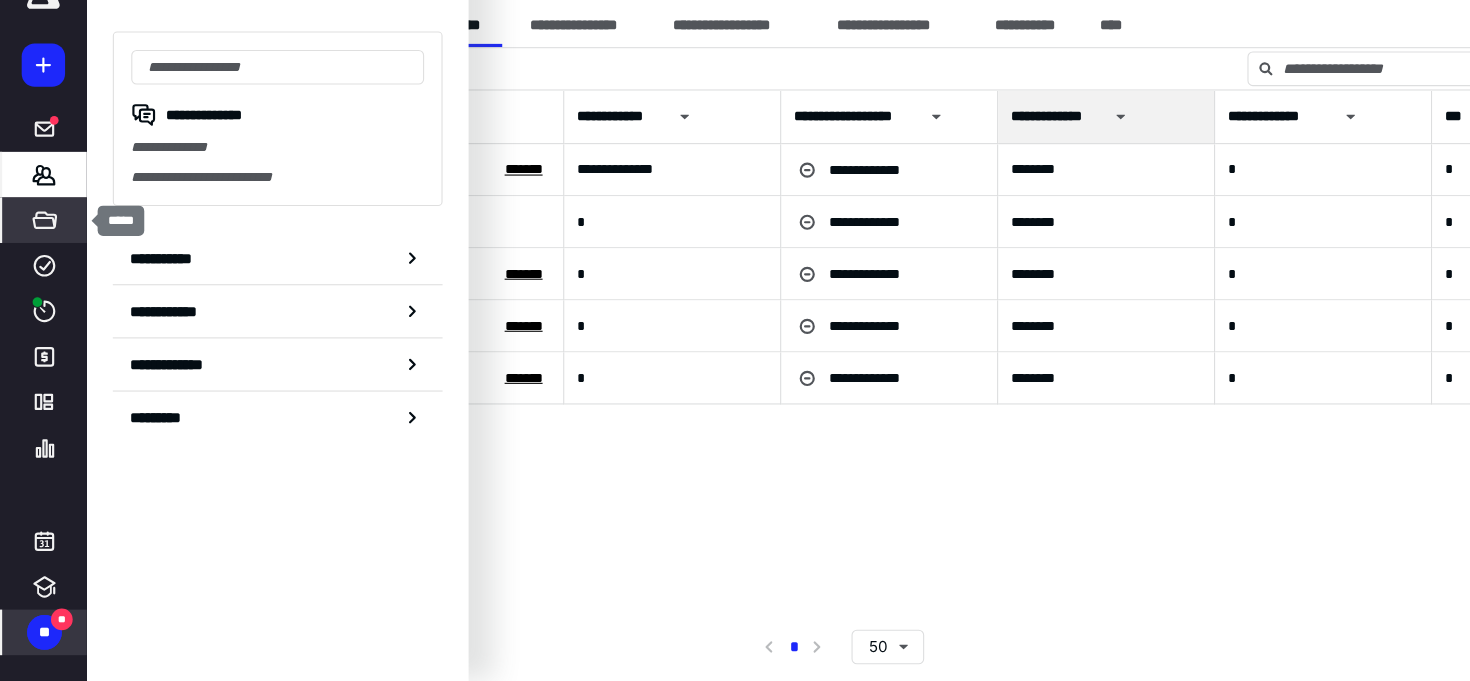 click 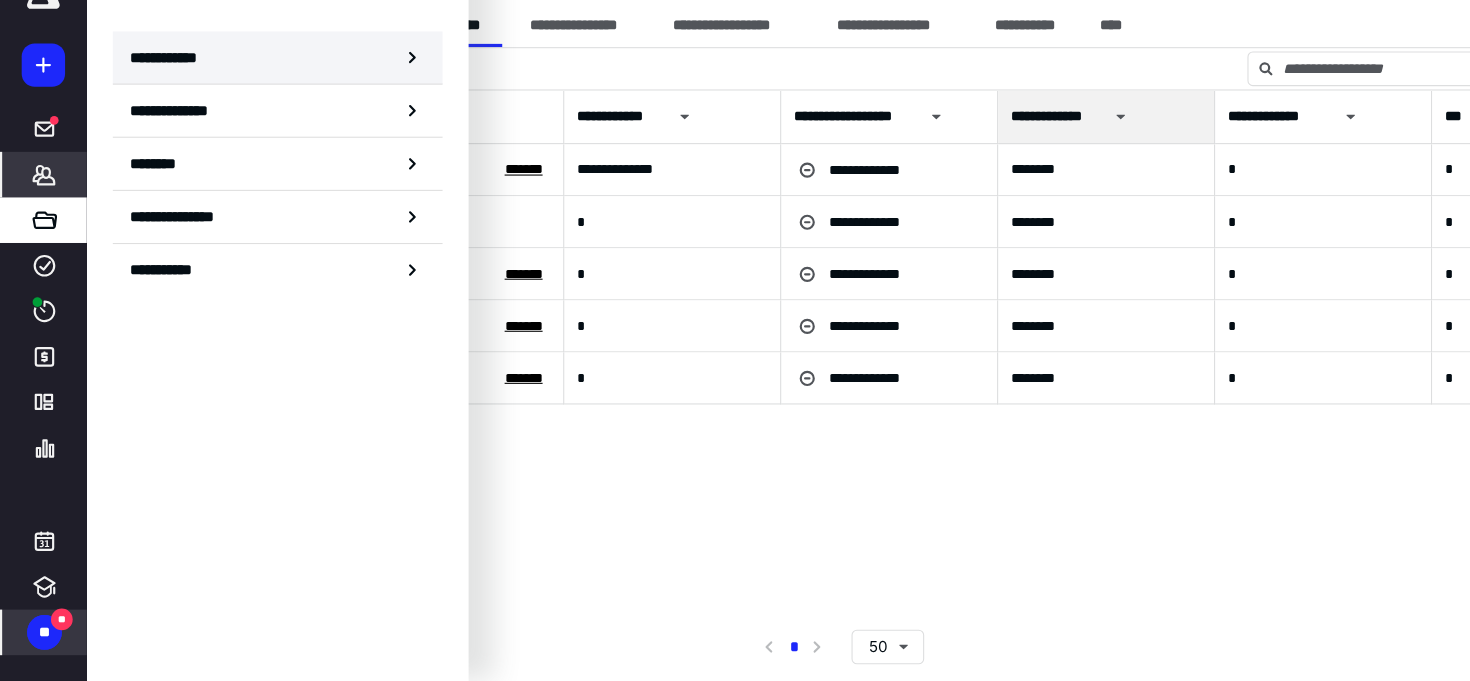 click on "**********" at bounding box center (157, 106) 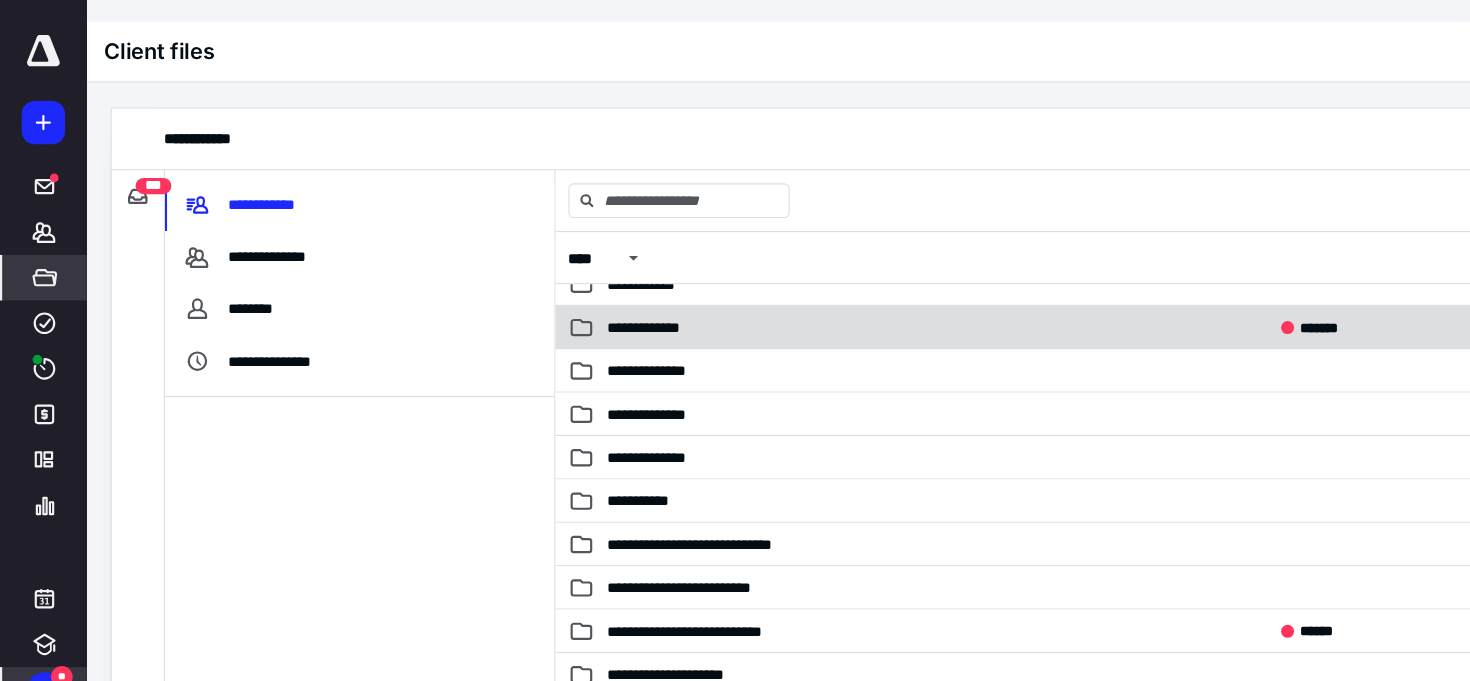 scroll, scrollTop: 0, scrollLeft: 0, axis: both 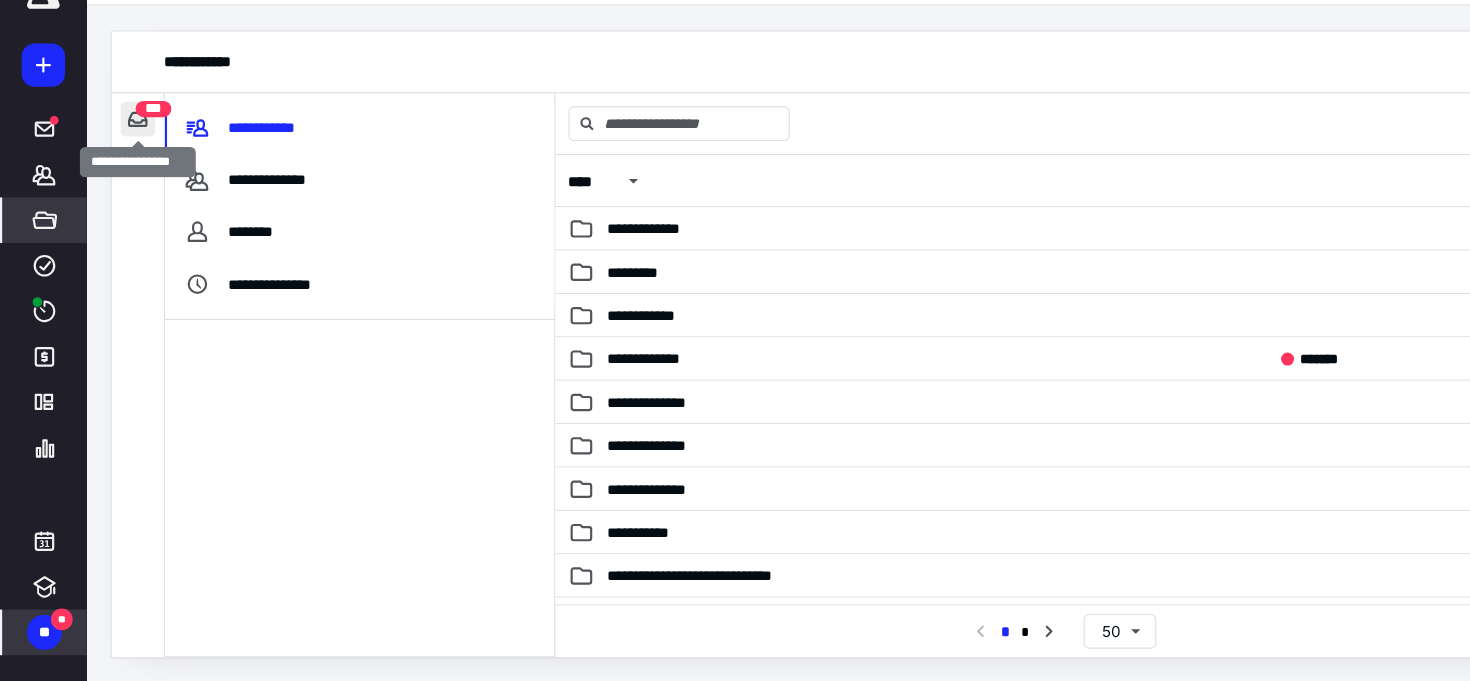 click at bounding box center (127, 163) 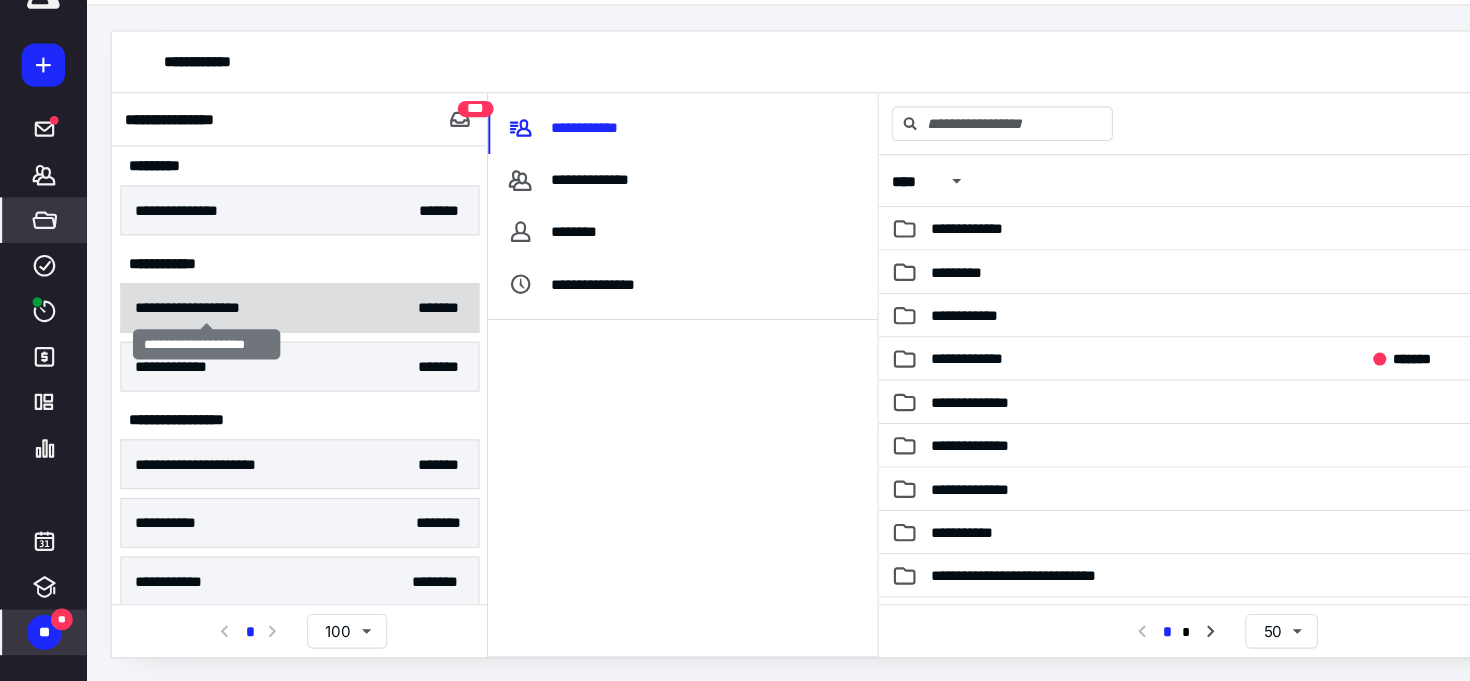 click on "**********" at bounding box center [190, 337] 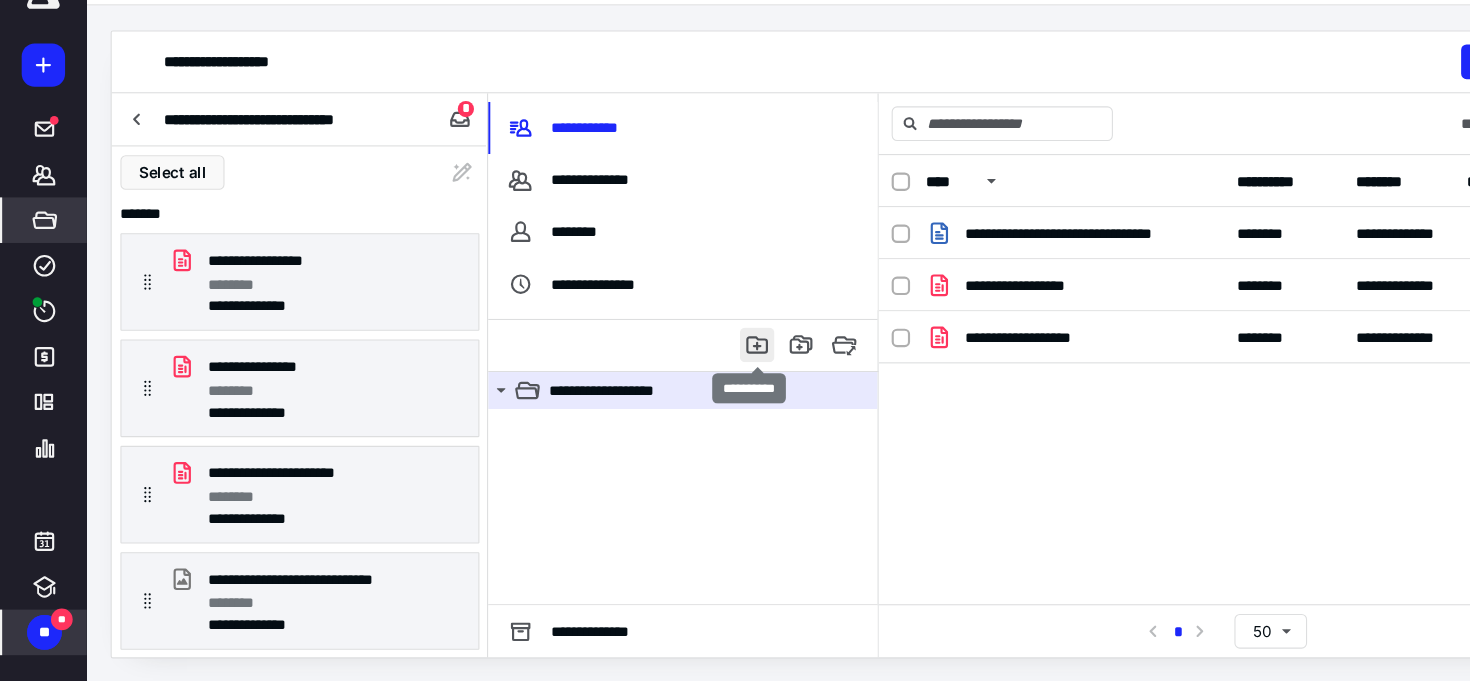 click at bounding box center (698, 371) 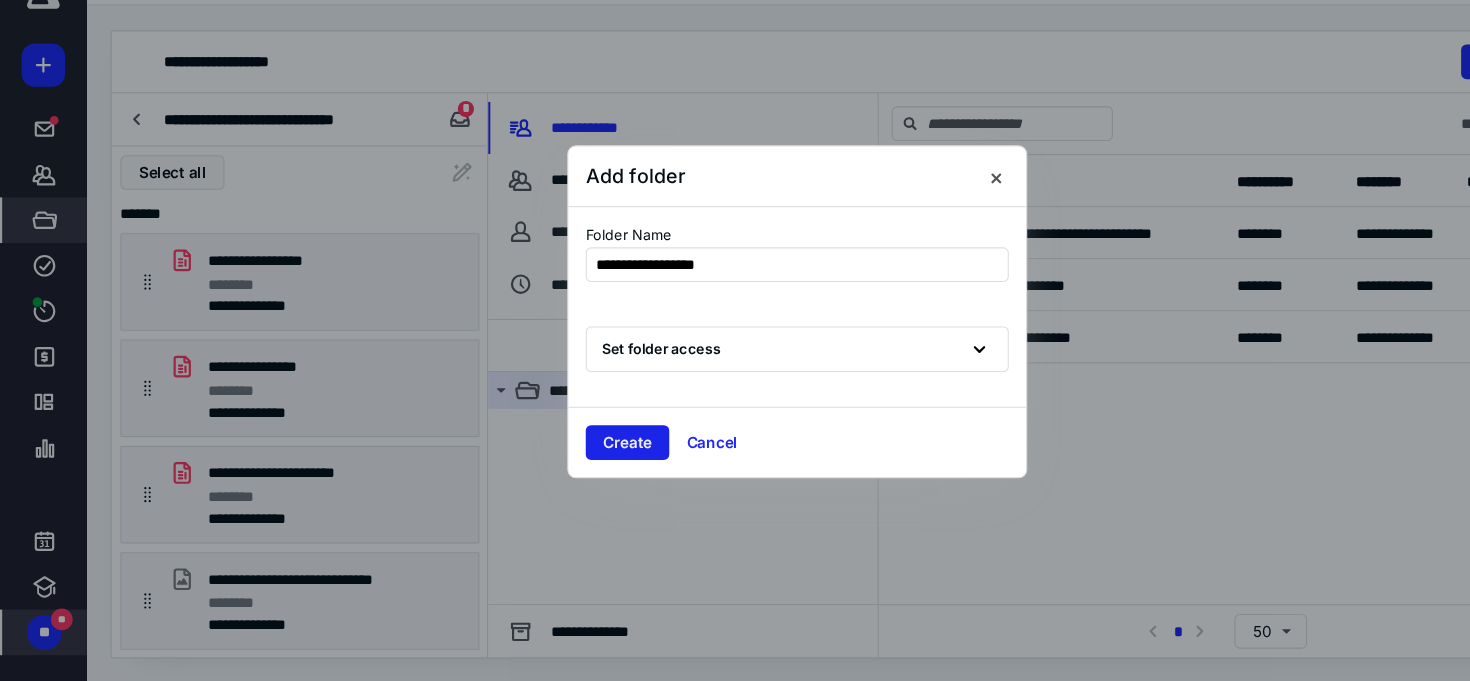 type on "**********" 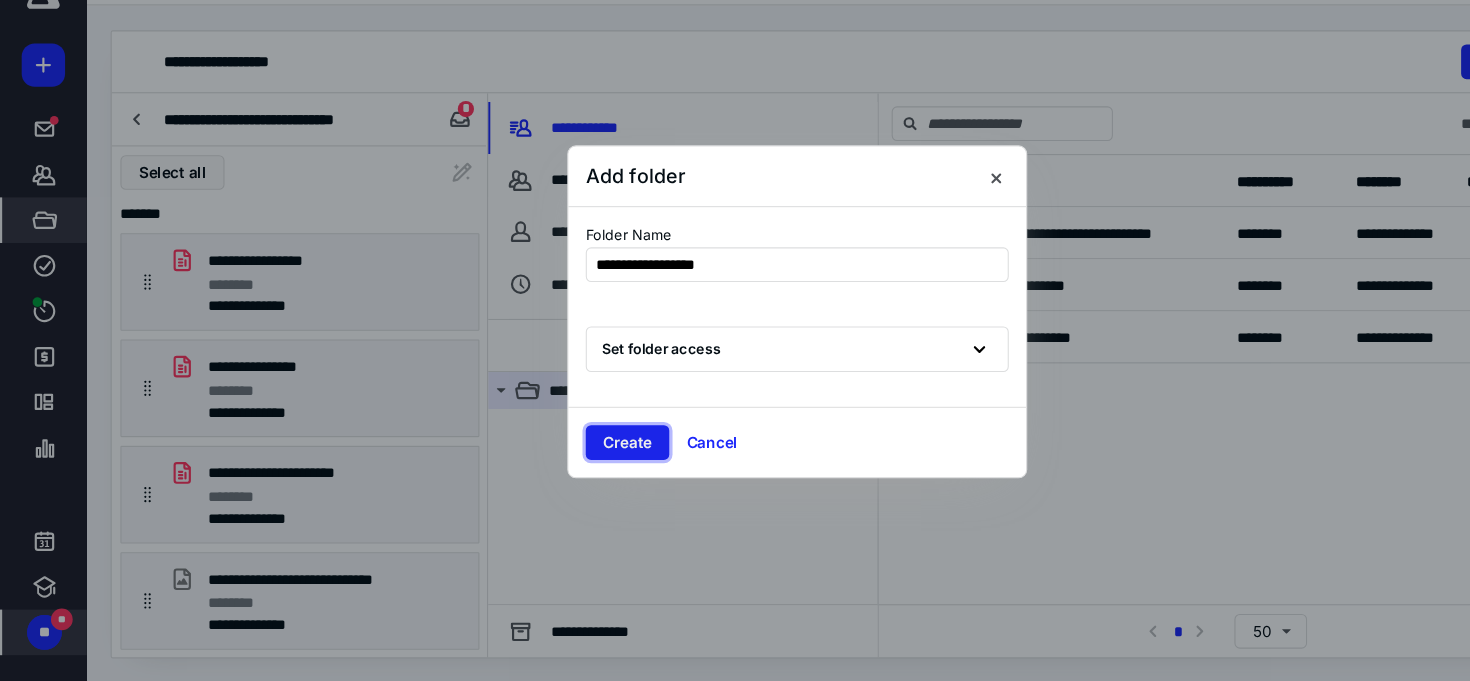 click on "Create" at bounding box center (578, 461) 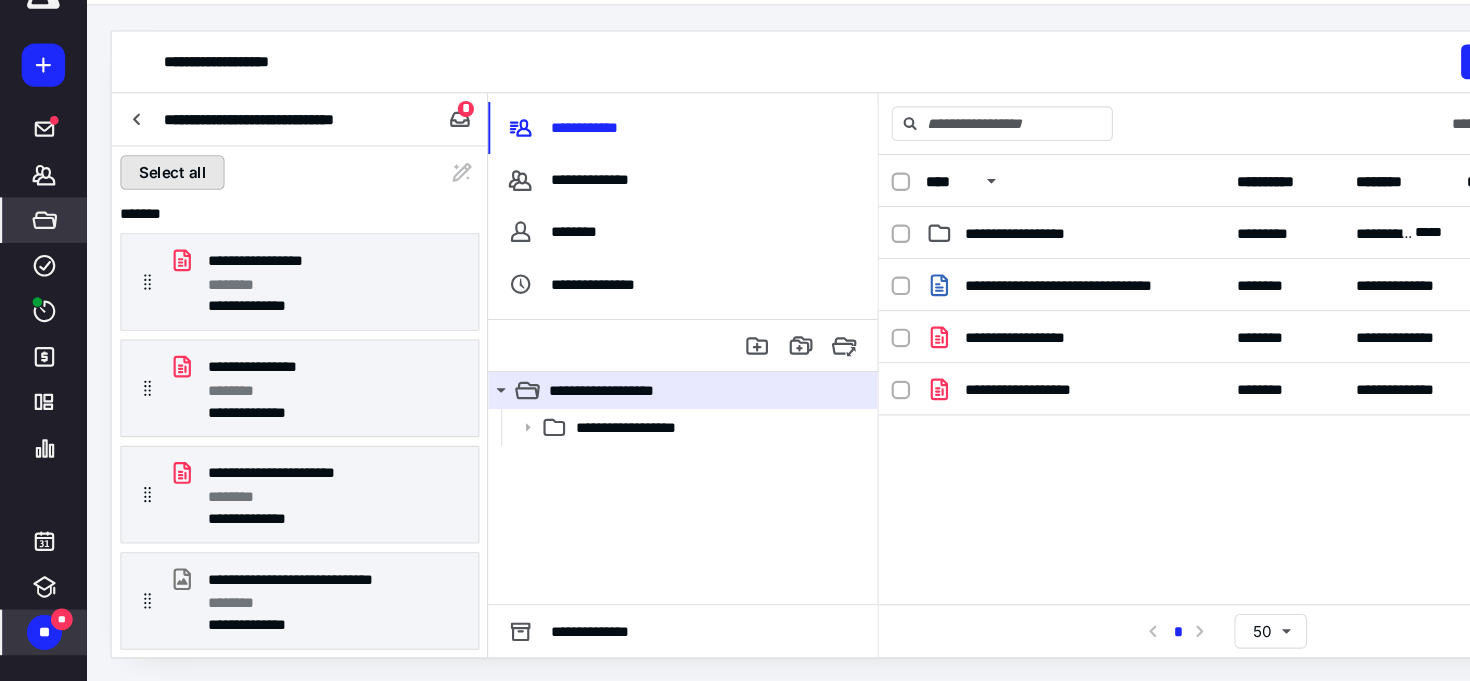 click on "Select all" at bounding box center (159, 212) 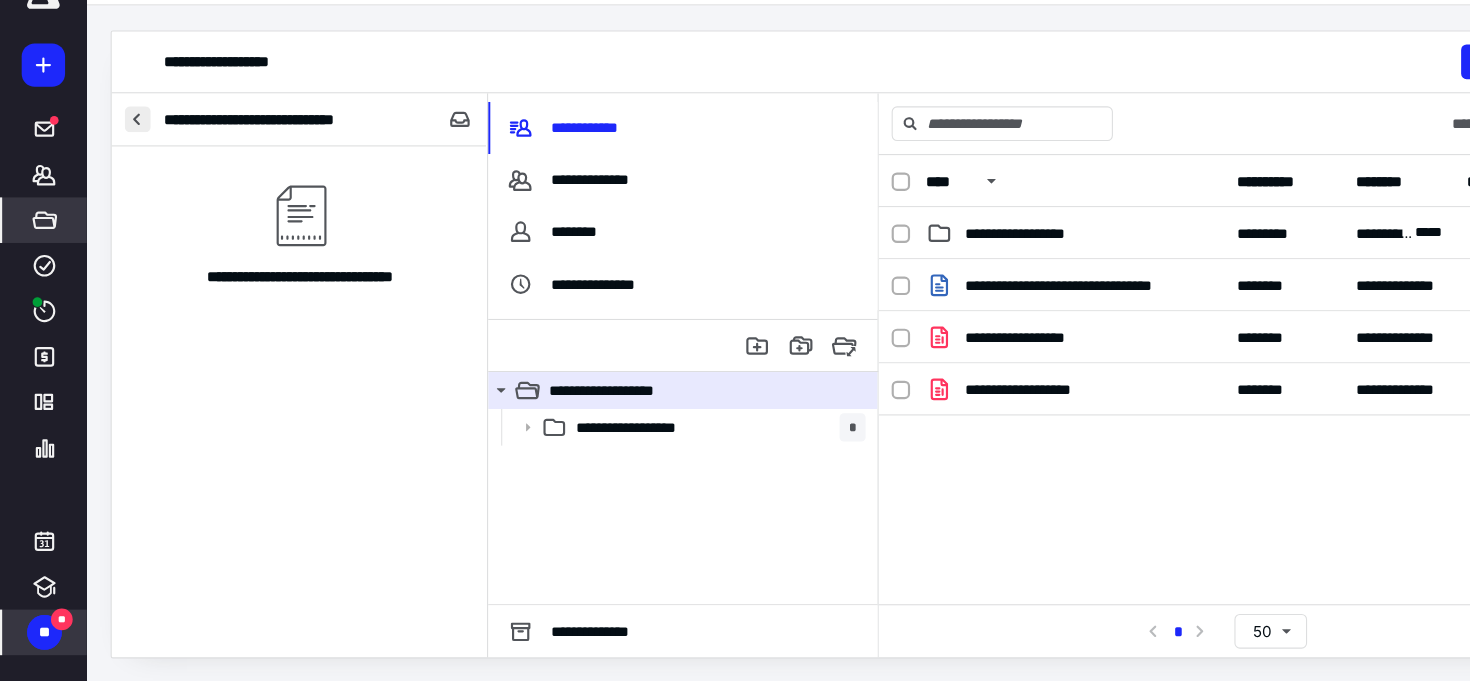 click at bounding box center [127, 163] 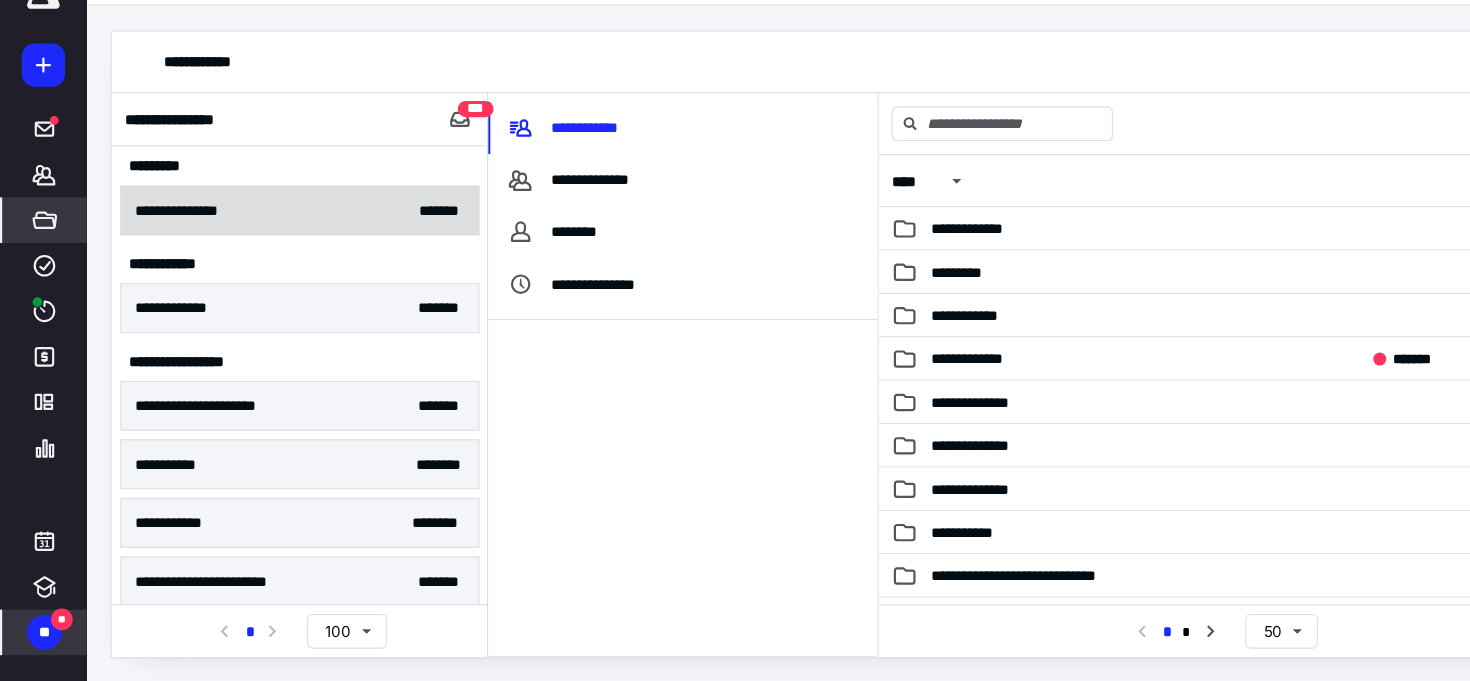 click on "**********" at bounding box center [276, 247] 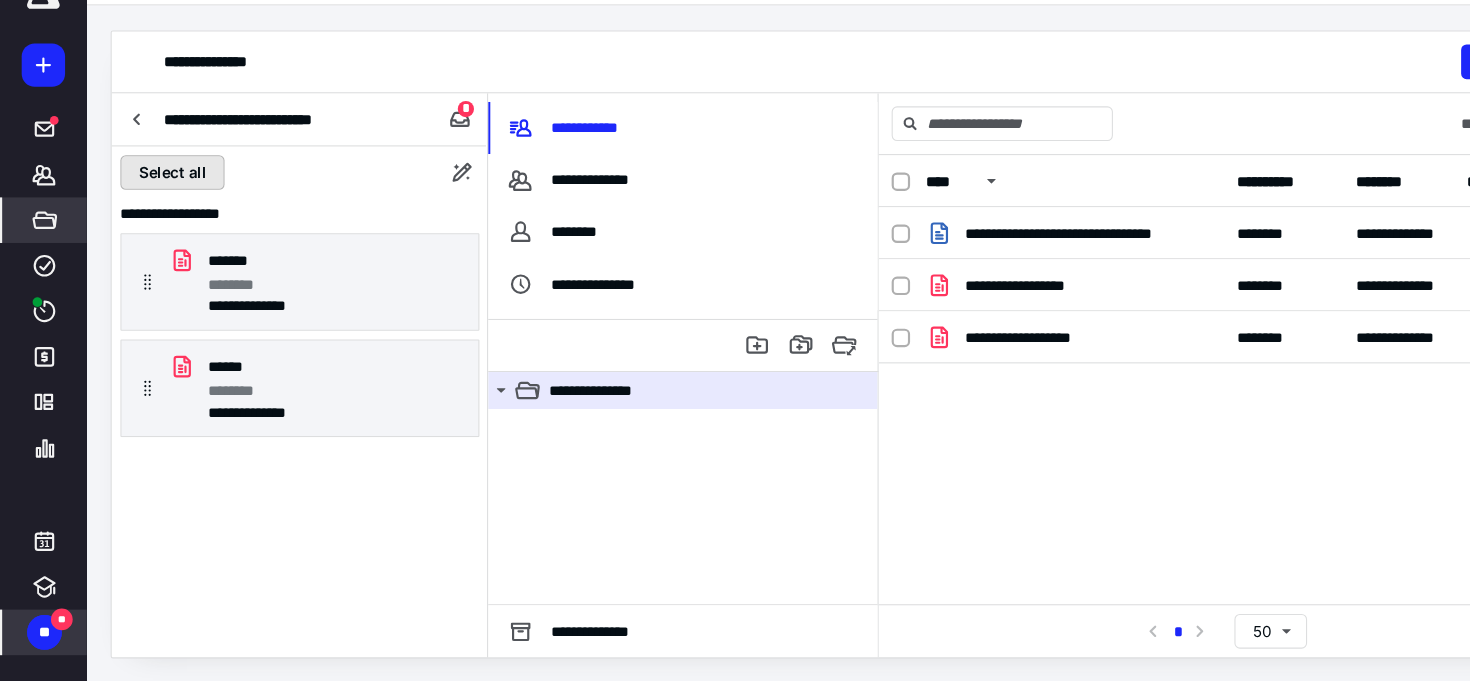 click on "Select all" at bounding box center (159, 212) 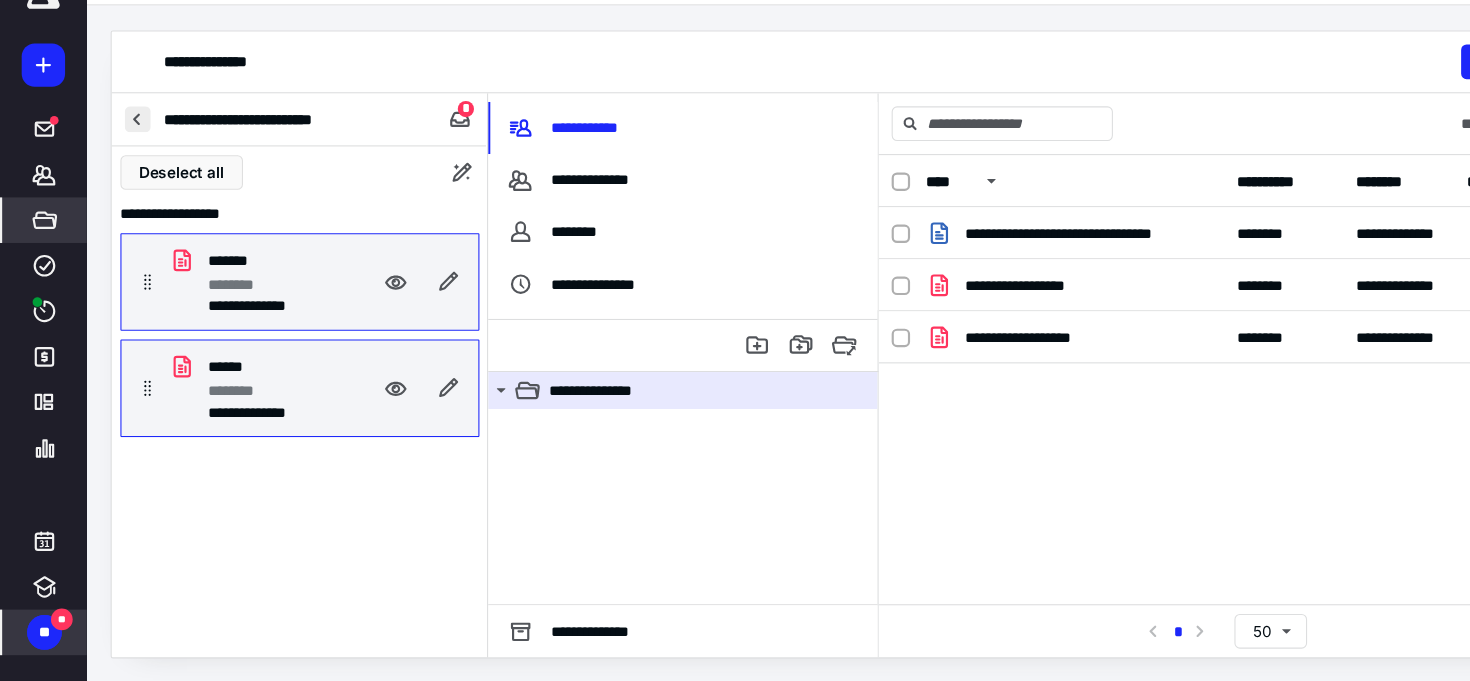 click at bounding box center [127, 163] 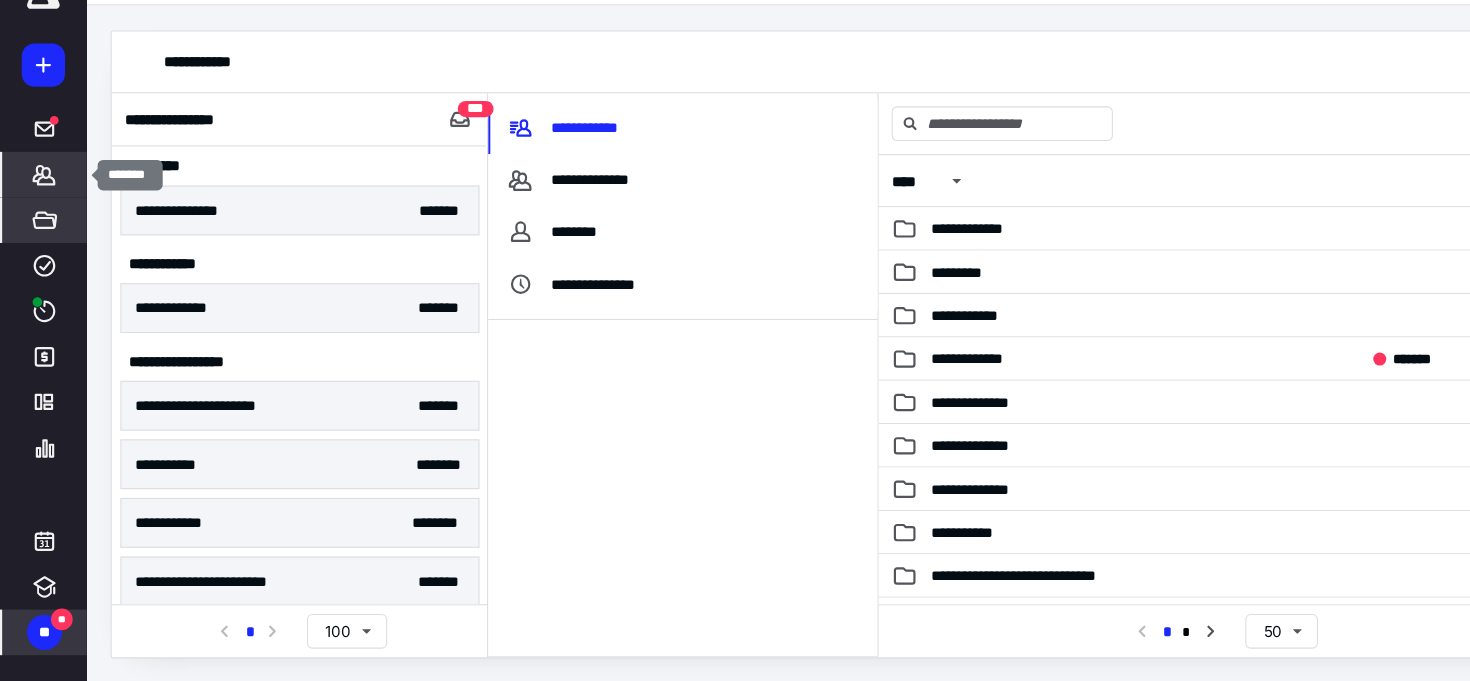 click 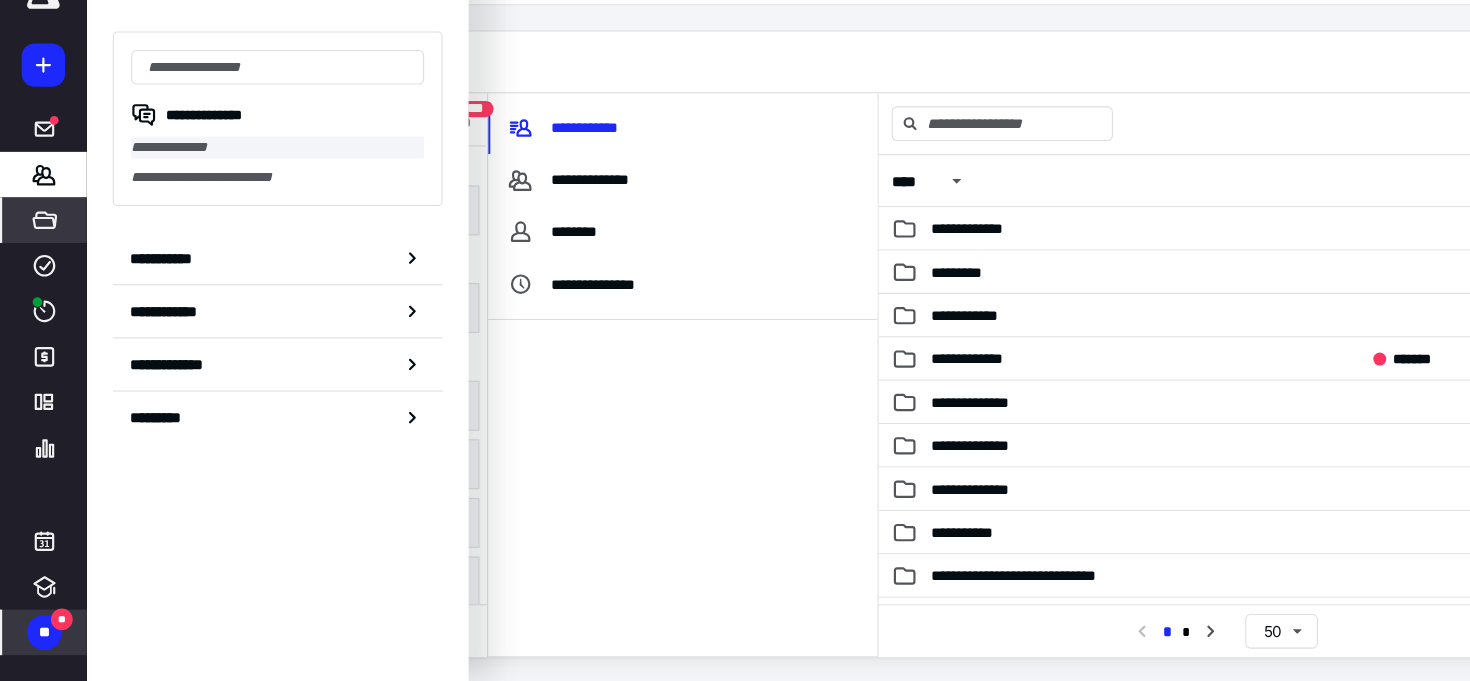 click on "**********" at bounding box center [256, 189] 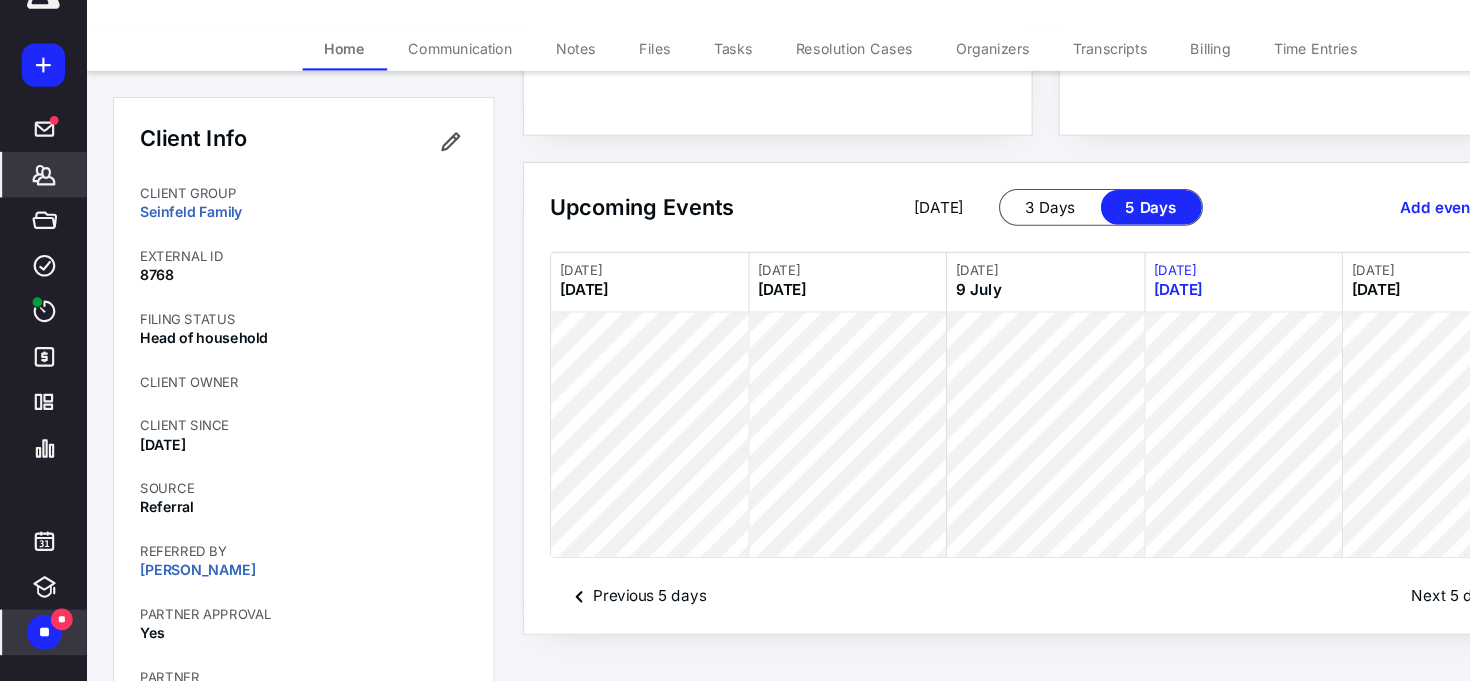 scroll, scrollTop: 1070, scrollLeft: 0, axis: vertical 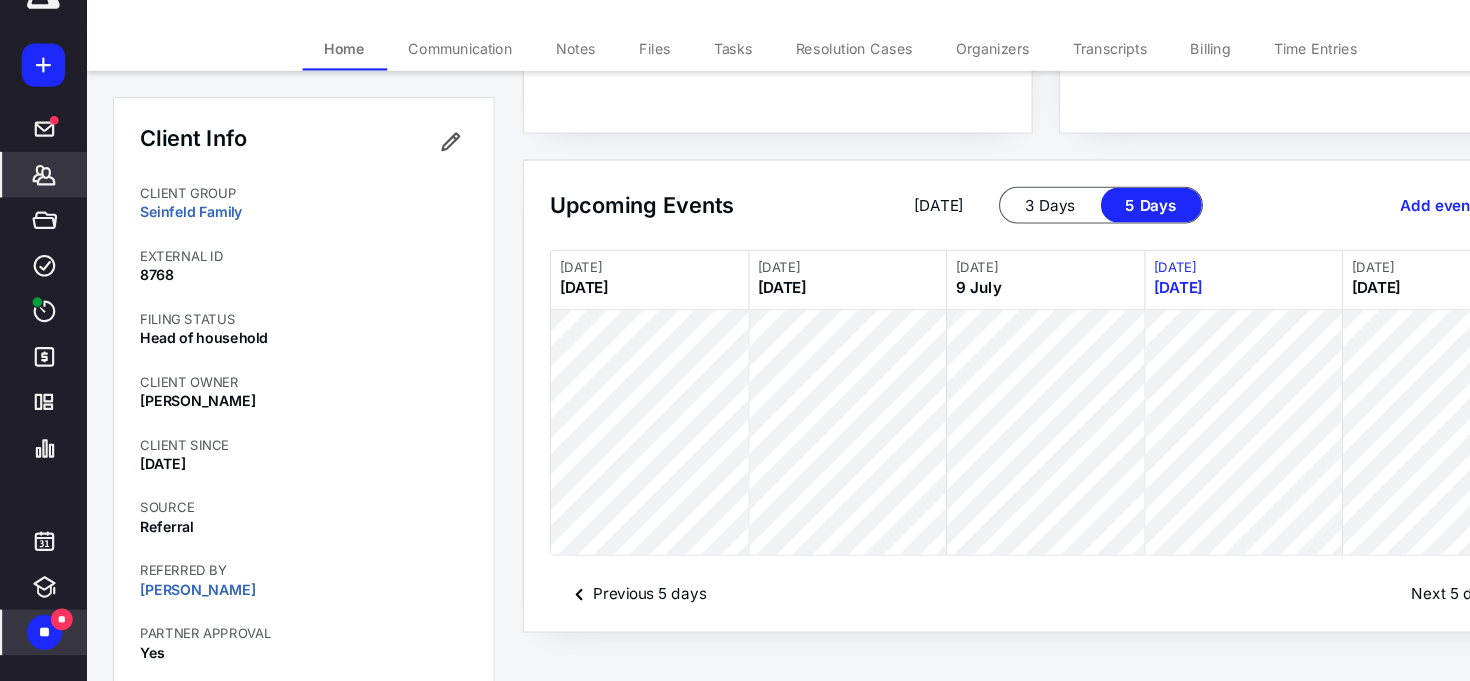 click on "Files" at bounding box center (604, 98) 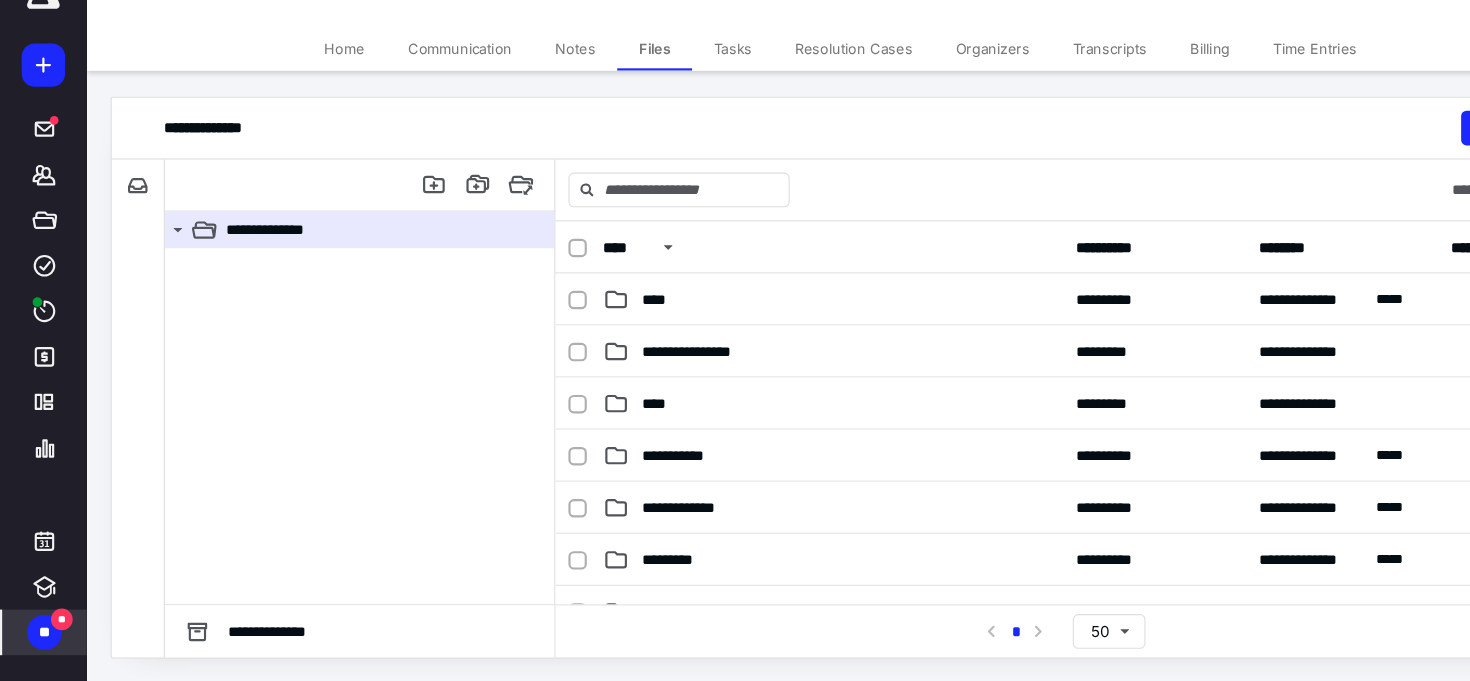 scroll, scrollTop: 0, scrollLeft: 0, axis: both 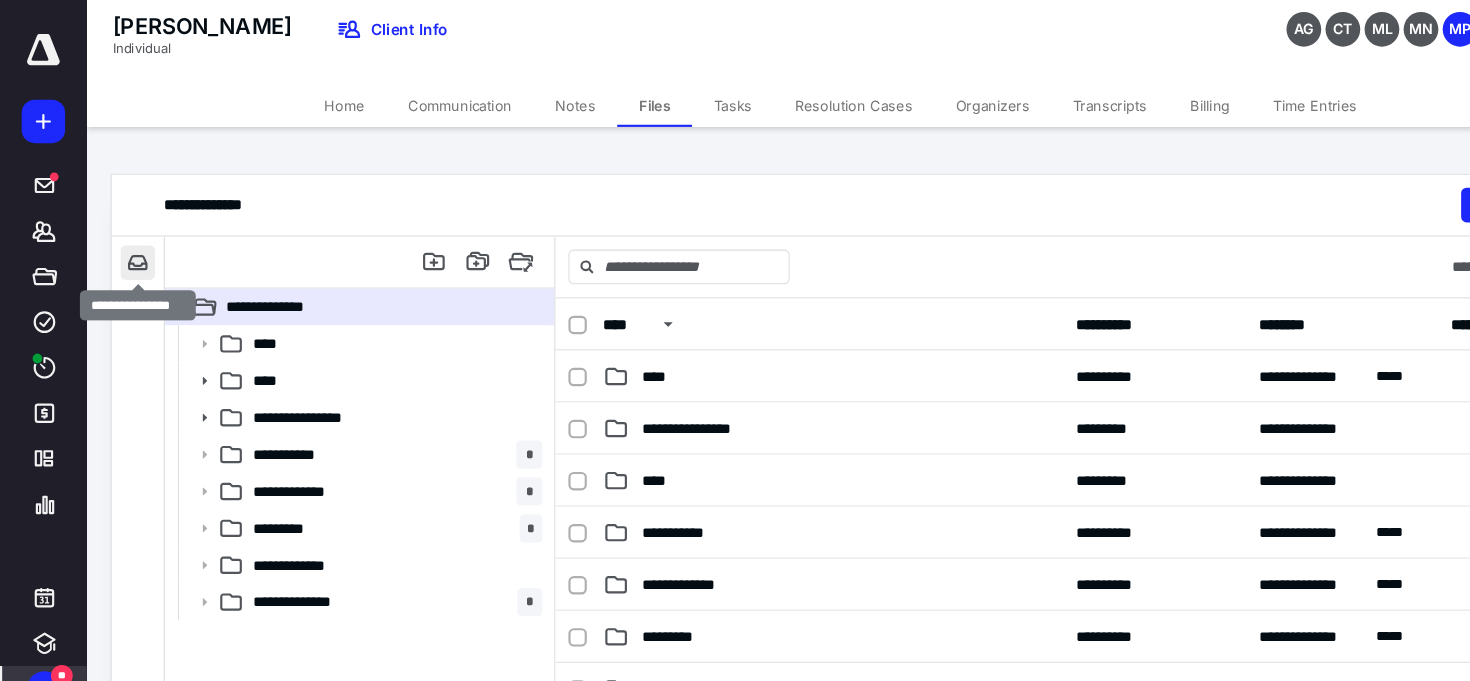 click at bounding box center [127, 243] 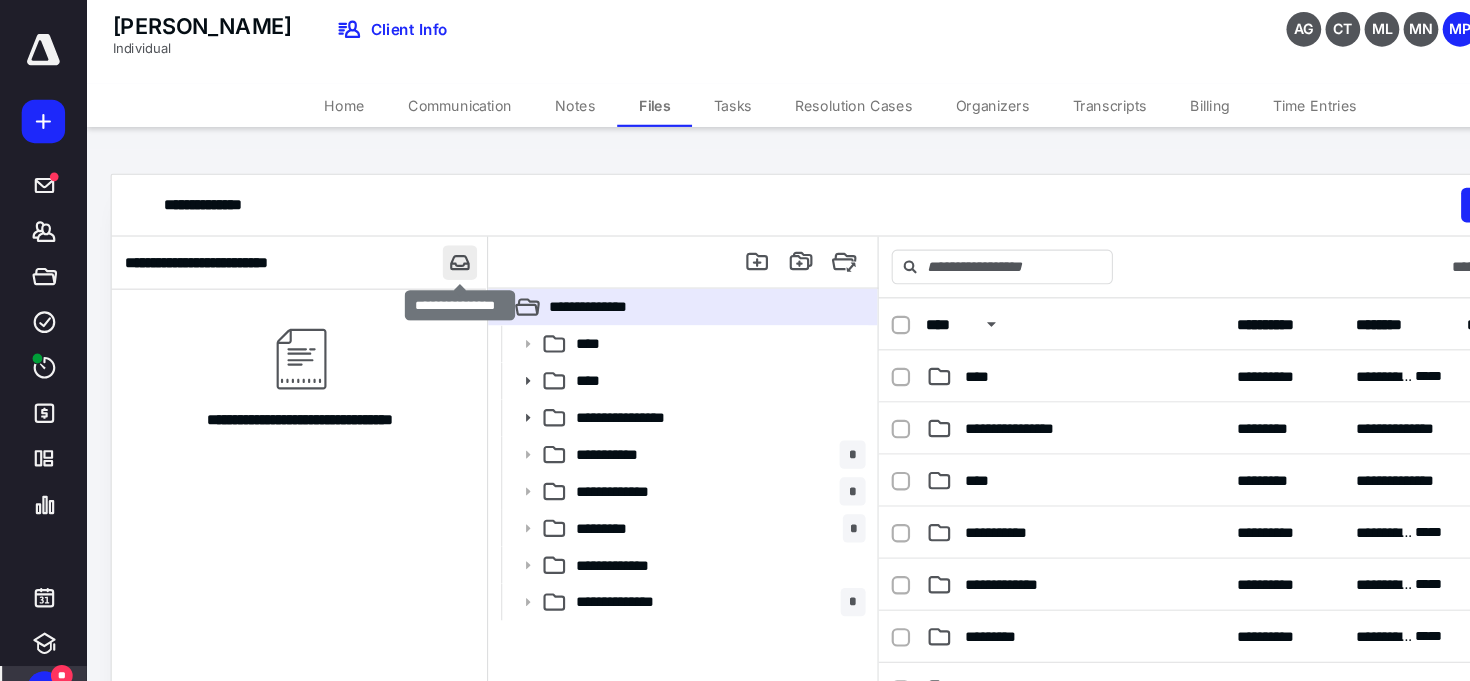 click at bounding box center [424, 243] 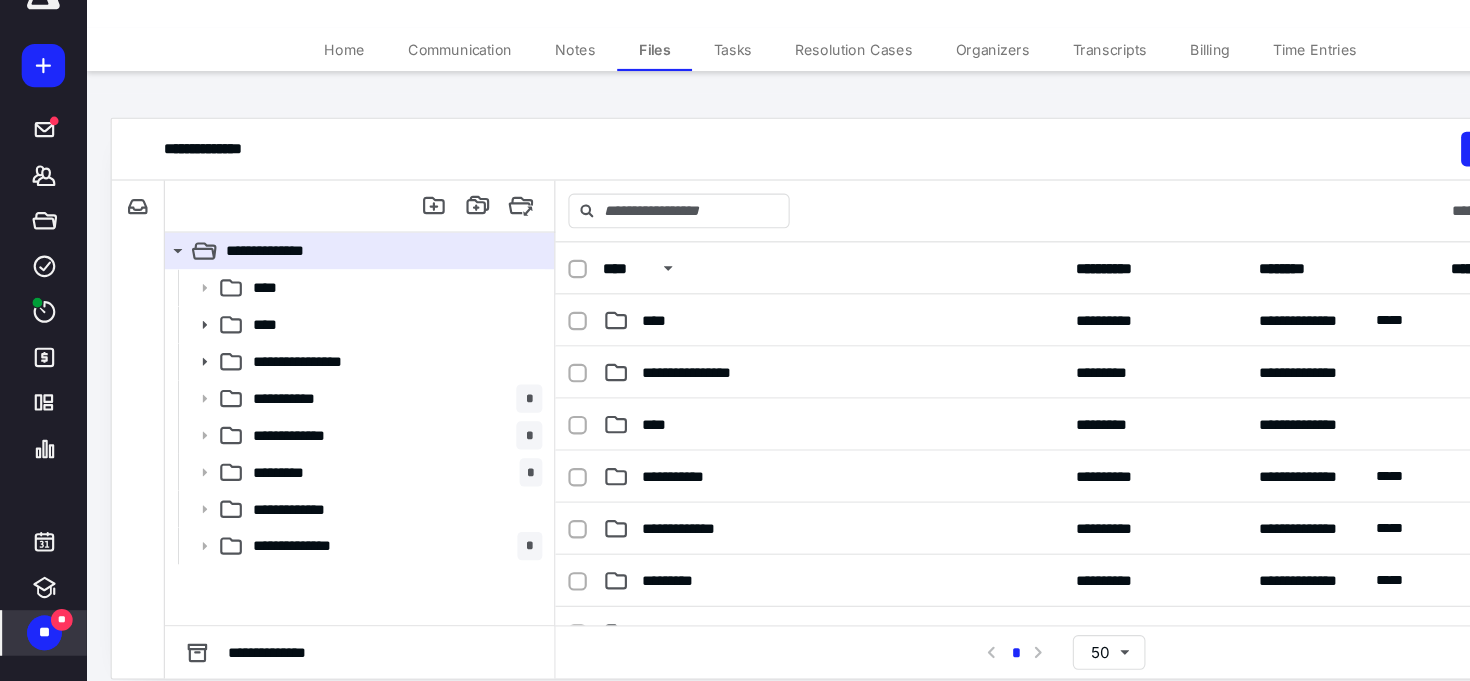 scroll, scrollTop: 19, scrollLeft: 0, axis: vertical 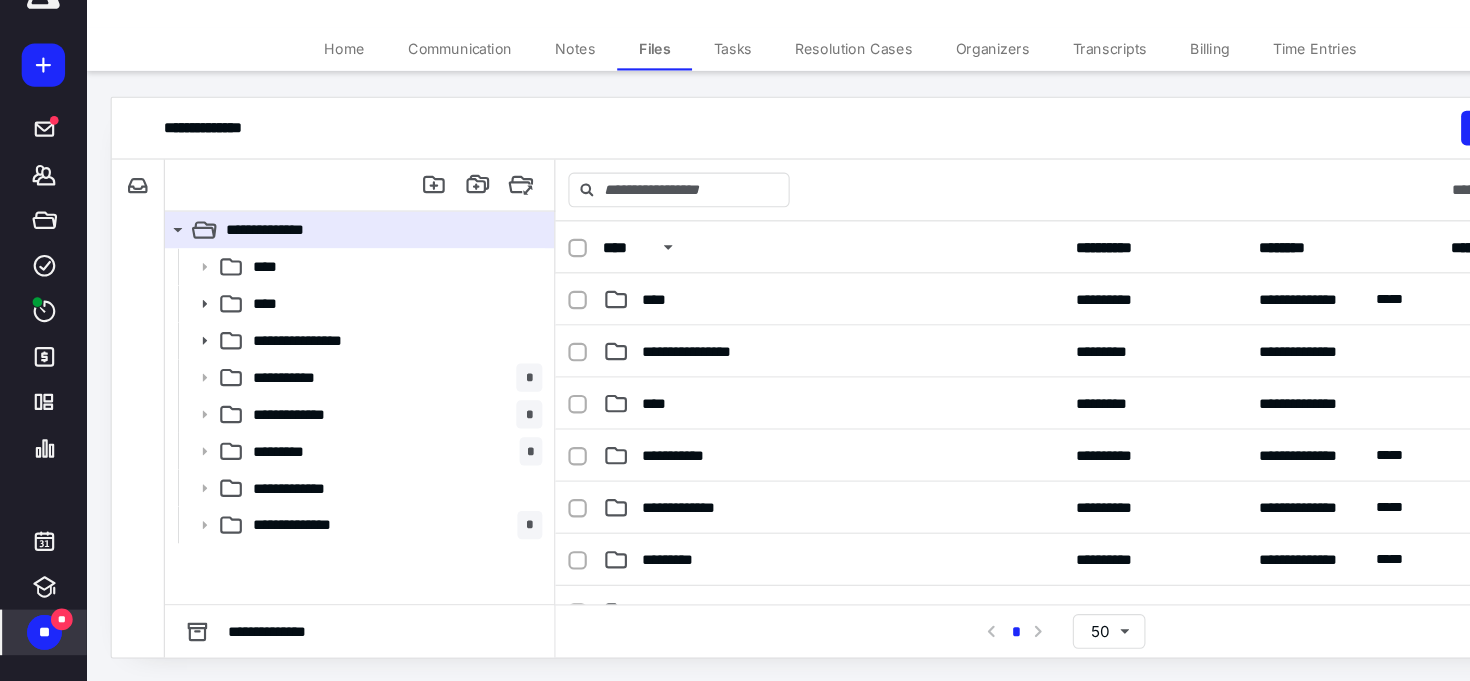 click on "**" at bounding box center (41, 636) 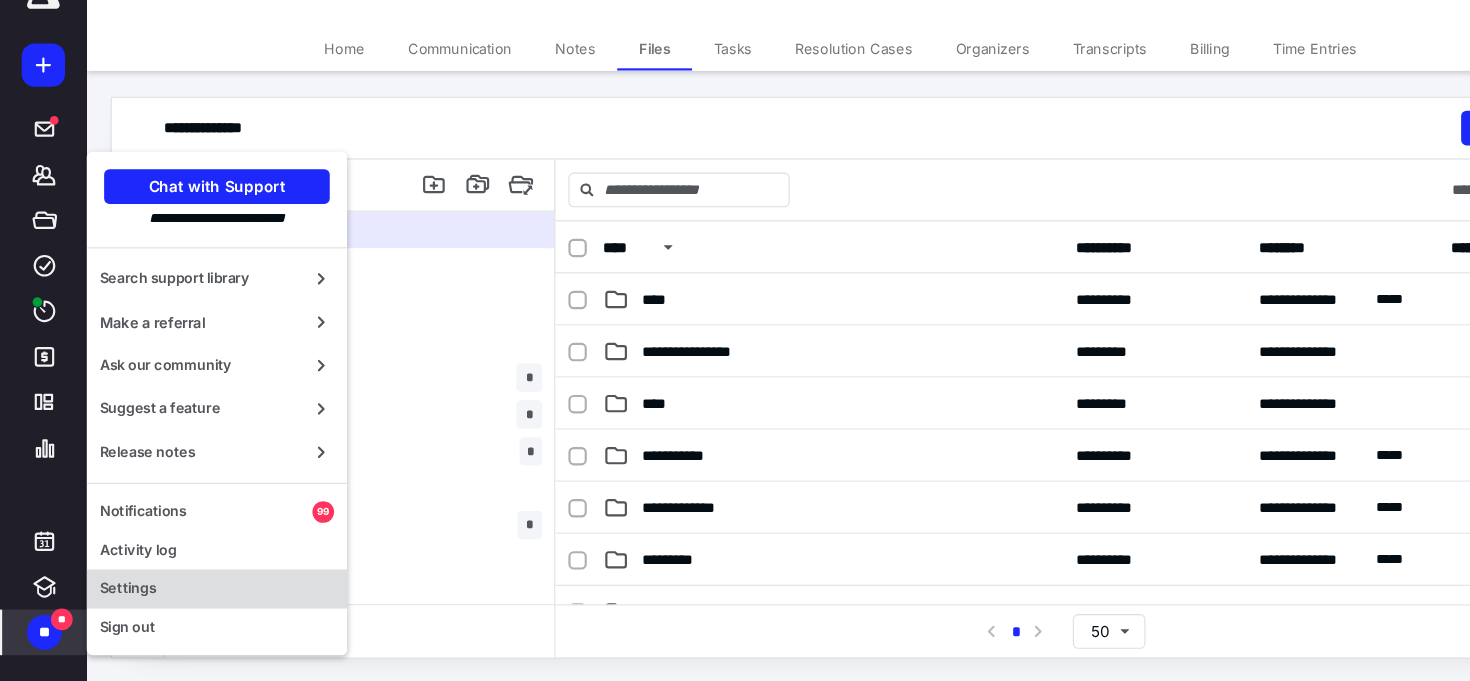 click on "Settings" at bounding box center [200, 596] 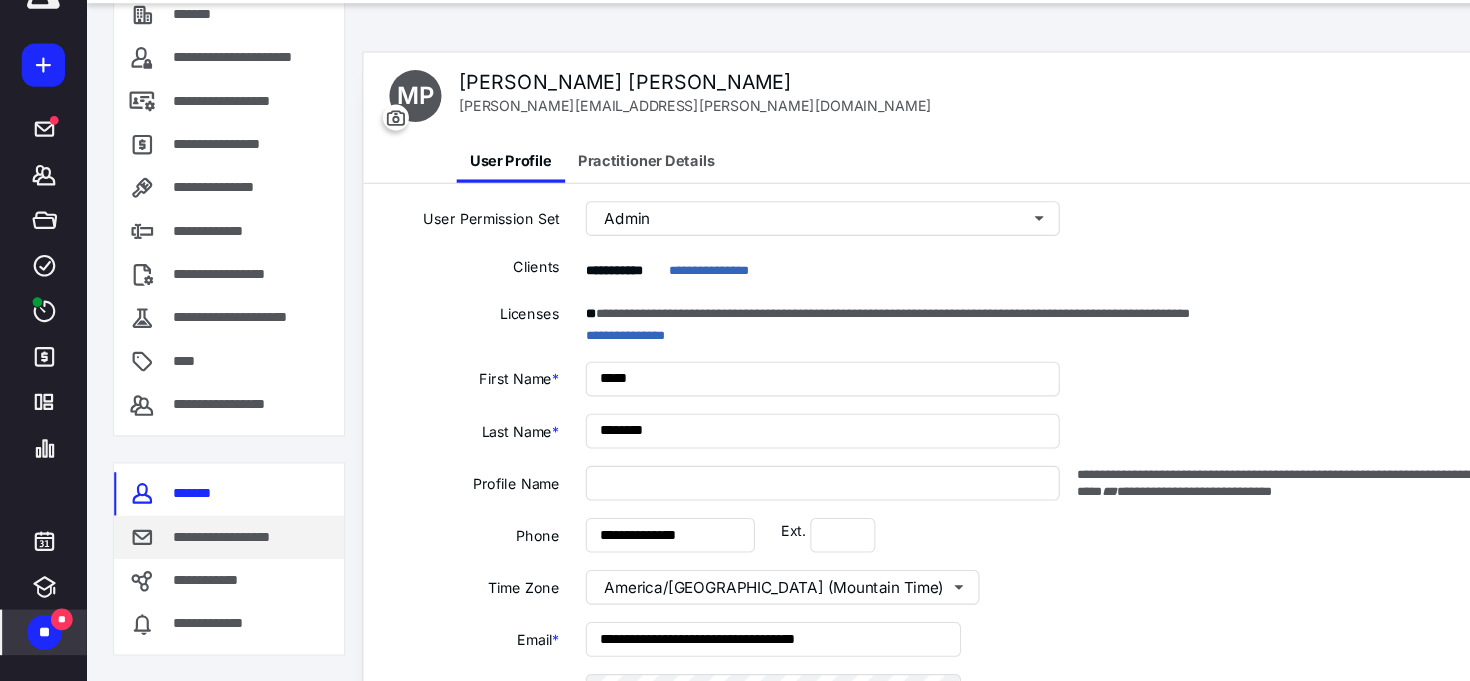 scroll, scrollTop: 42, scrollLeft: 0, axis: vertical 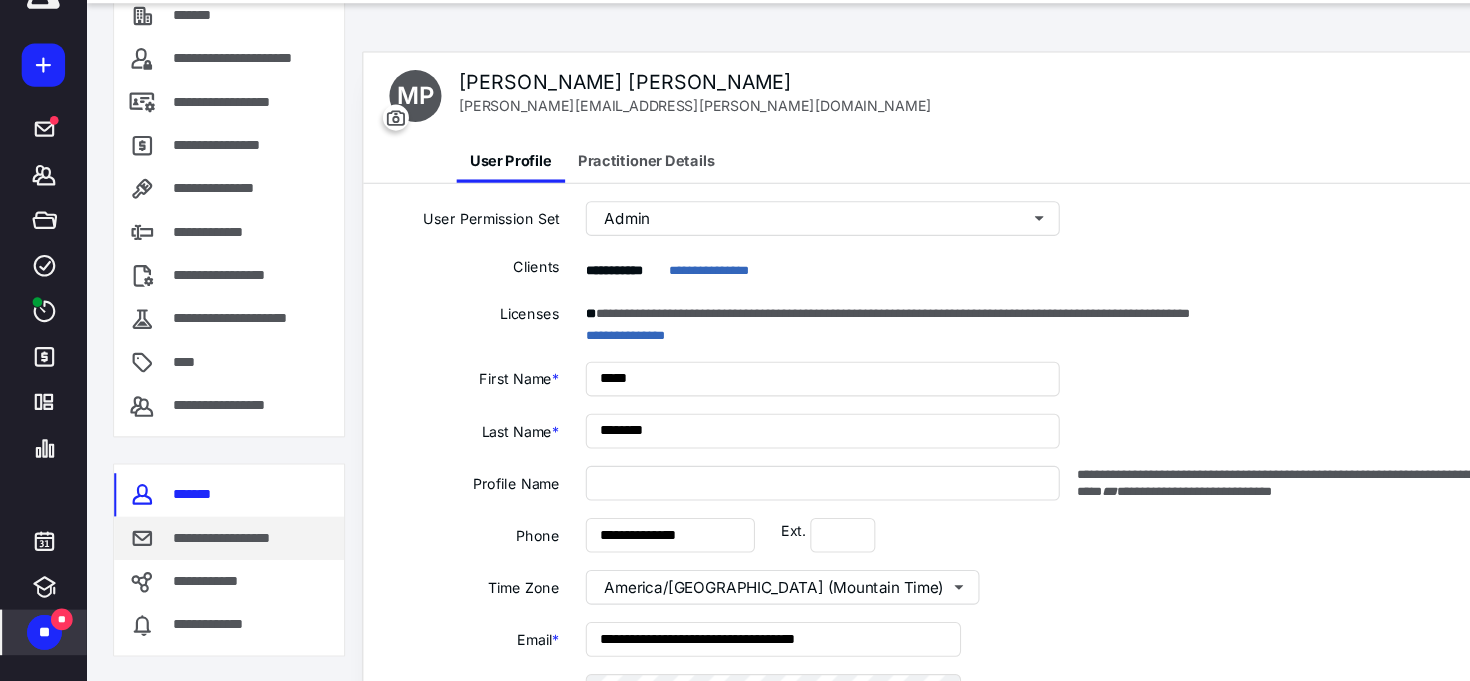 type on "**********" 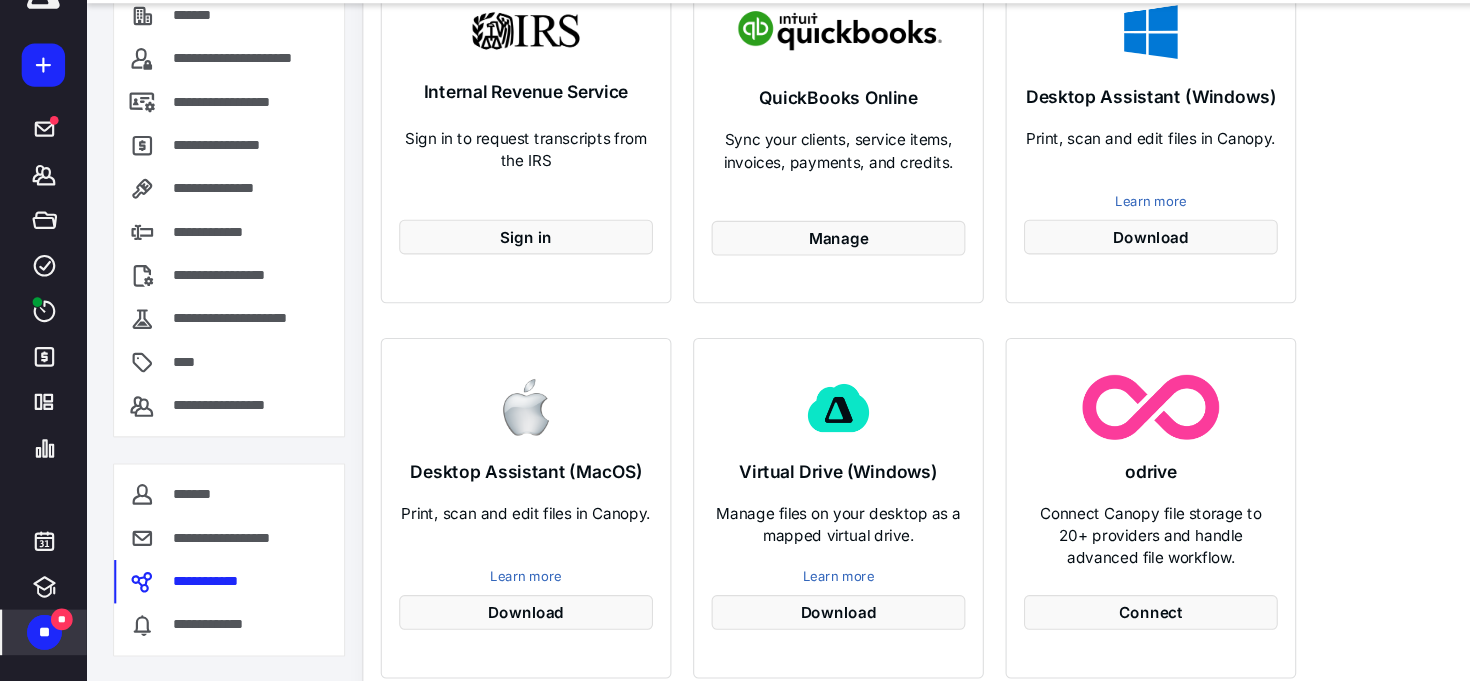 scroll, scrollTop: 158, scrollLeft: 0, axis: vertical 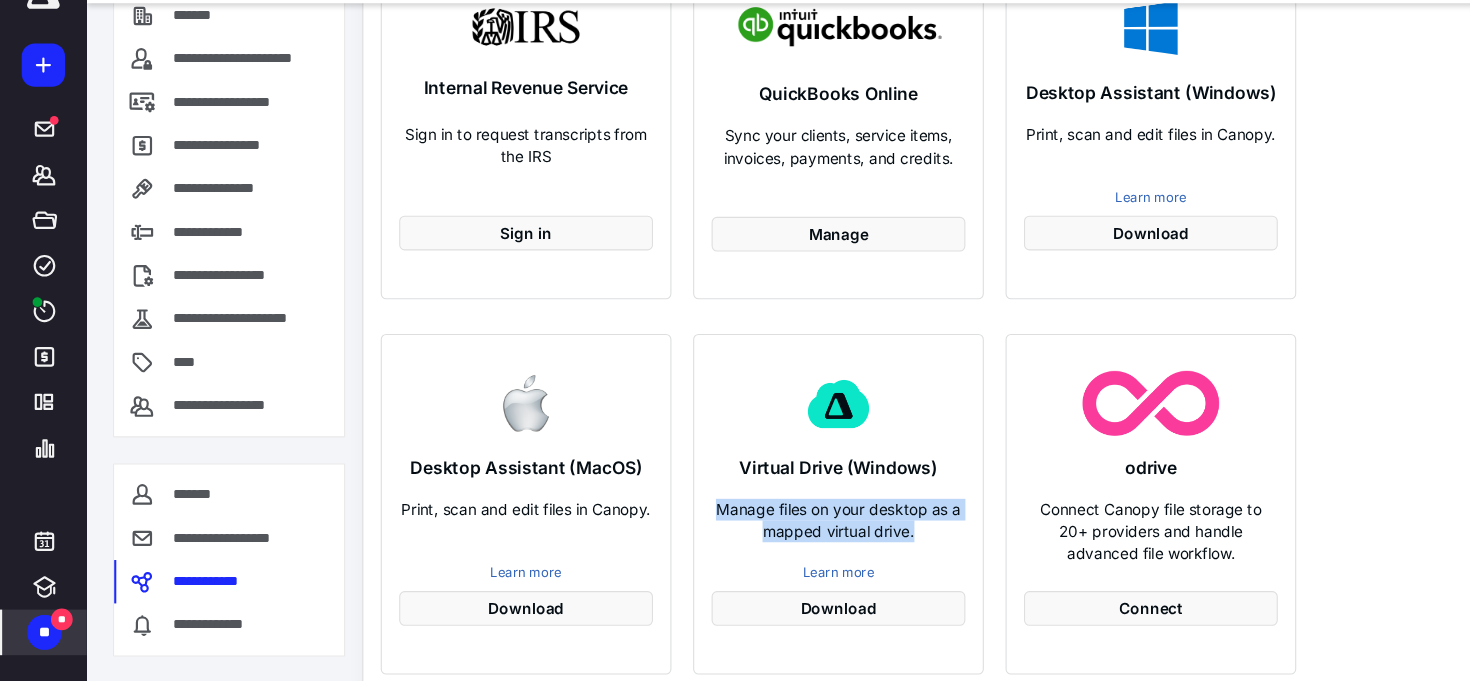 drag, startPoint x: 660, startPoint y: 523, endPoint x: 872, endPoint y: 547, distance: 213.35417 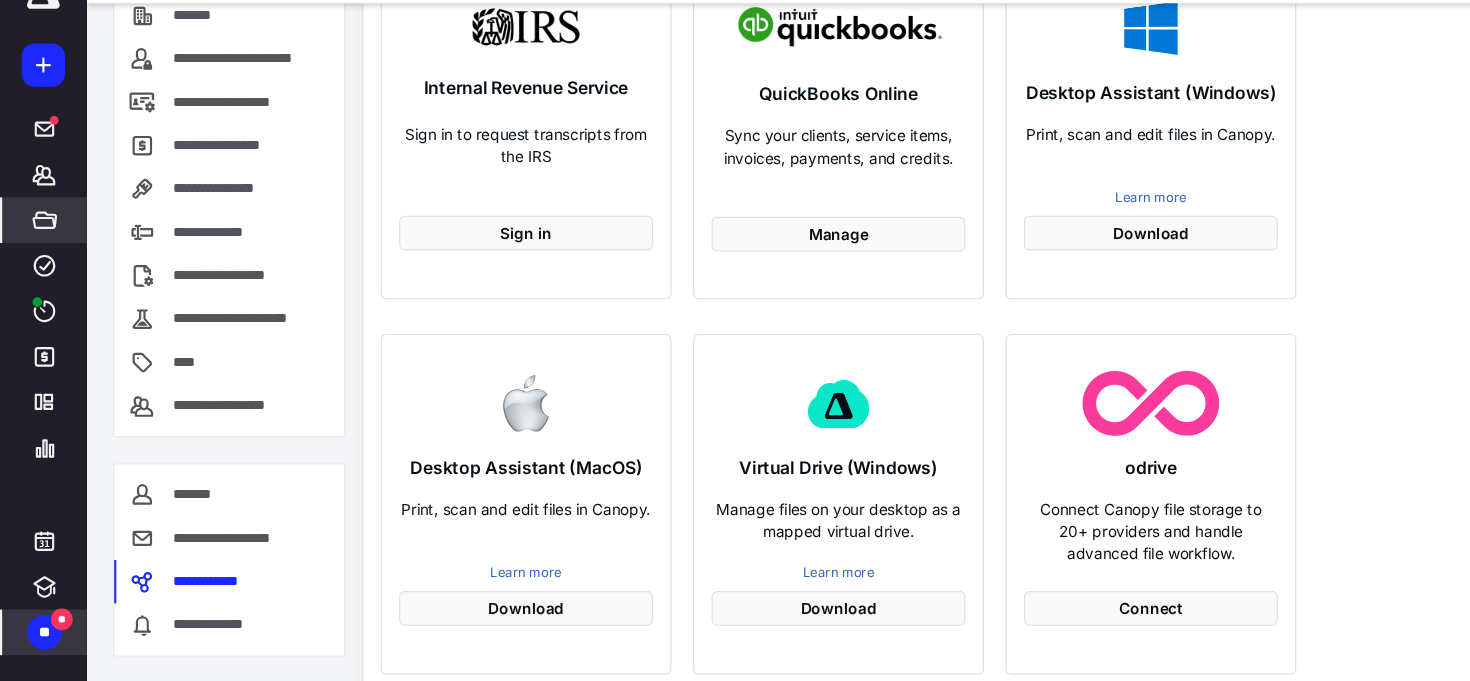 click on "*****" at bounding box center (41, 256) 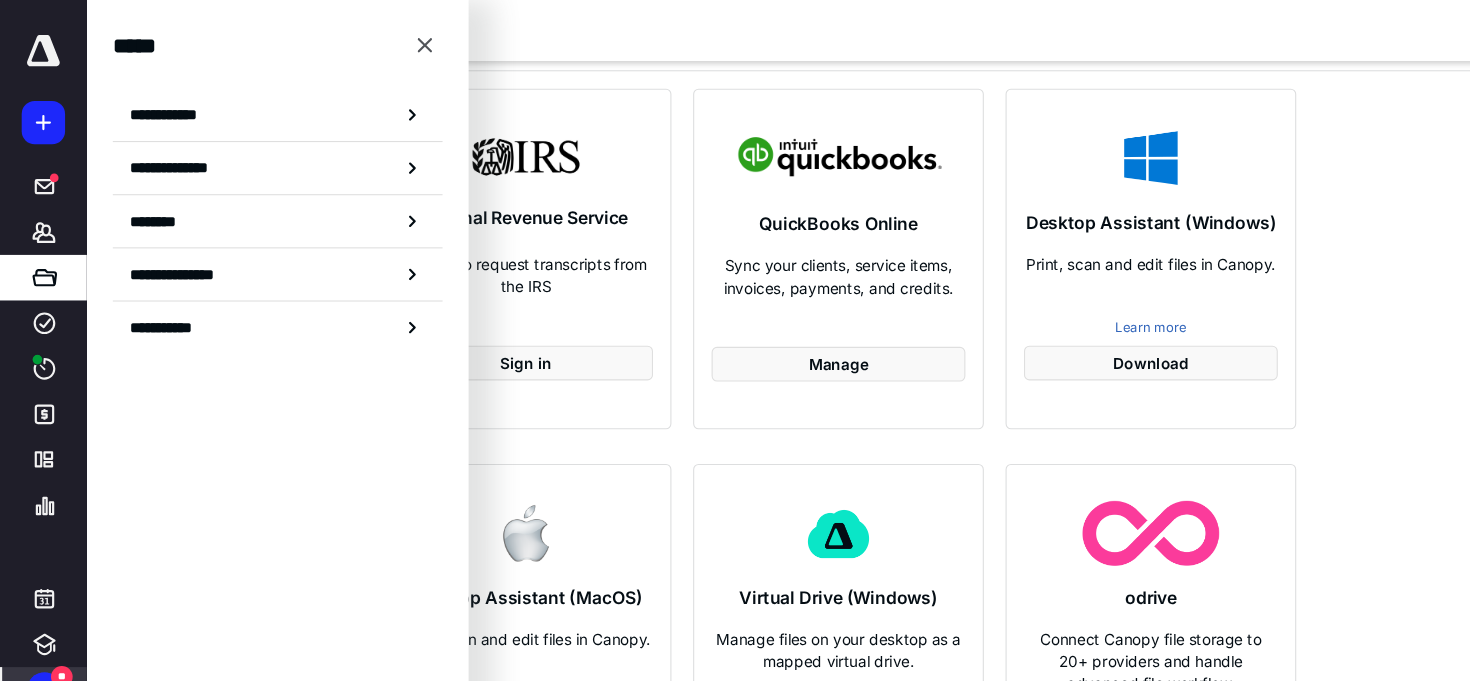 scroll, scrollTop: 90, scrollLeft: 0, axis: vertical 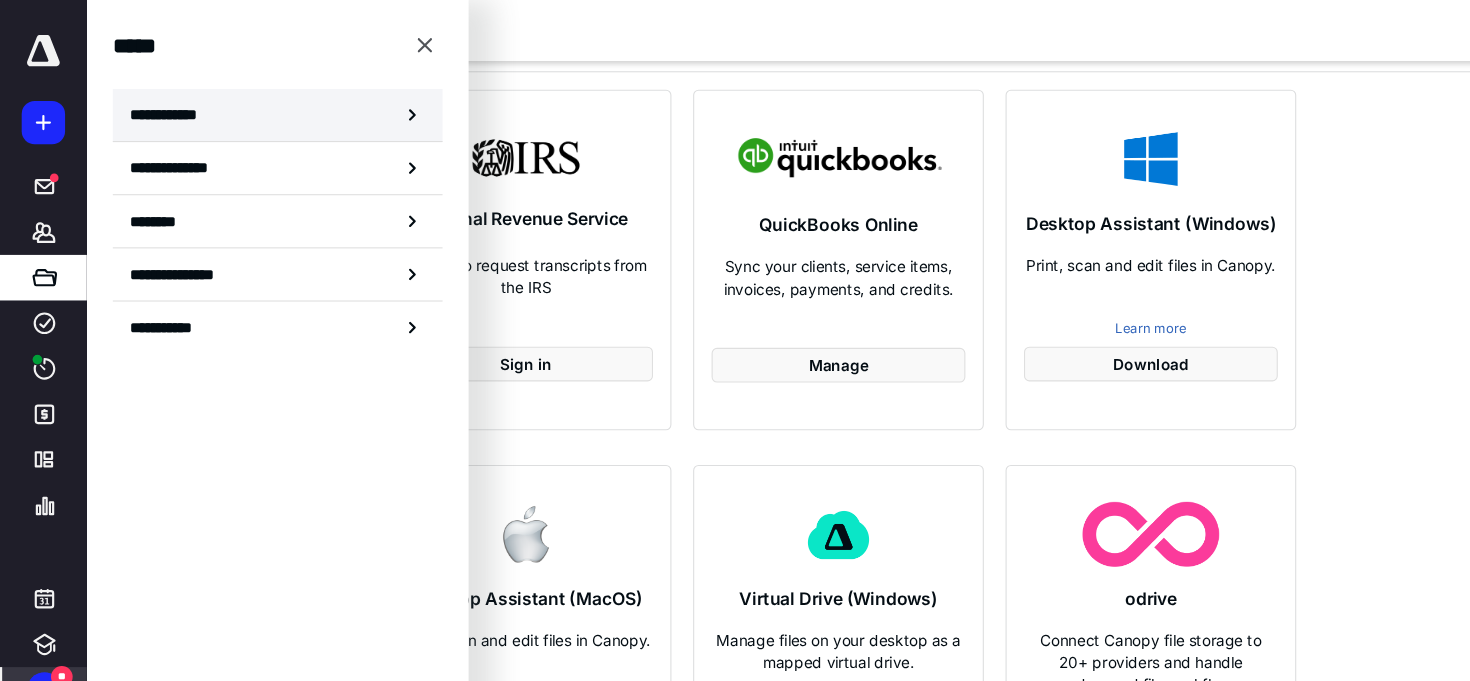 click on "**********" at bounding box center (256, 106) 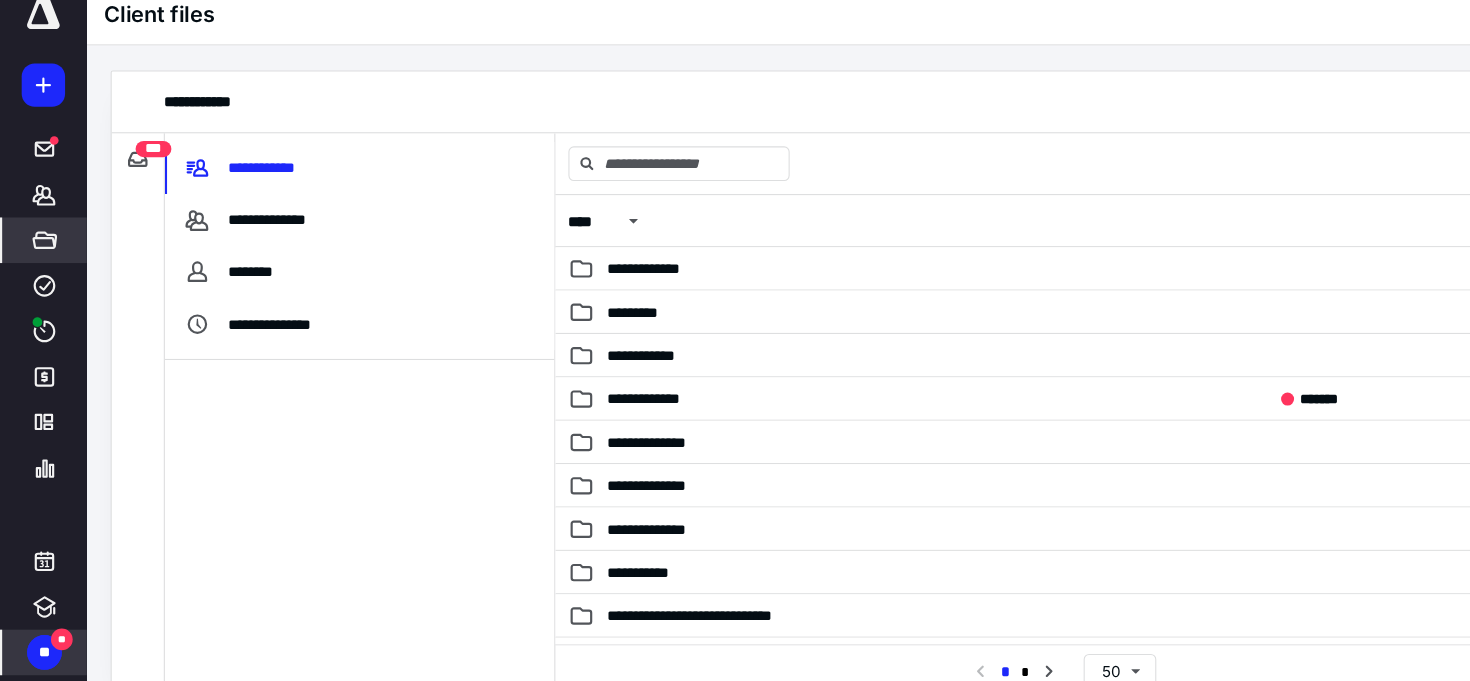 click at bounding box center [331, 521] 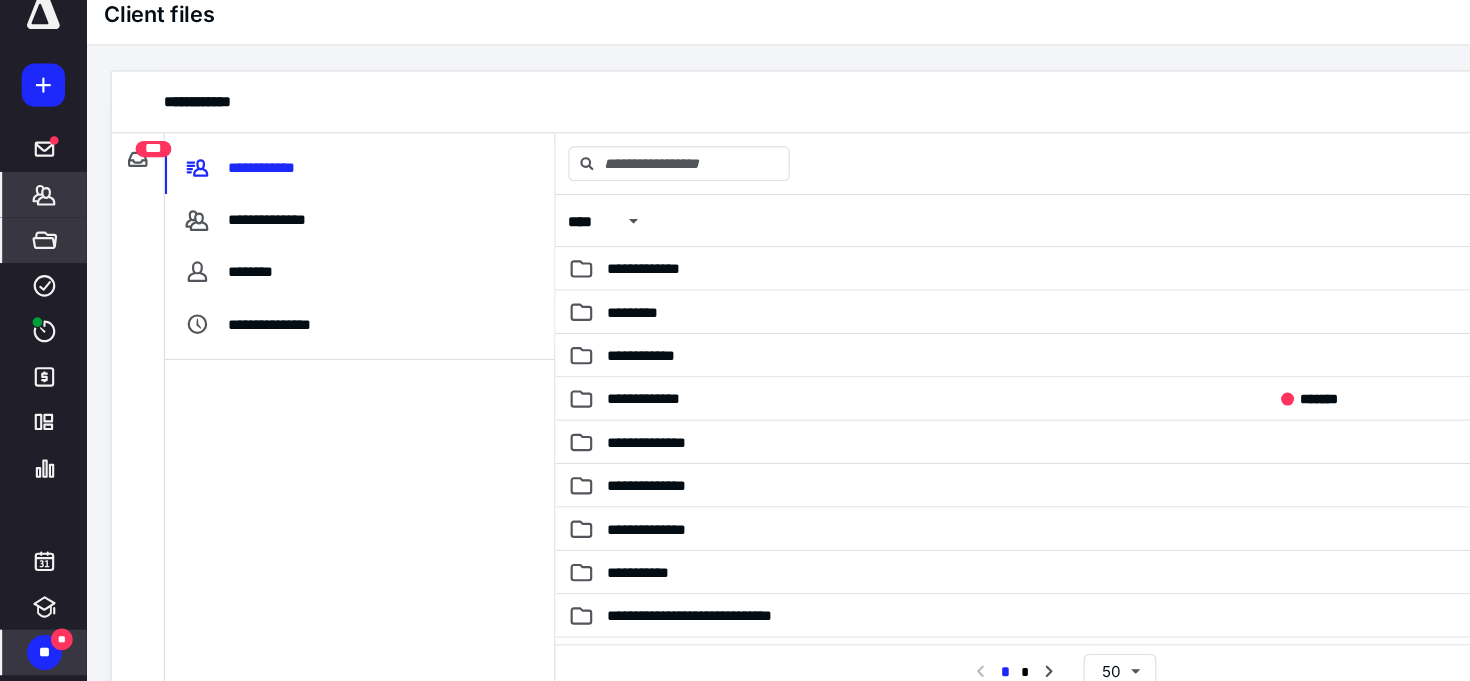 click 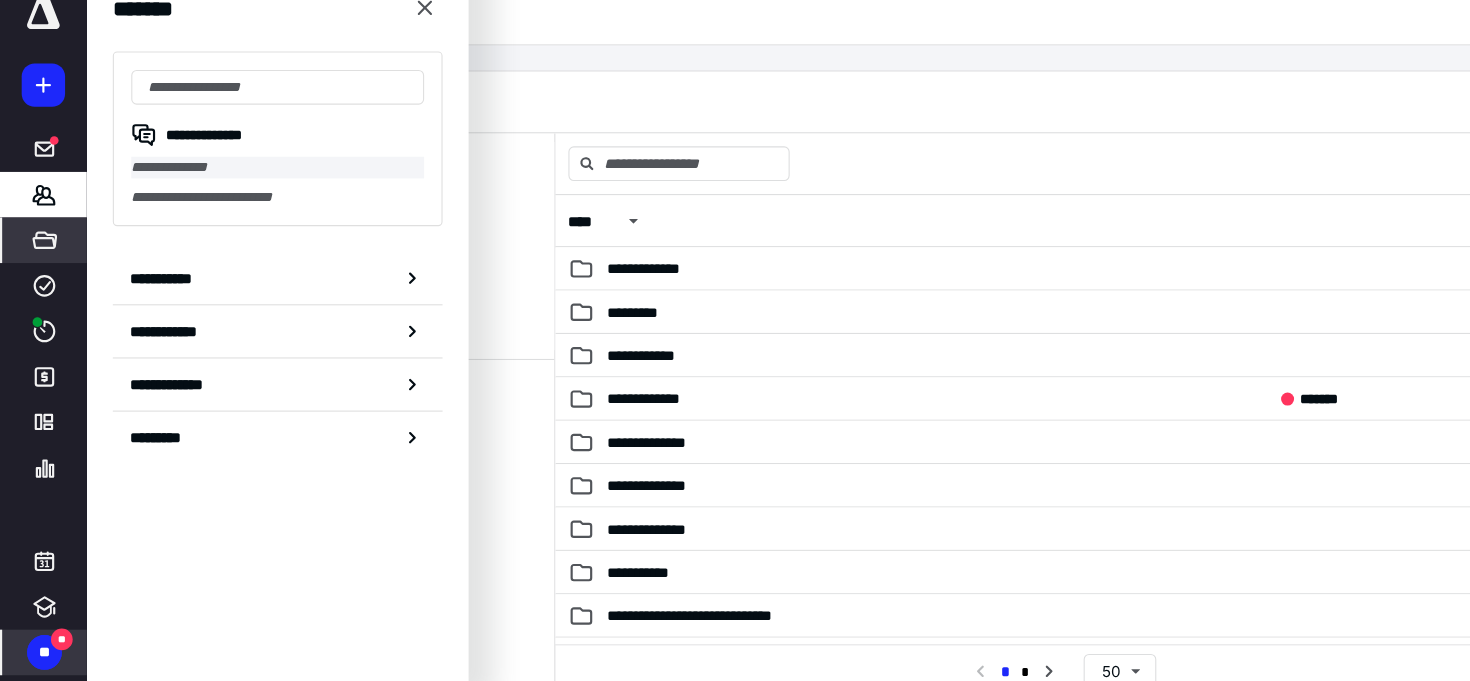 click on "**********" at bounding box center (256, 189) 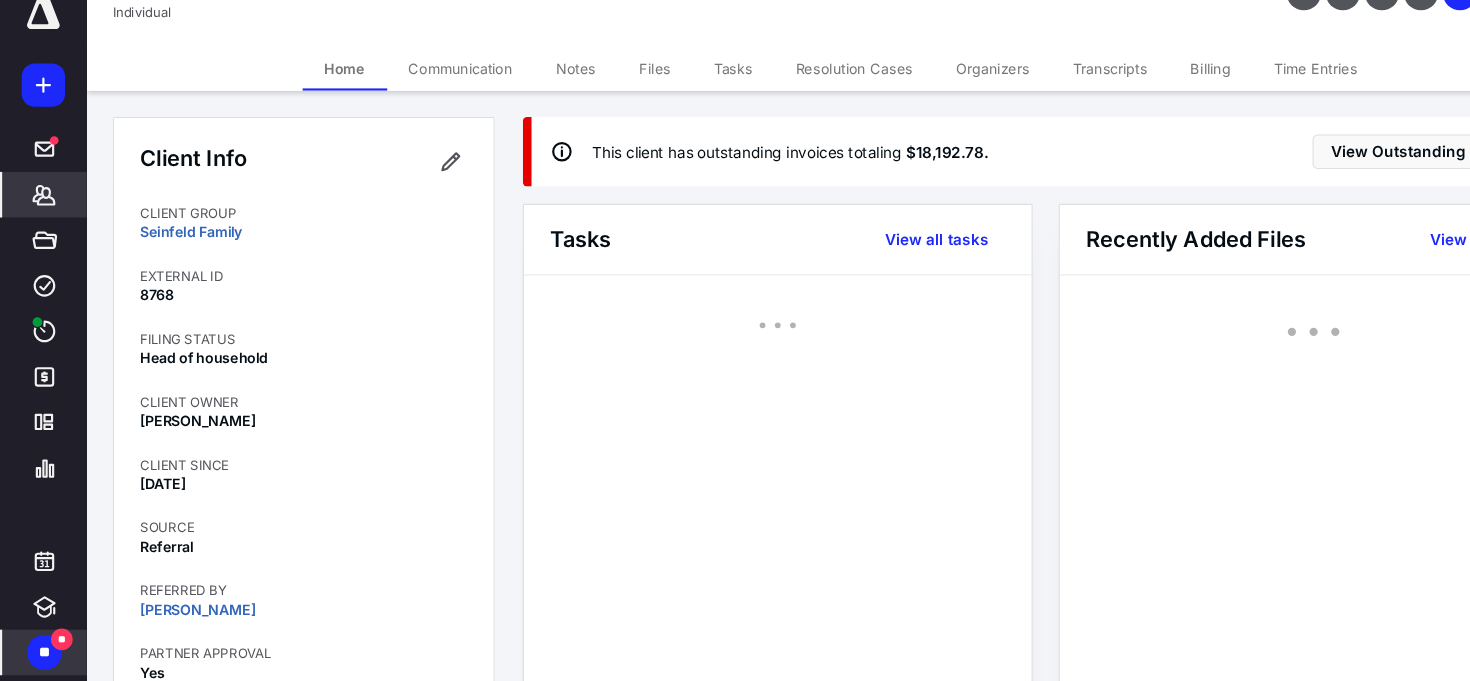 scroll, scrollTop: 1070, scrollLeft: 0, axis: vertical 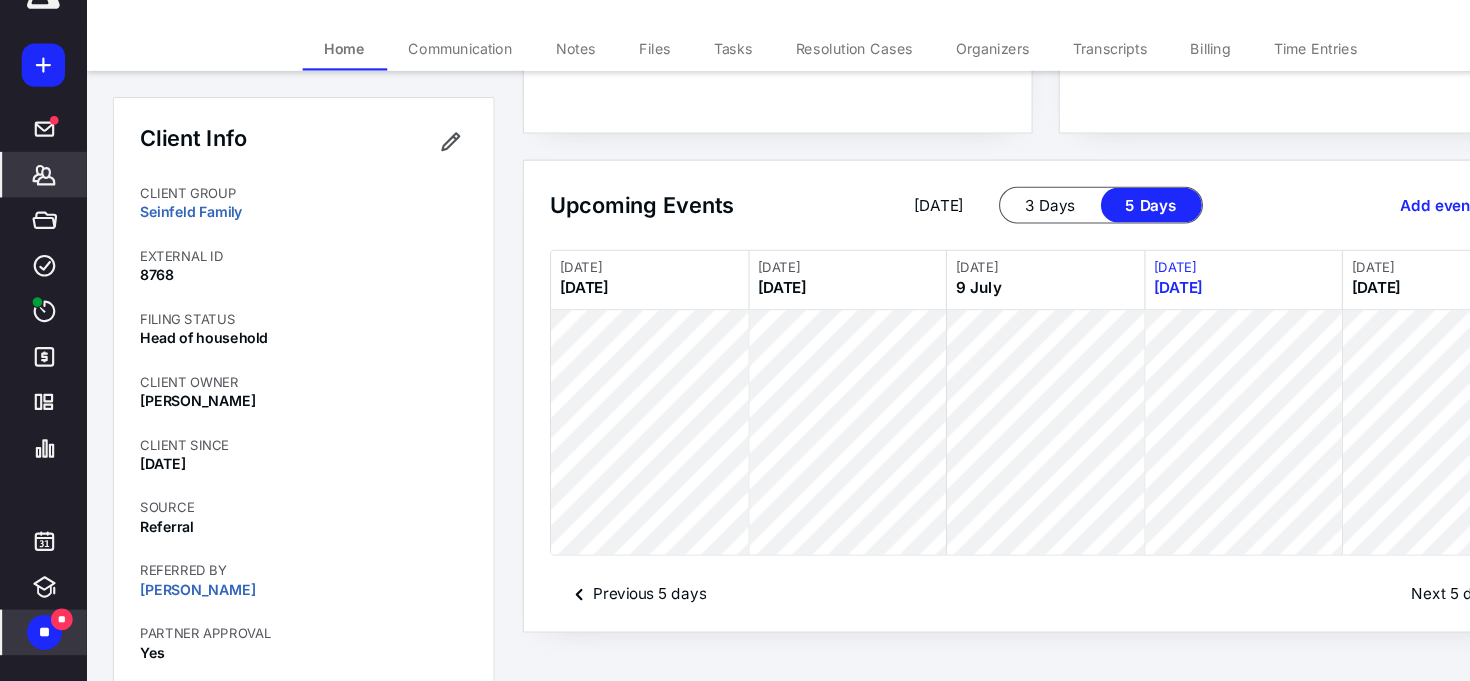 click on "Files" at bounding box center (604, 98) 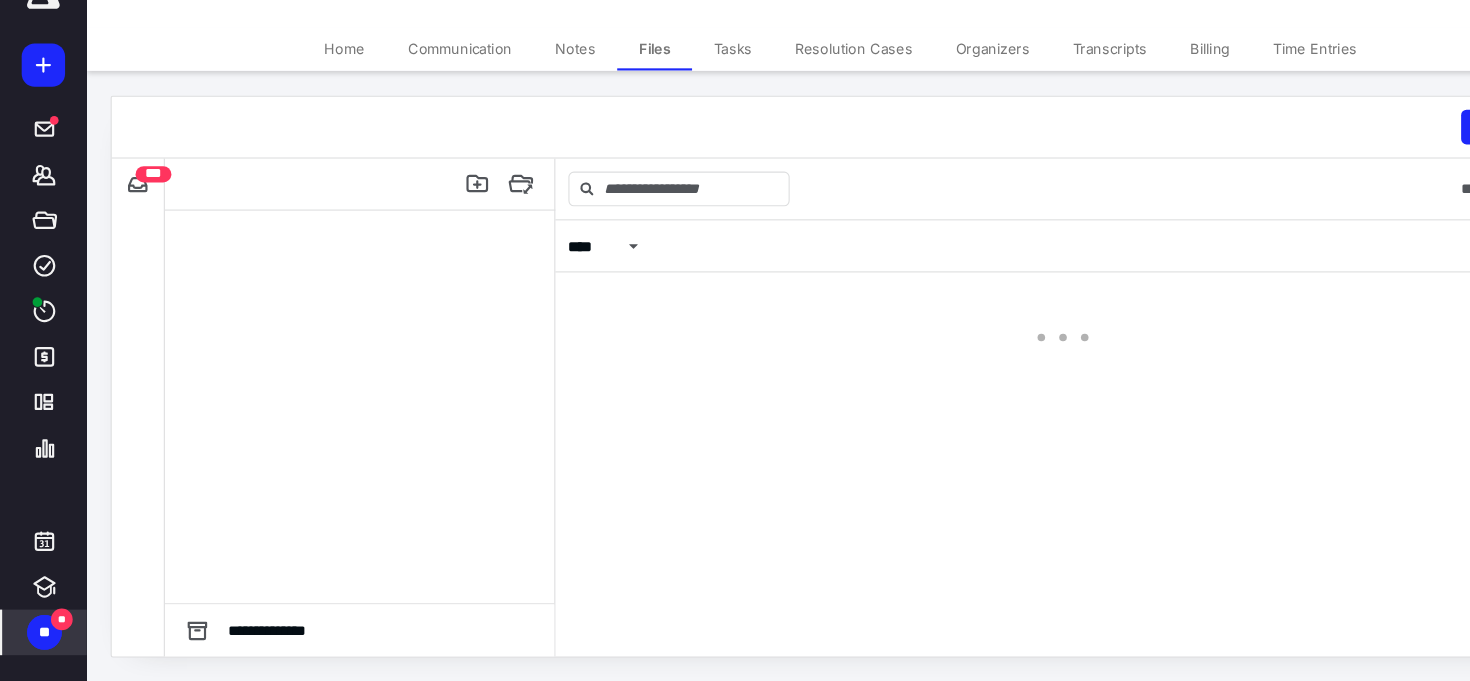 scroll, scrollTop: 19, scrollLeft: 0, axis: vertical 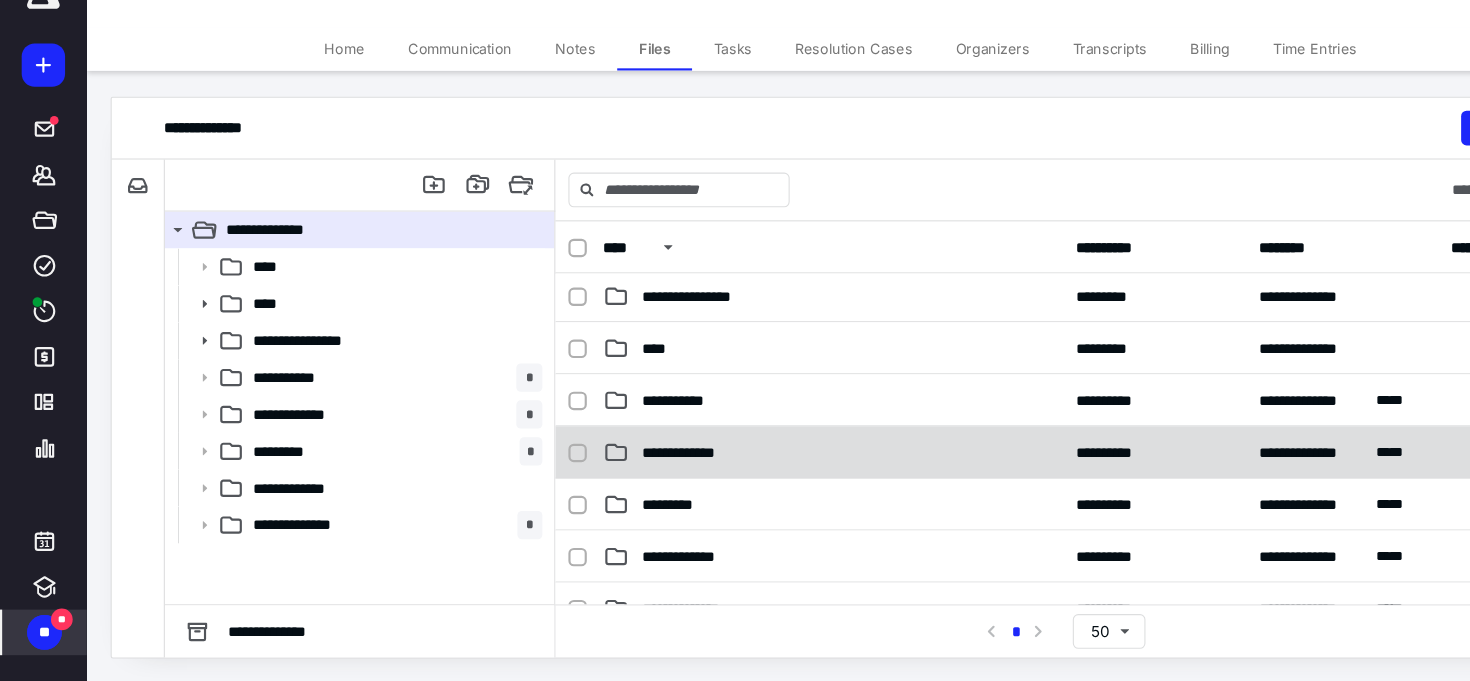 click on "**********" at bounding box center (768, 470) 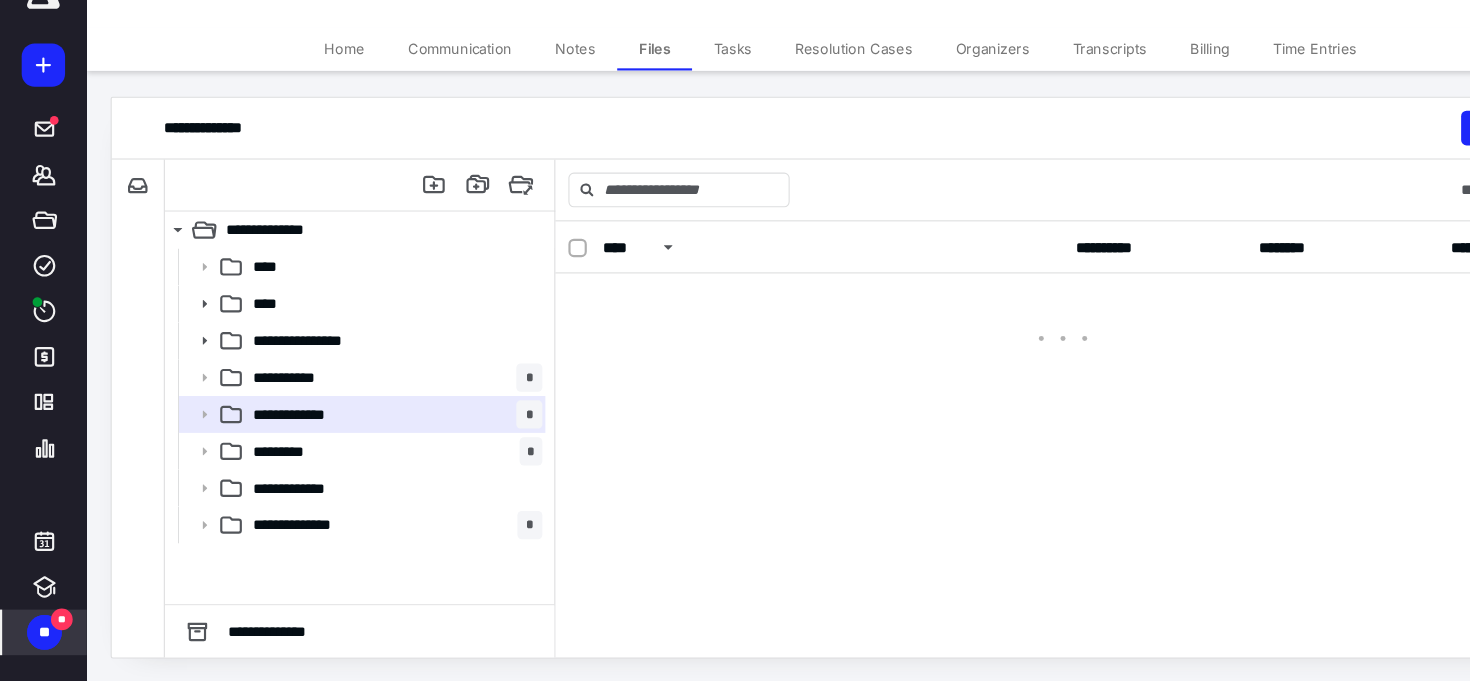 scroll, scrollTop: 0, scrollLeft: 0, axis: both 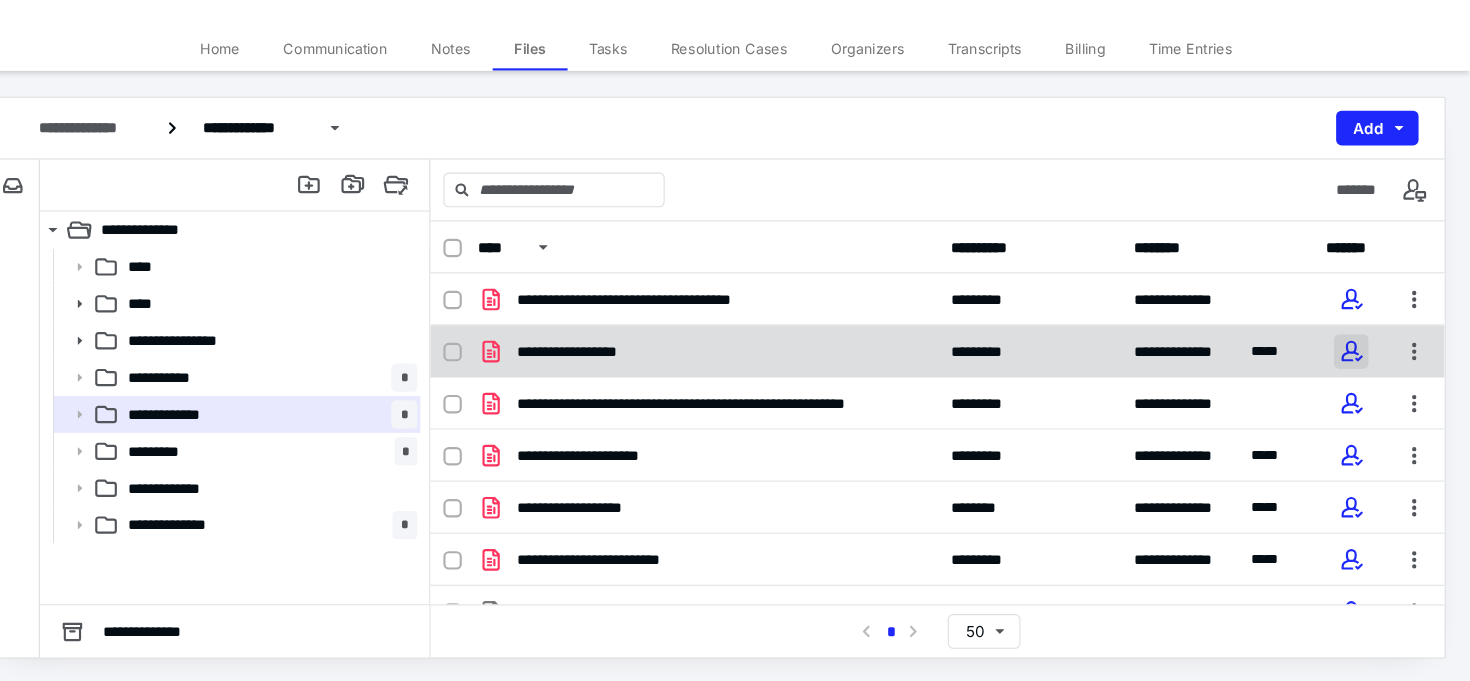 click at bounding box center [1361, 377] 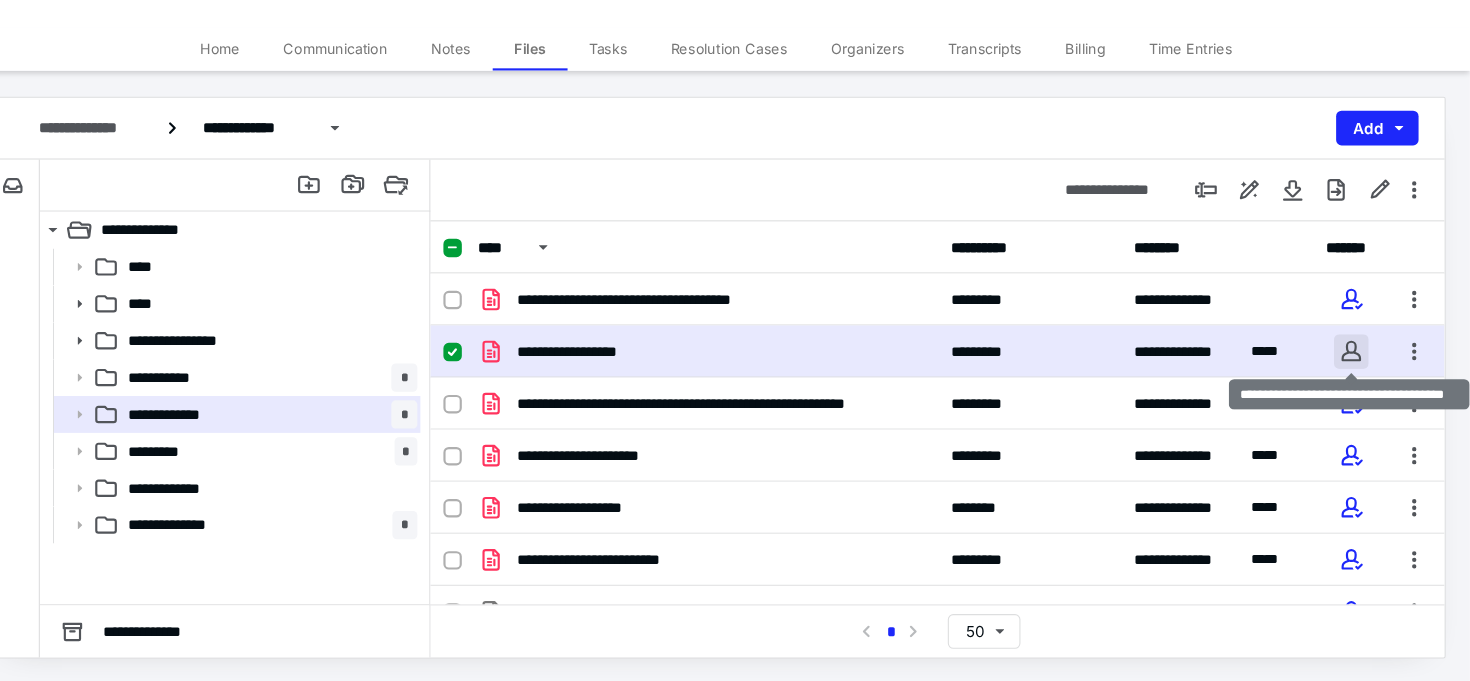 click at bounding box center [1361, 377] 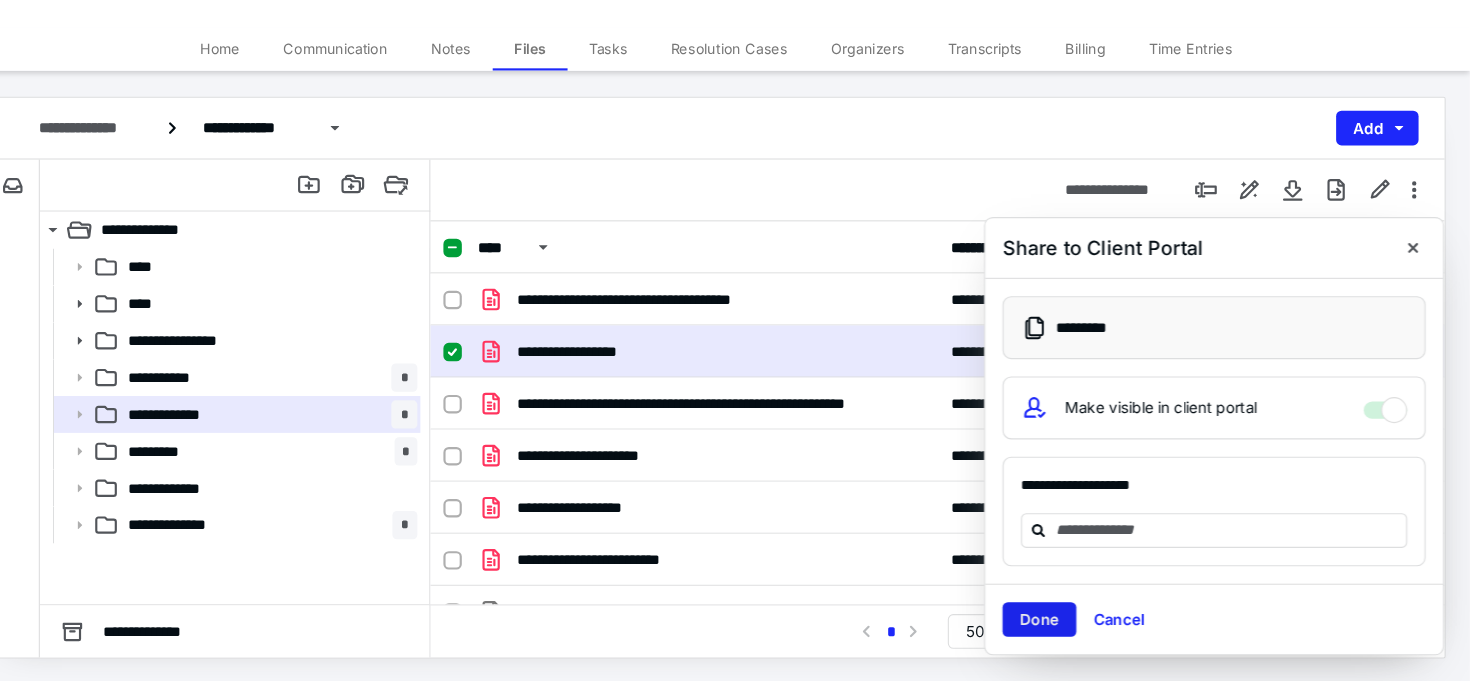 click on "Done" at bounding box center (1073, 624) 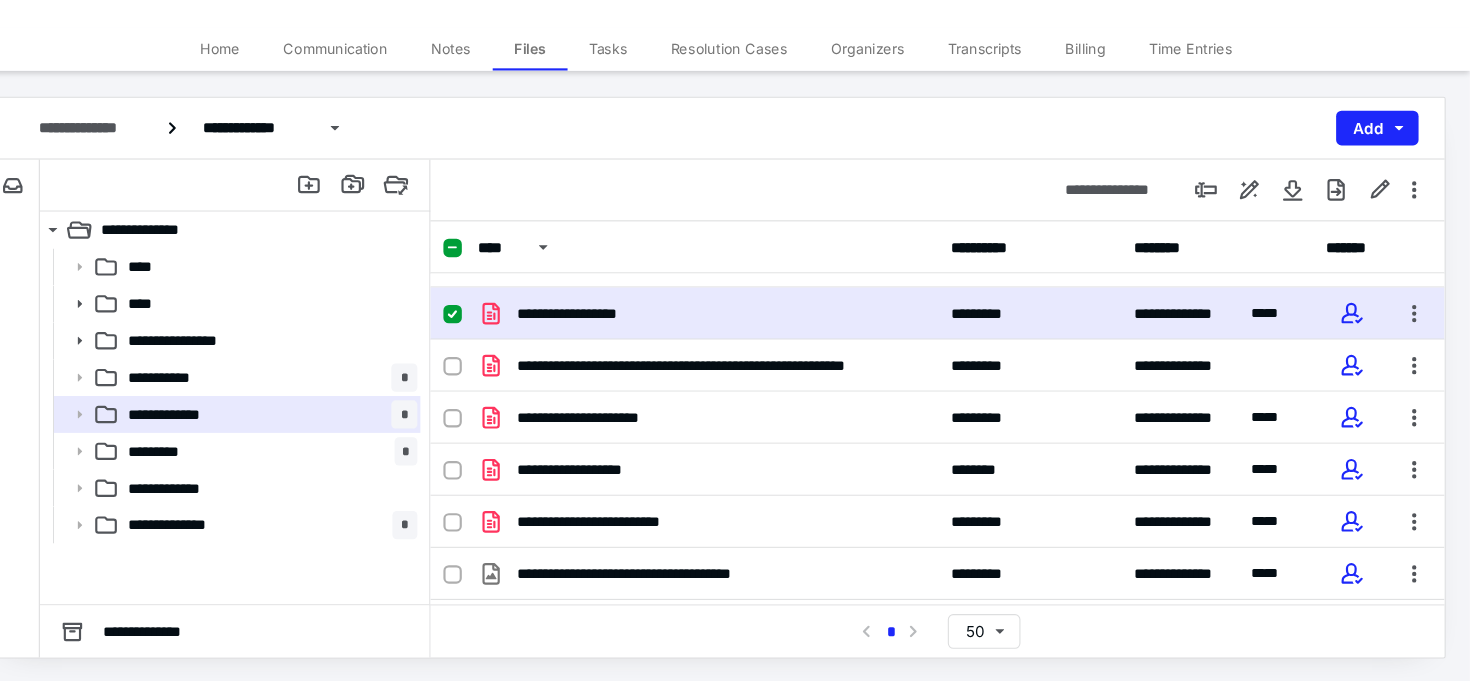 scroll, scrollTop: 0, scrollLeft: 0, axis: both 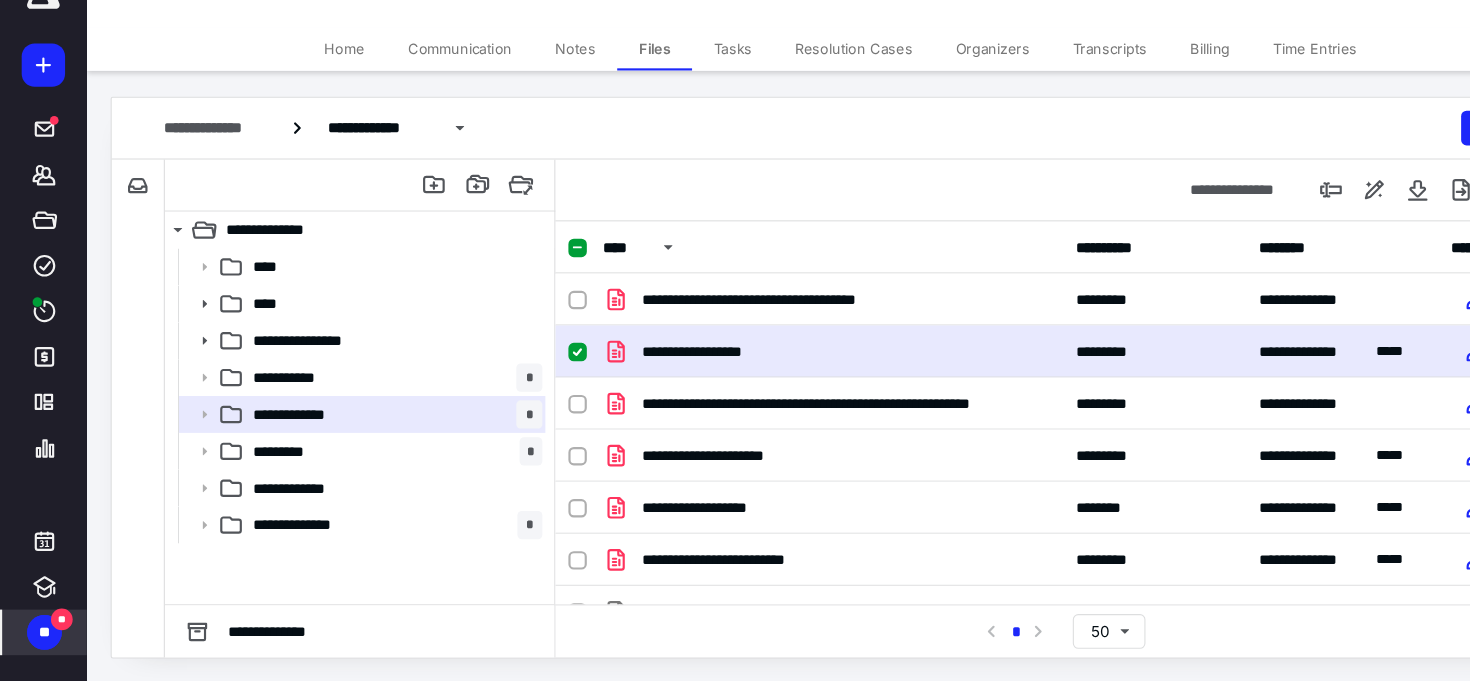 click on "**" at bounding box center (41, 636) 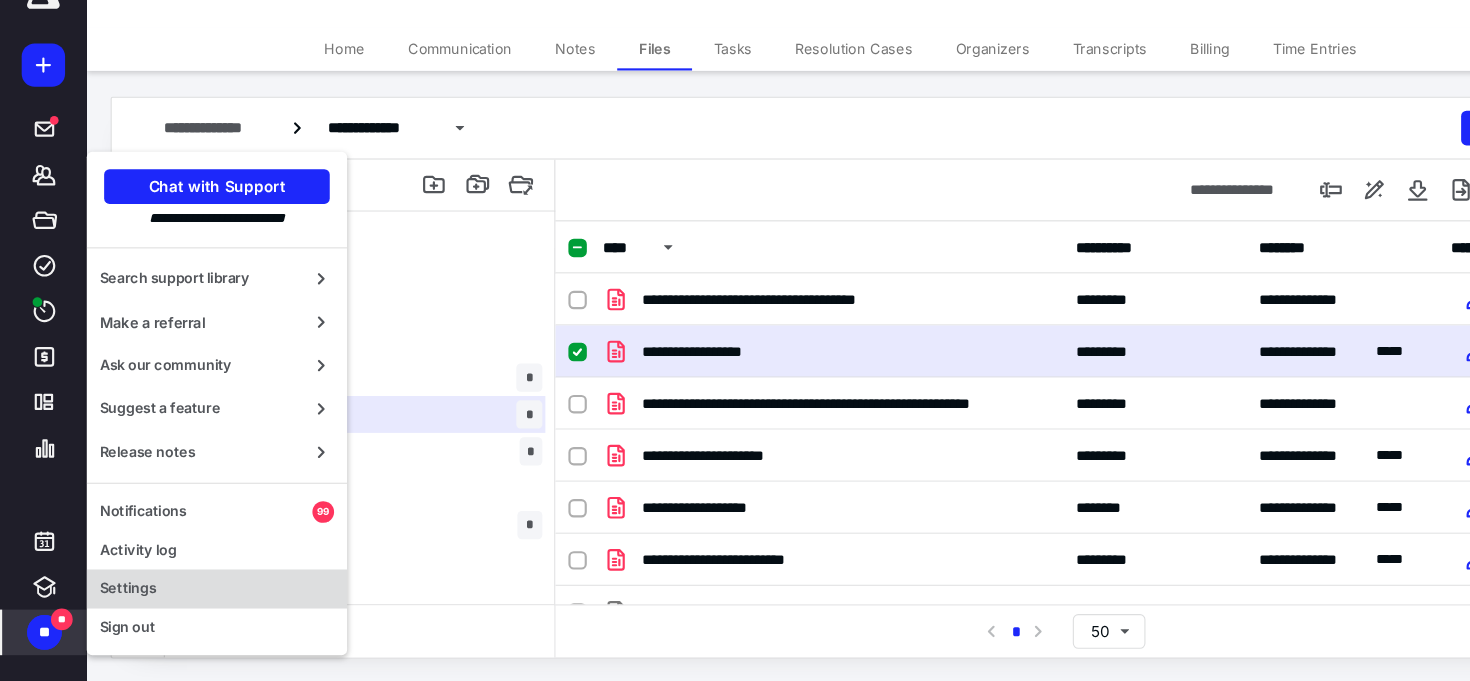 click on "Settings" at bounding box center (200, 596) 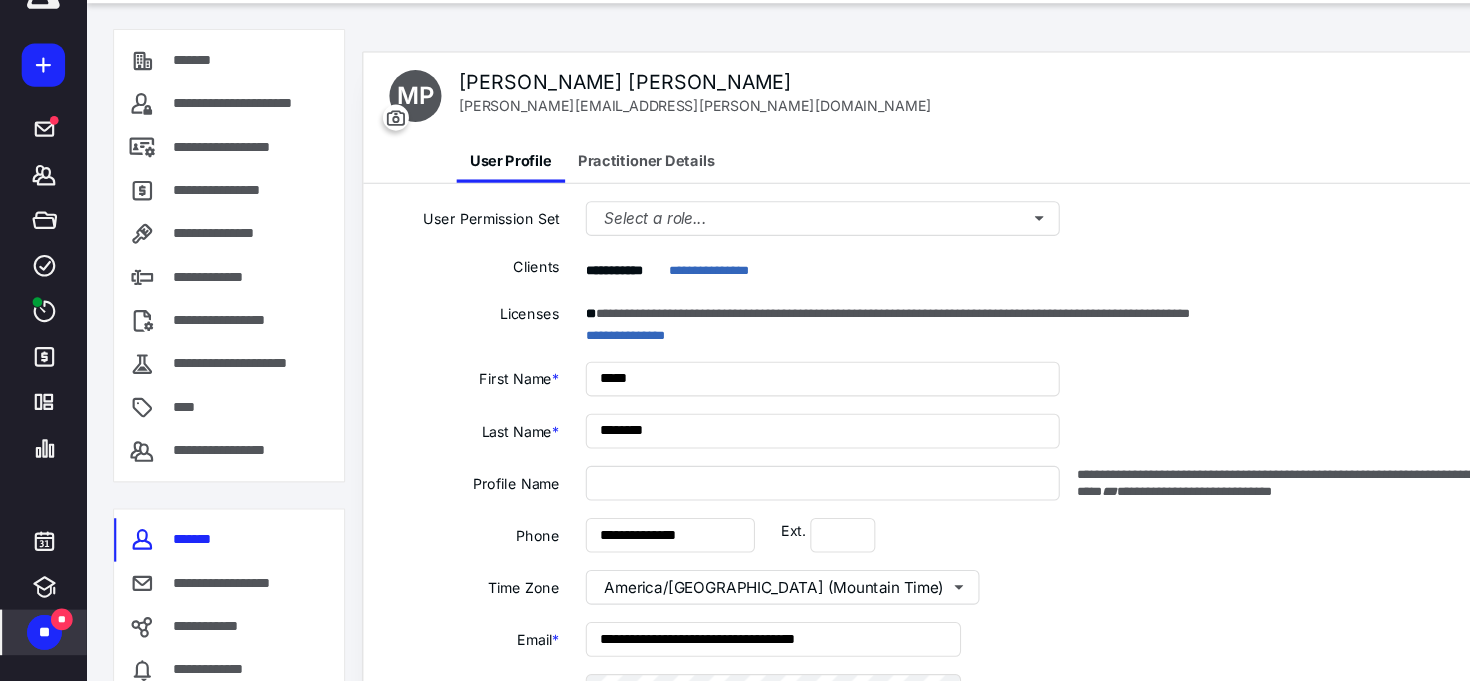 type on "**********" 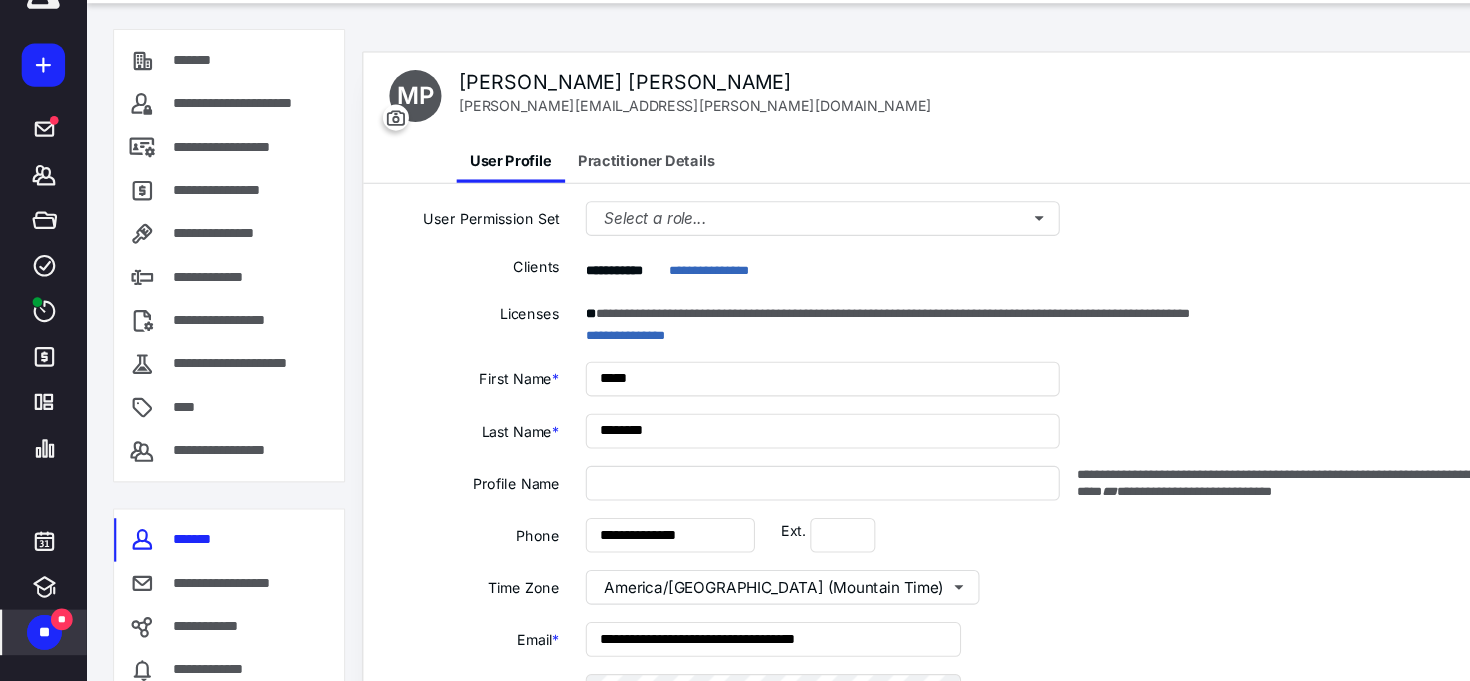 type on "**********" 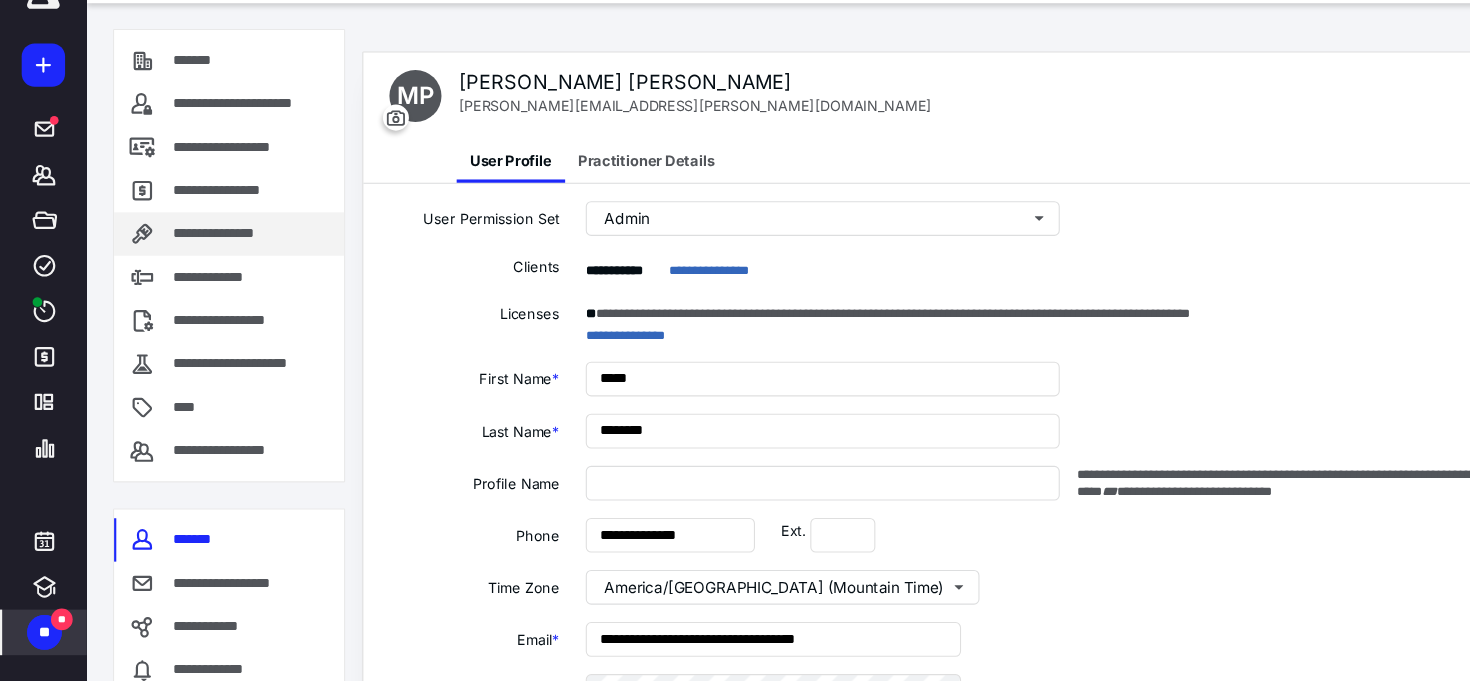click 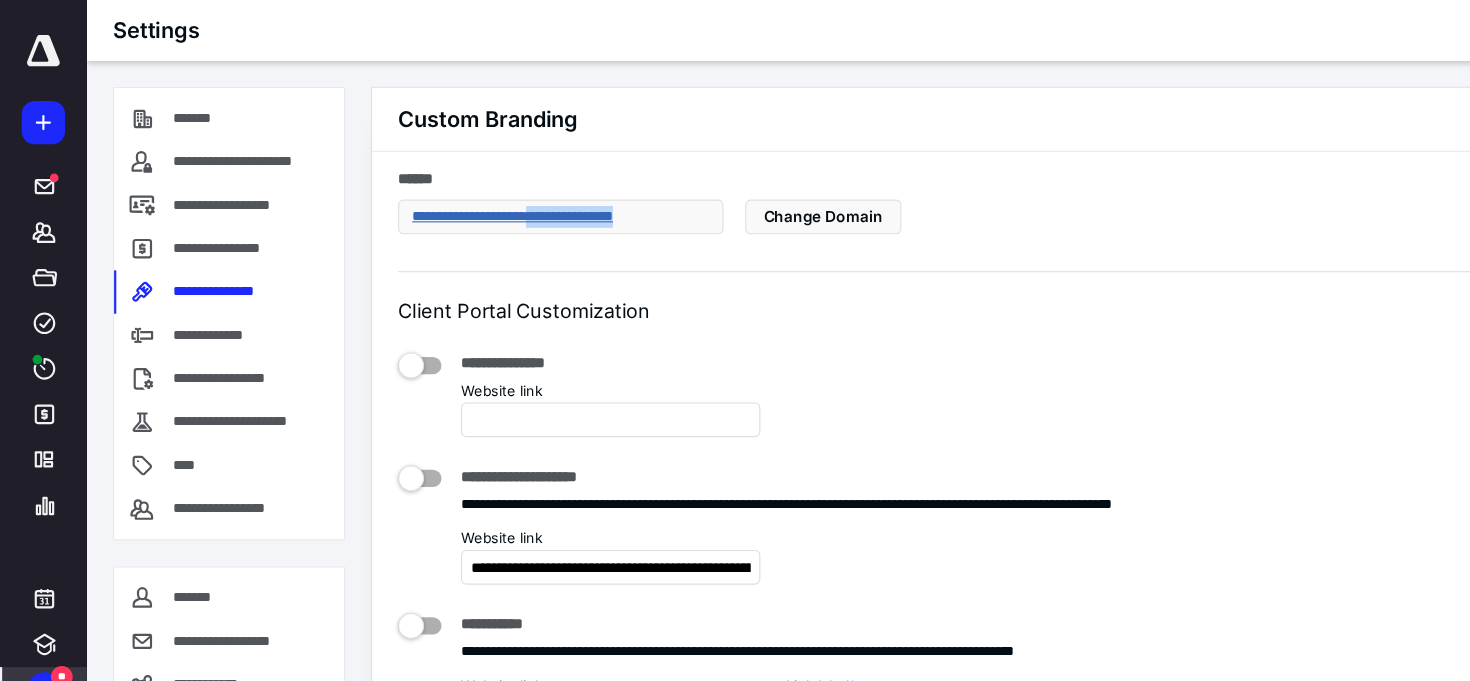 drag, startPoint x: 648, startPoint y: 202, endPoint x: 527, endPoint y: 204, distance: 121.016525 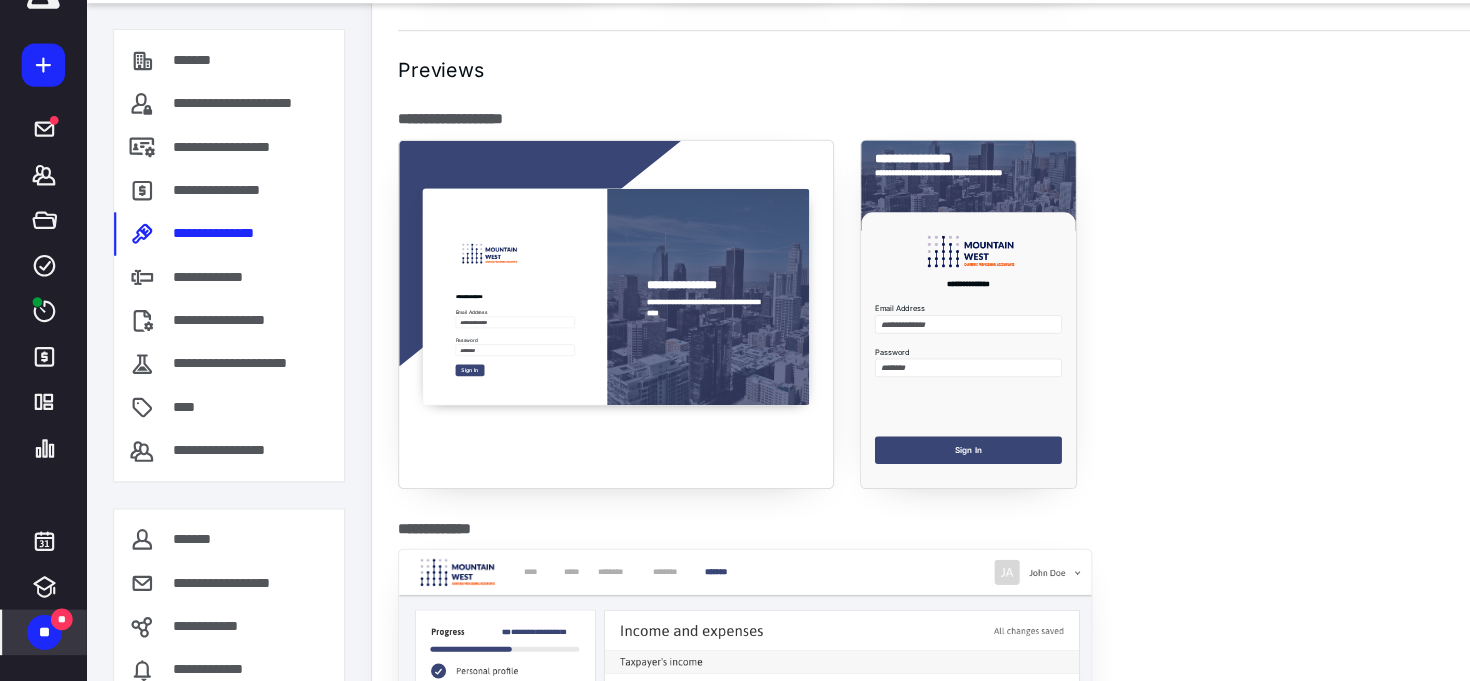 scroll, scrollTop: 2176, scrollLeft: 0, axis: vertical 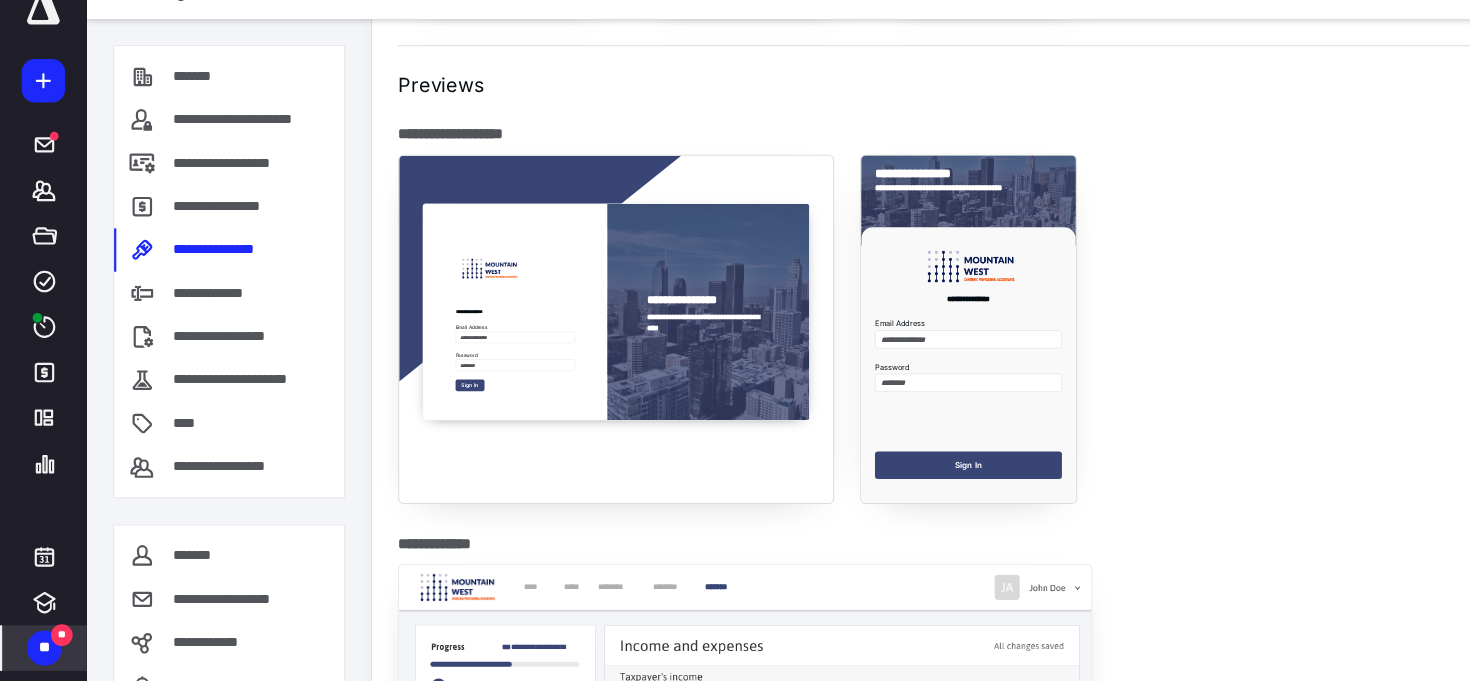 click on "**" at bounding box center (41, 636) 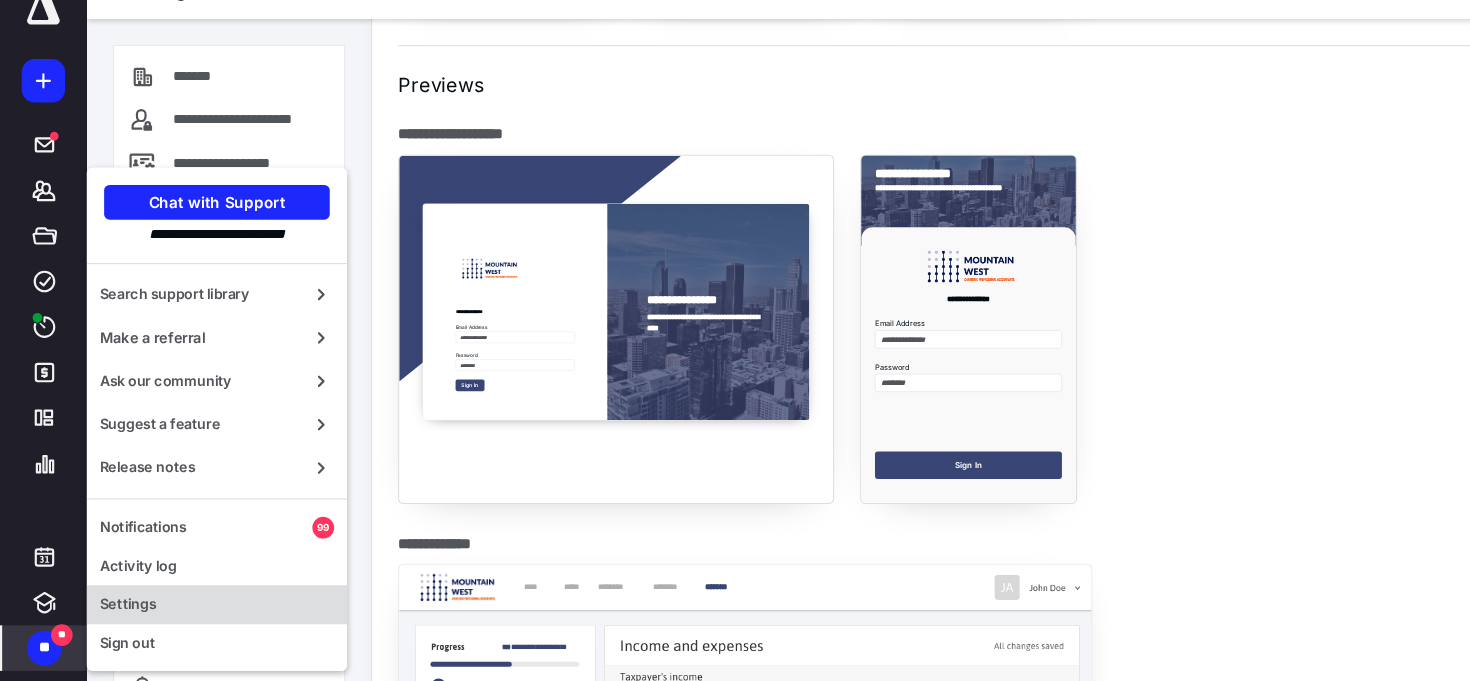 click on "Settings" at bounding box center [200, 596] 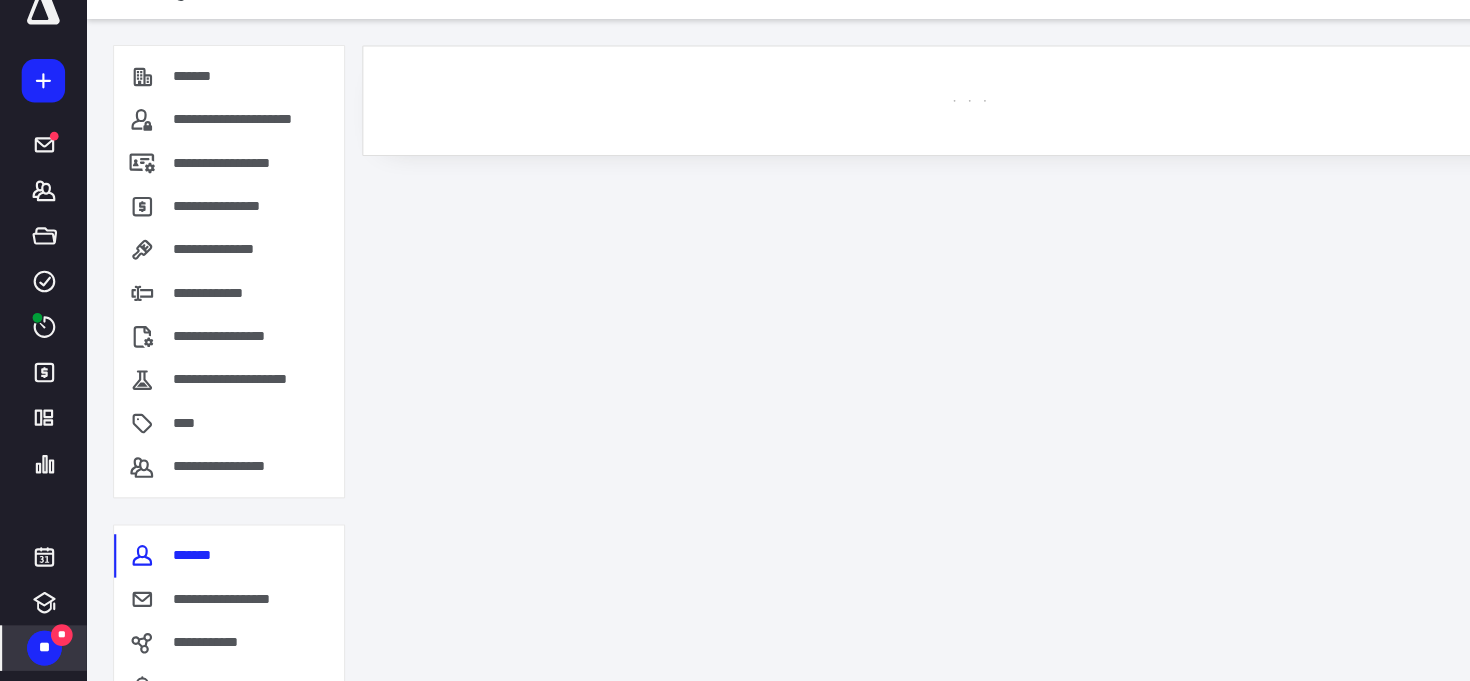 scroll, scrollTop: 0, scrollLeft: 0, axis: both 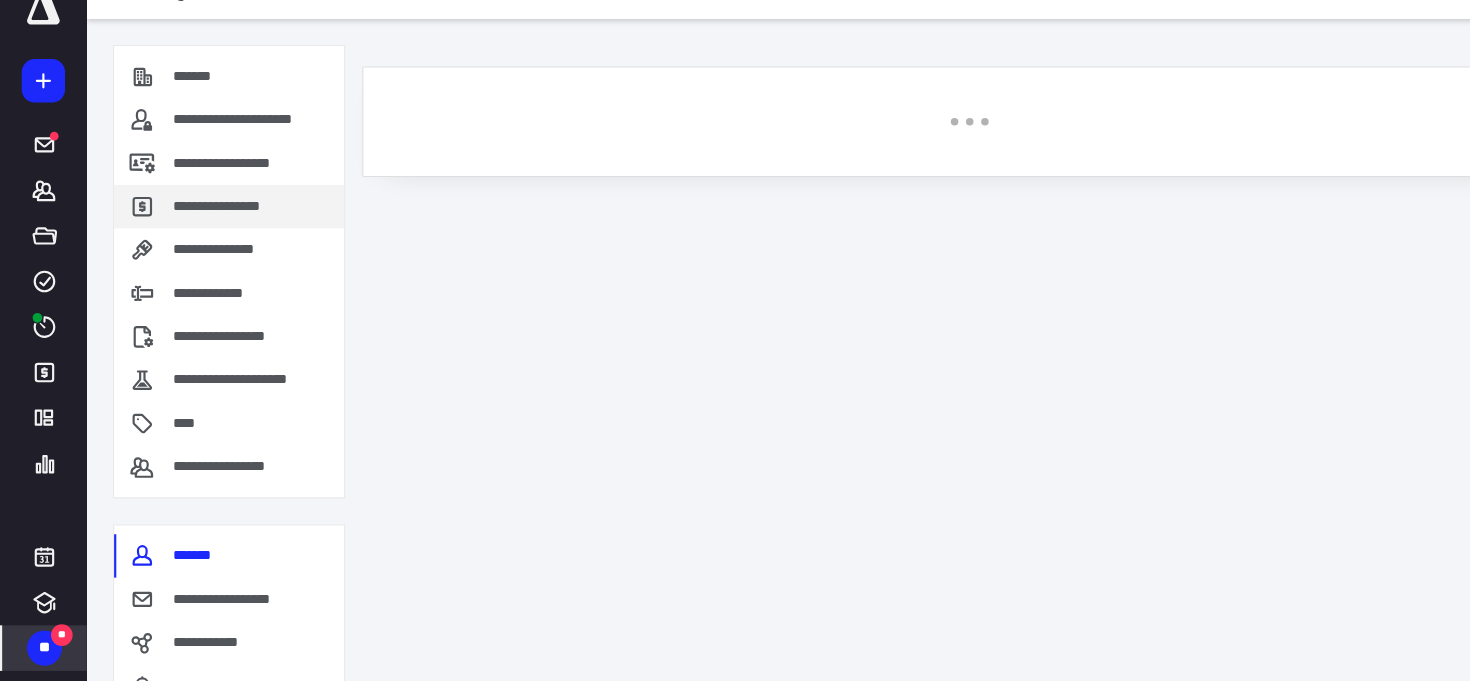 click on "**********" at bounding box center [204, 229] 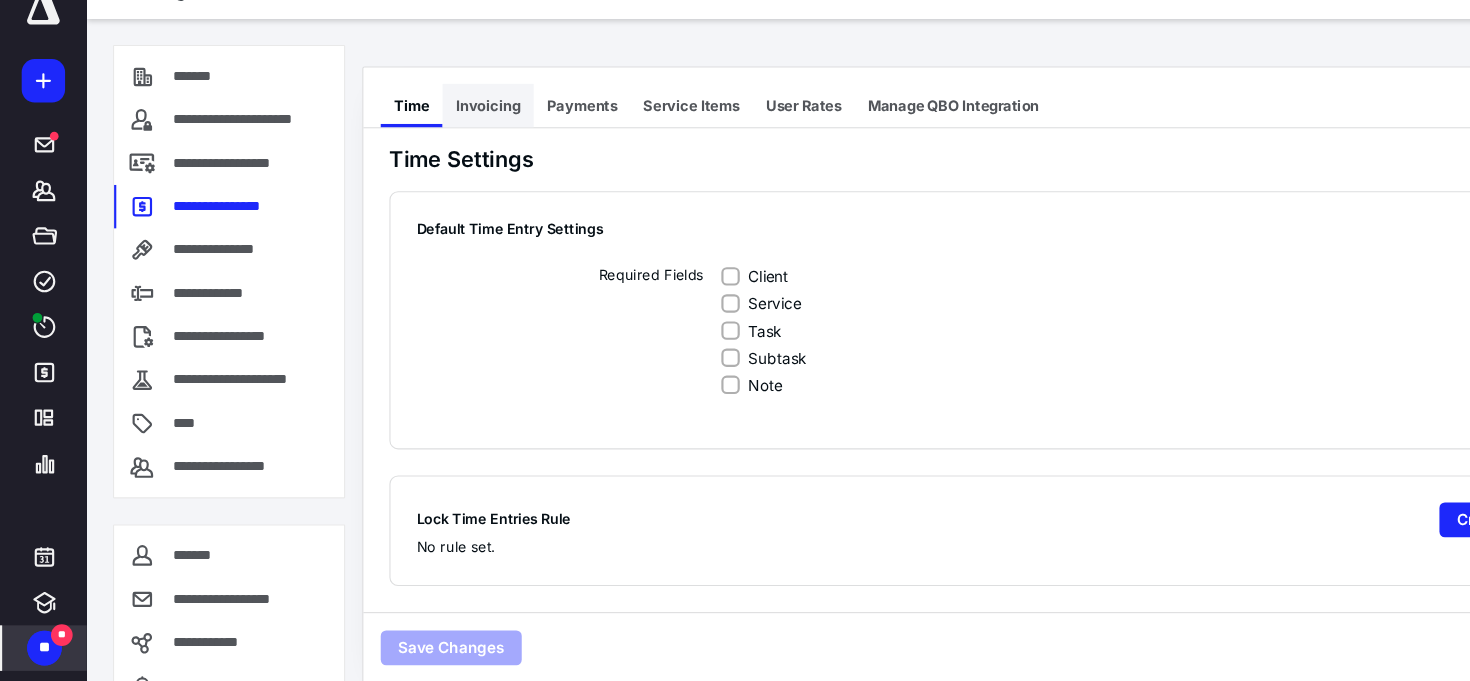 click on "Invoicing" at bounding box center [450, 136] 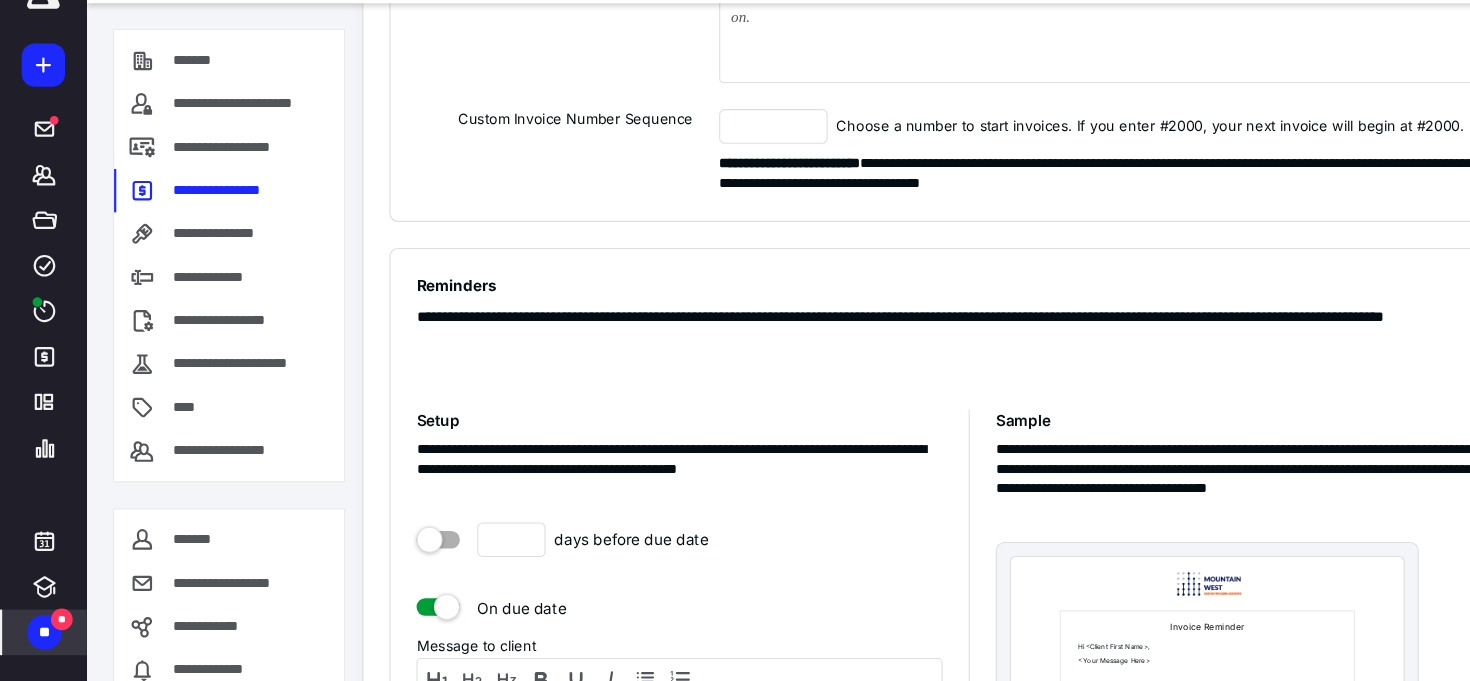 scroll, scrollTop: 653, scrollLeft: 0, axis: vertical 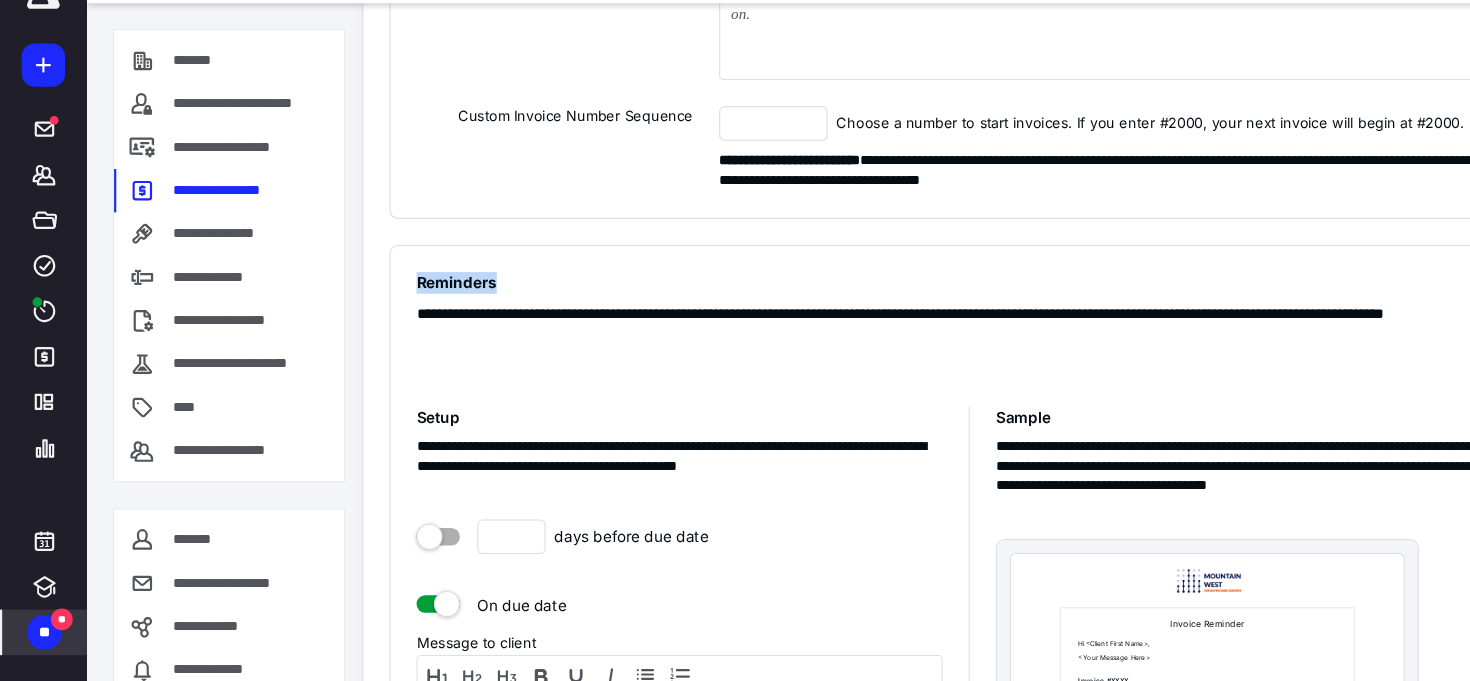 drag, startPoint x: 381, startPoint y: 316, endPoint x: 525, endPoint y: 316, distance: 144 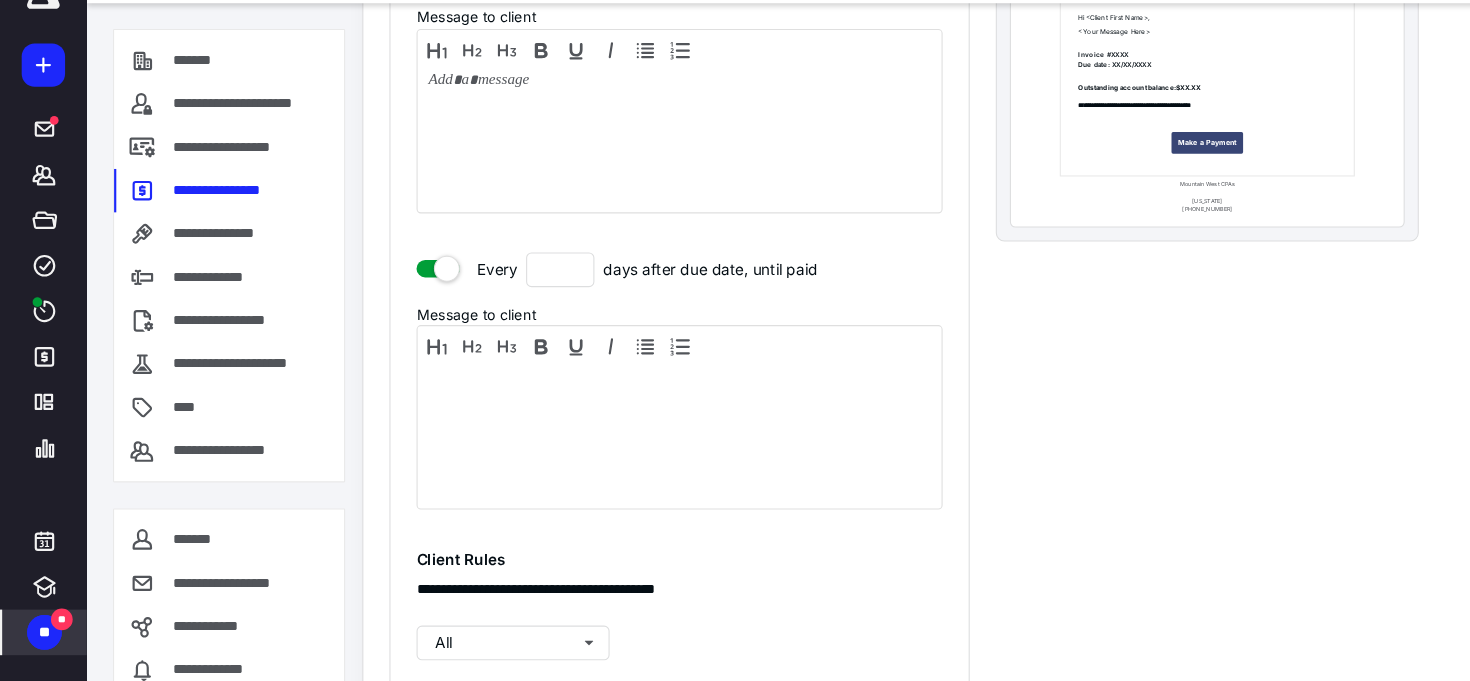 scroll, scrollTop: 1233, scrollLeft: 0, axis: vertical 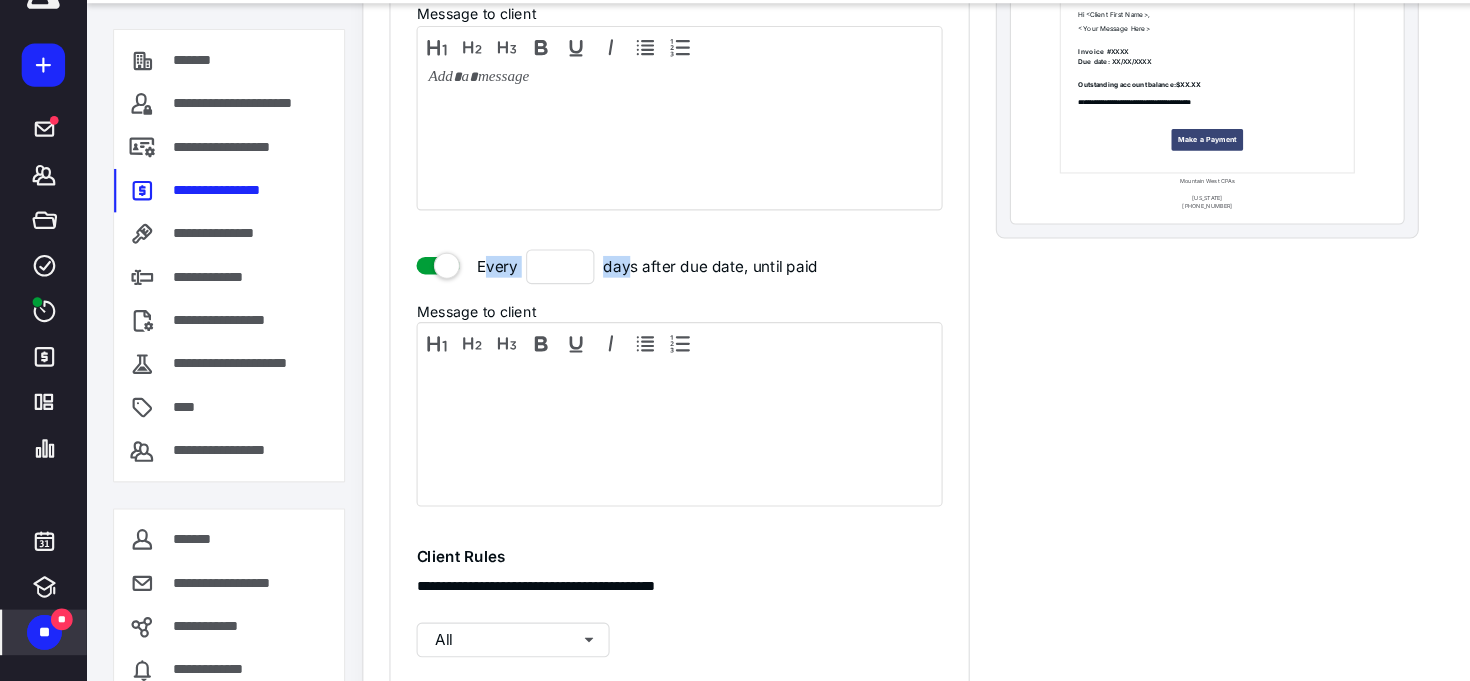 drag, startPoint x: 444, startPoint y: 295, endPoint x: 582, endPoint y: 301, distance: 138.13037 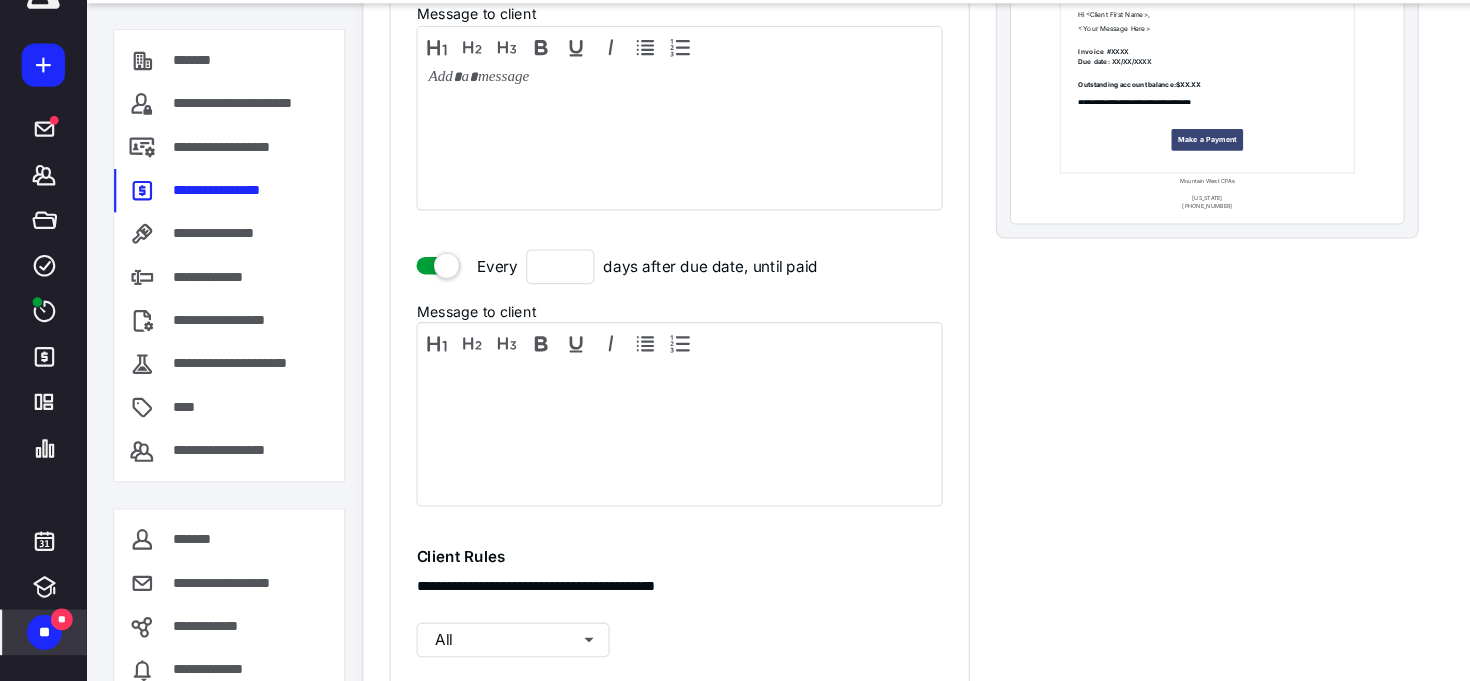 click on "Every   * days after due date, until paid" at bounding box center [626, 299] 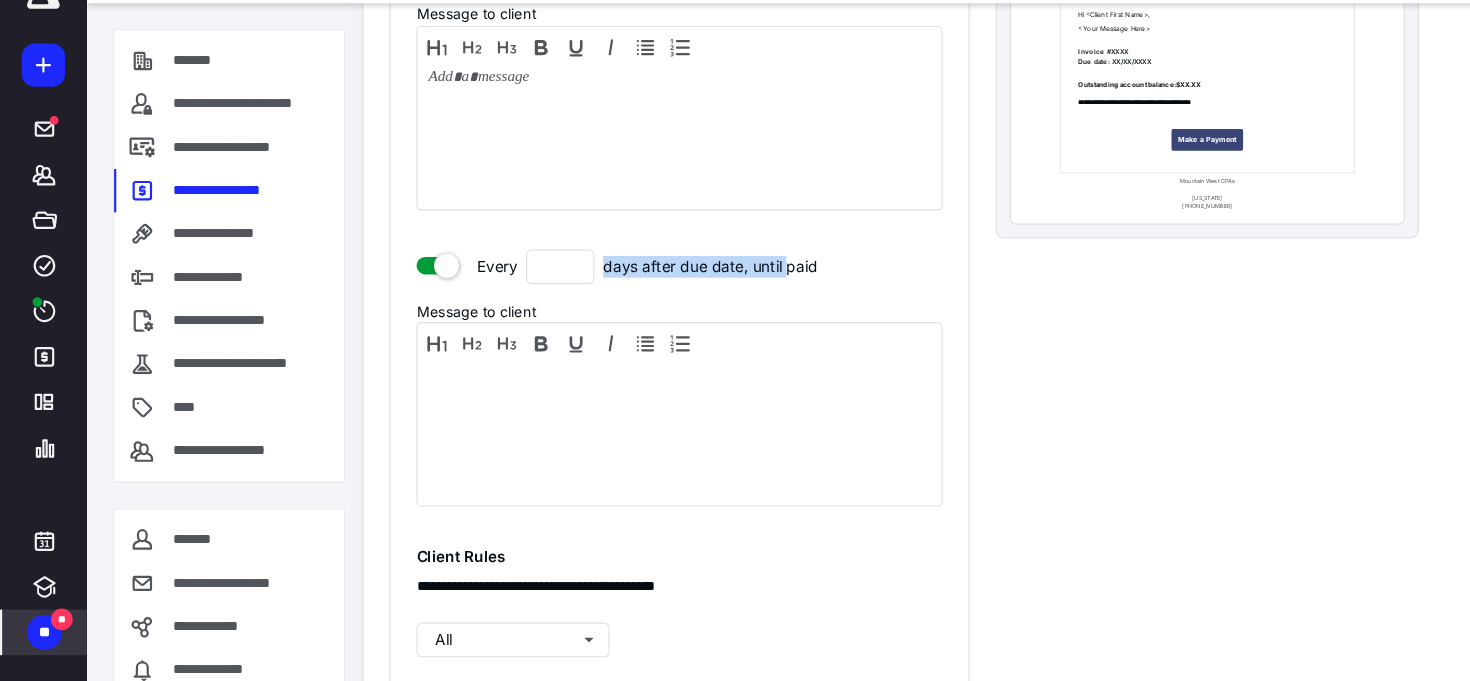 drag, startPoint x: 561, startPoint y: 296, endPoint x: 729, endPoint y: 298, distance: 168.0119 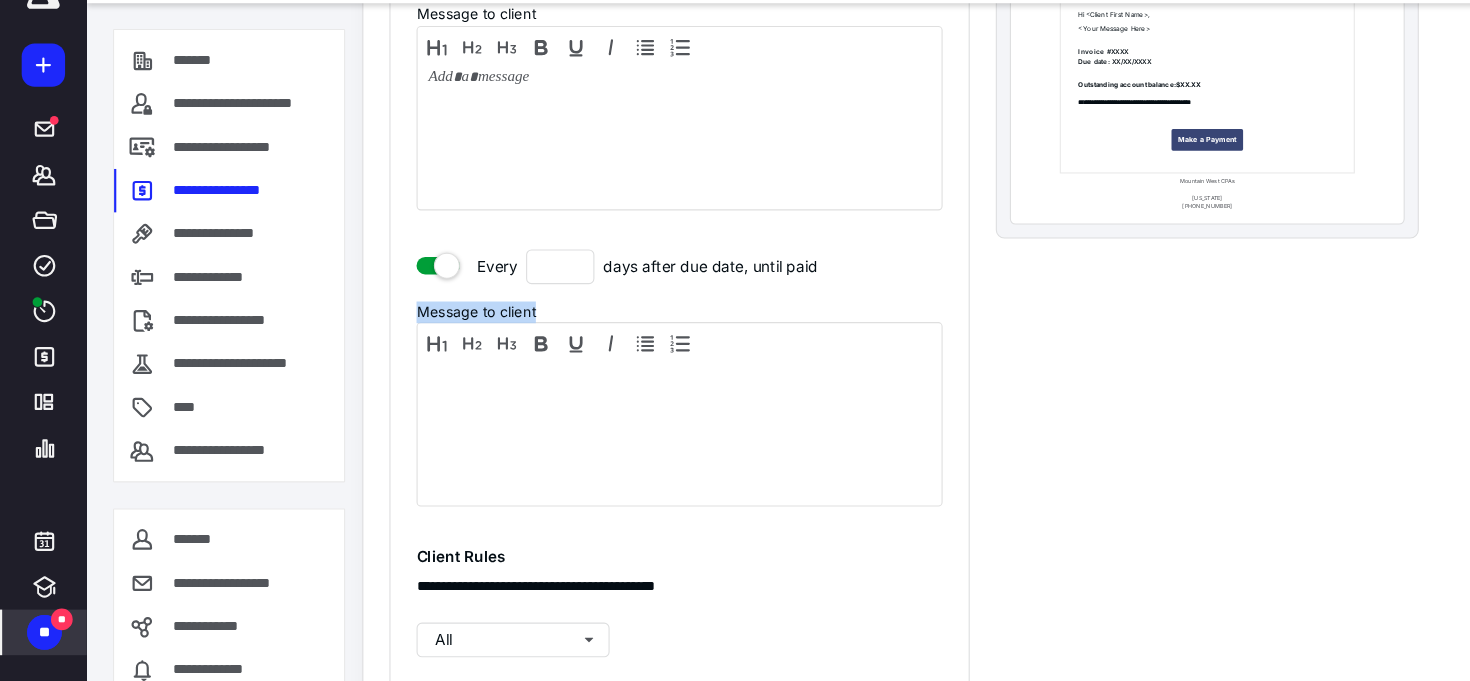 drag, startPoint x: 383, startPoint y: 341, endPoint x: 581, endPoint y: 339, distance: 198.0101 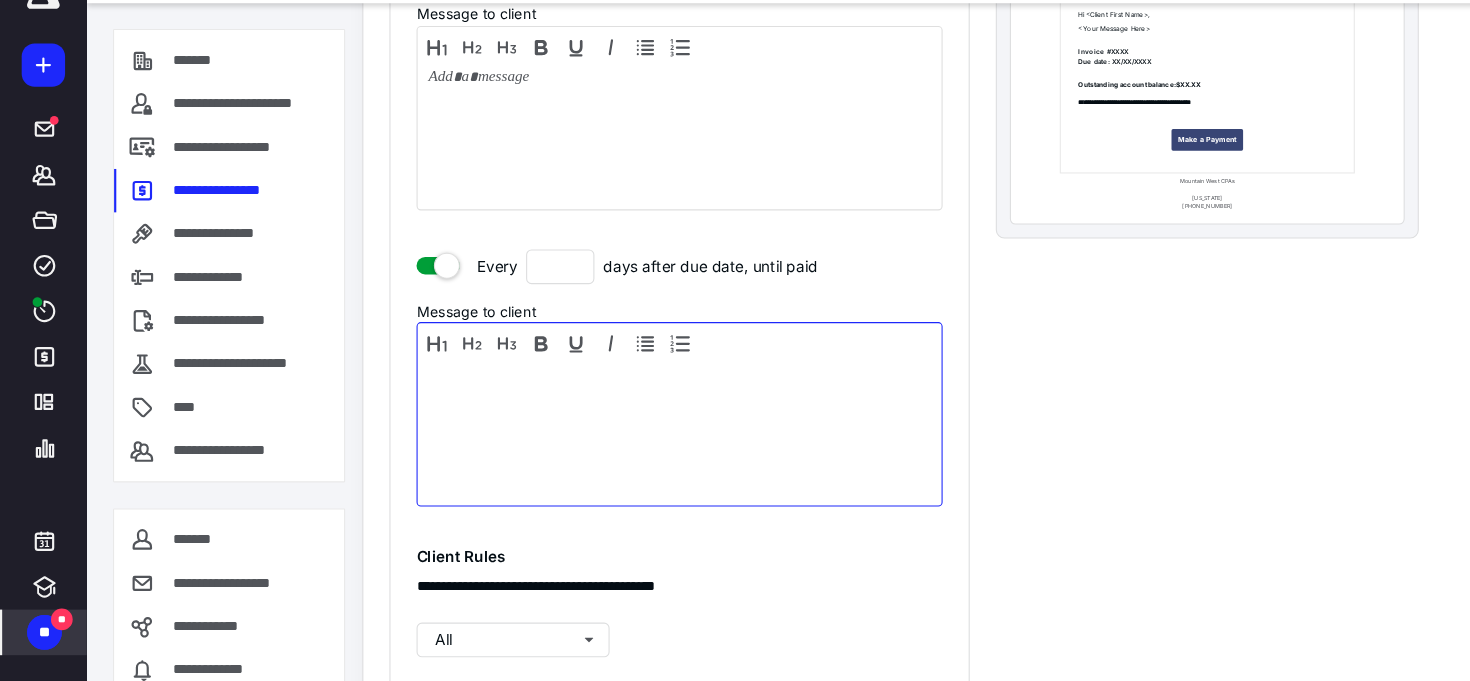 click at bounding box center [626, 450] 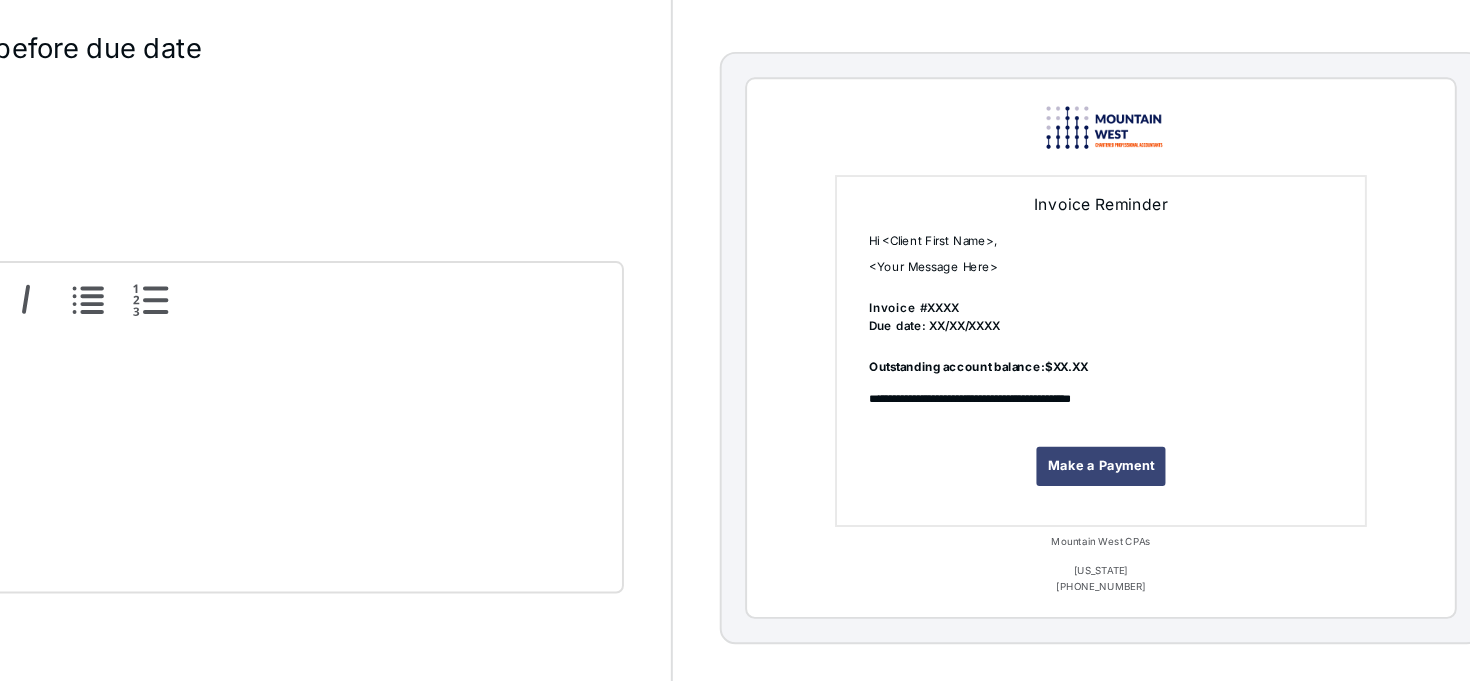 scroll, scrollTop: 1083, scrollLeft: 0, axis: vertical 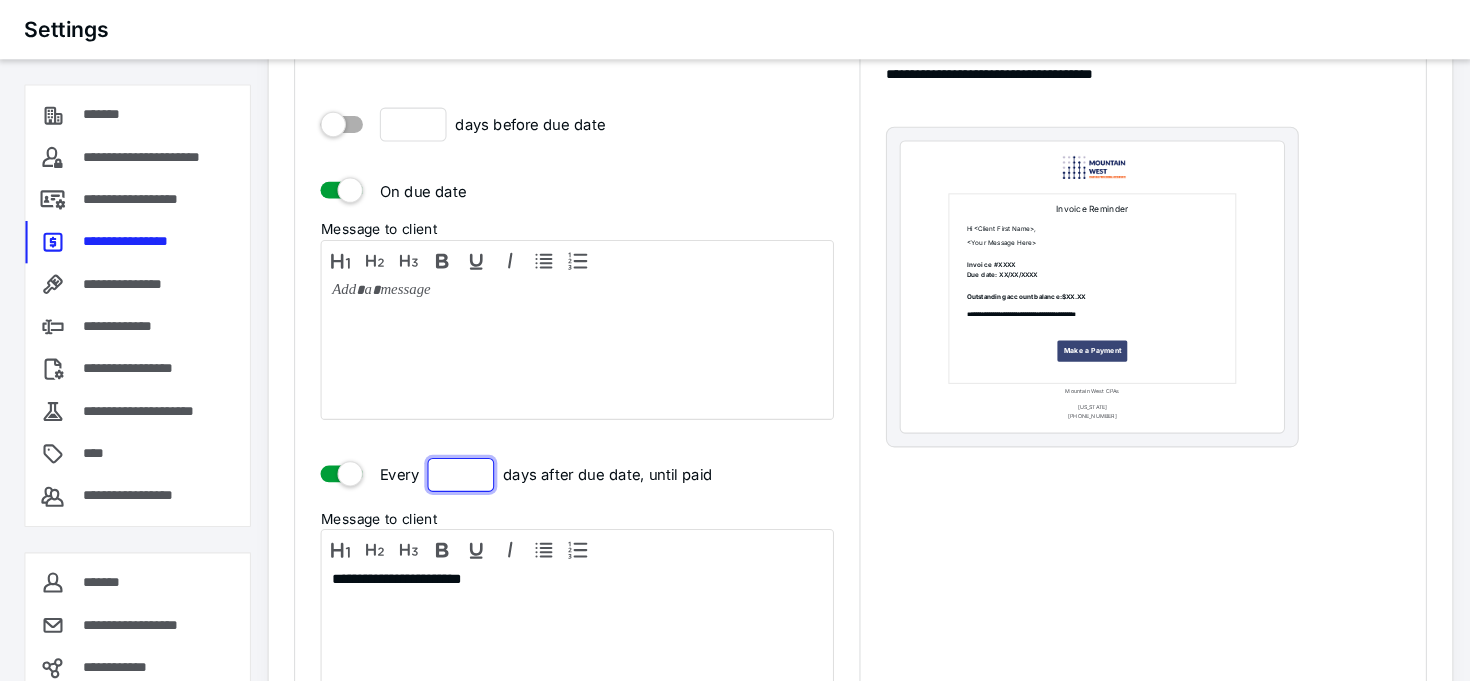 click on "*" at bounding box center [516, 449] 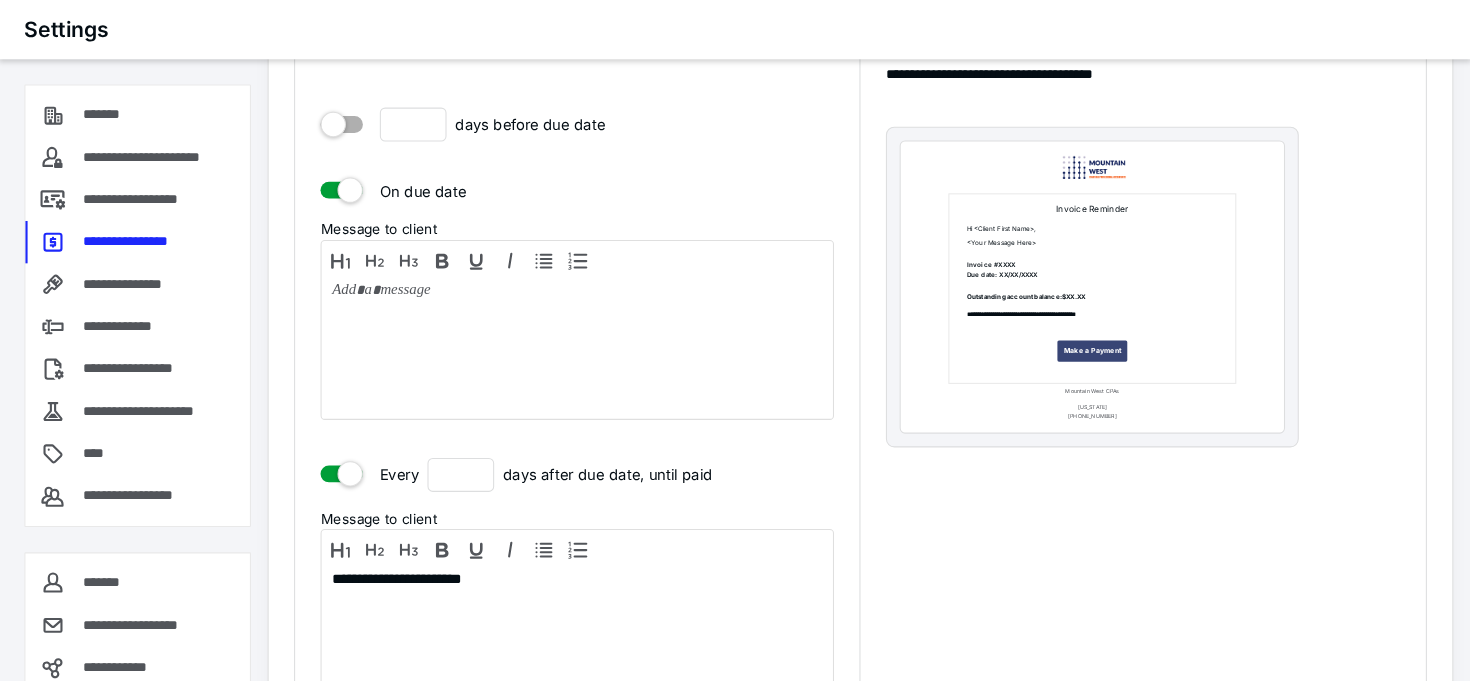click on "**********" at bounding box center (626, 552) 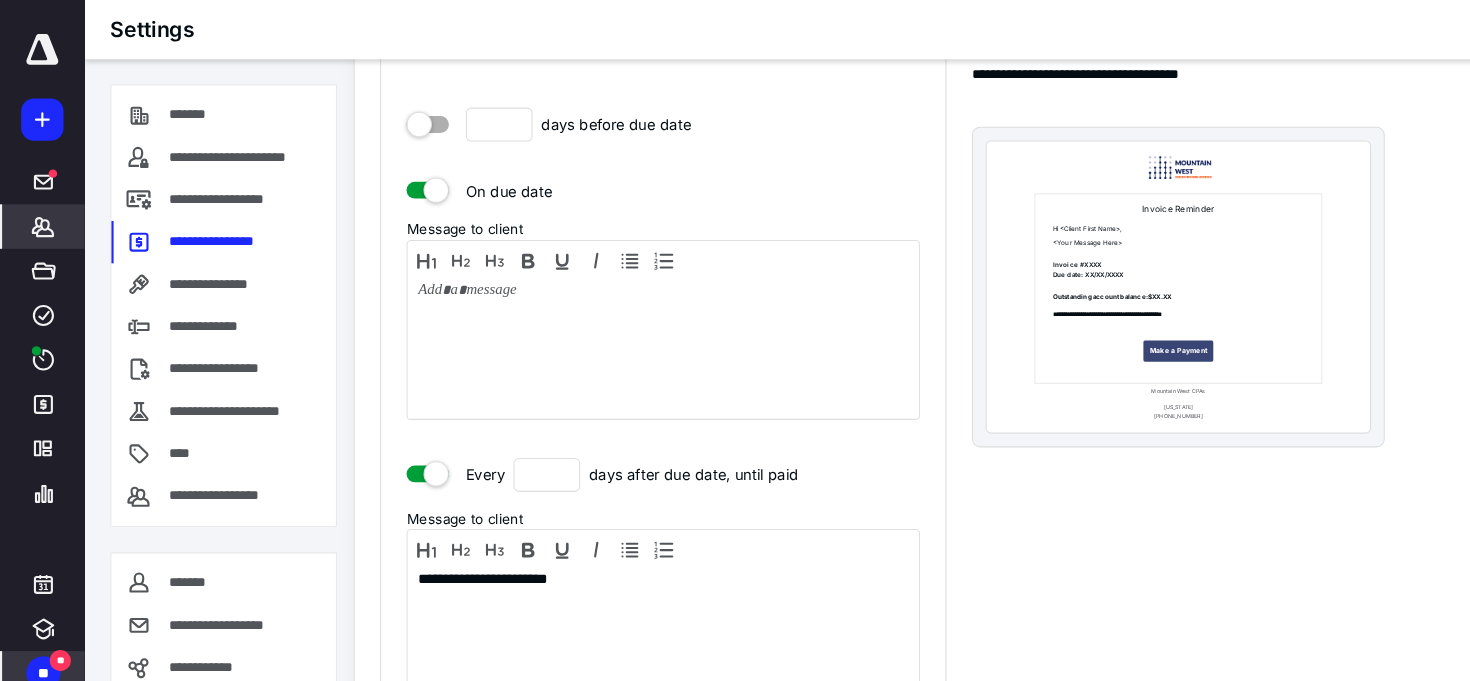click 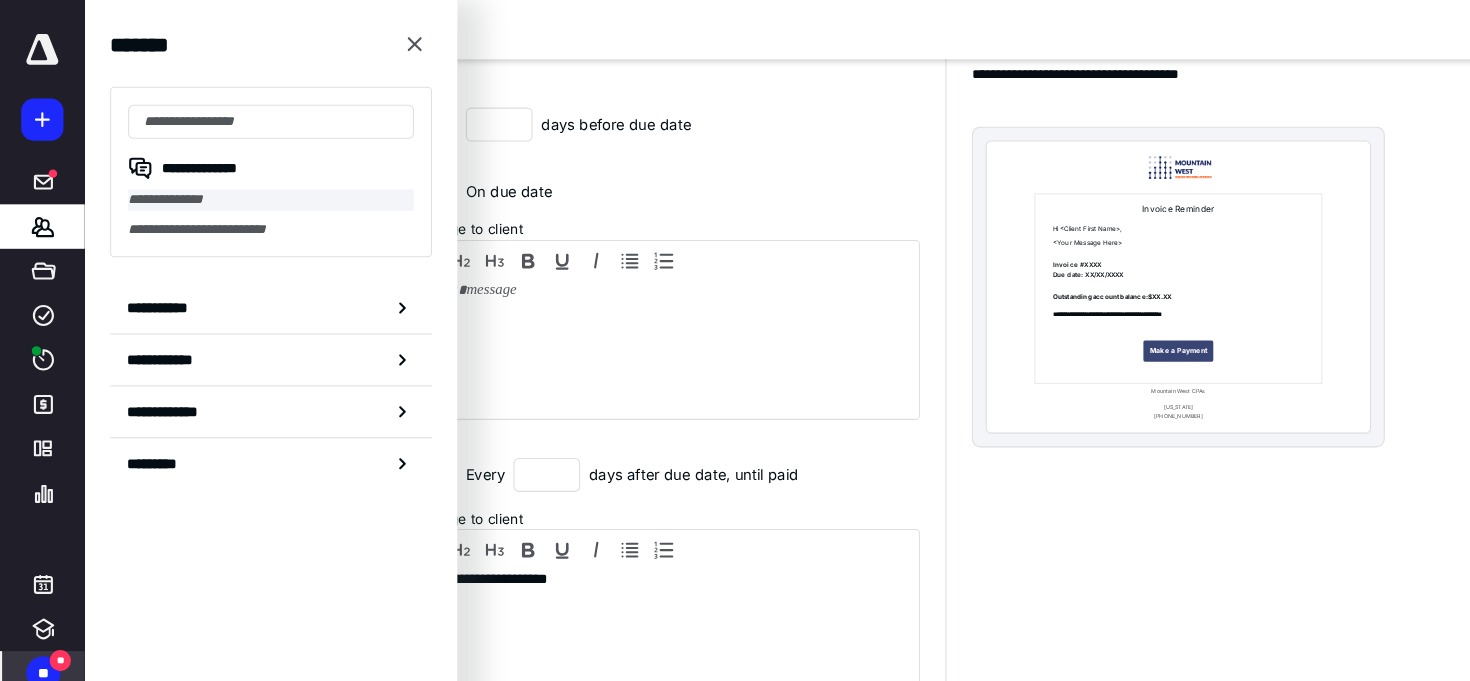 click on "**********" at bounding box center (256, 189) 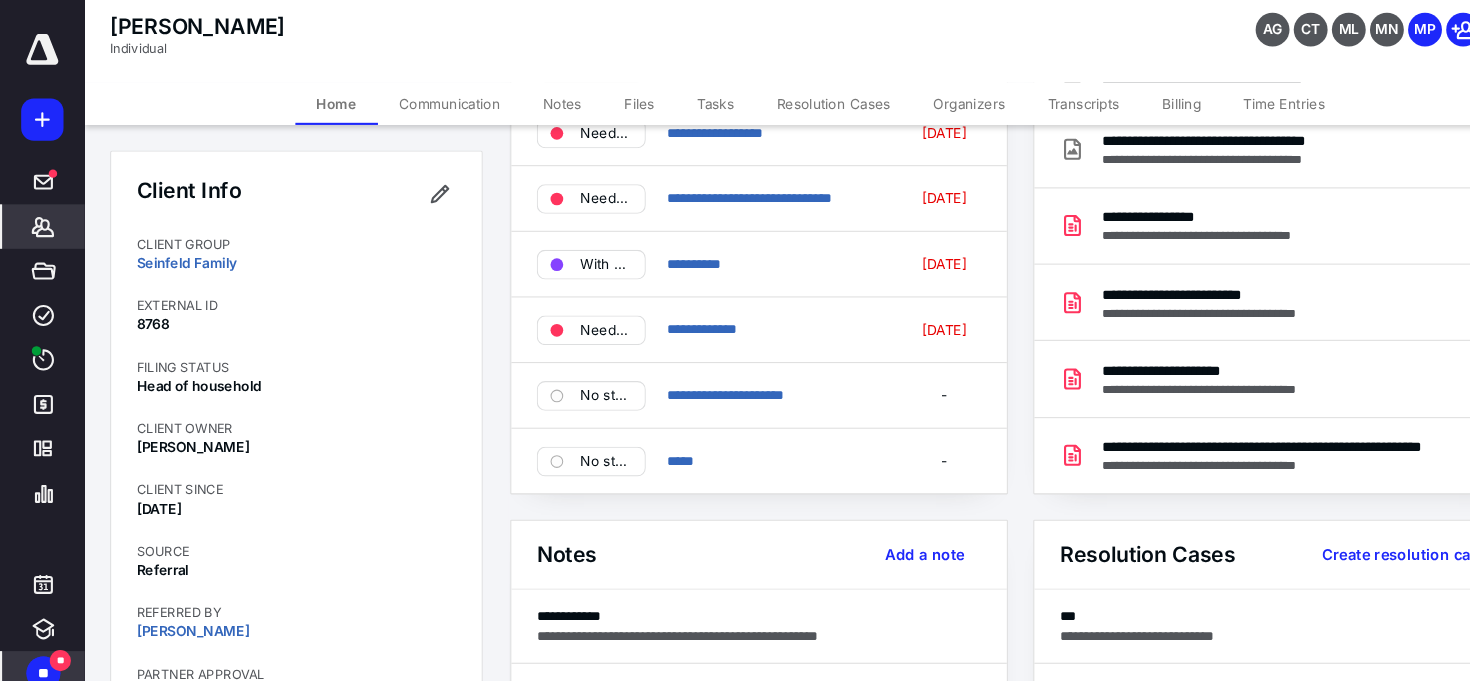 scroll, scrollTop: 0, scrollLeft: 0, axis: both 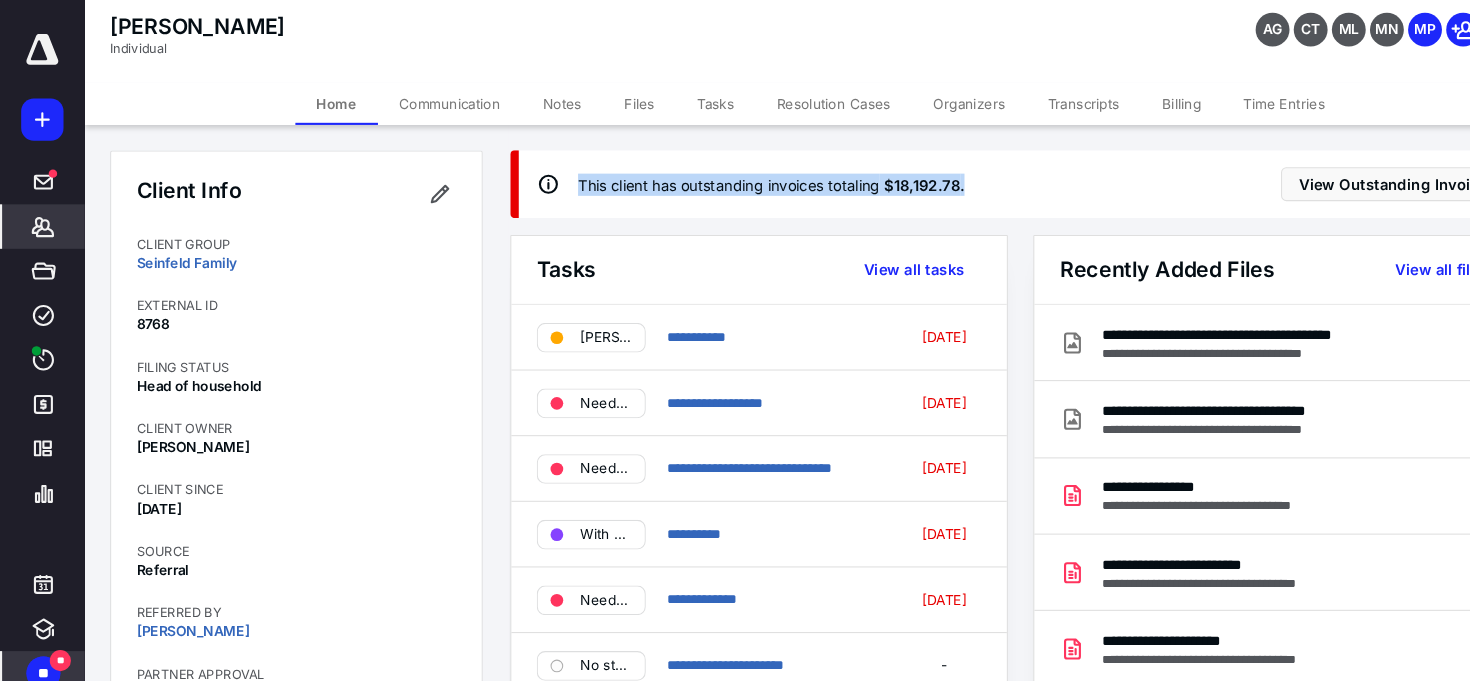 drag, startPoint x: 543, startPoint y: 171, endPoint x: 888, endPoint y: 188, distance: 345.41858 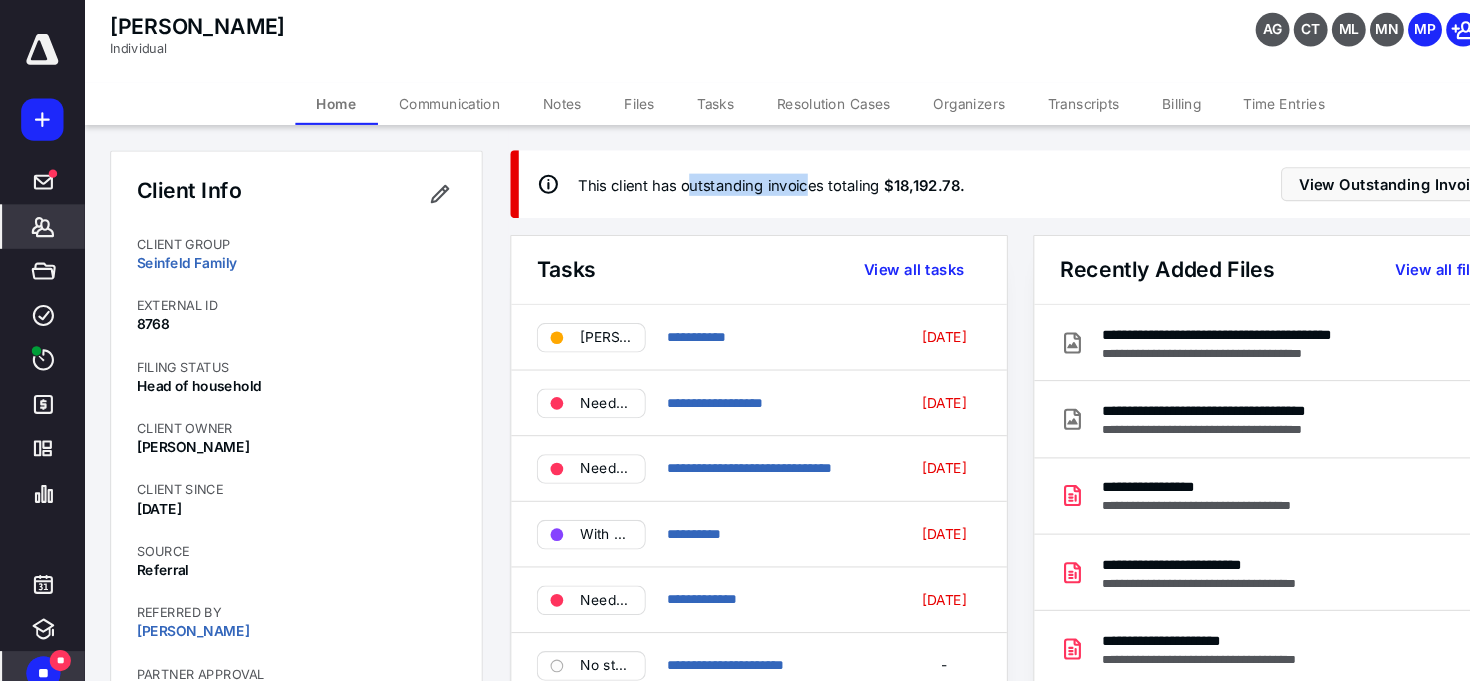 drag, startPoint x: 652, startPoint y: 171, endPoint x: 767, endPoint y: 172, distance: 115.00435 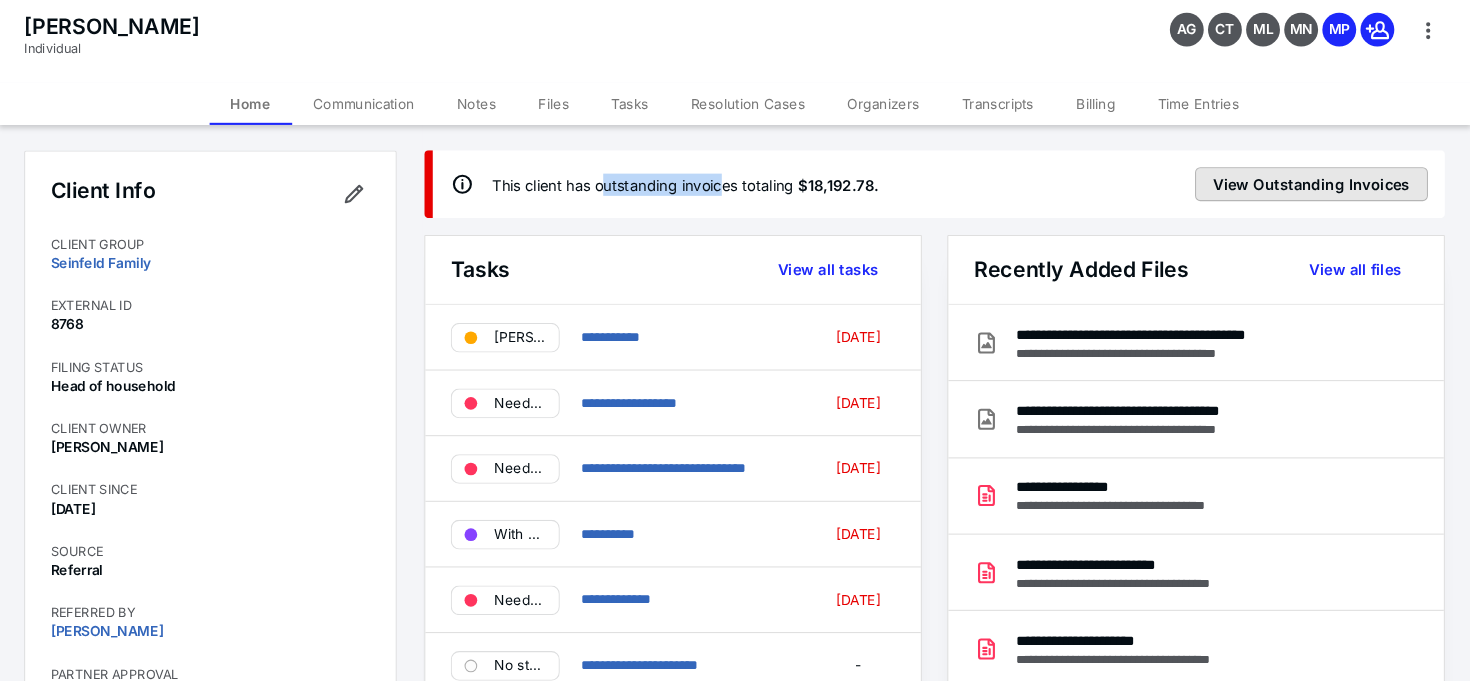 click on "View Outstanding Invoices" at bounding box center (1320, 174) 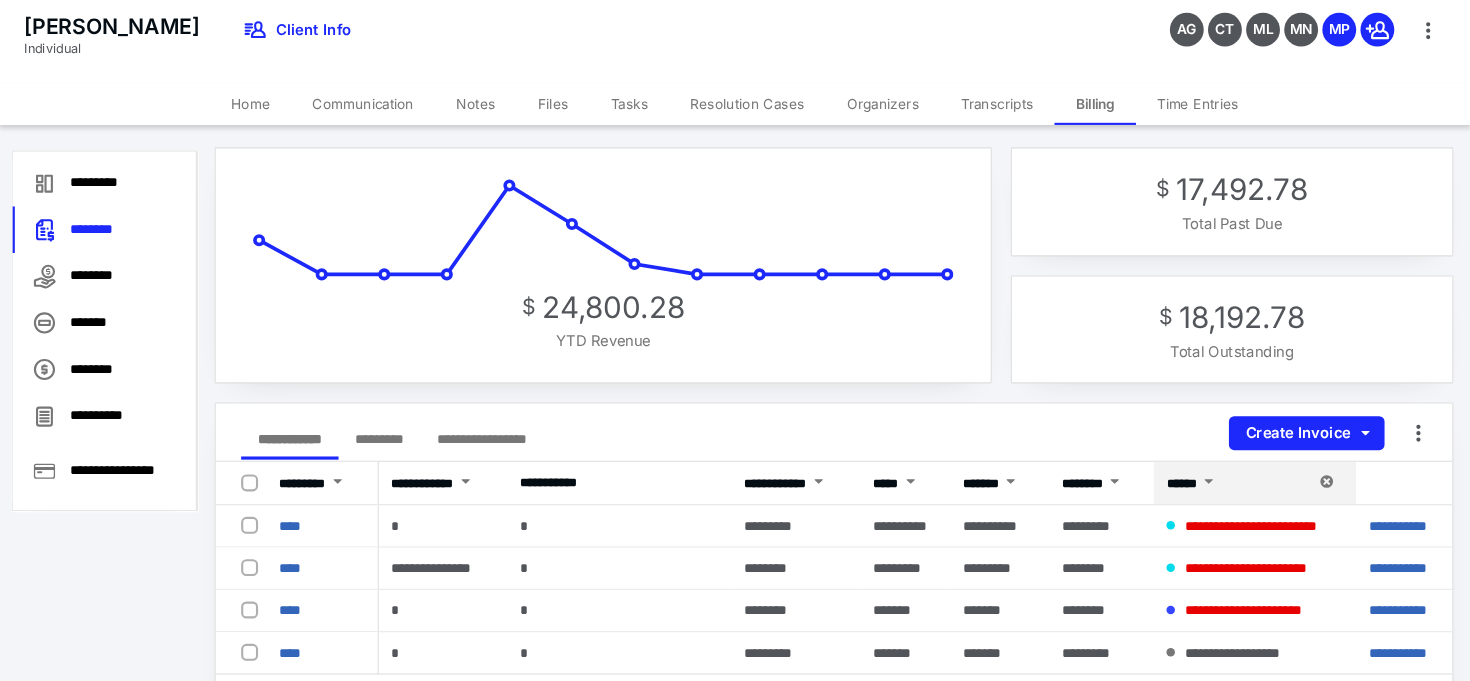 scroll, scrollTop: 0, scrollLeft: 0, axis: both 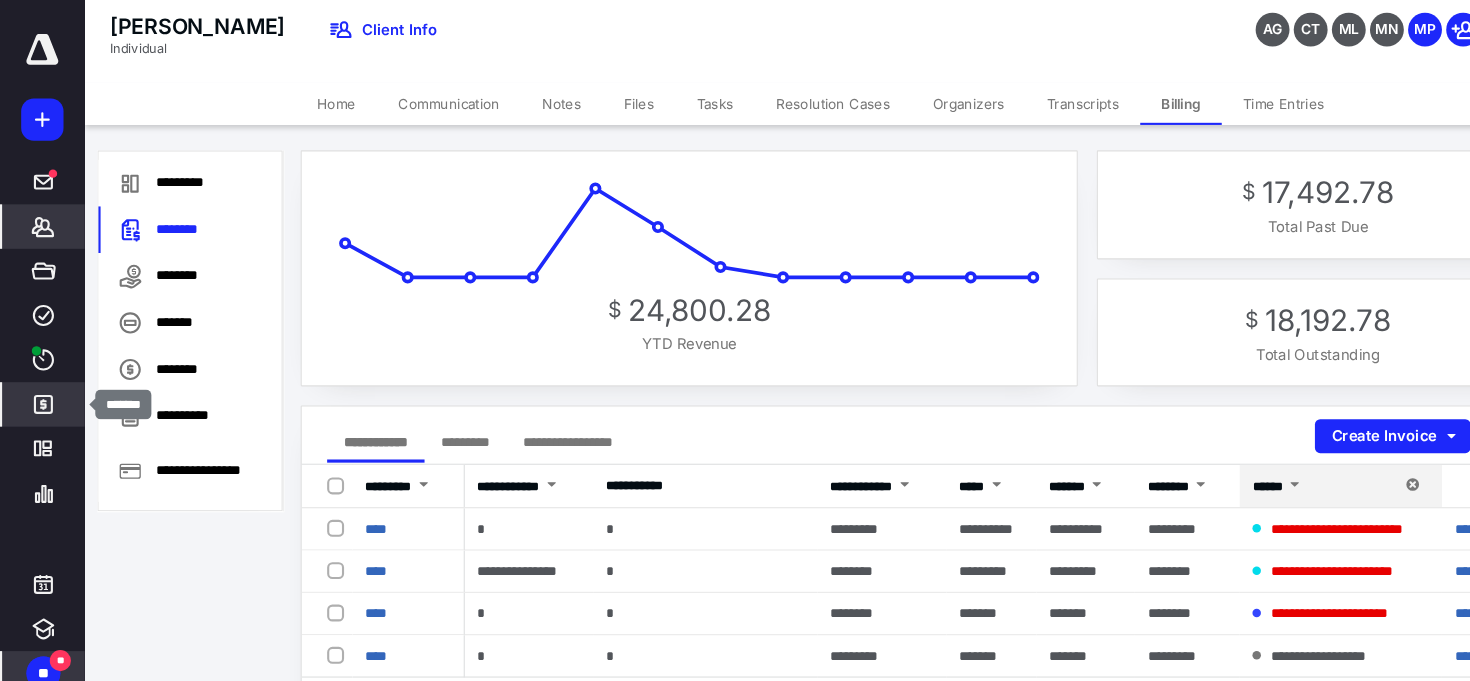 click 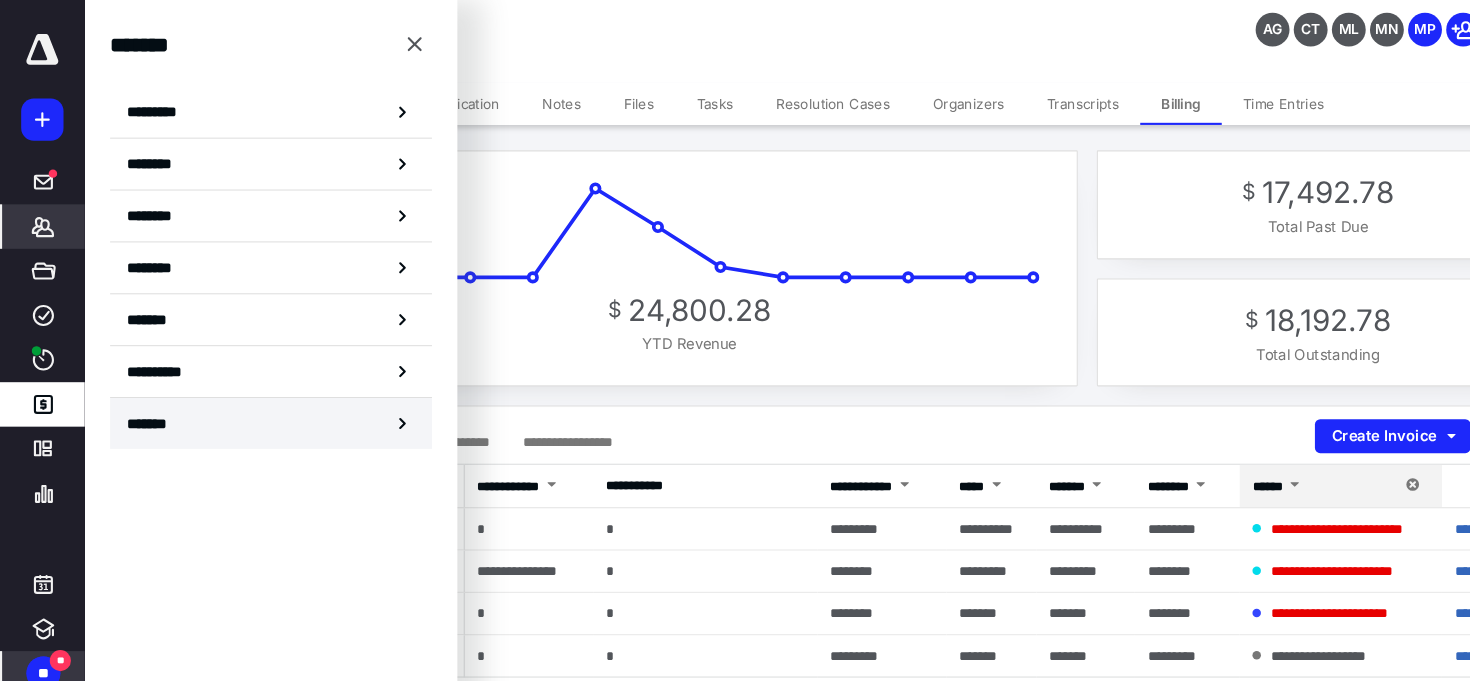 click on "*******" at bounding box center [146, 400] 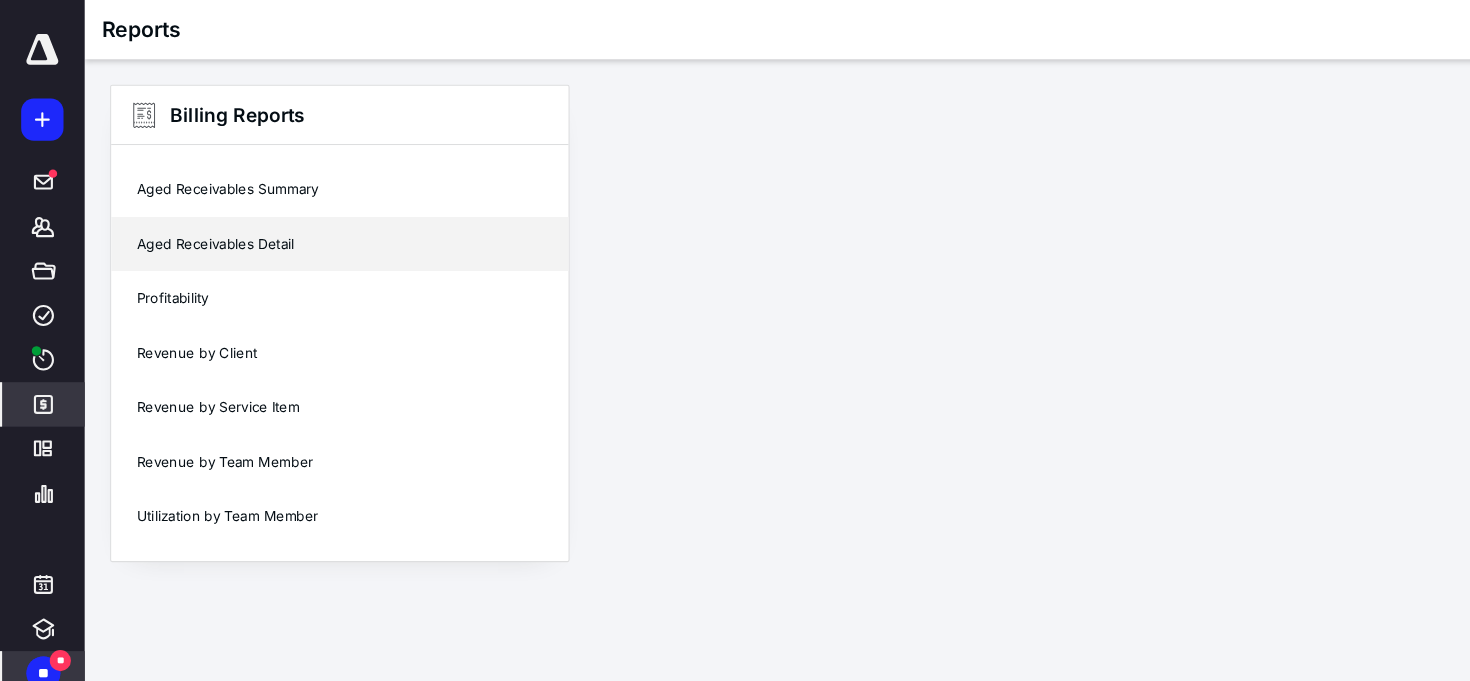 click on "Aged Receivables Detail" at bounding box center [321, 231] 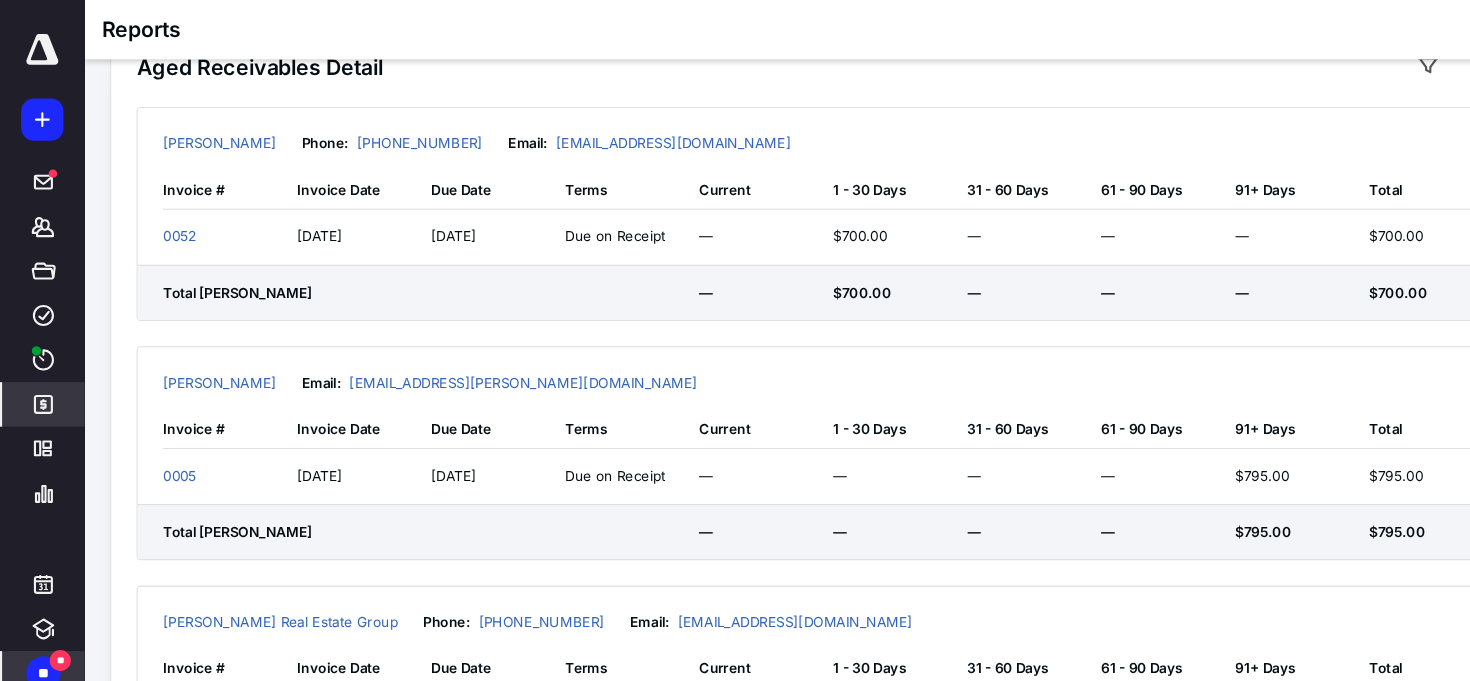 scroll, scrollTop: 0, scrollLeft: 0, axis: both 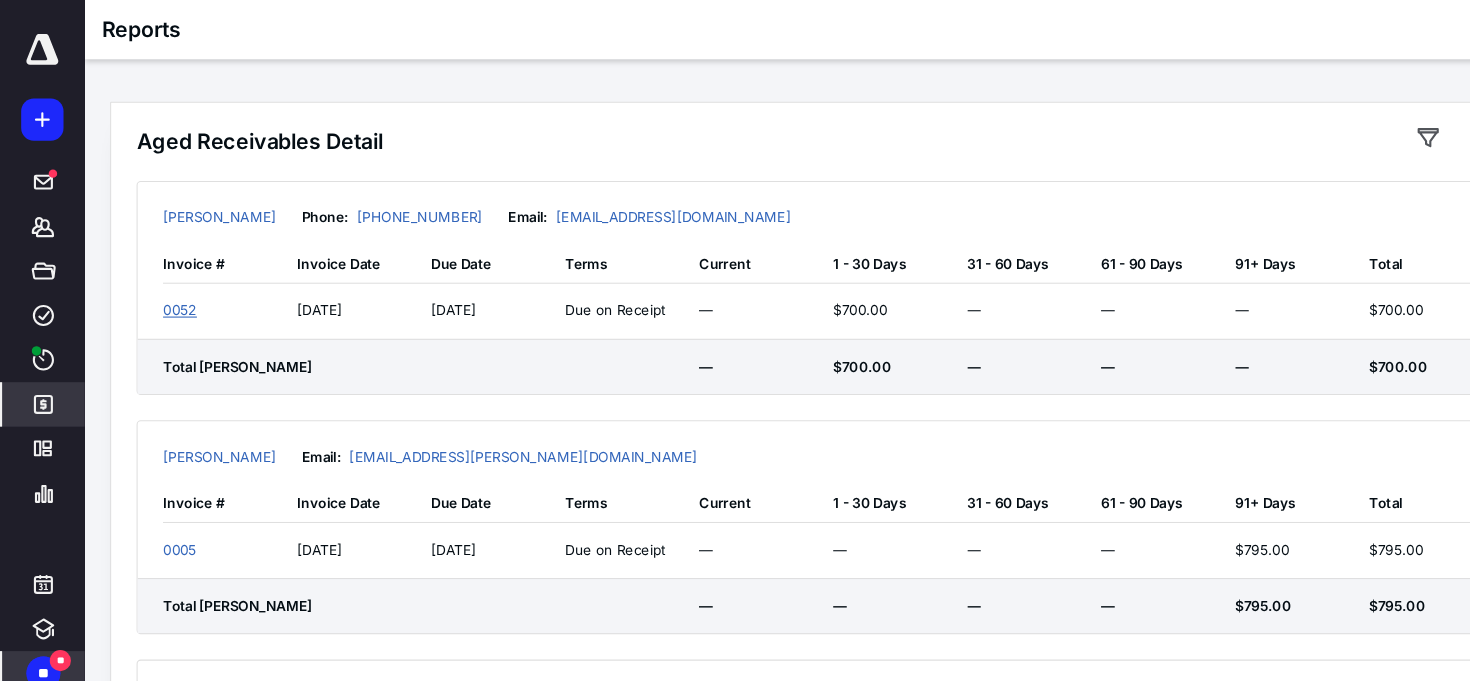 click on "0052" at bounding box center (170, 293) 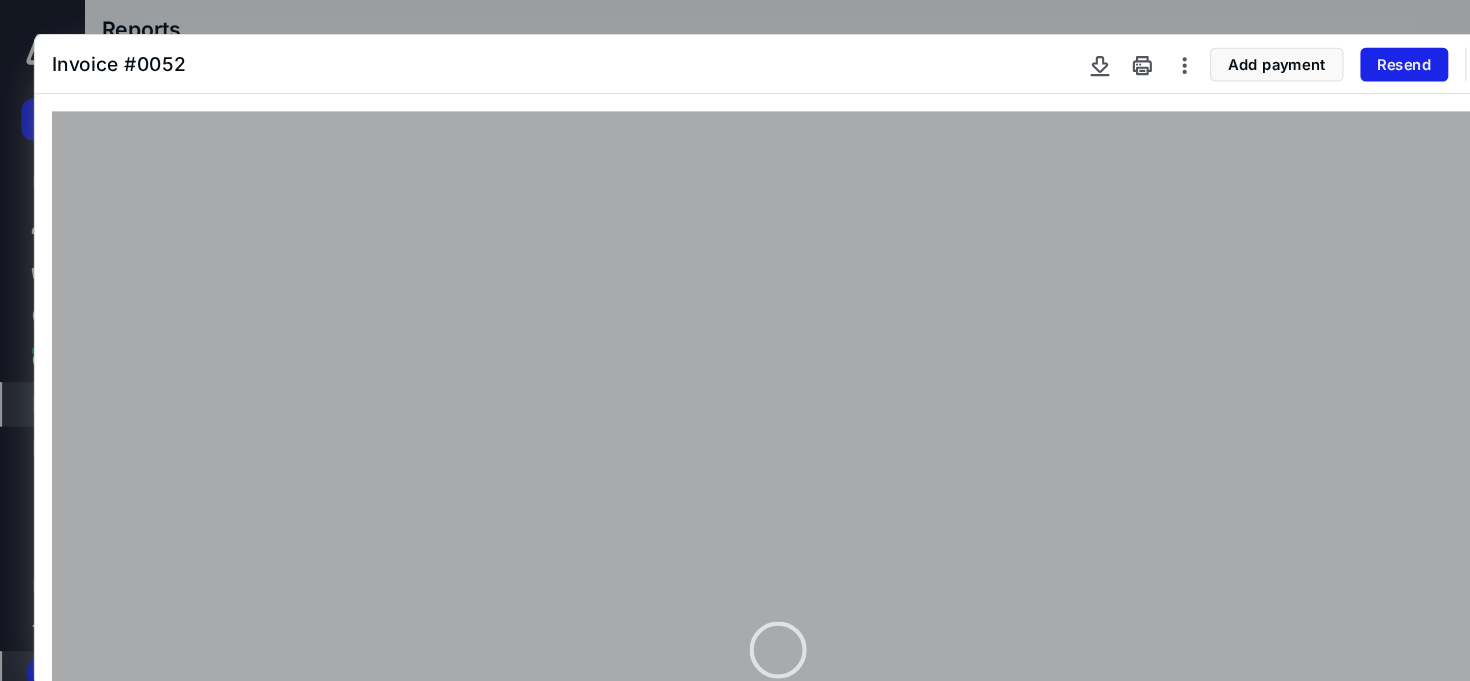 click on "Resend" at bounding box center (1326, 61) 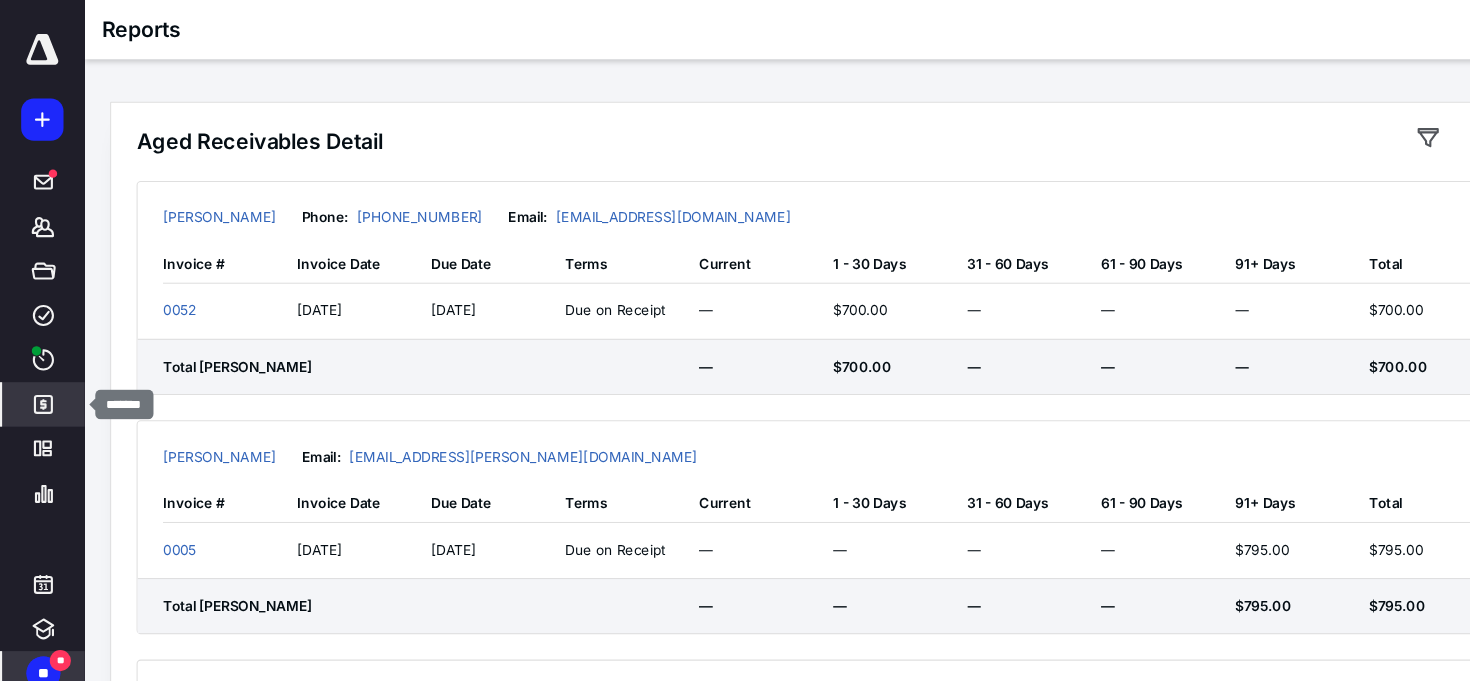 click 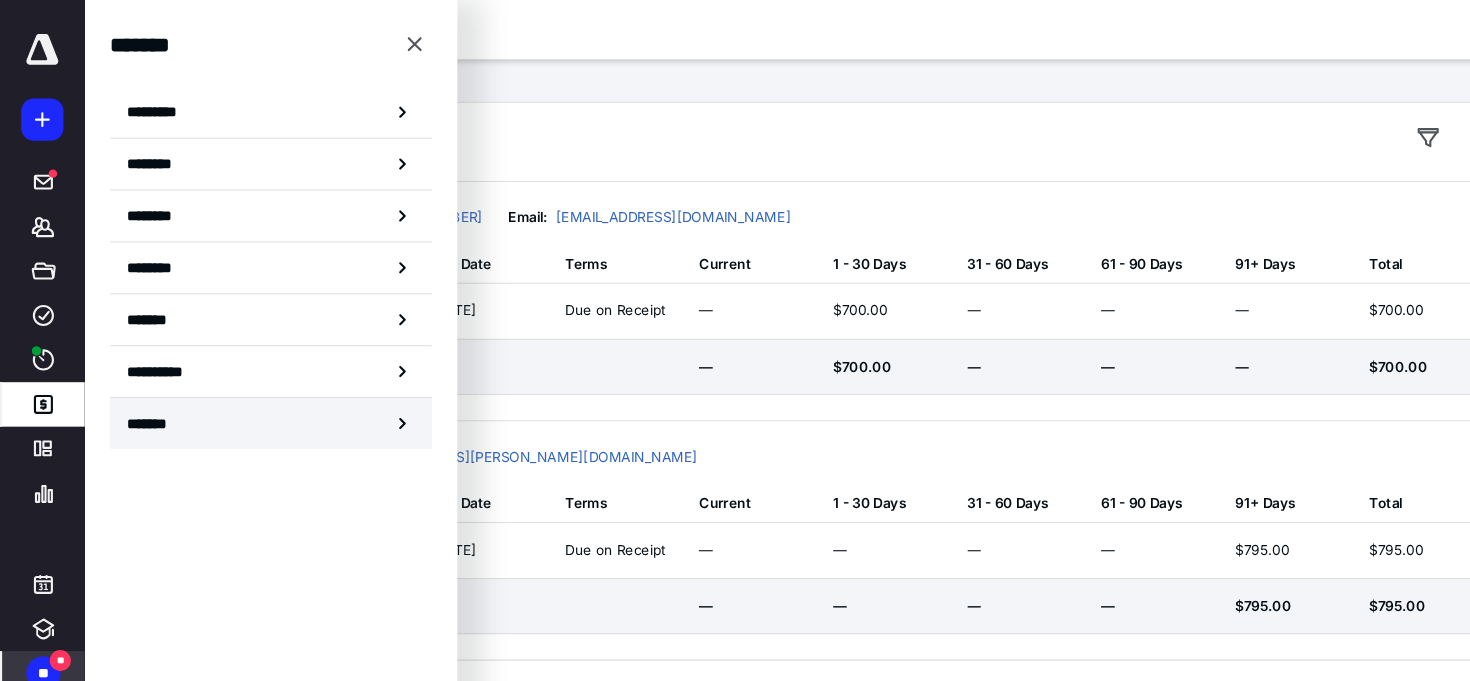 click on "*******" at bounding box center [256, 400] 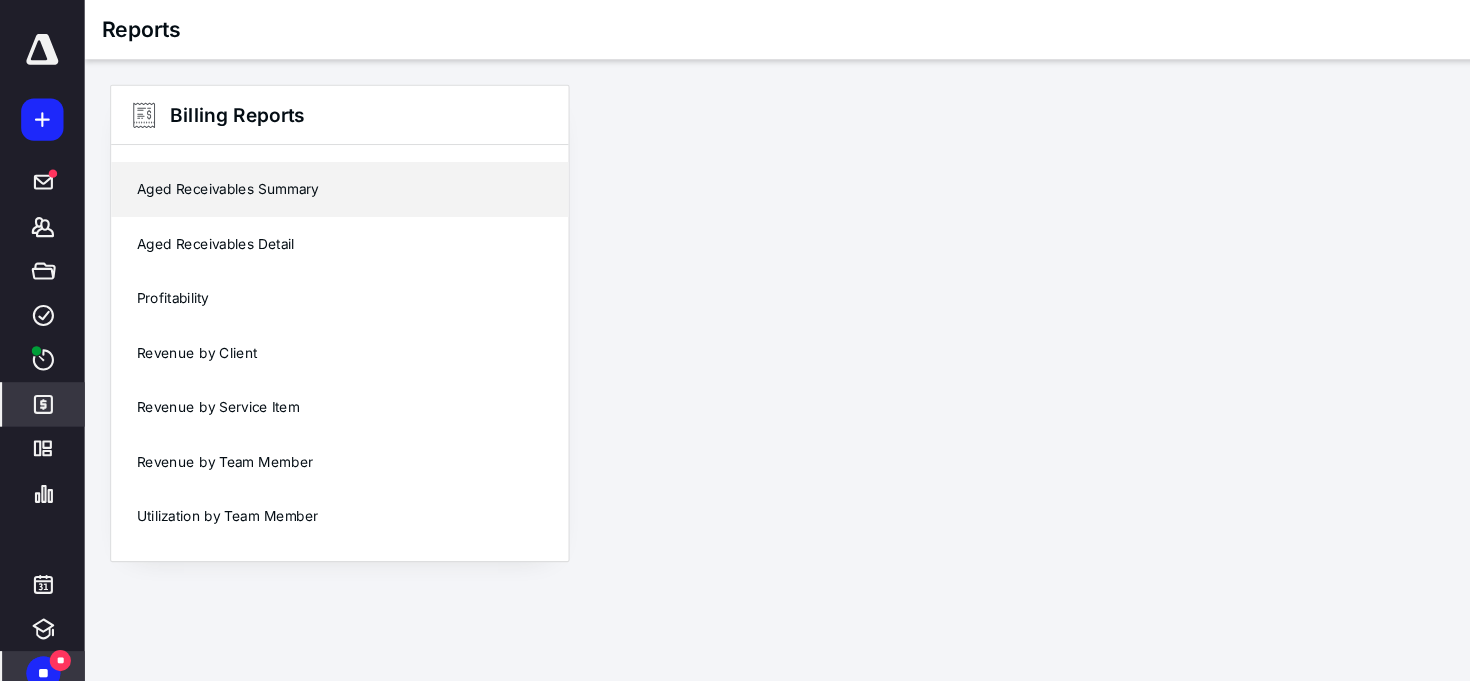 click on "Aged Receivables Summary" at bounding box center (321, 179) 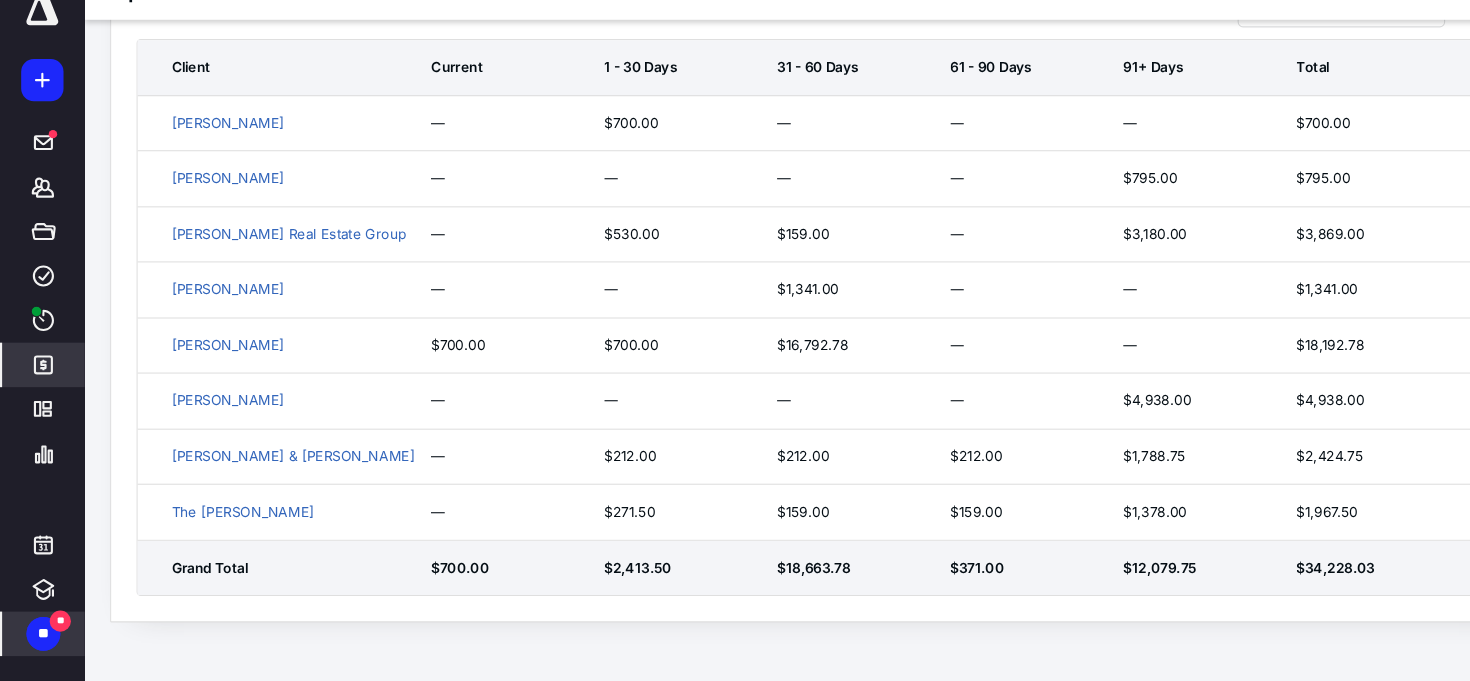 scroll, scrollTop: 120, scrollLeft: 0, axis: vertical 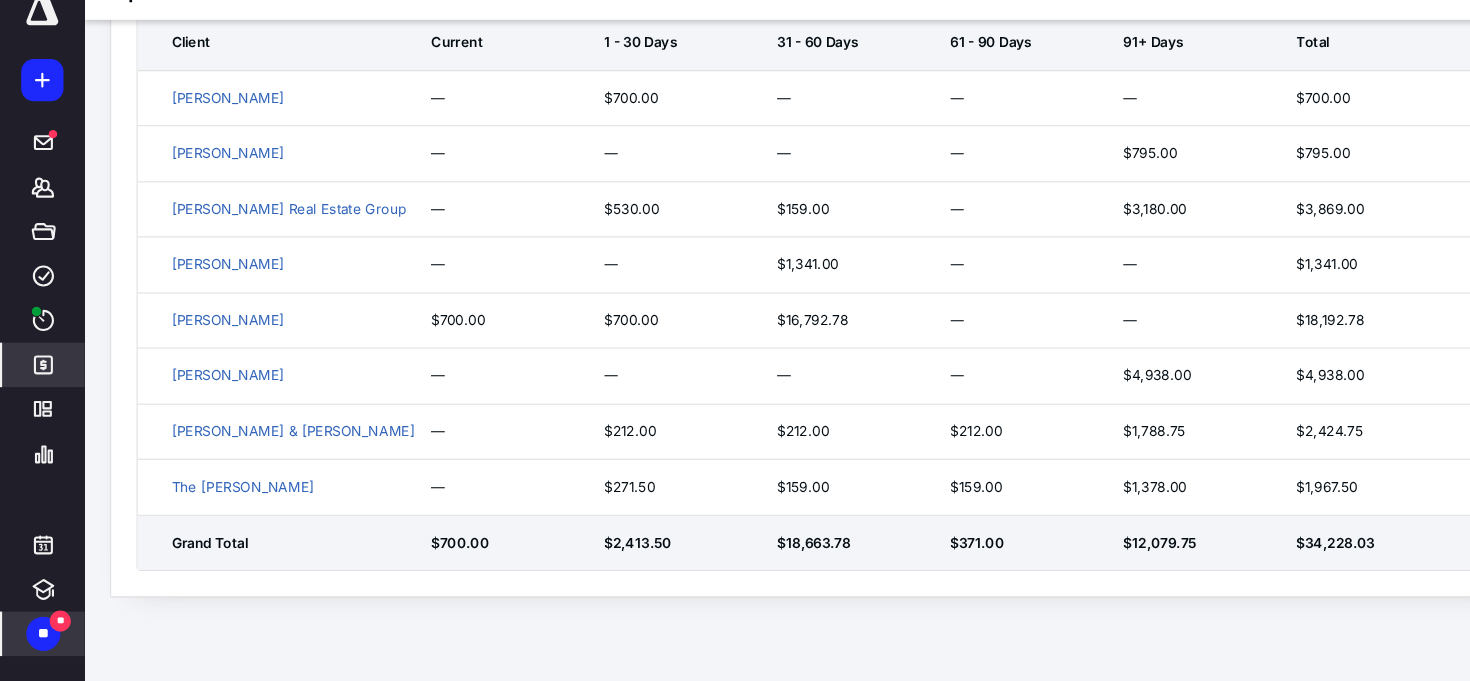 click 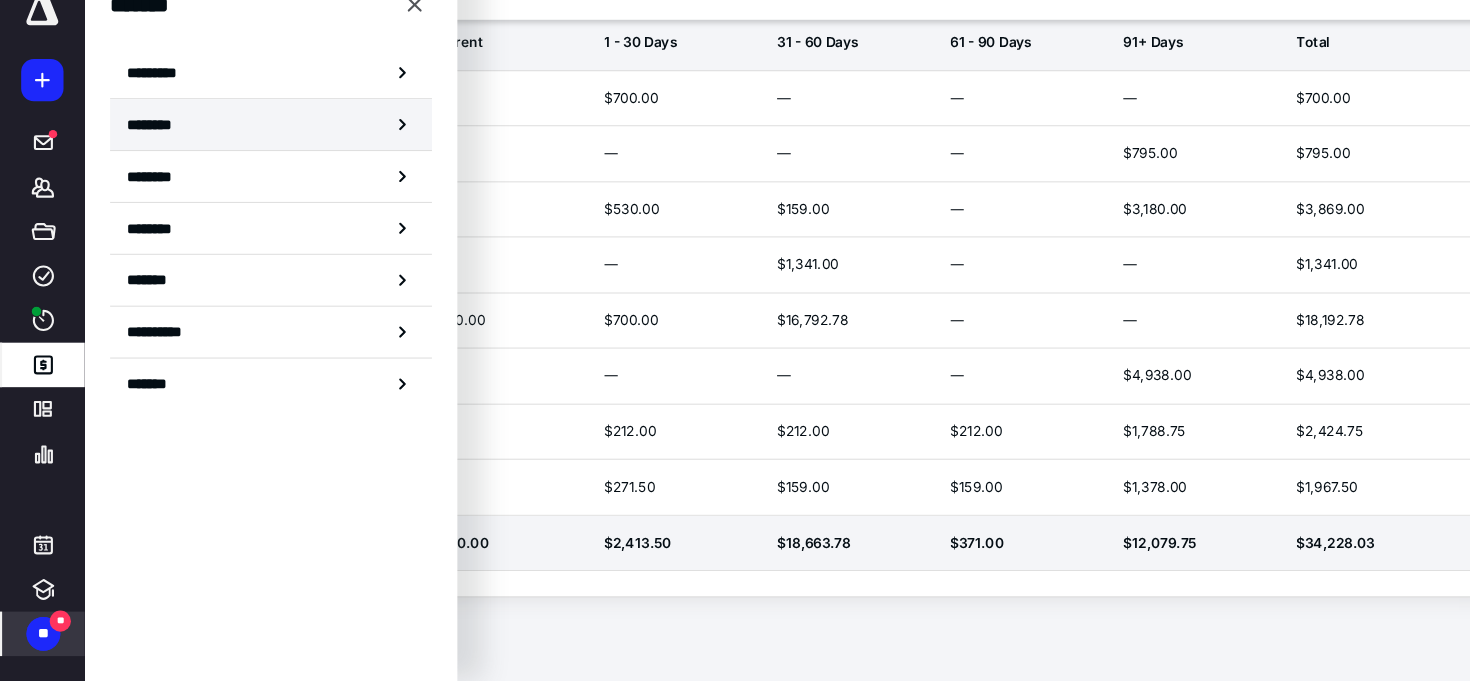 click on "********" at bounding box center [256, 155] 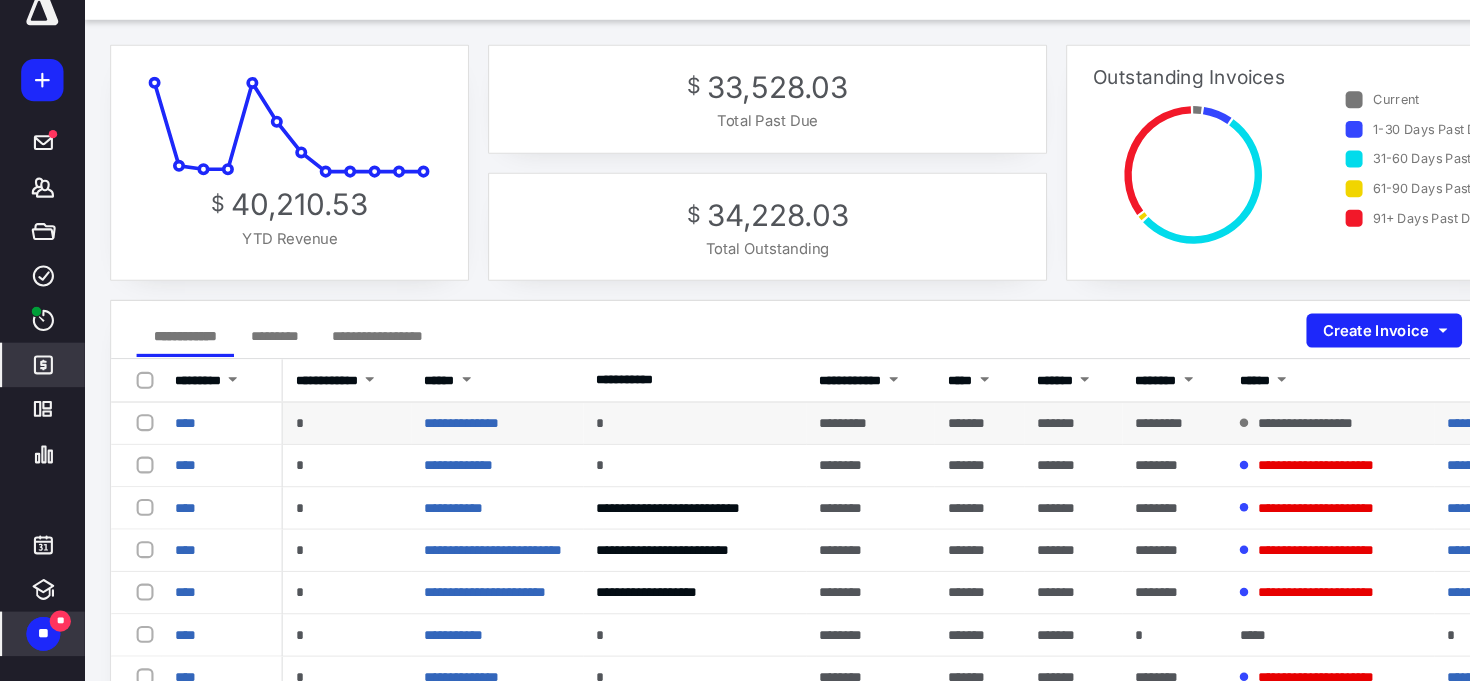 scroll, scrollTop: 120, scrollLeft: 0, axis: vertical 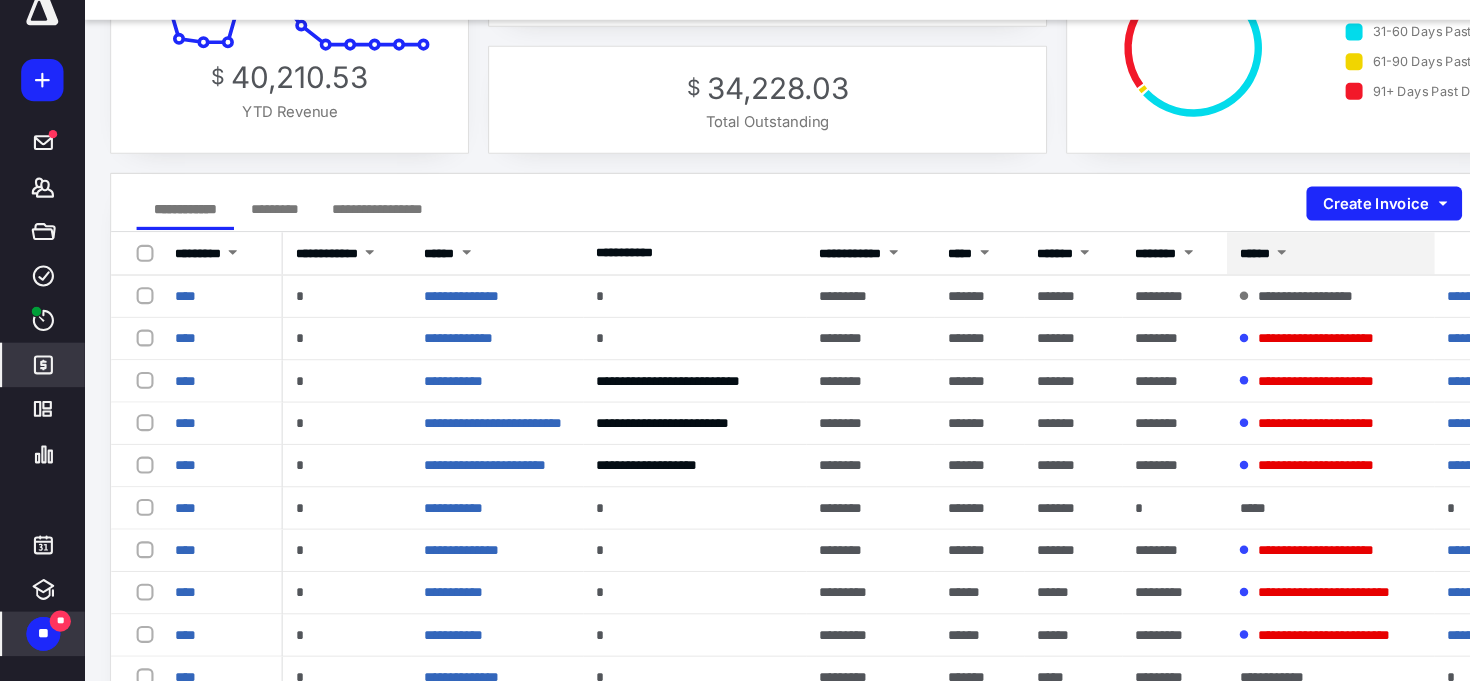 click on "******" at bounding box center [1197, 277] 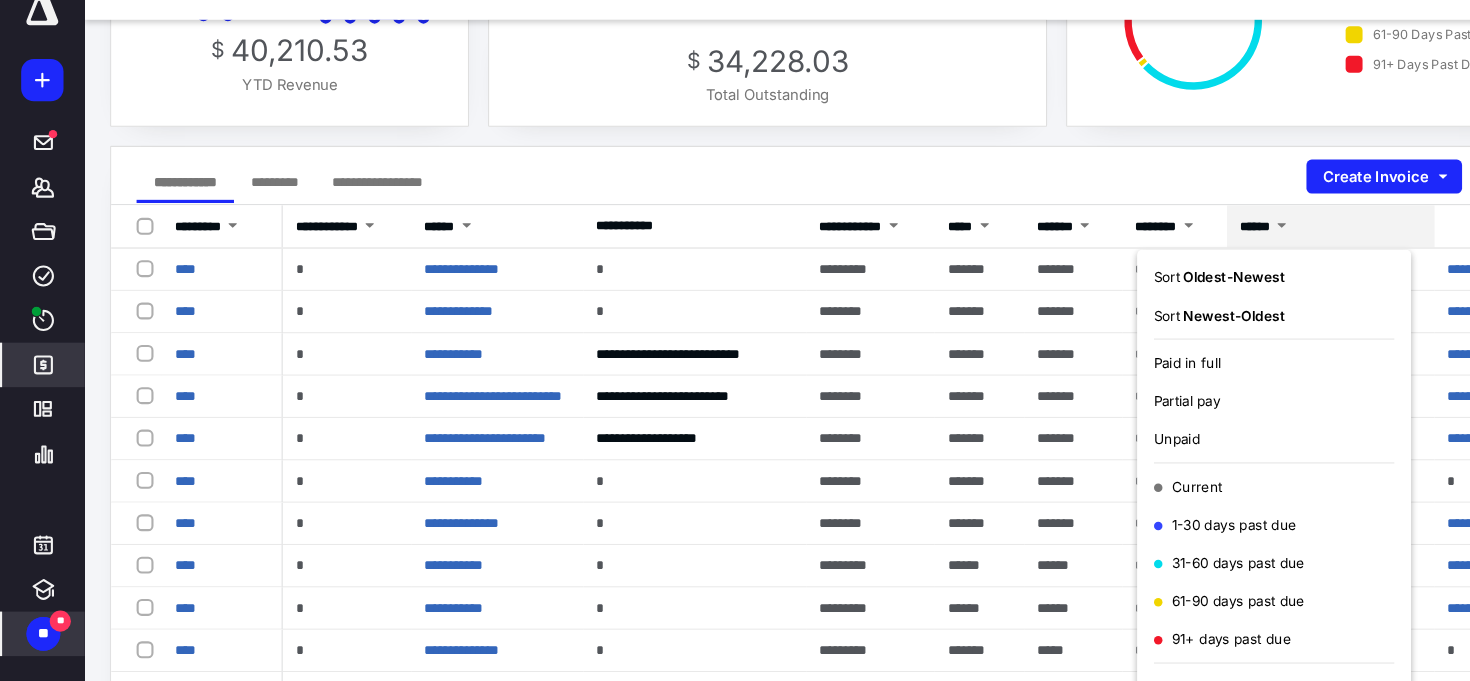 scroll, scrollTop: 161, scrollLeft: 0, axis: vertical 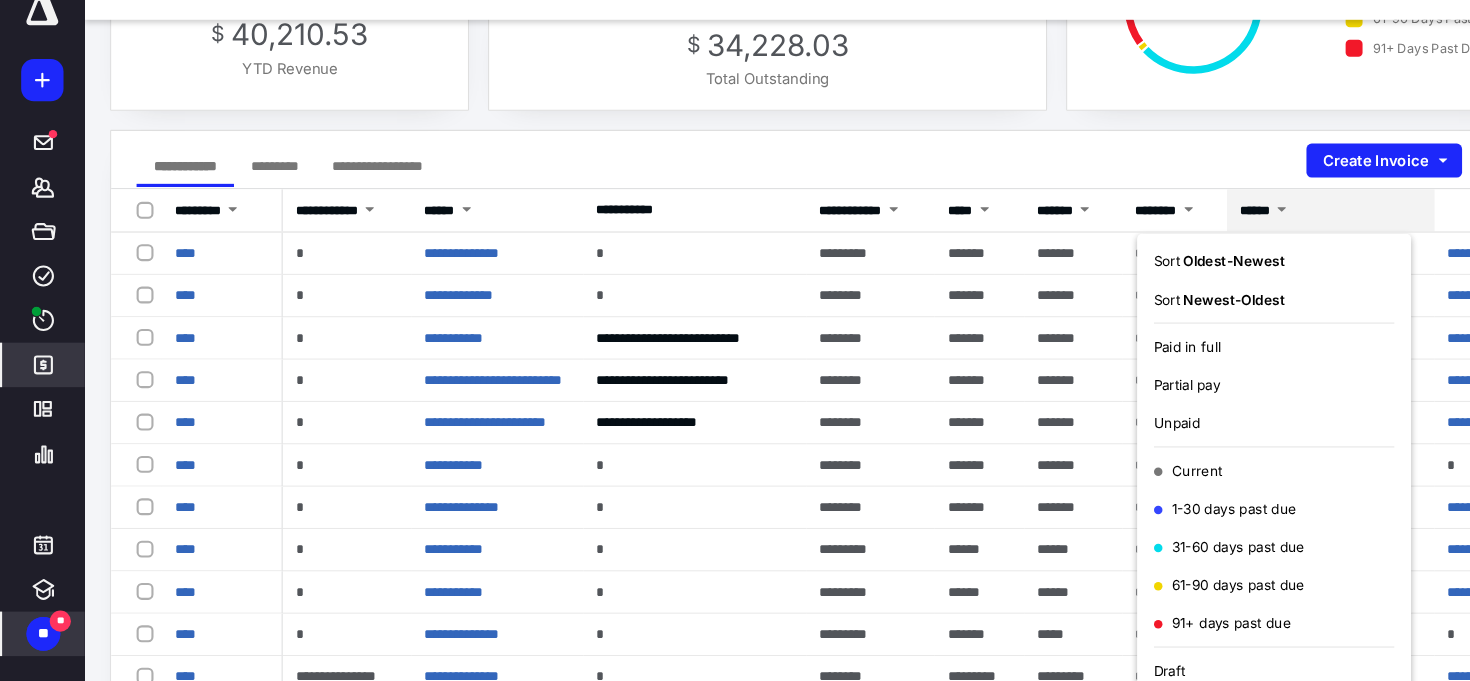click on "Unpaid" at bounding box center [1112, 437] 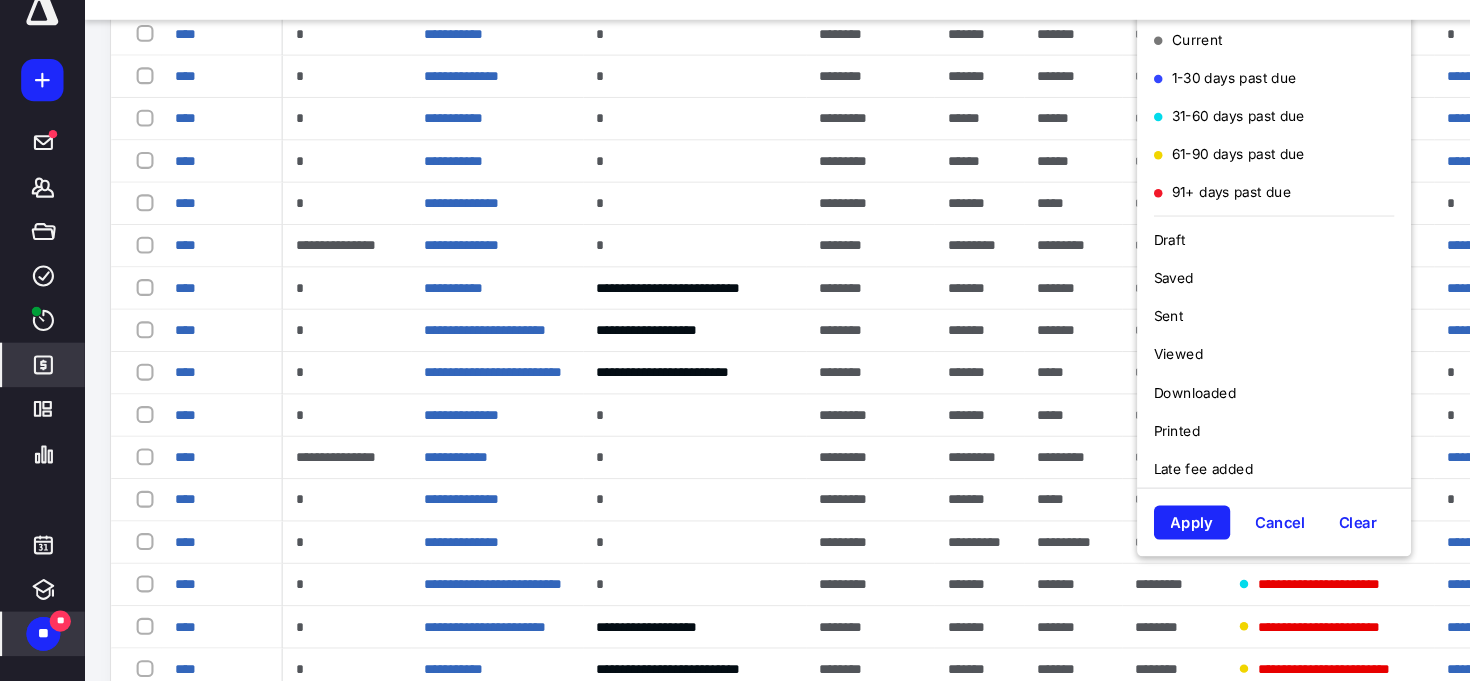 scroll, scrollTop: 576, scrollLeft: 0, axis: vertical 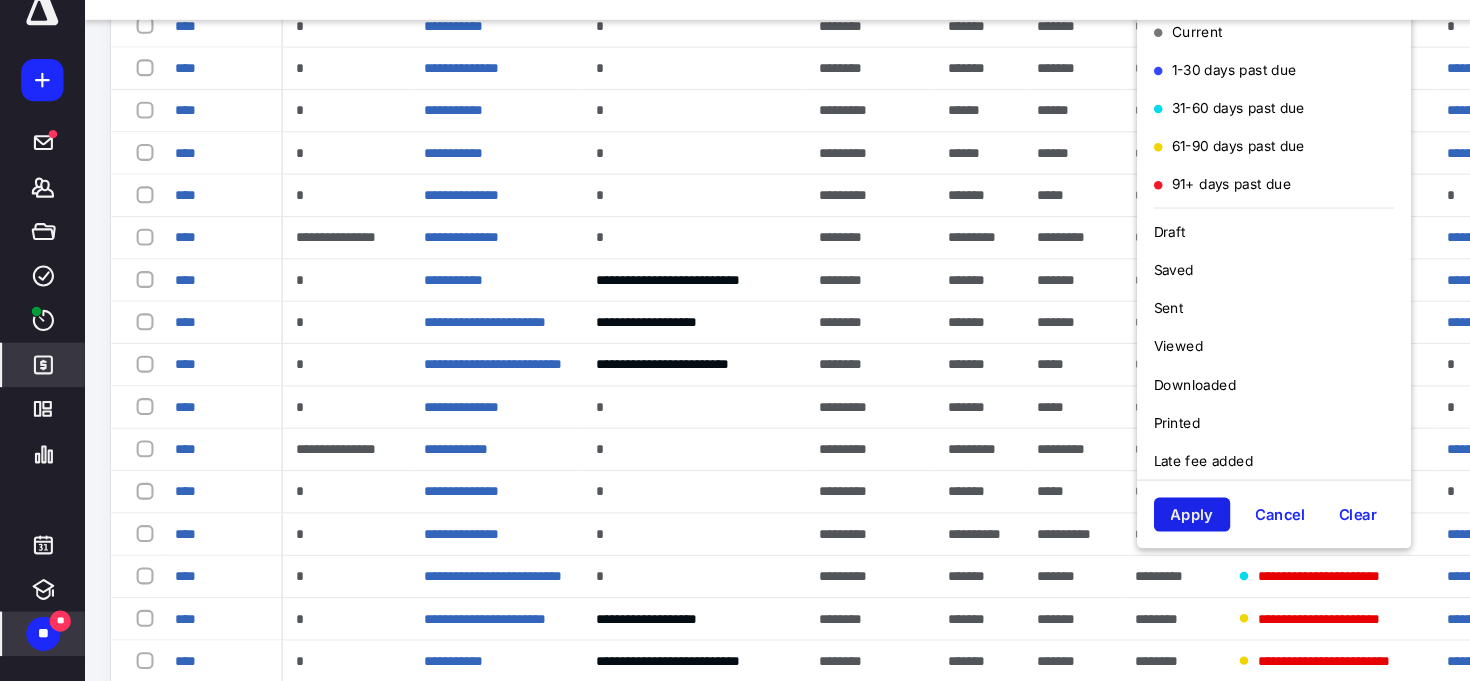 click on "Apply" at bounding box center [1126, 523] 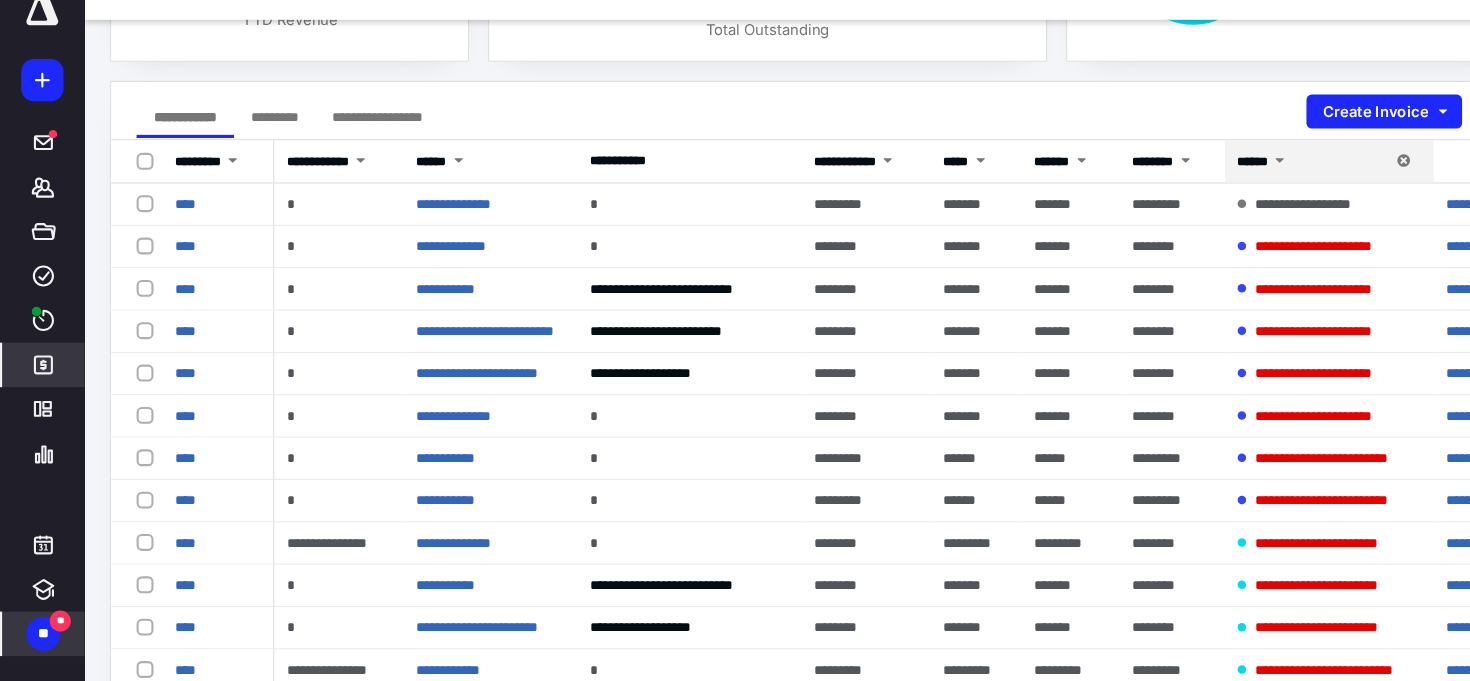 scroll, scrollTop: 217, scrollLeft: 0, axis: vertical 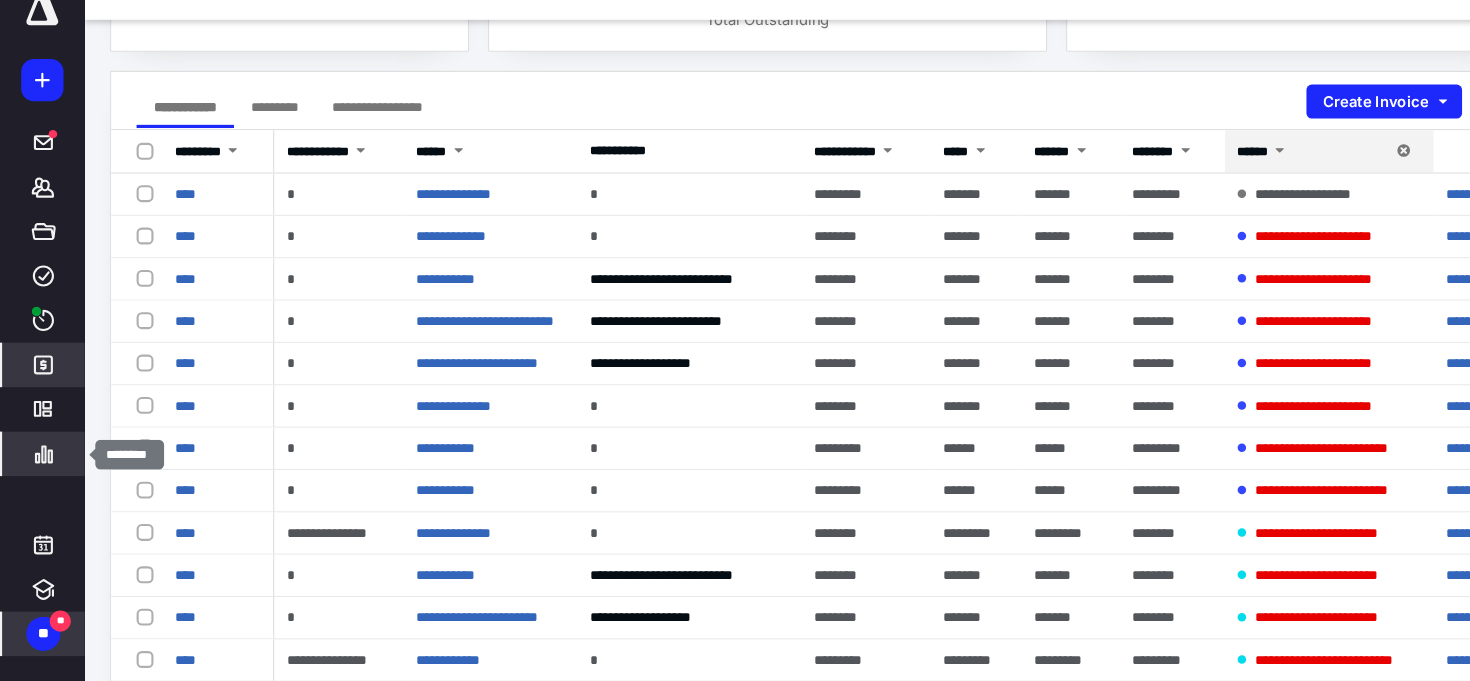 click 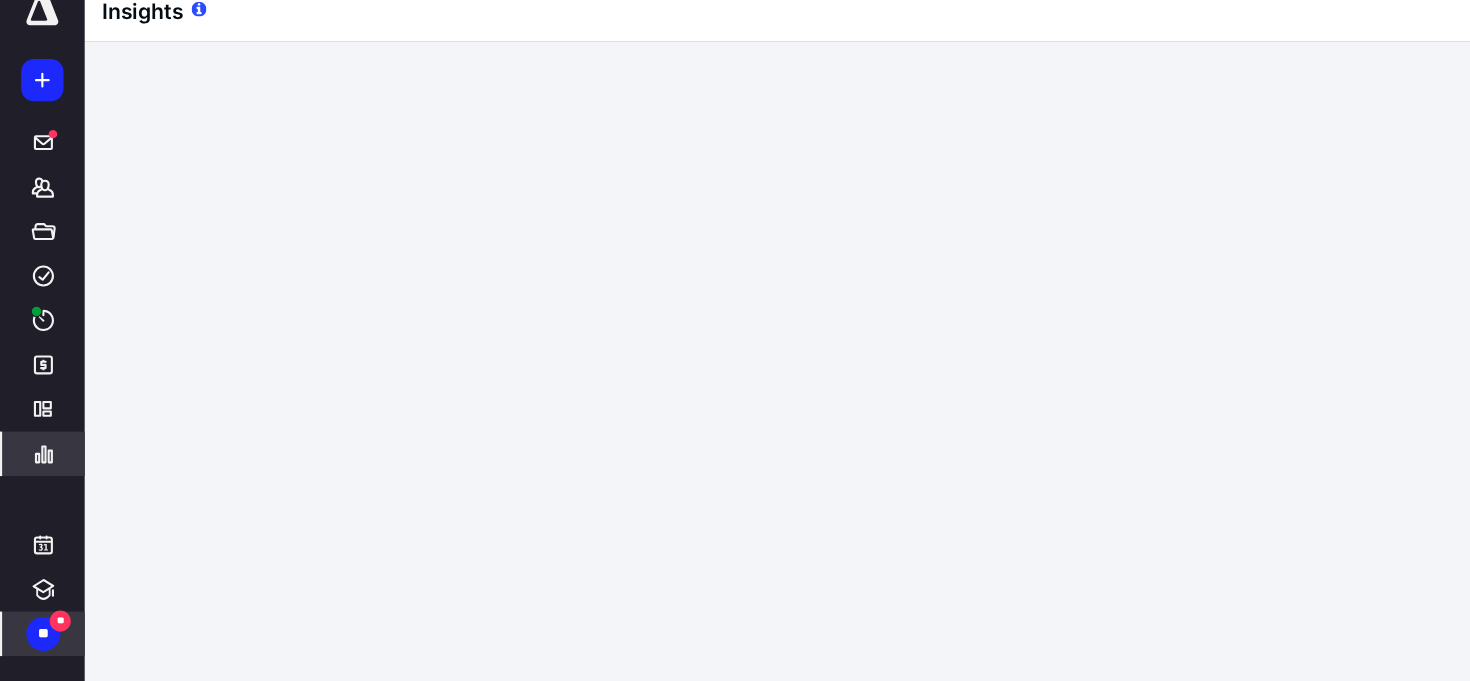 scroll, scrollTop: 39, scrollLeft: 0, axis: vertical 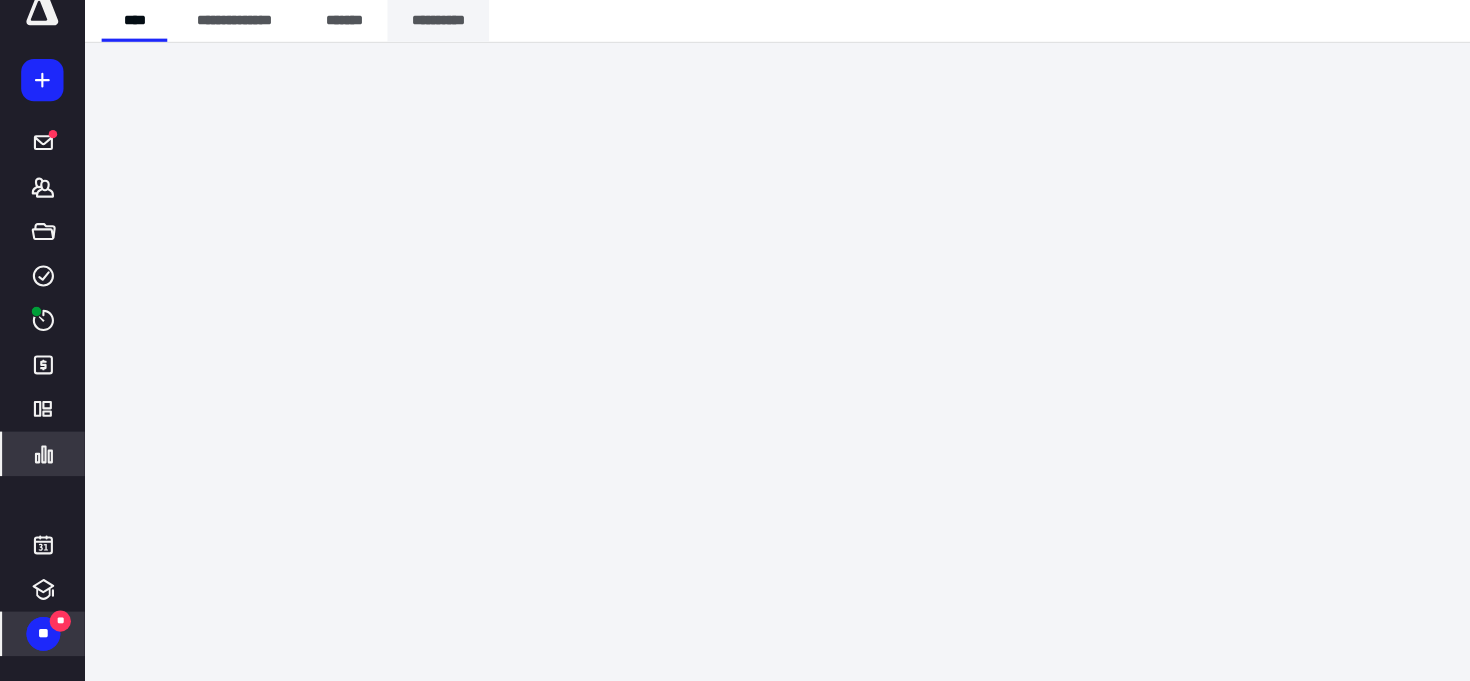 click on "**********" at bounding box center (414, 57) 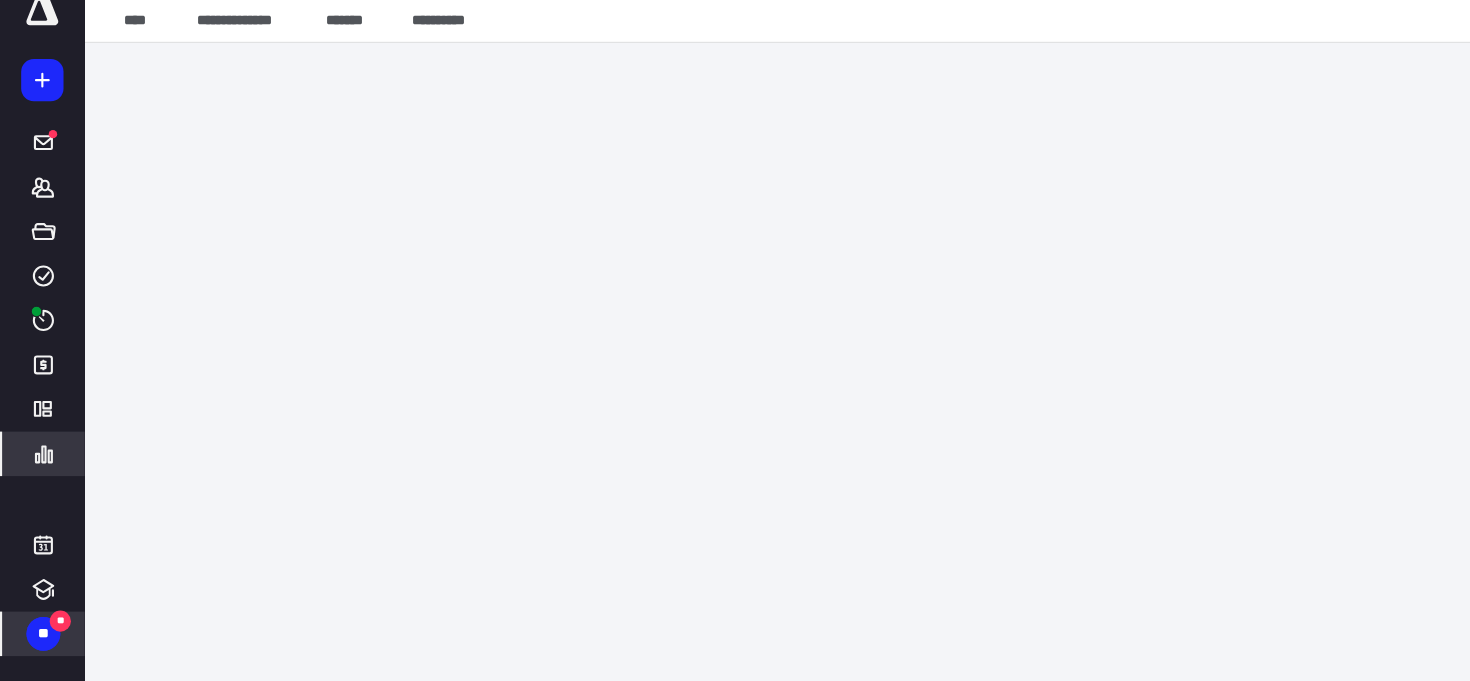 scroll, scrollTop: 38, scrollLeft: 0, axis: vertical 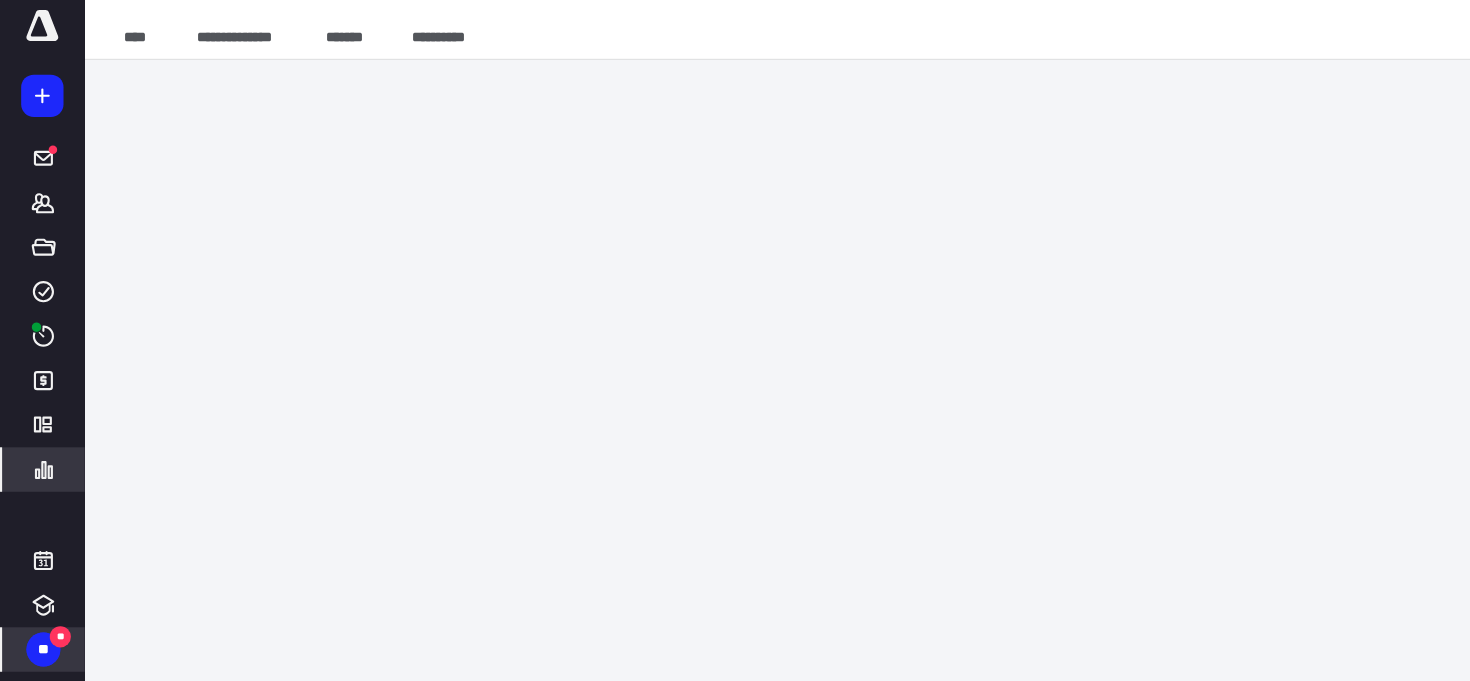 click on "**" at bounding box center (41, 636) 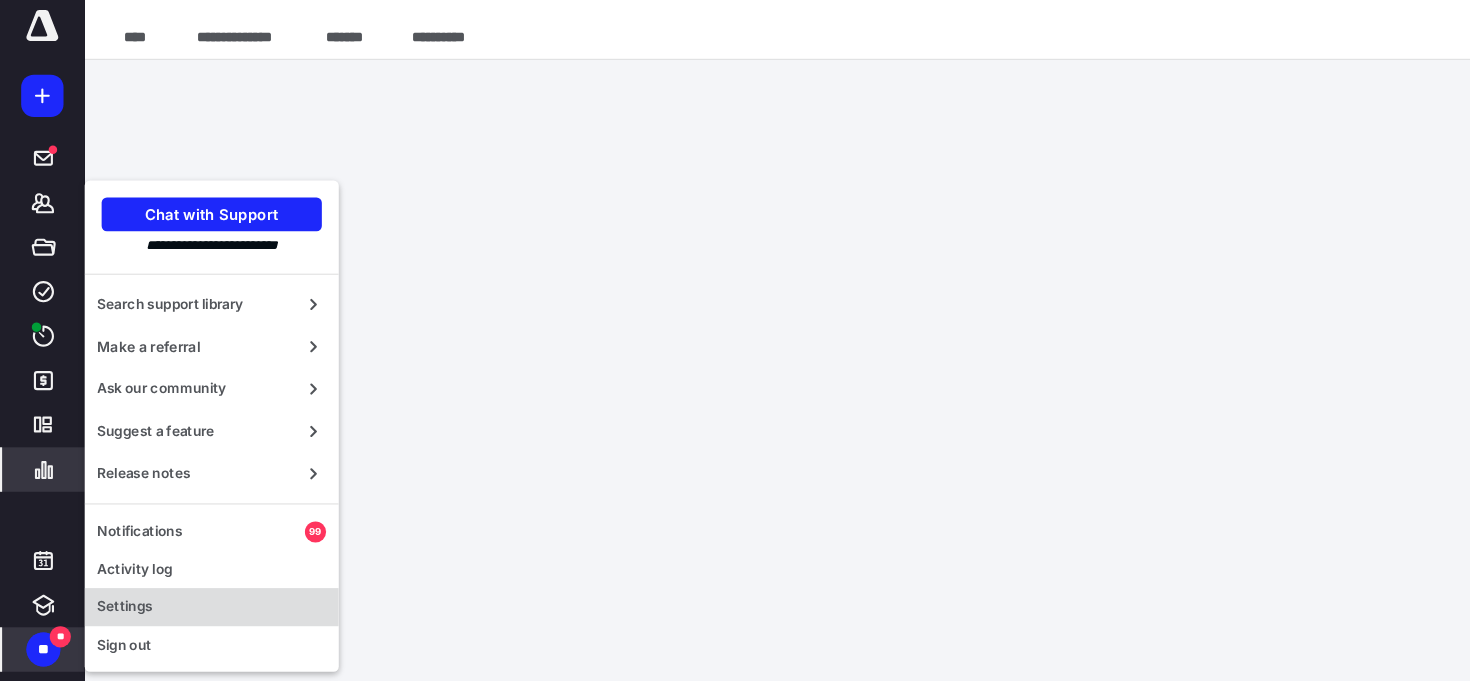 click on "Settings" at bounding box center (200, 596) 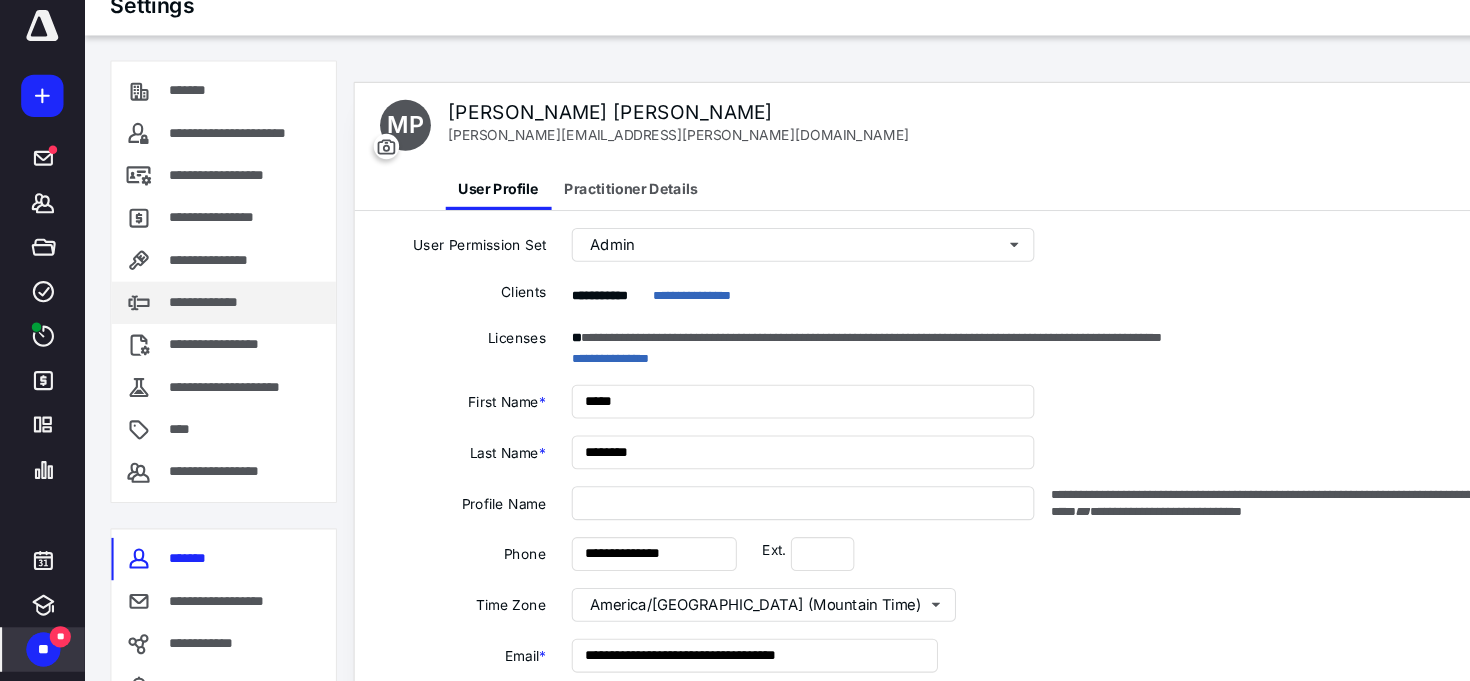 type on "**********" 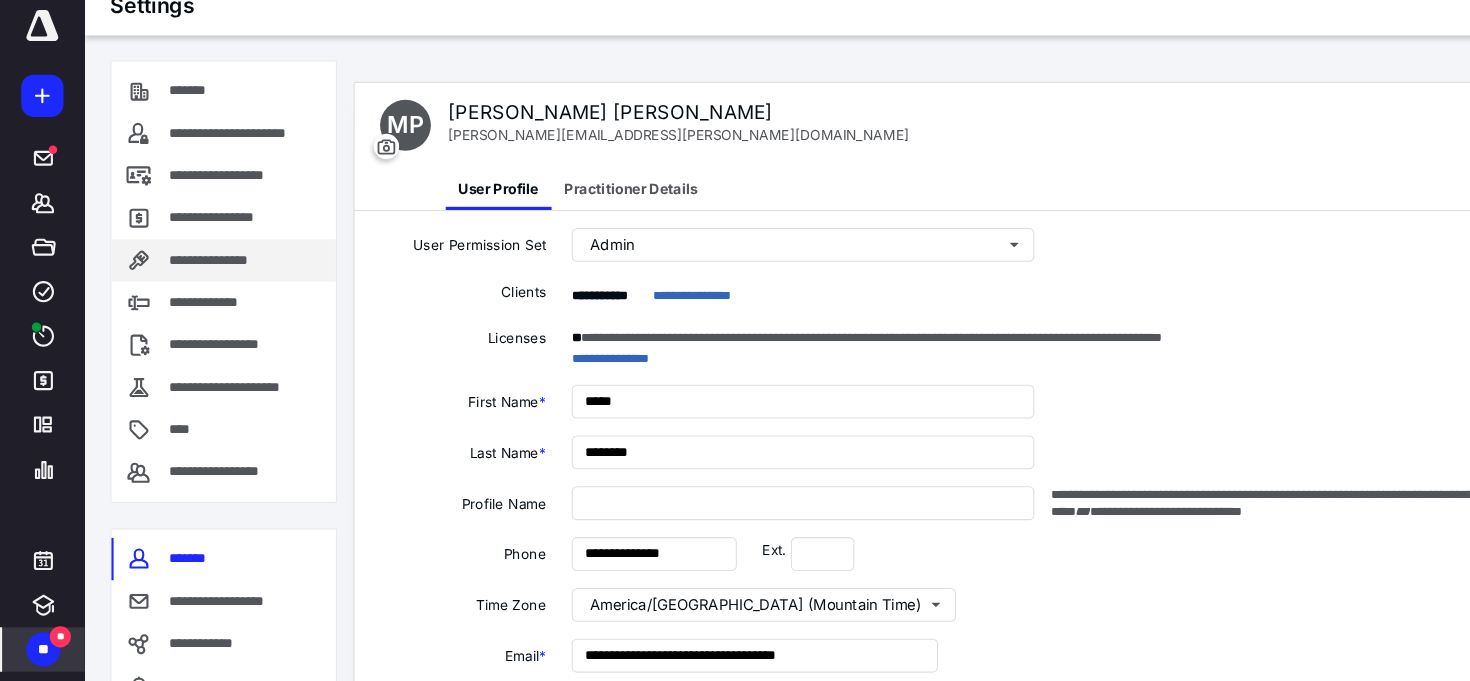 click on "**********" at bounding box center (212, 269) 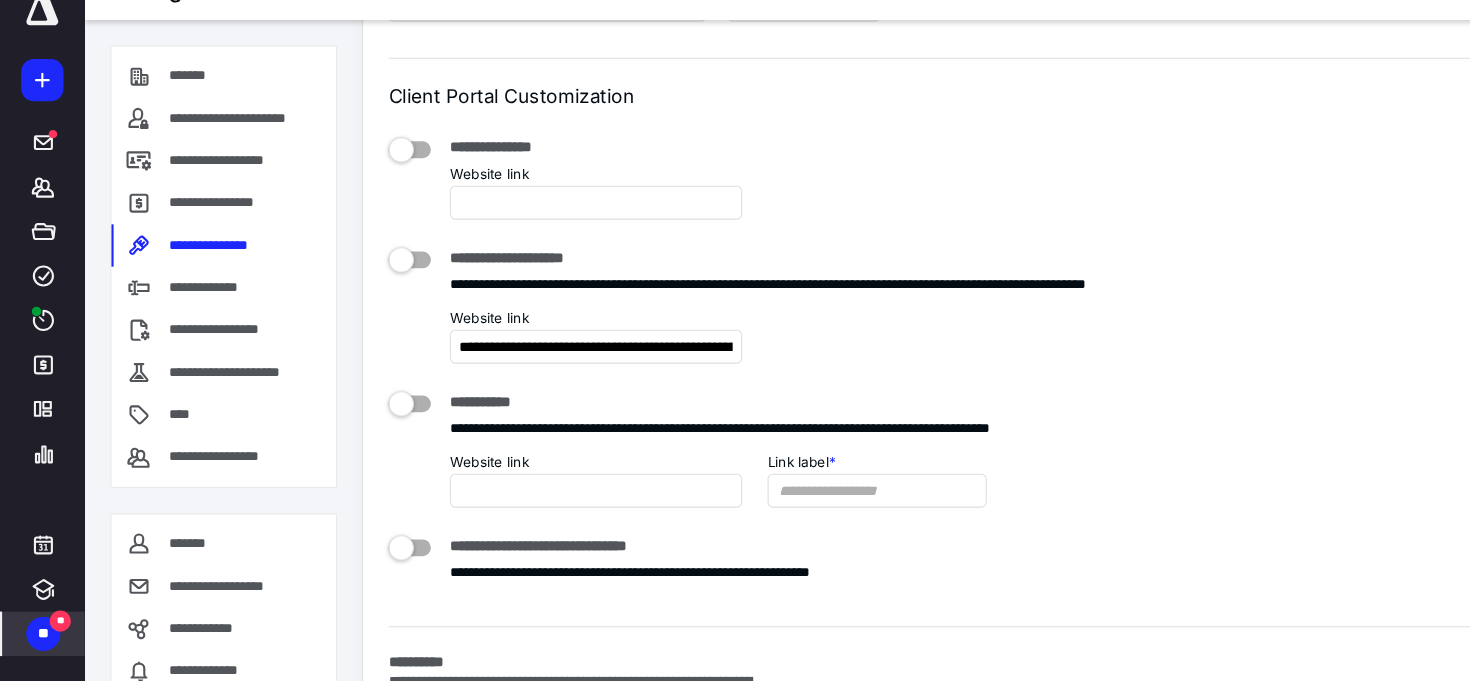 scroll, scrollTop: 162, scrollLeft: 0, axis: vertical 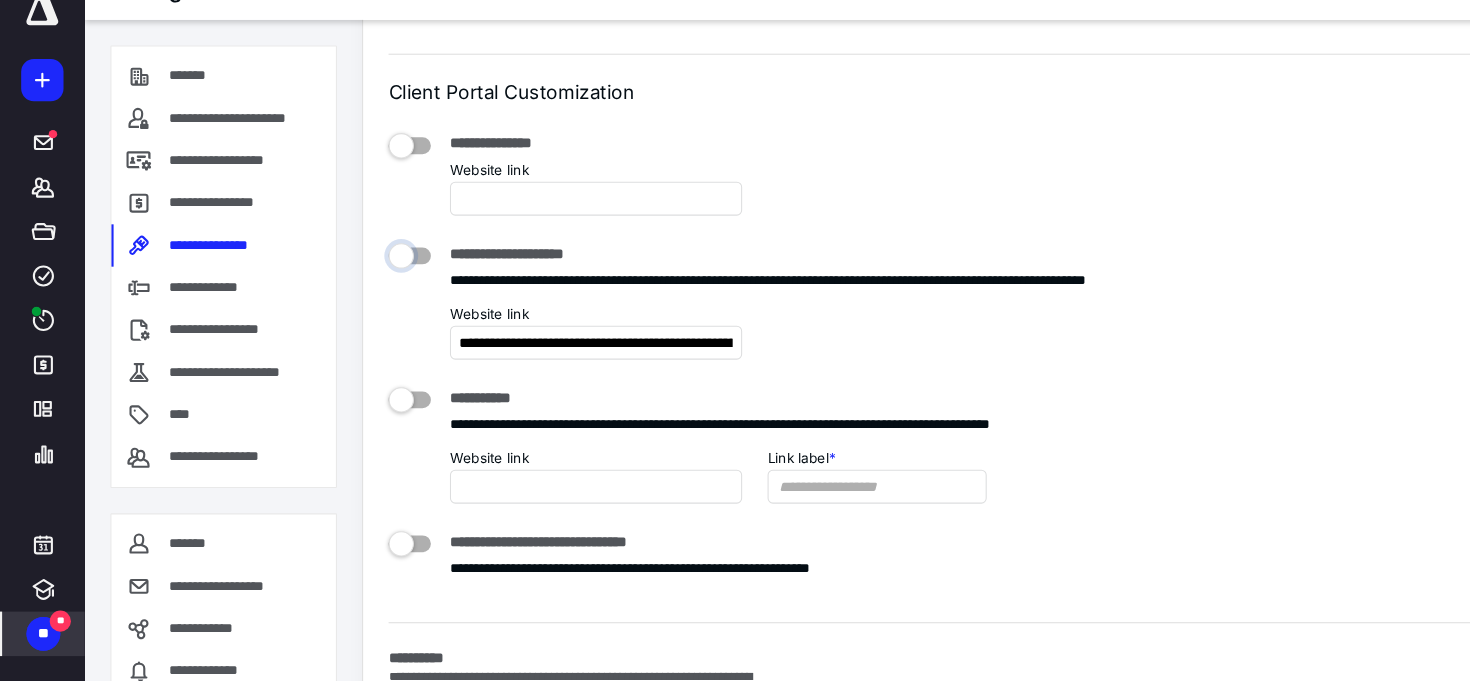 drag, startPoint x: 422, startPoint y: 277, endPoint x: 621, endPoint y: 285, distance: 199.16074 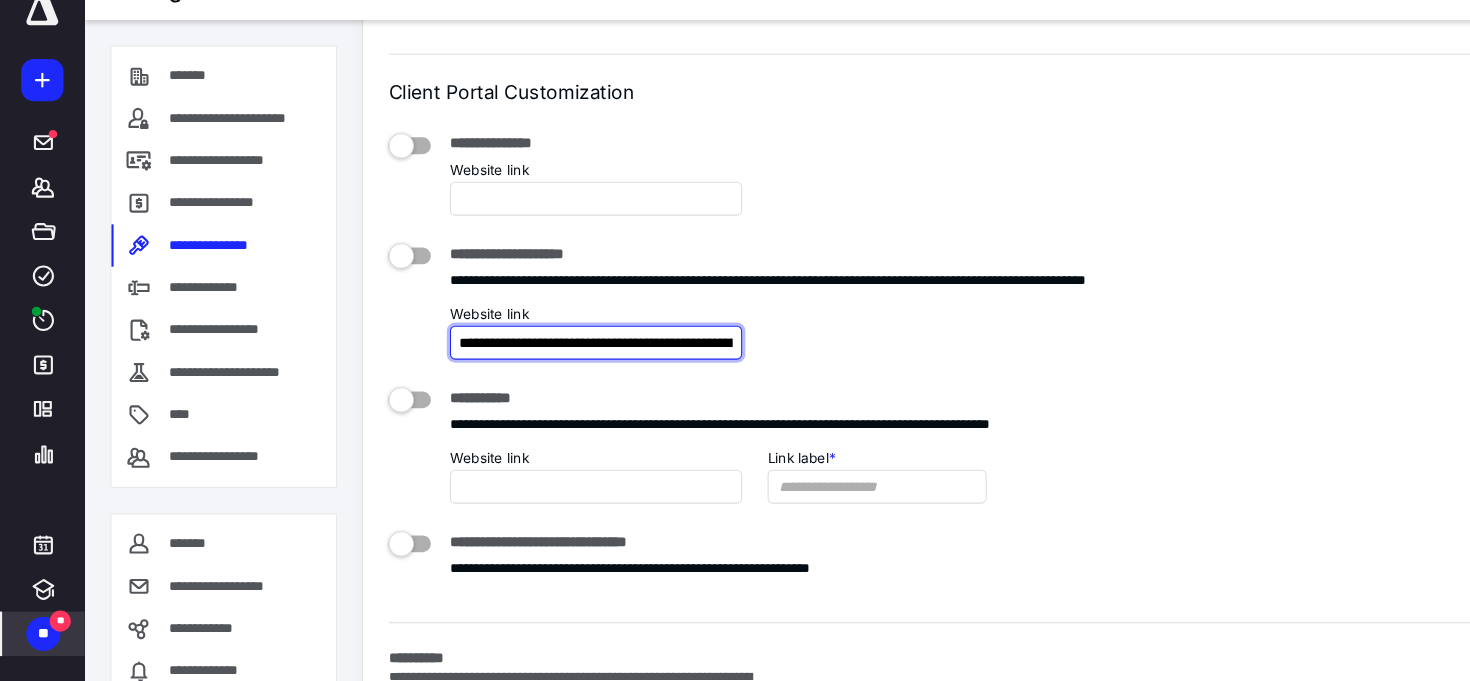 click on "**********" at bounding box center [563, 361] 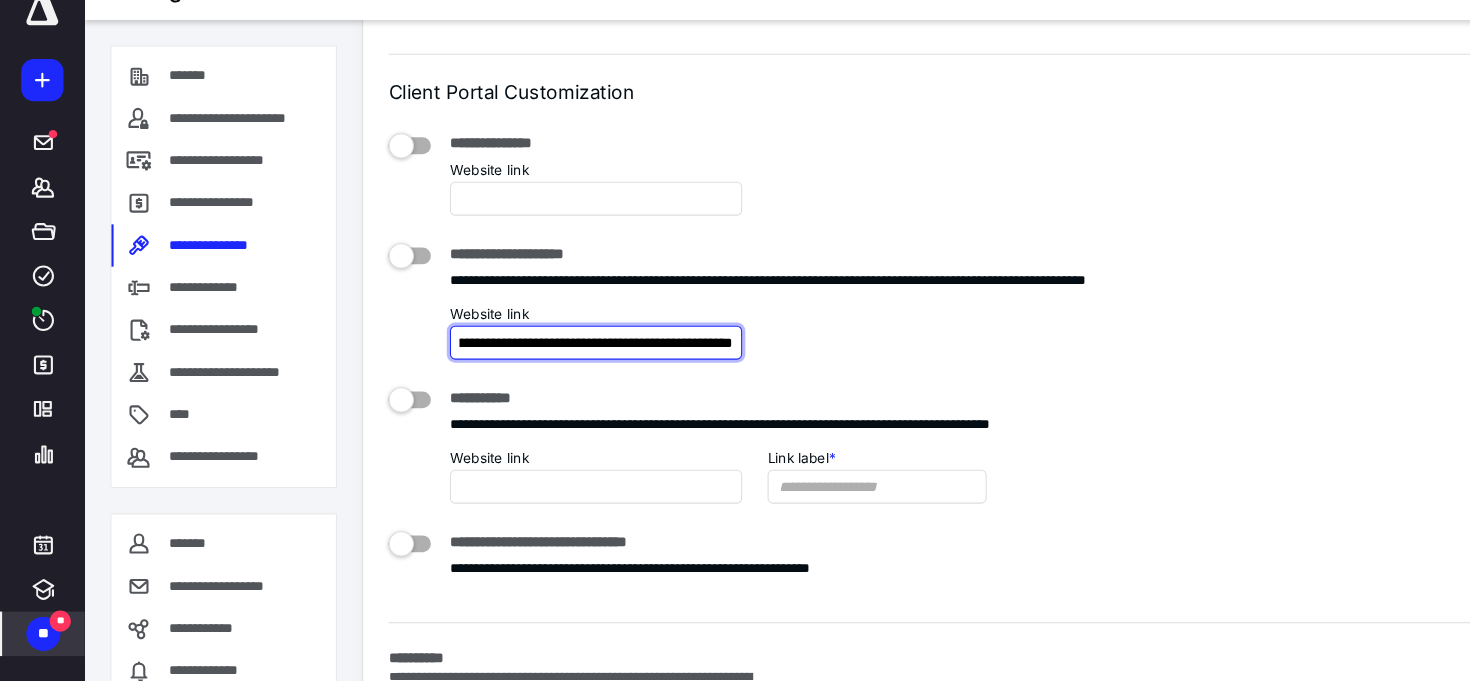 scroll, scrollTop: 0, scrollLeft: 132, axis: horizontal 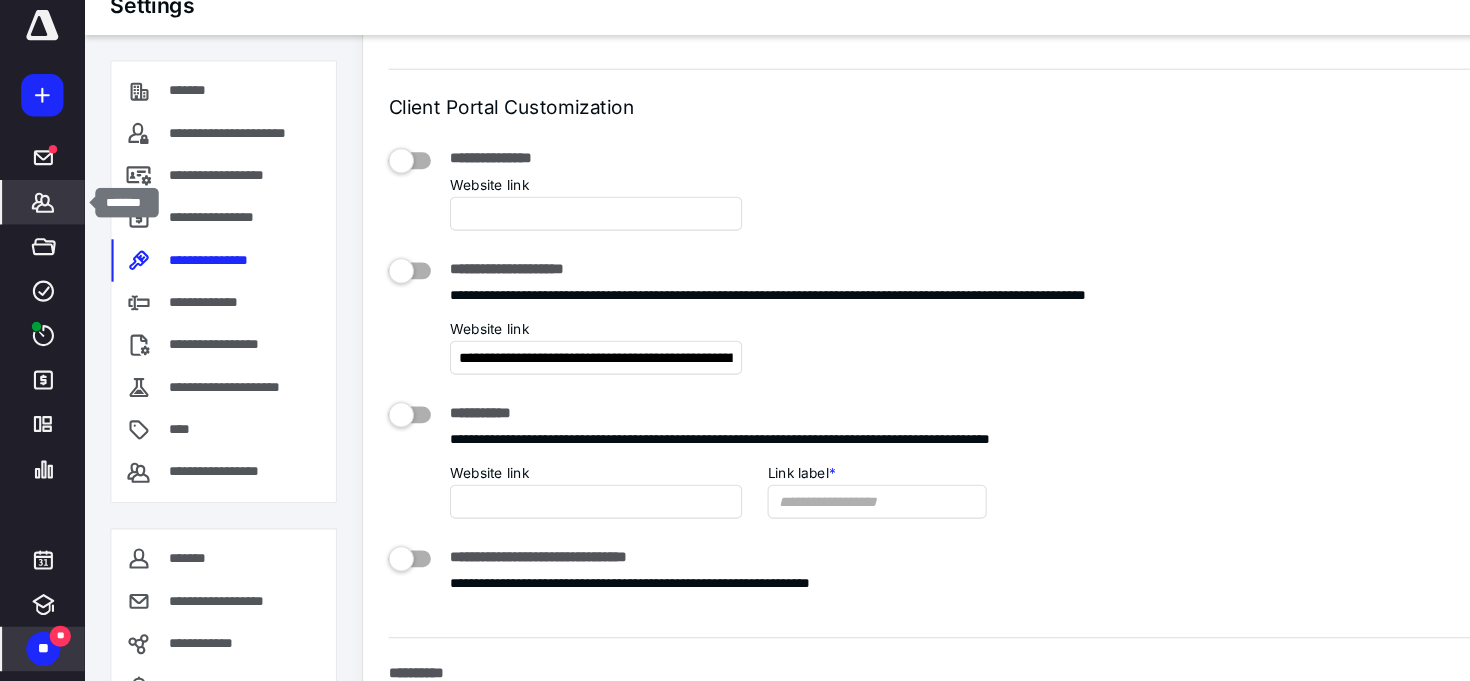 click 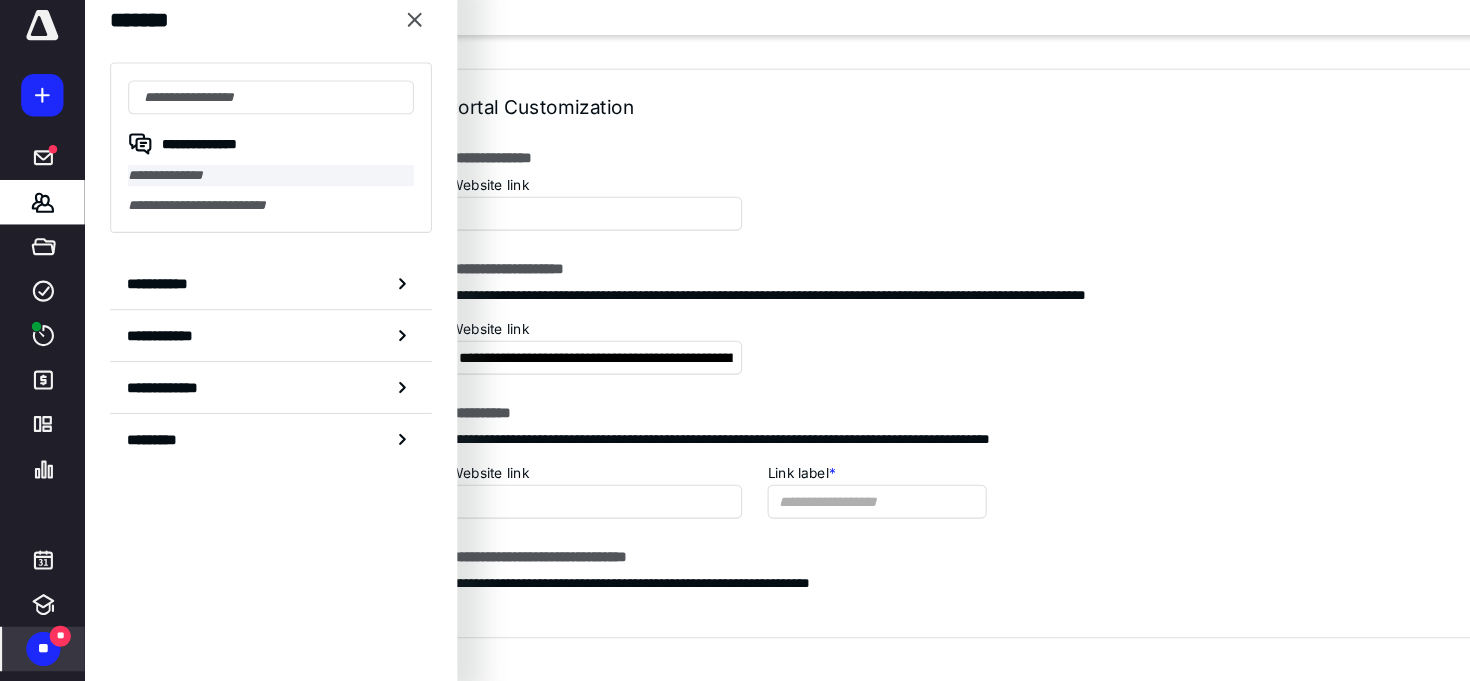 click on "**********" at bounding box center (256, 189) 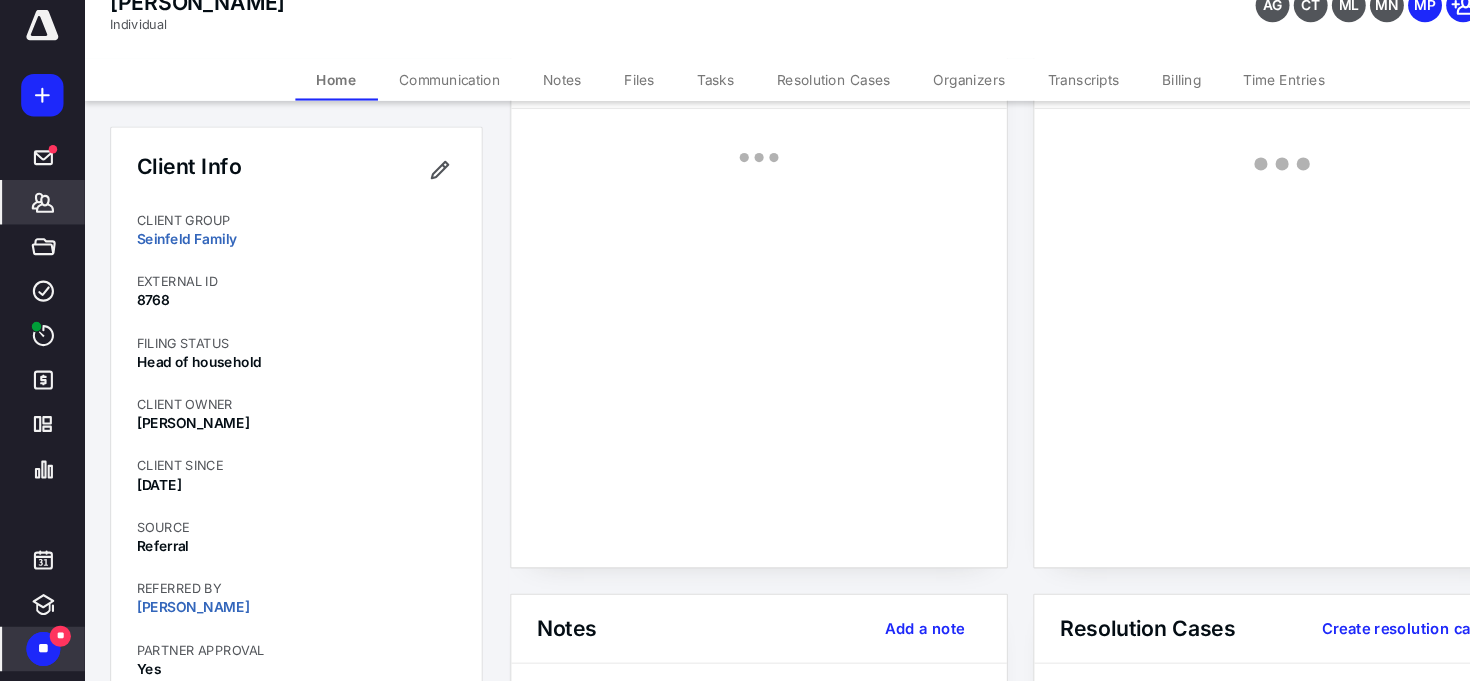 scroll, scrollTop: 148, scrollLeft: 0, axis: vertical 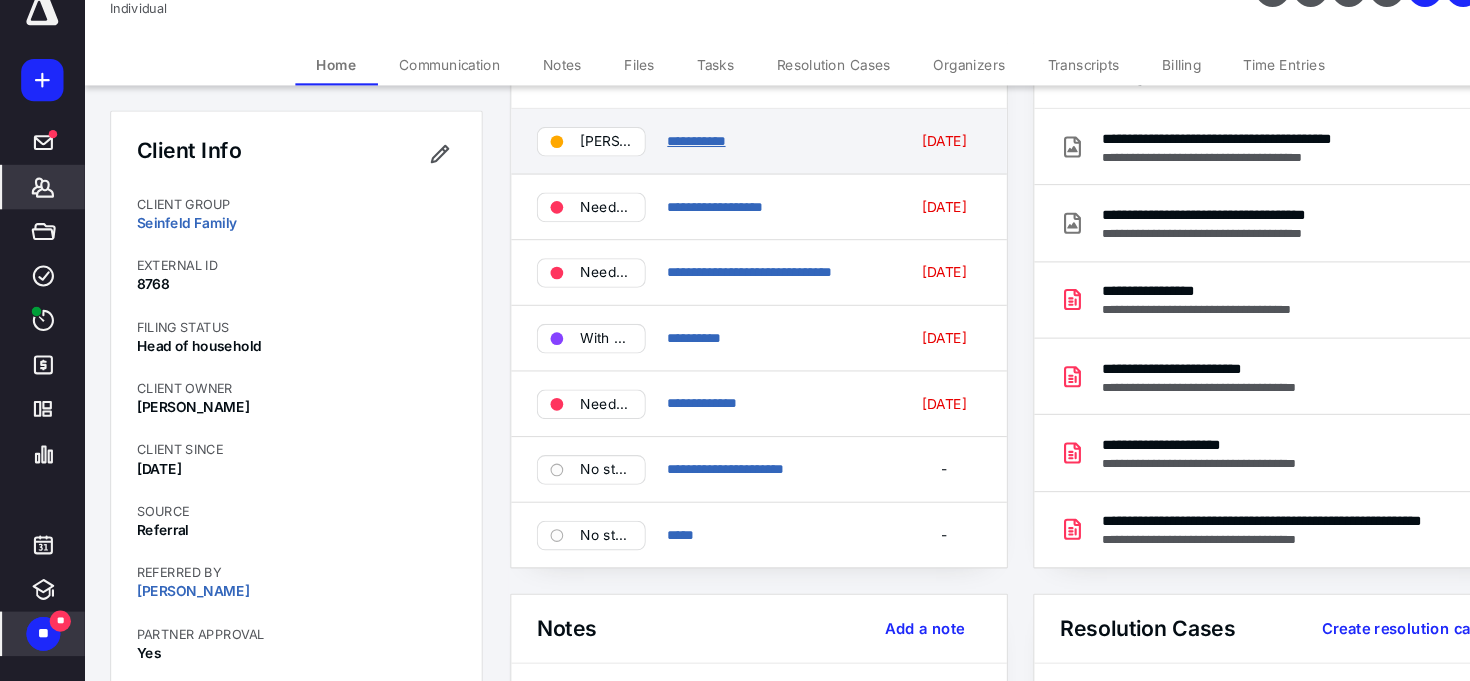 click on "**********" at bounding box center (657, 170) 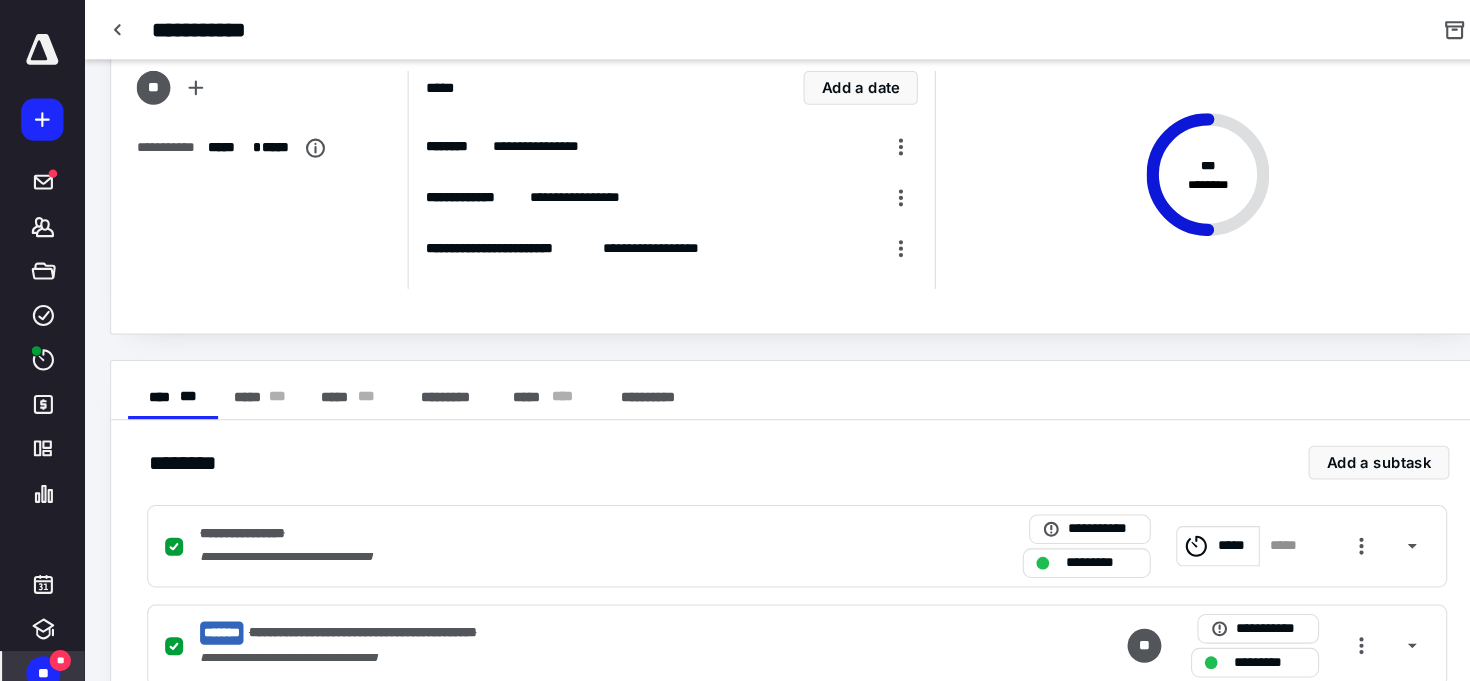 scroll, scrollTop: 0, scrollLeft: 0, axis: both 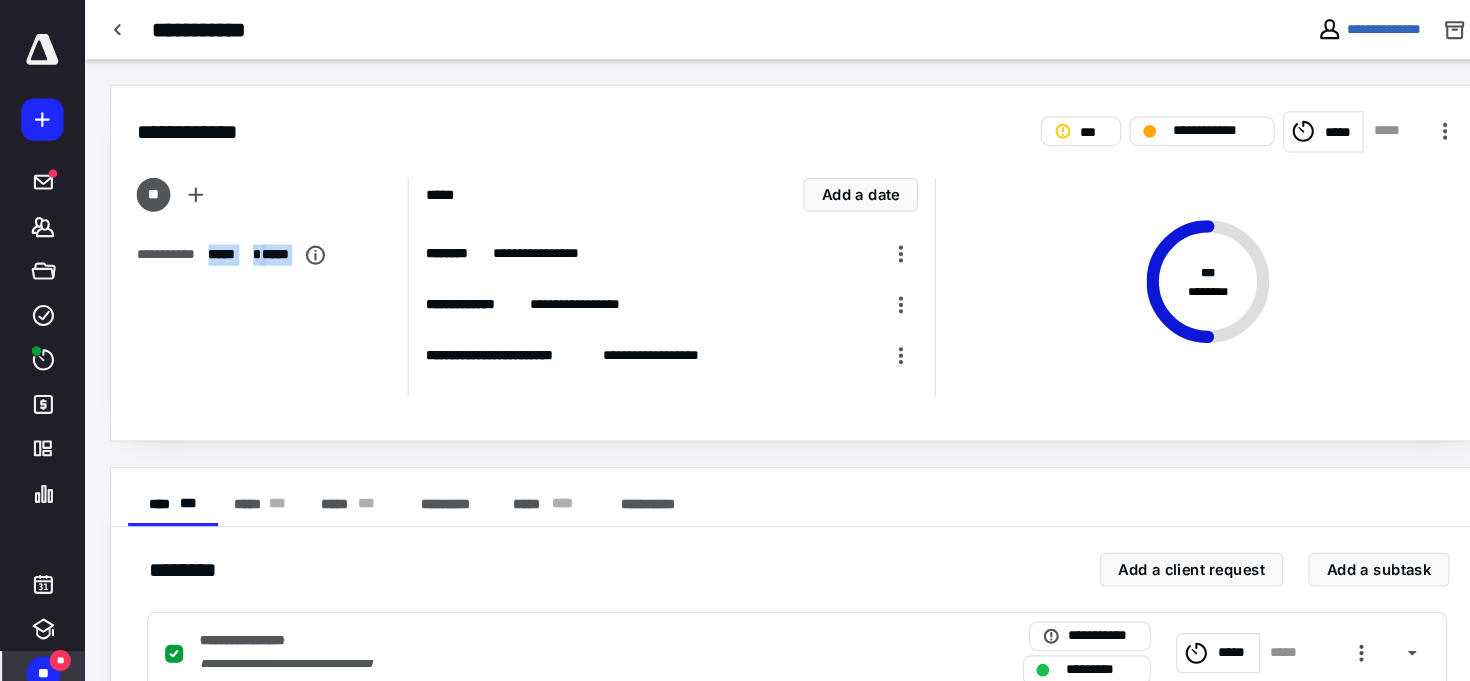 drag, startPoint x: 195, startPoint y: 240, endPoint x: 289, endPoint y: 241, distance: 94.00532 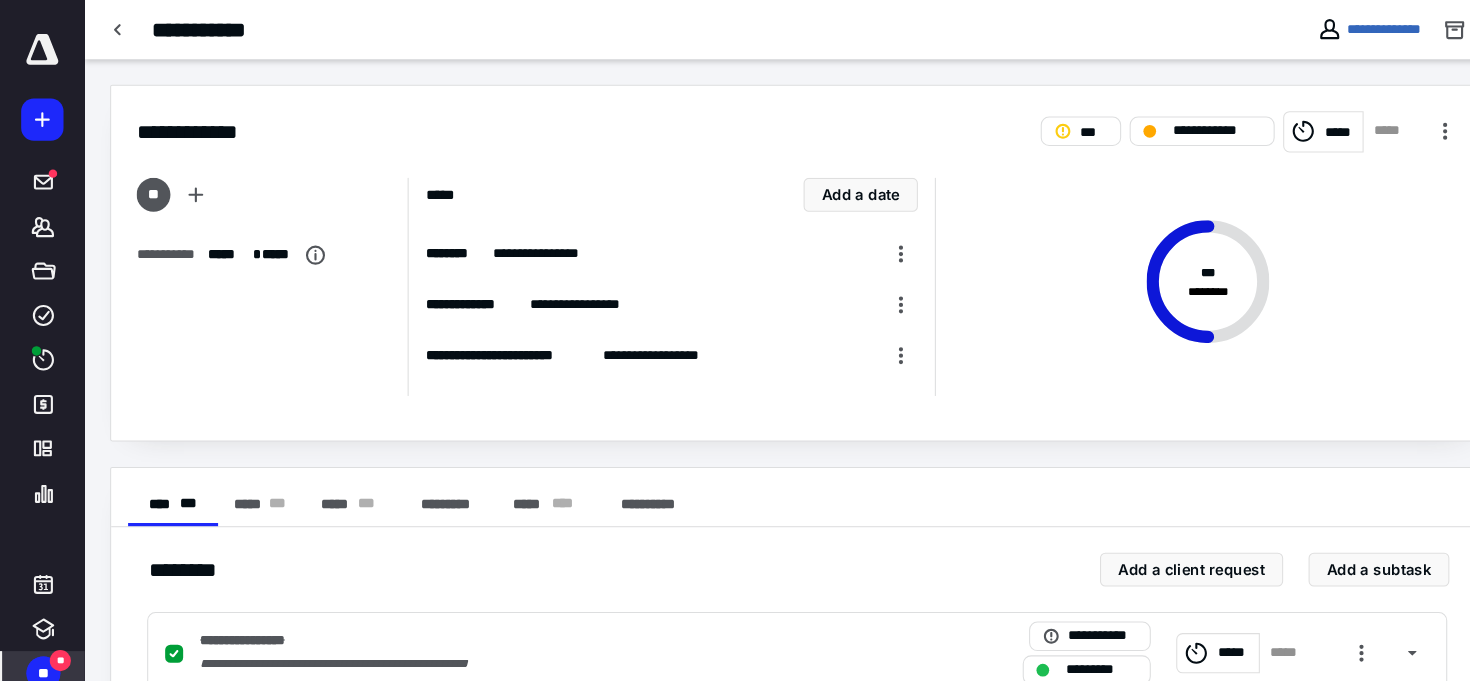 click on "*****" at bounding box center [216, 241] 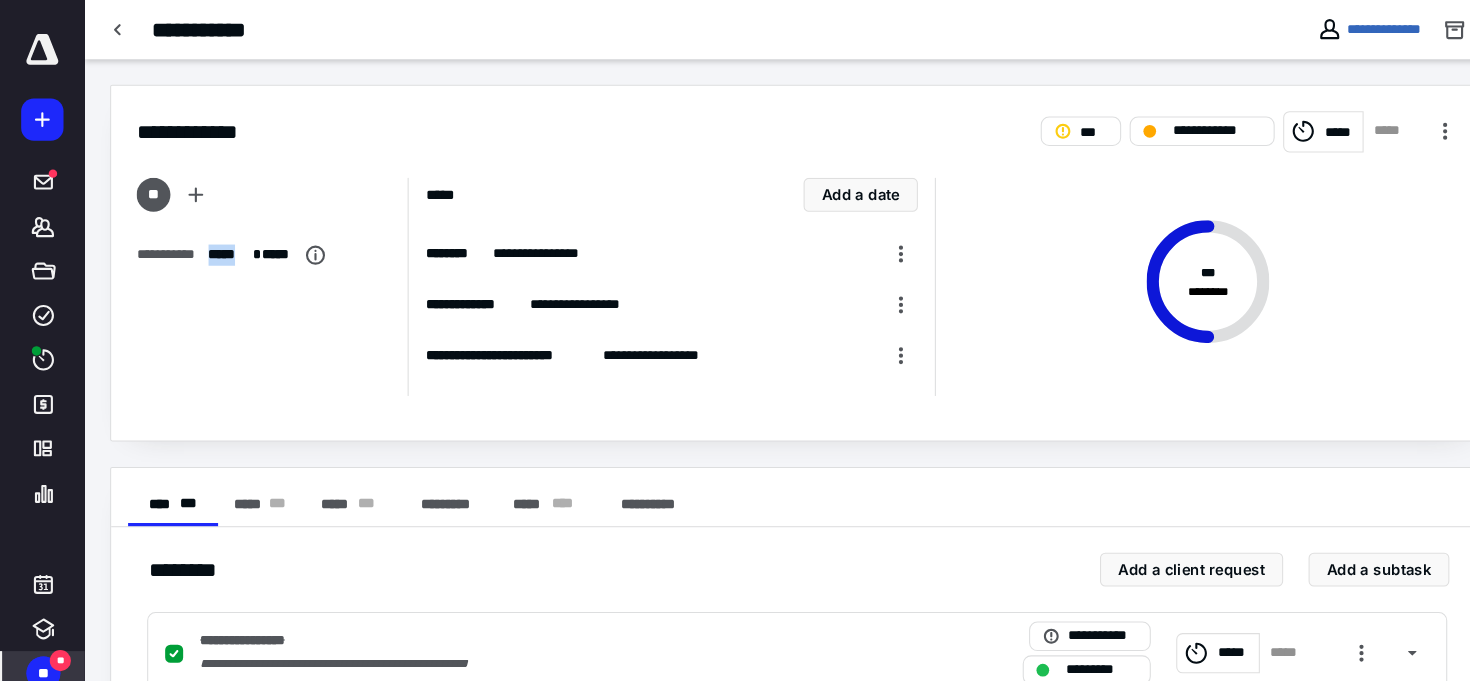 drag, startPoint x: 195, startPoint y: 240, endPoint x: 232, endPoint y: 246, distance: 37.48333 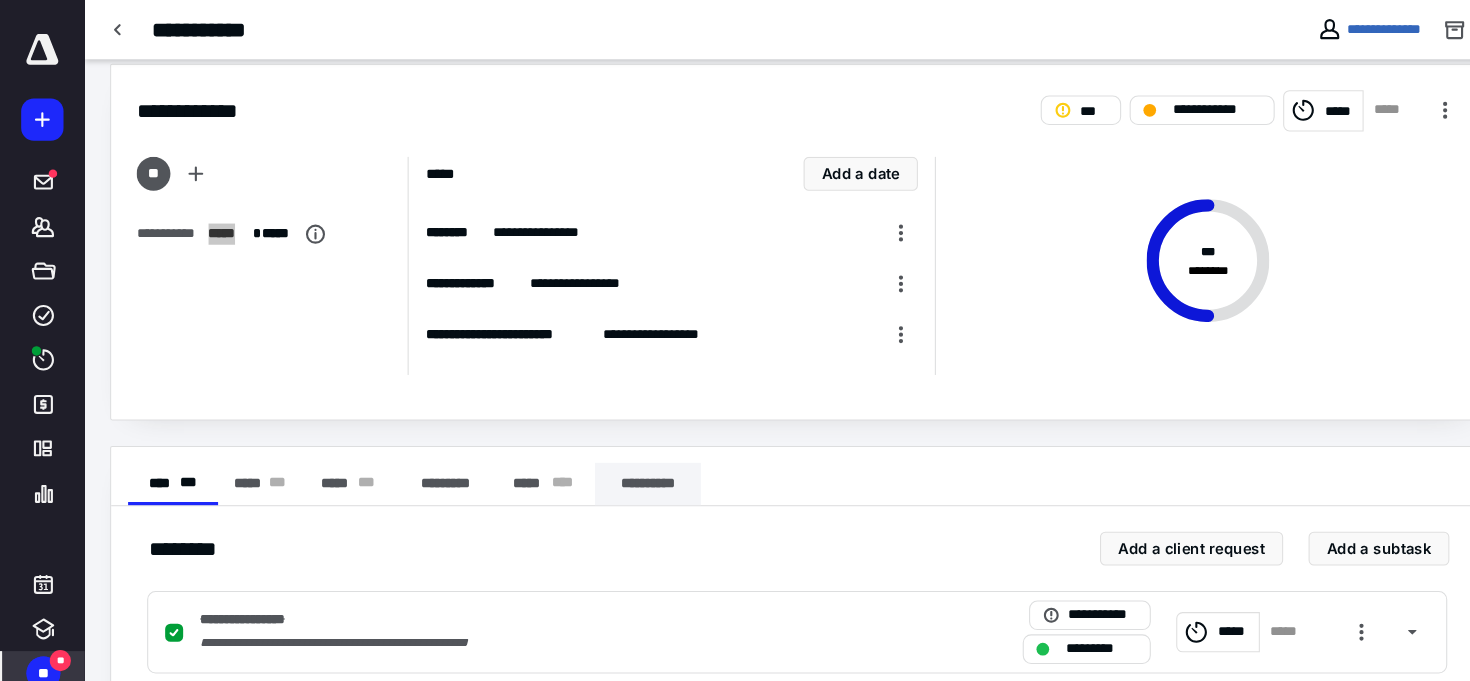 scroll, scrollTop: 0, scrollLeft: 0, axis: both 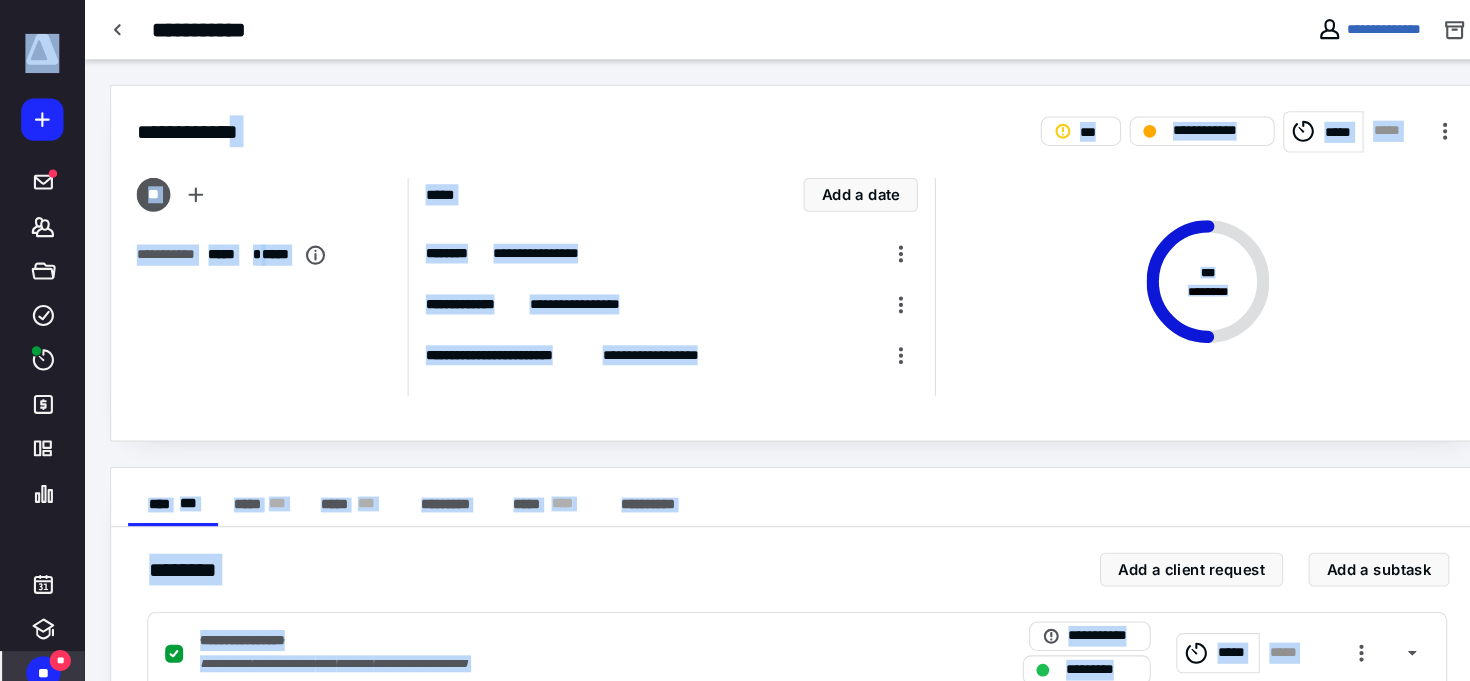 drag, startPoint x: 235, startPoint y: 122, endPoint x: 62, endPoint y: 138, distance: 173.73831 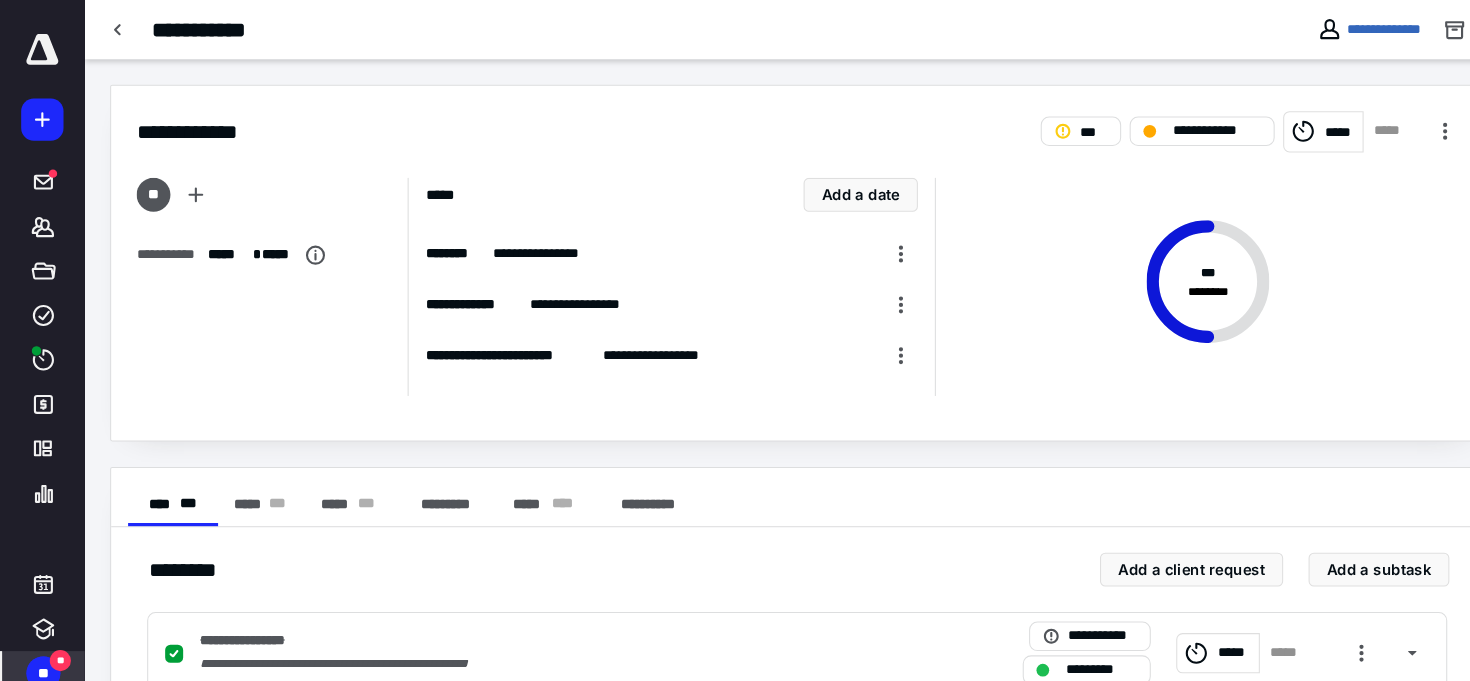 click on "**** *******" at bounding box center [185, 124] 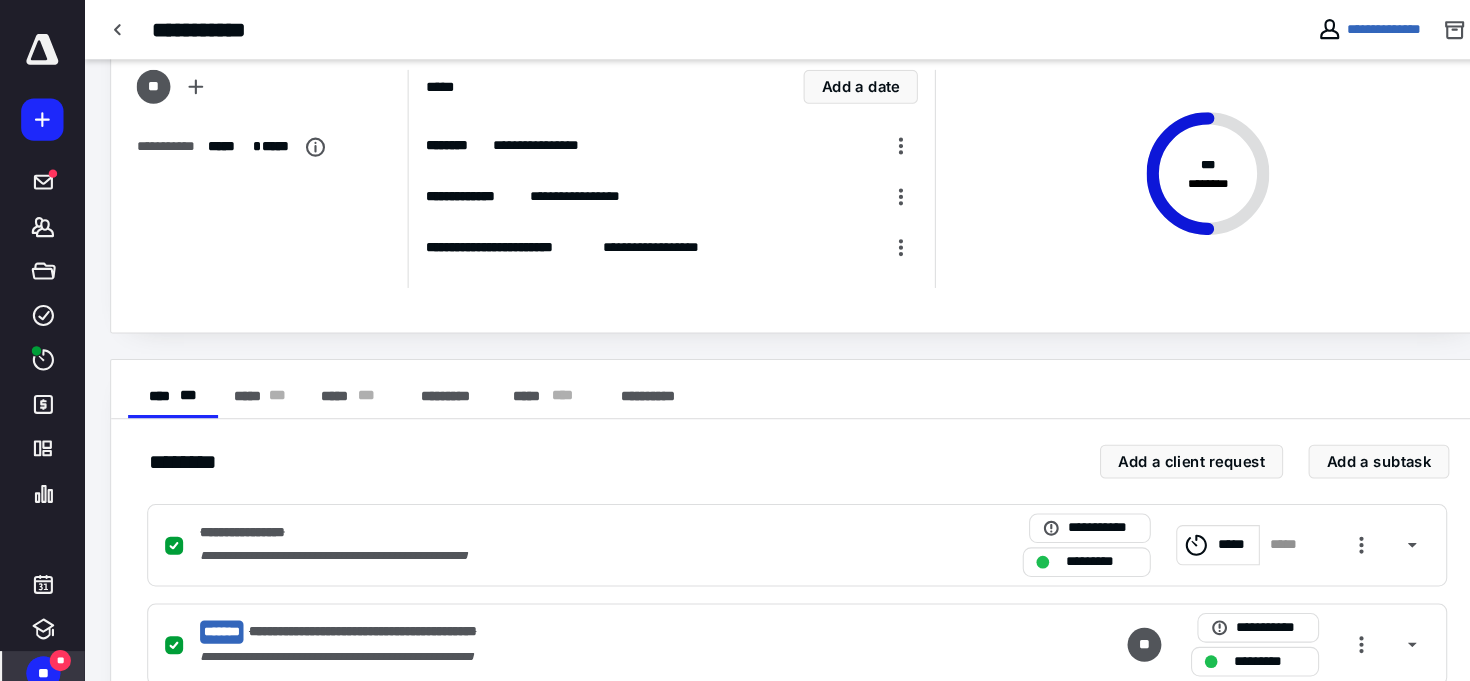 scroll, scrollTop: 63, scrollLeft: 0, axis: vertical 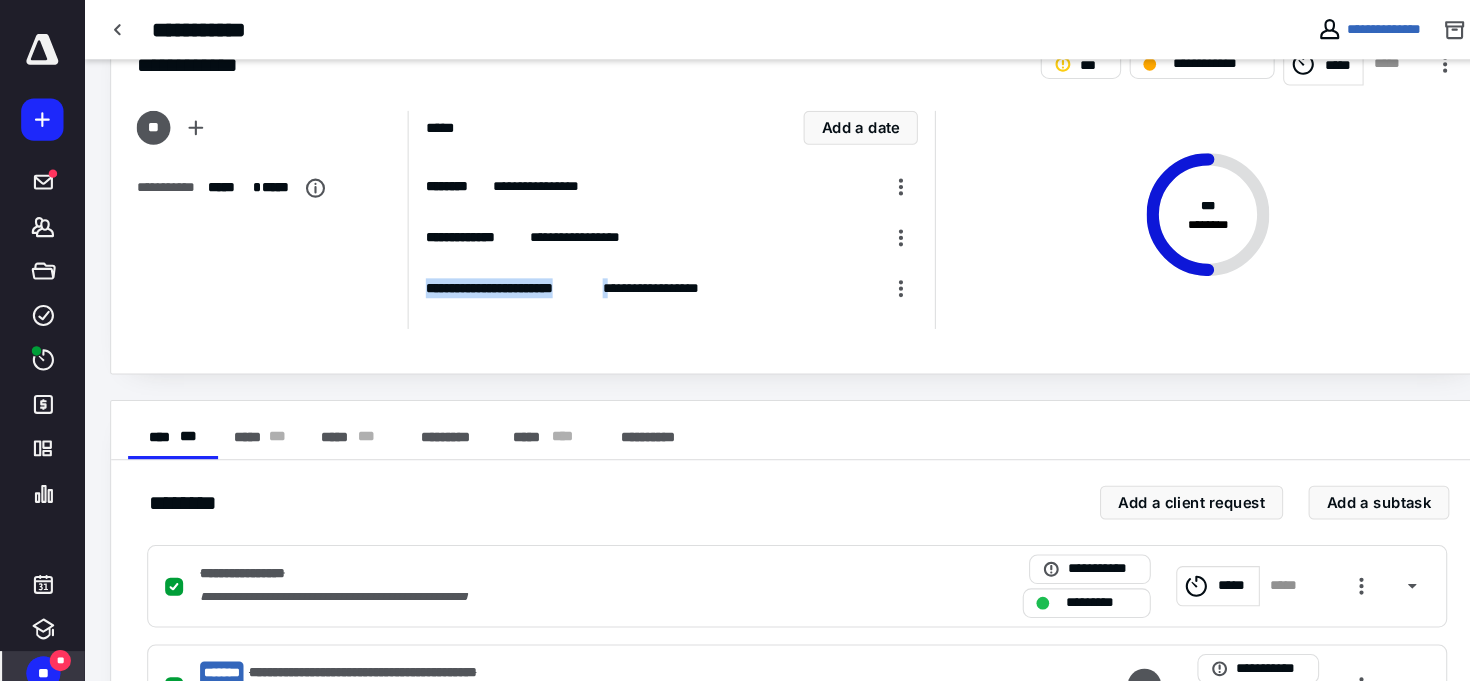 drag, startPoint x: 399, startPoint y: 267, endPoint x: 575, endPoint y: 276, distance: 176.22997 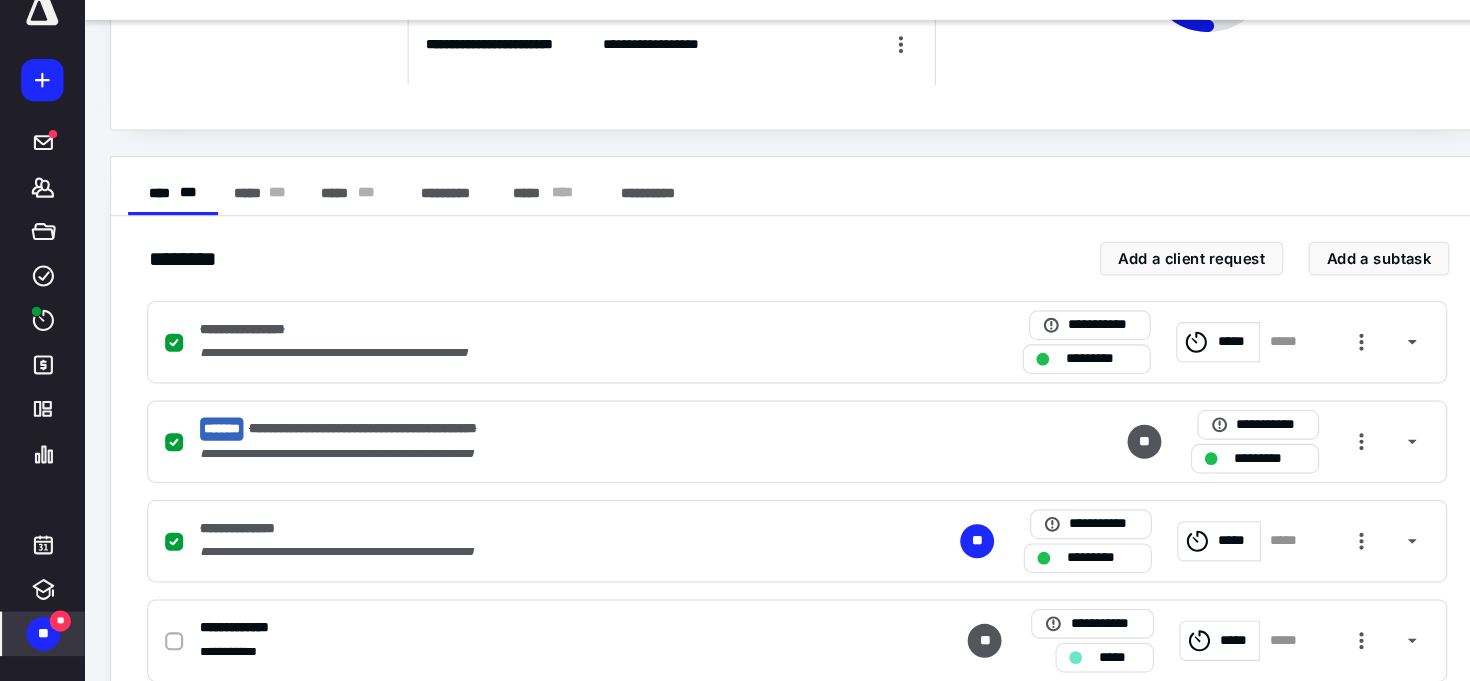 scroll, scrollTop: 260, scrollLeft: 0, axis: vertical 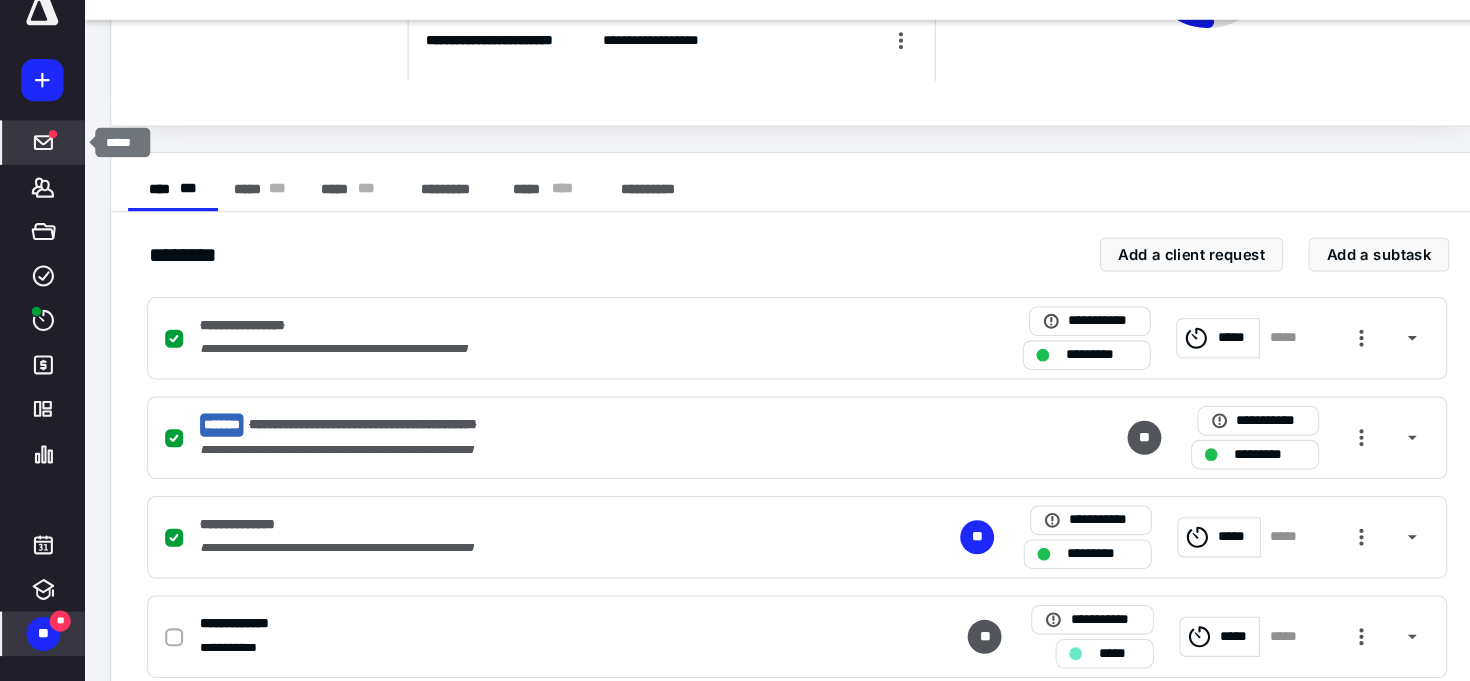click 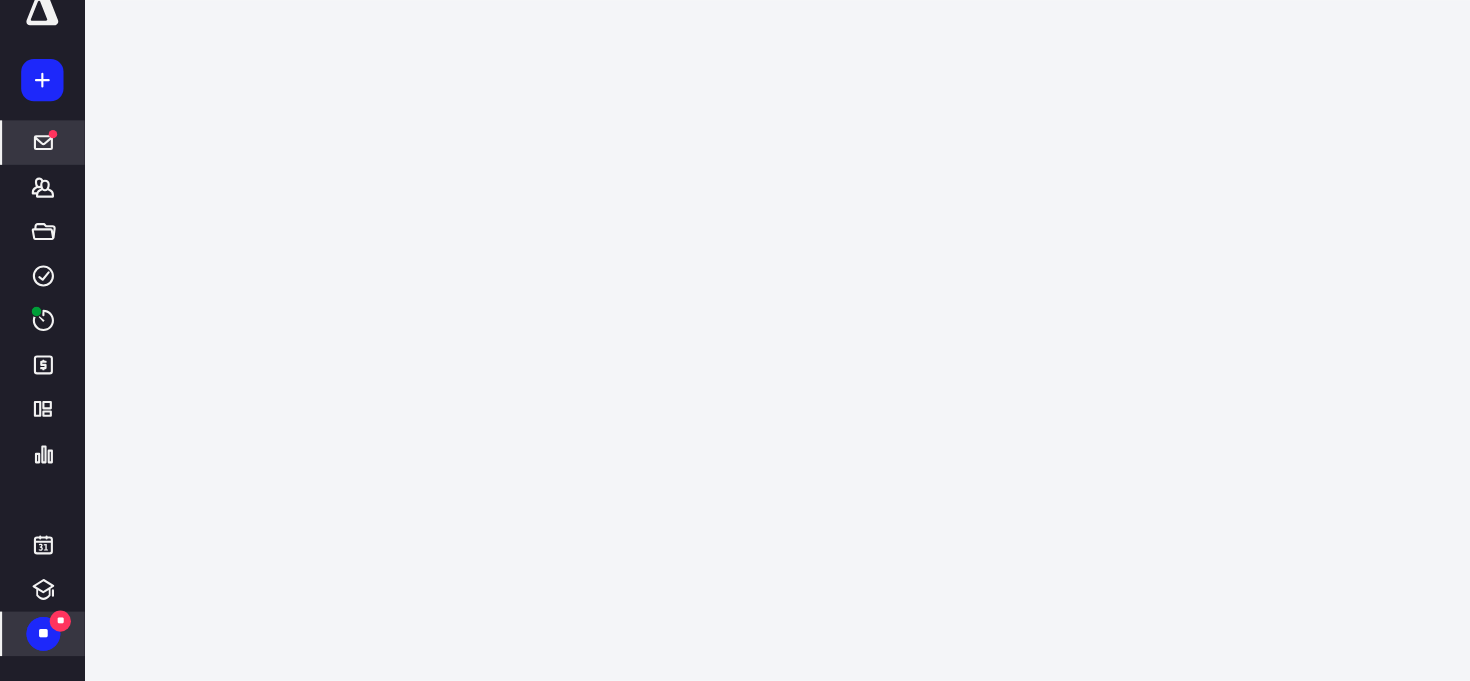scroll, scrollTop: 39, scrollLeft: 0, axis: vertical 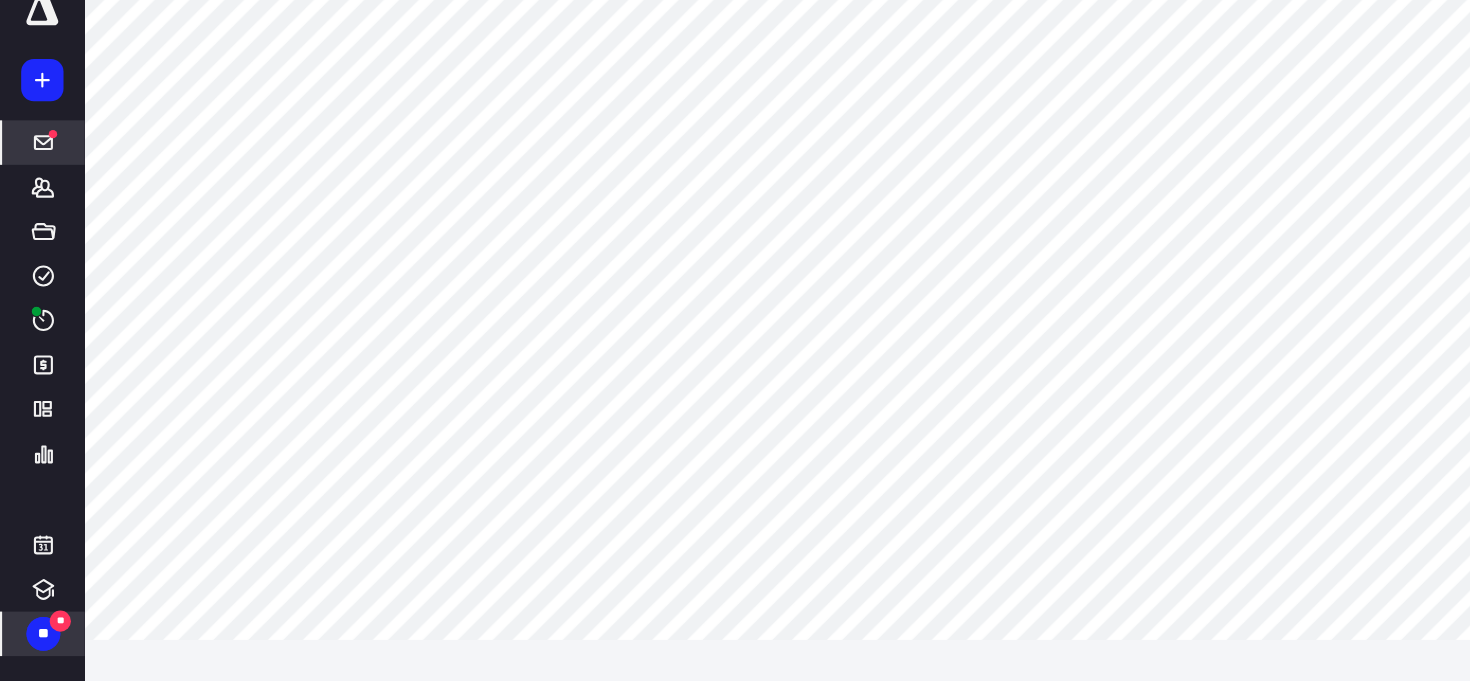 click at bounding box center [40, 47] 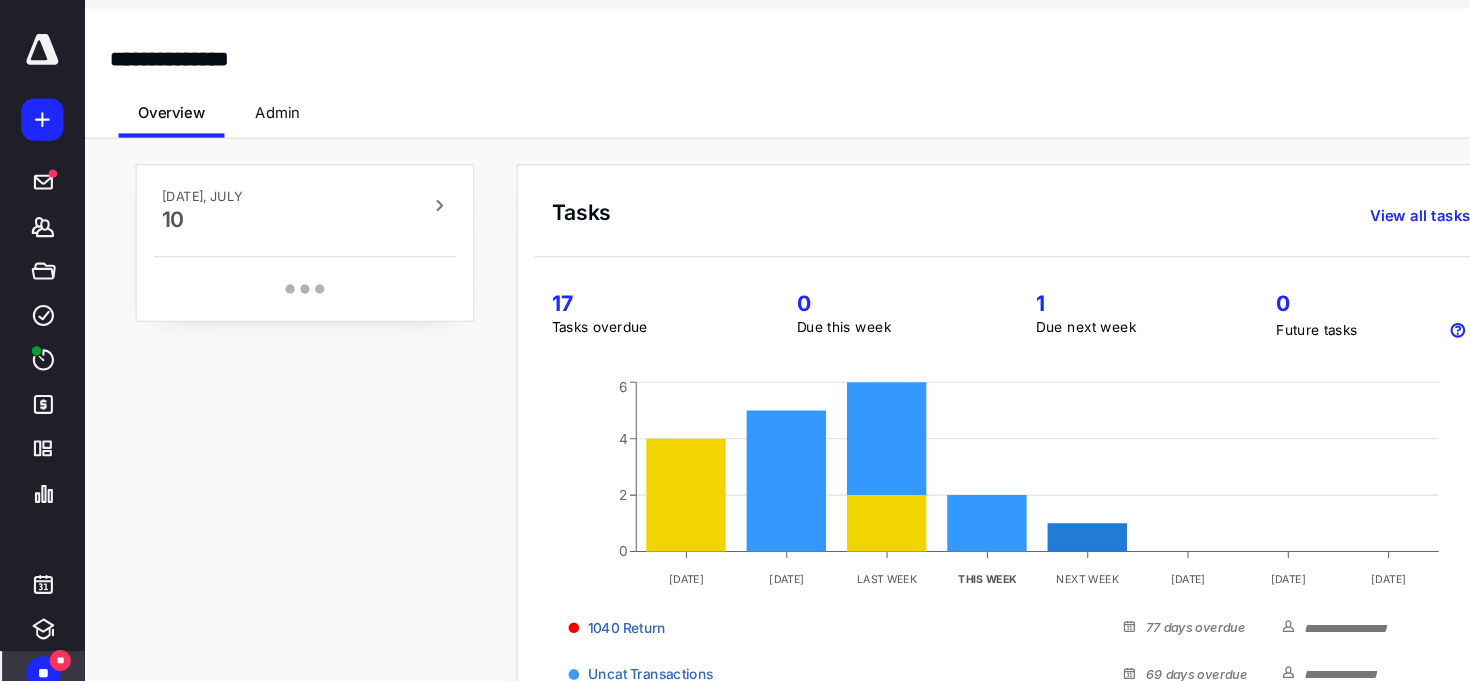 click on "Admin" at bounding box center (262, 106) 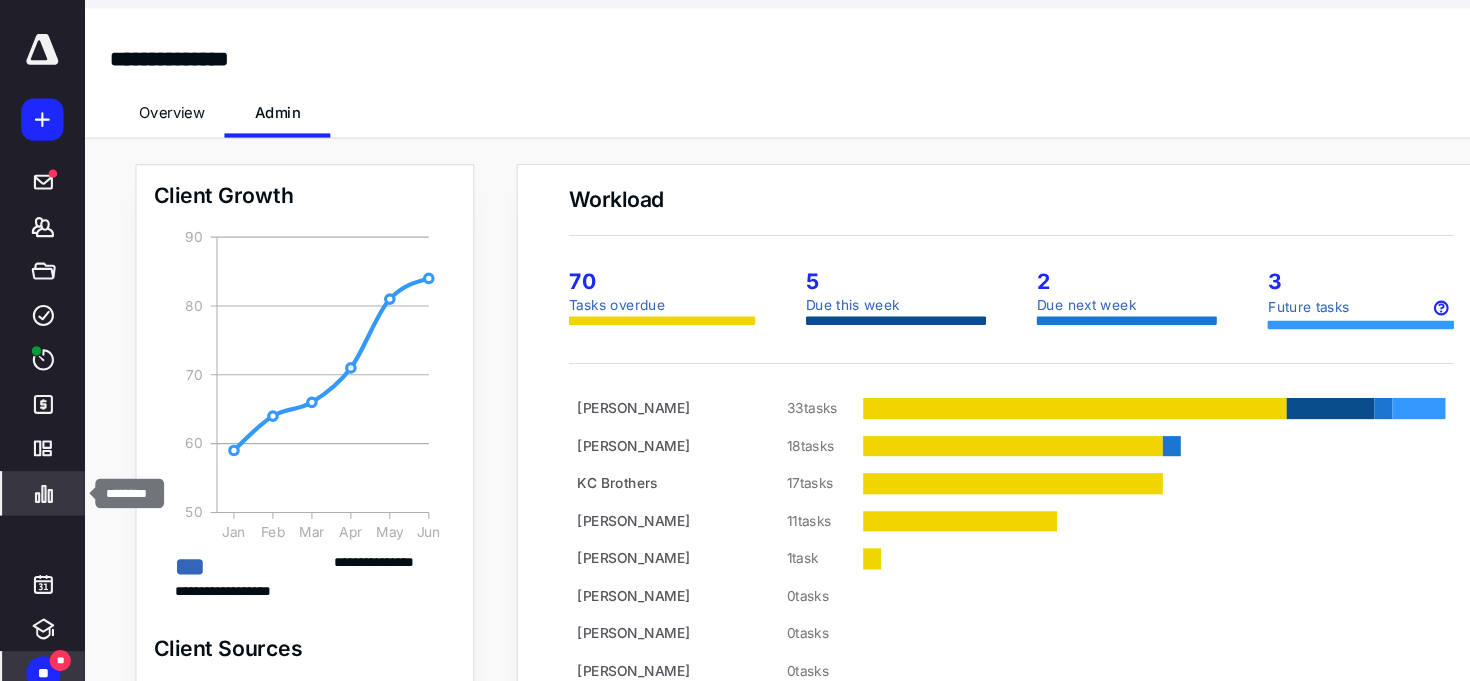click 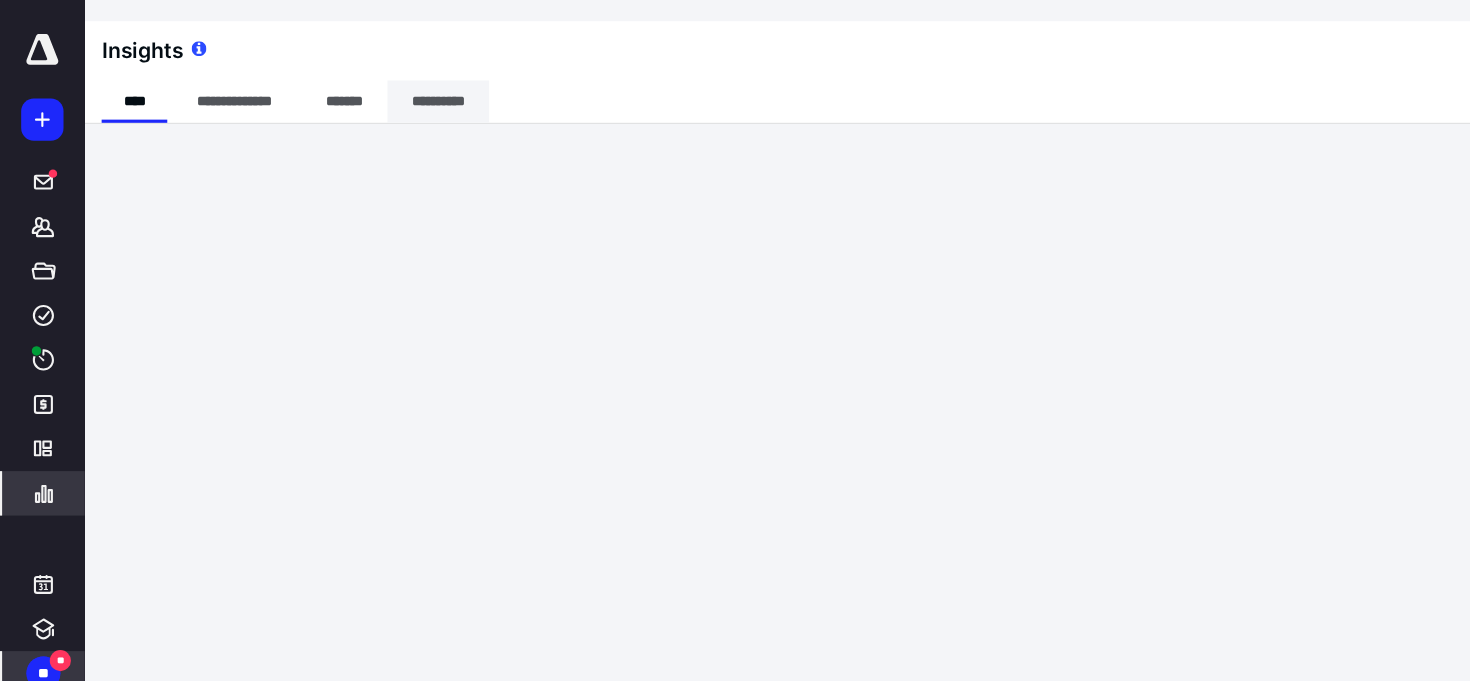 click on "**********" at bounding box center [414, 96] 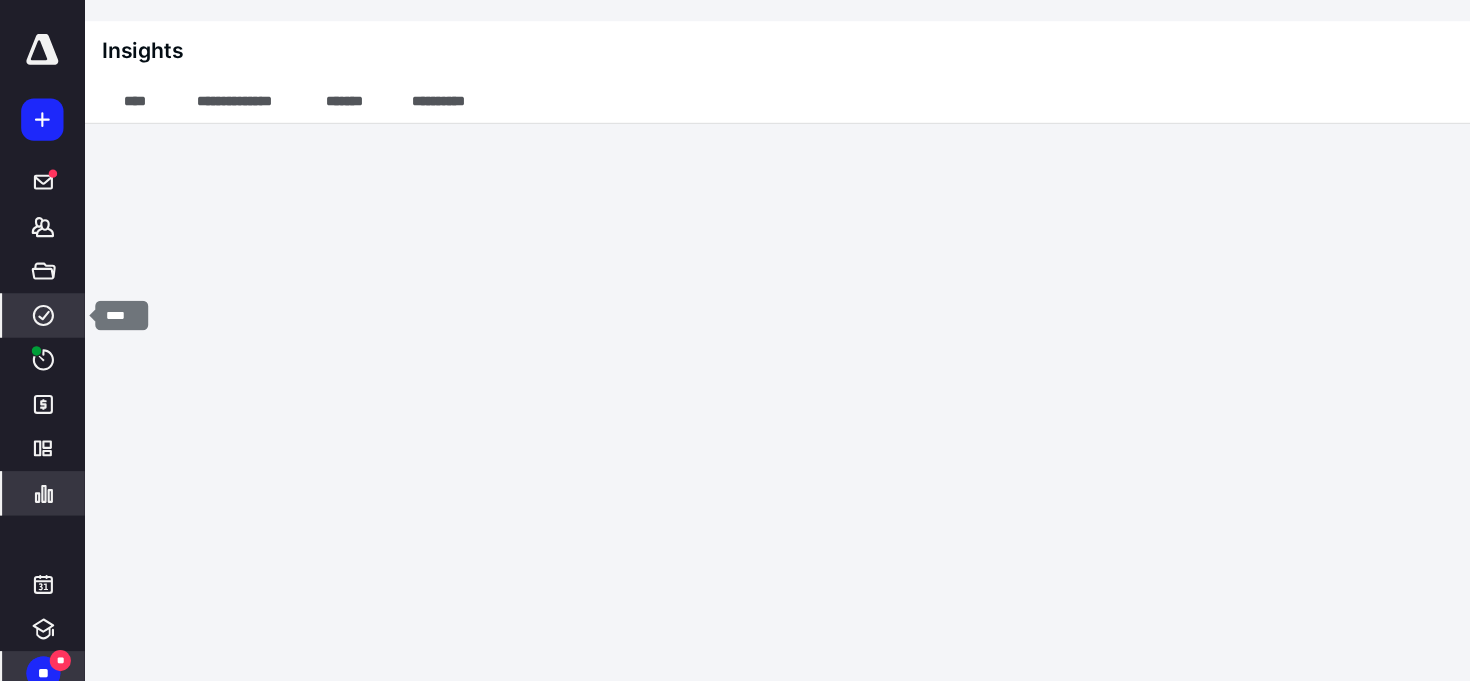 click 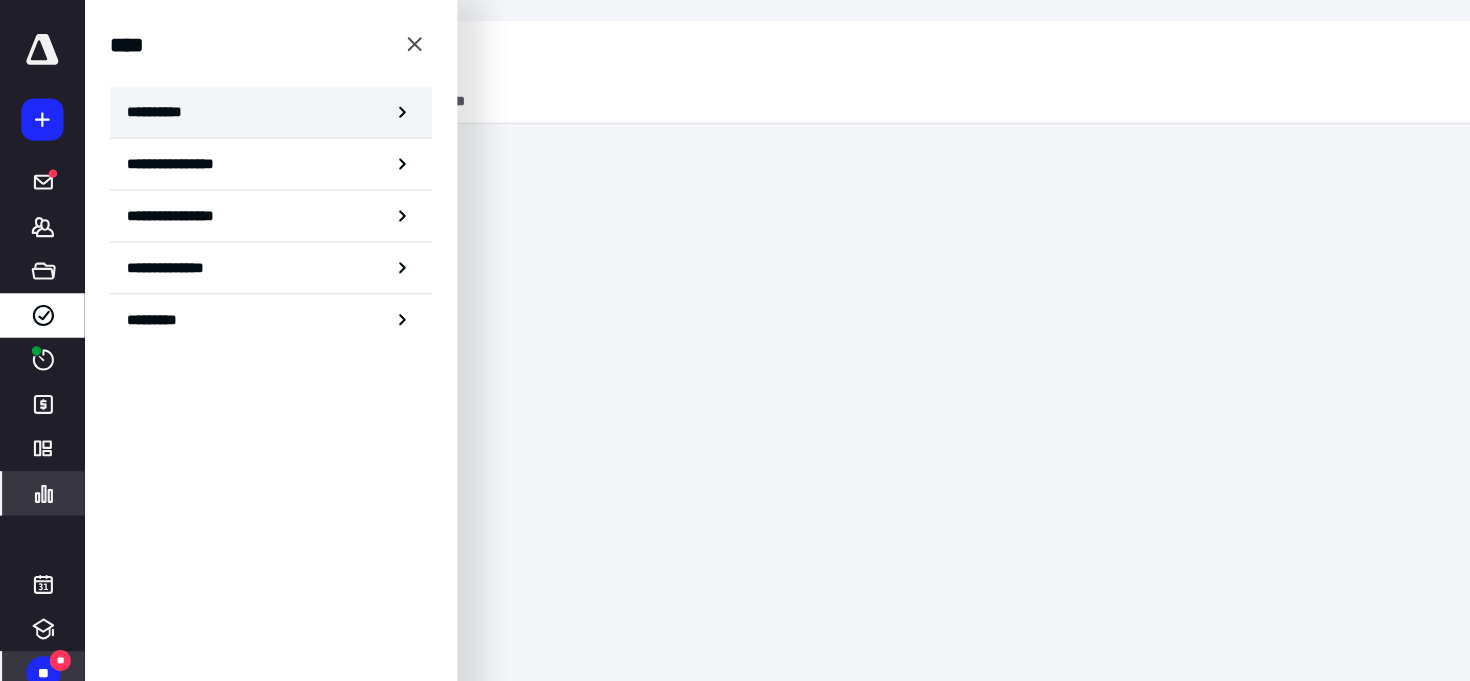 click on "**********" at bounding box center (153, 106) 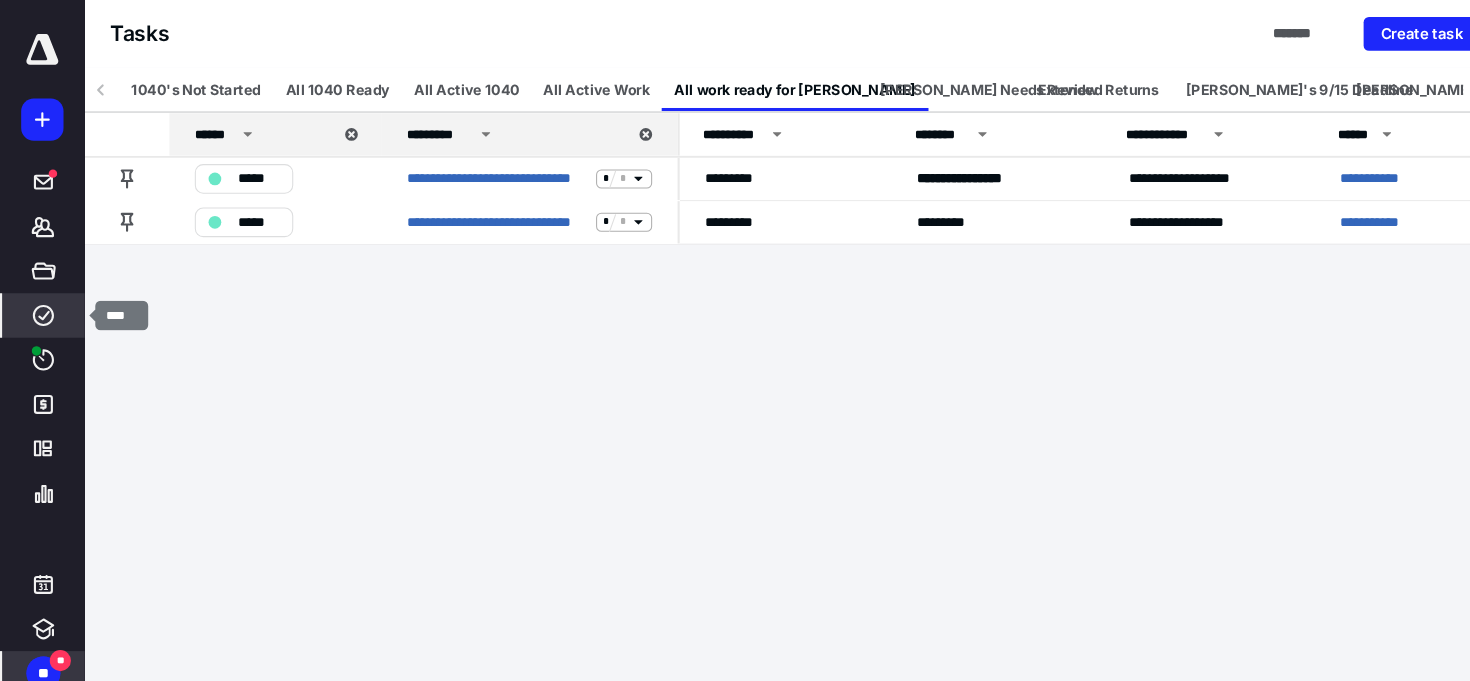 click 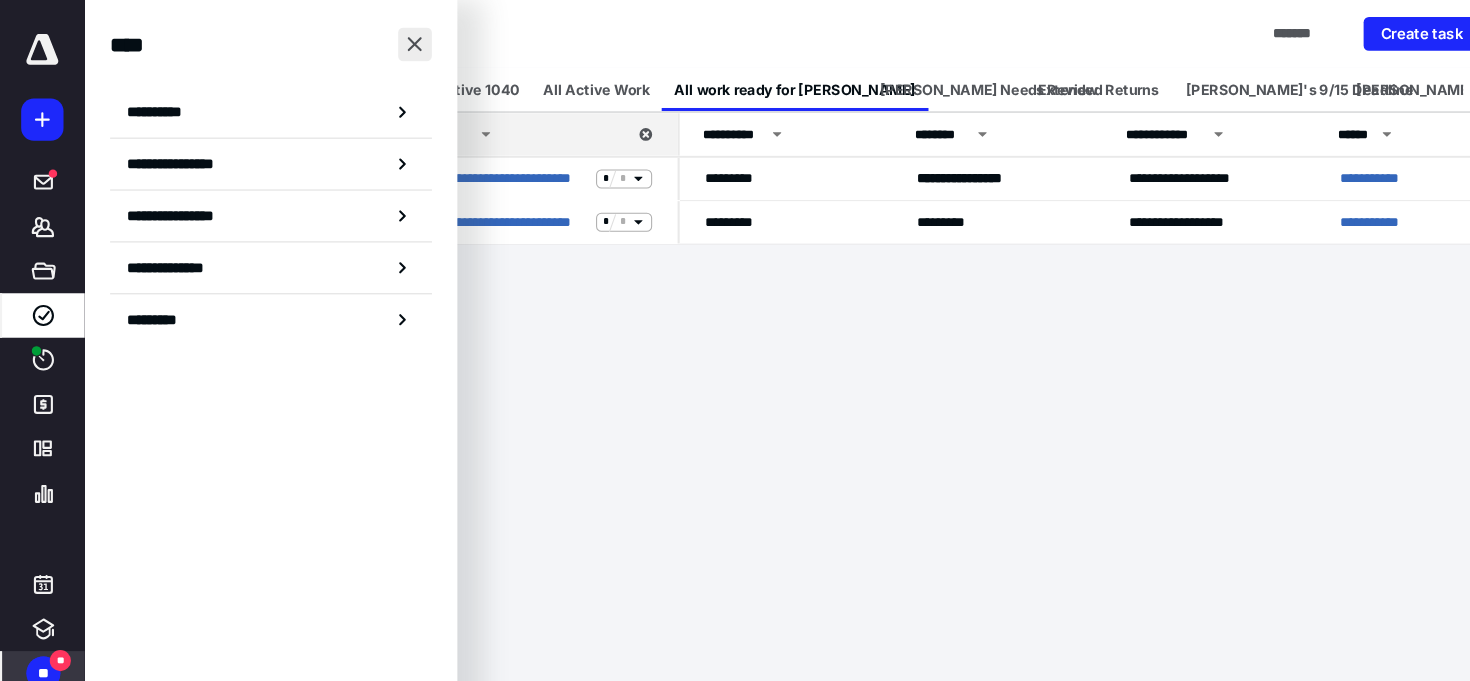 click at bounding box center [392, 42] 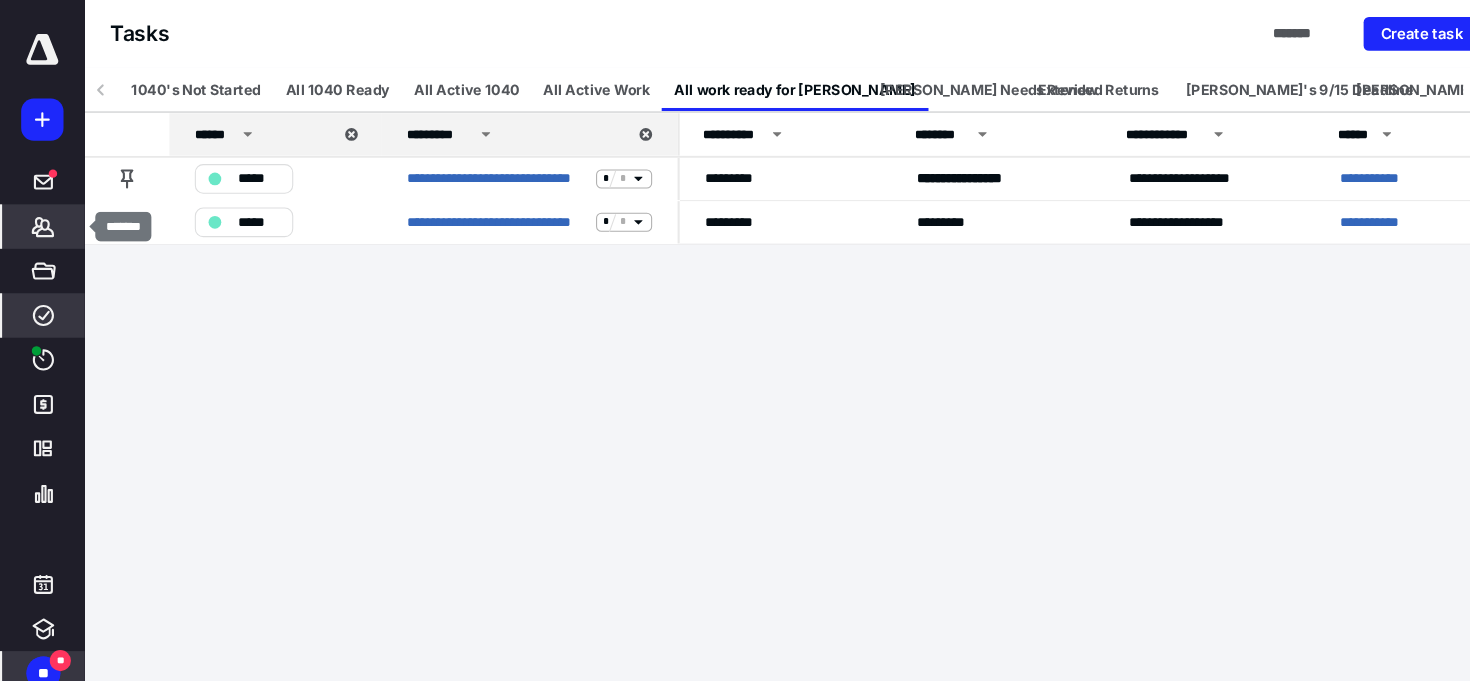 click 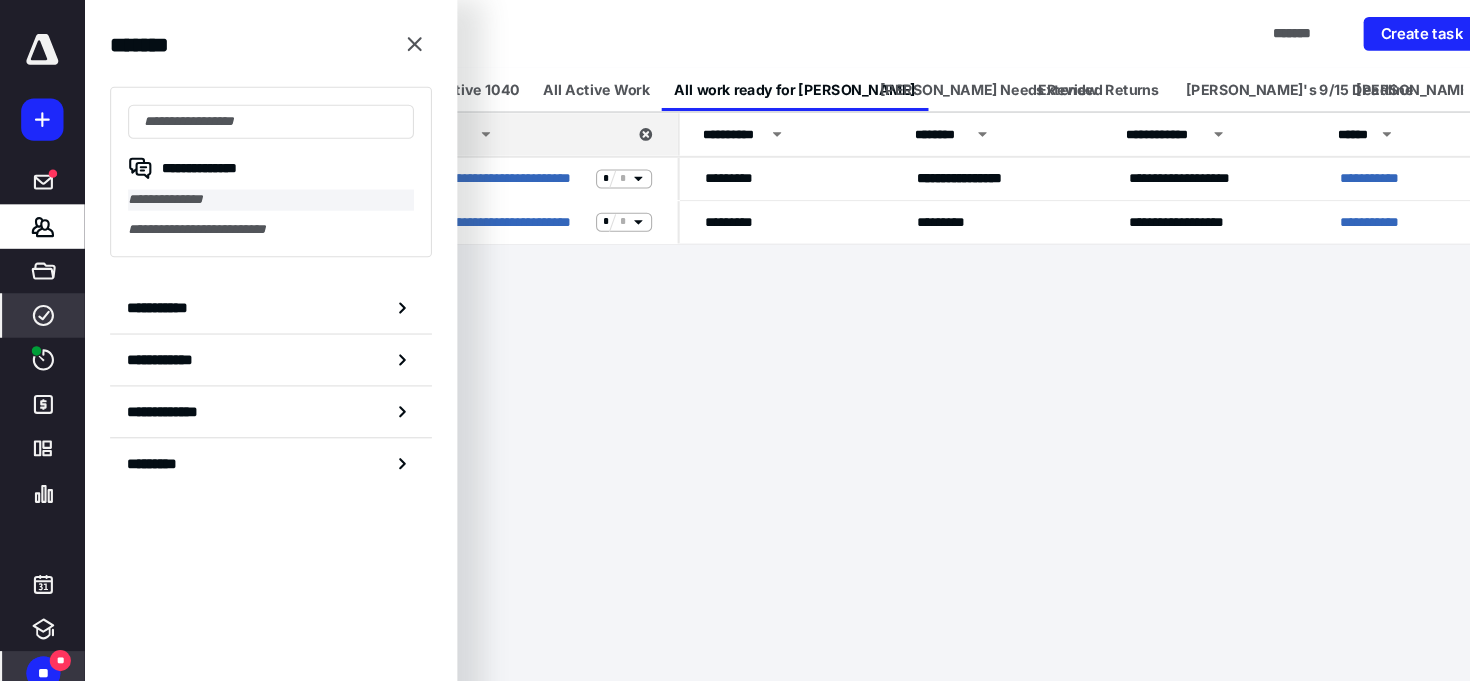 click on "**********" at bounding box center [256, 189] 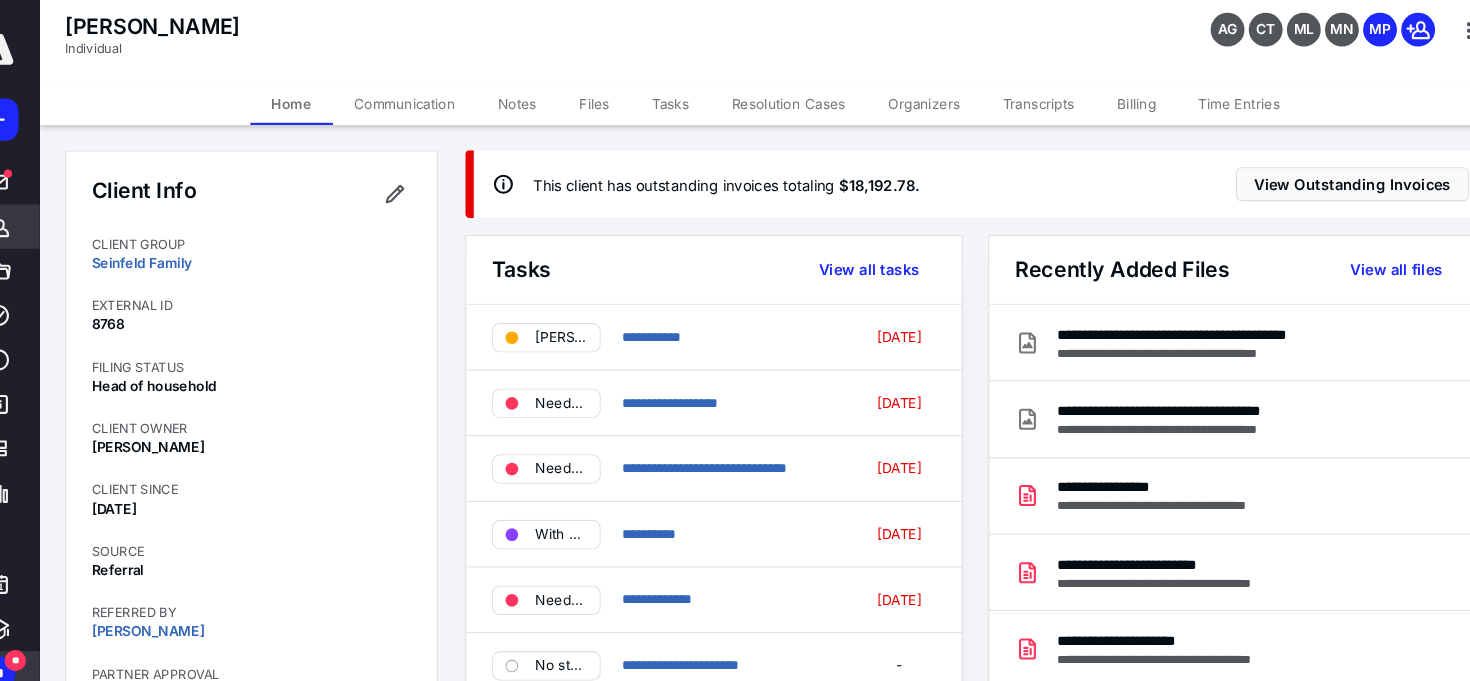 click 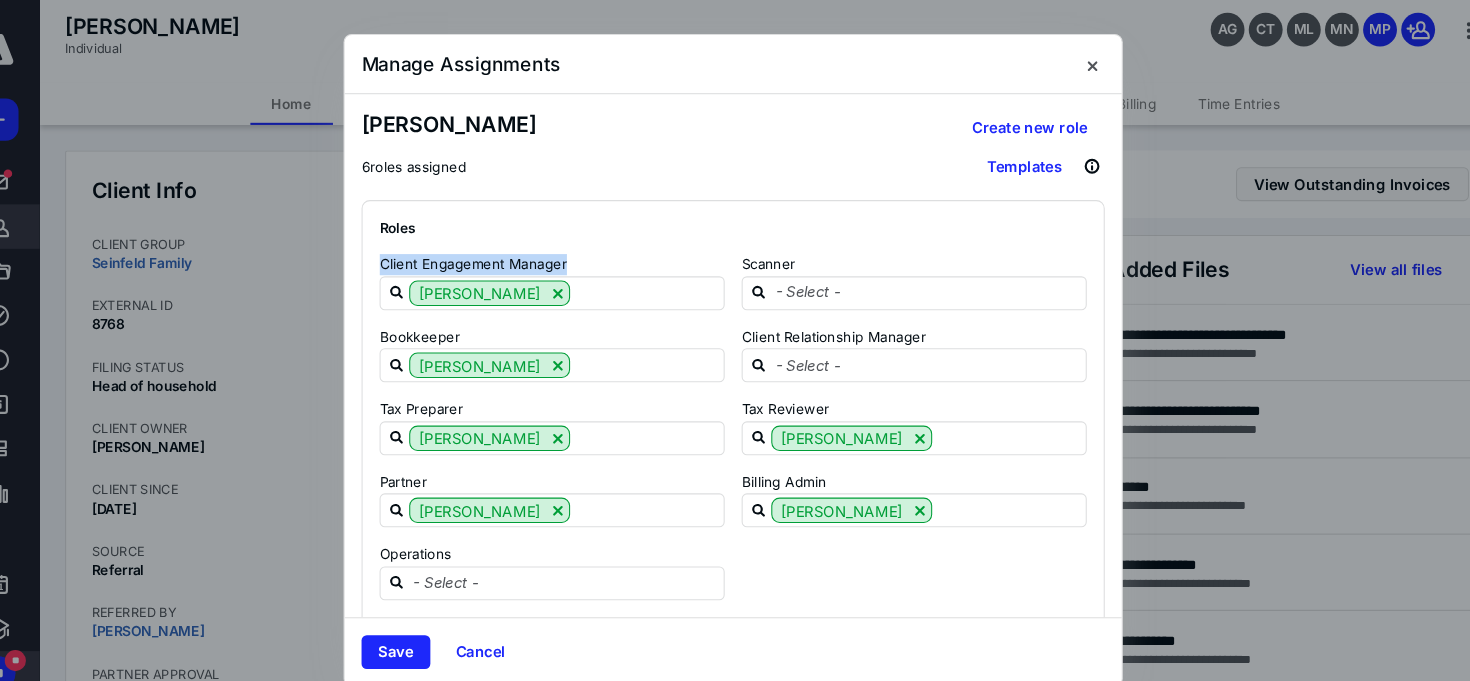 drag, startPoint x: 401, startPoint y: 246, endPoint x: 631, endPoint y: 246, distance: 230 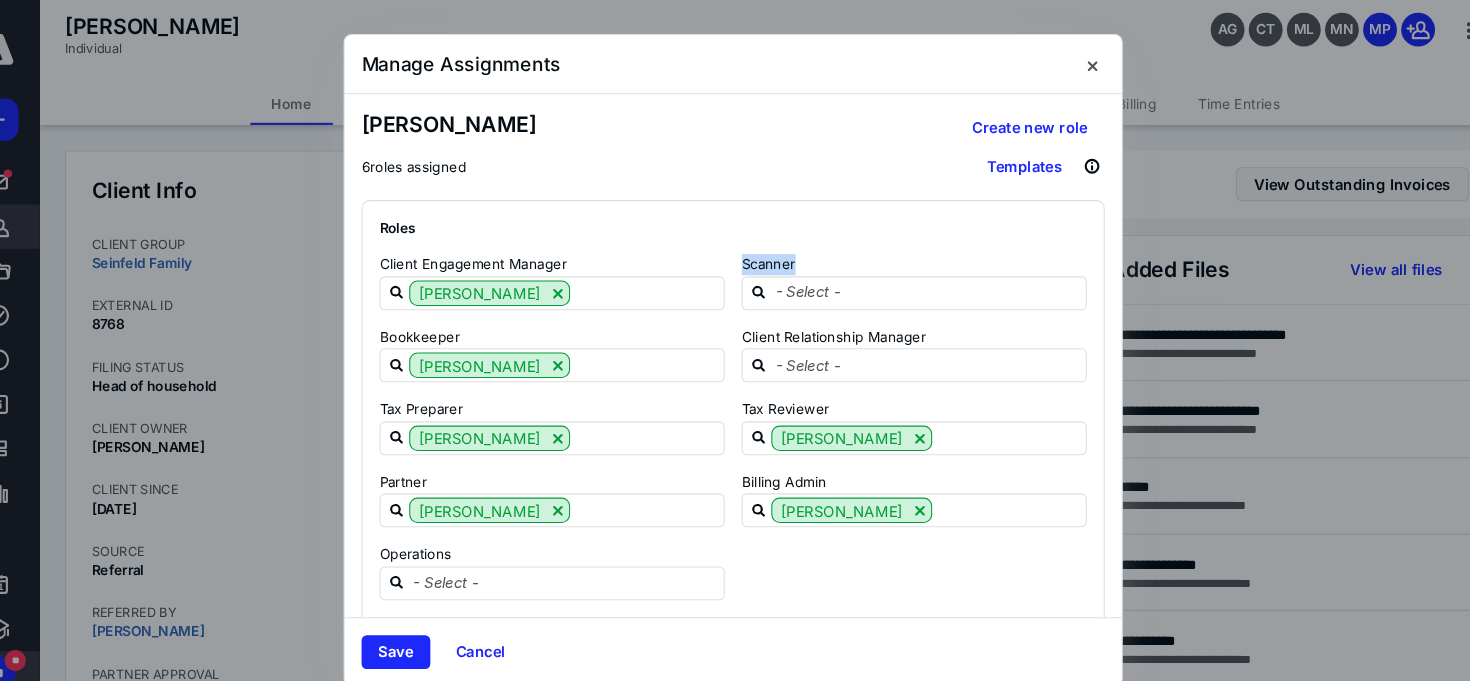 drag, startPoint x: 746, startPoint y: 248, endPoint x: 840, endPoint y: 248, distance: 94 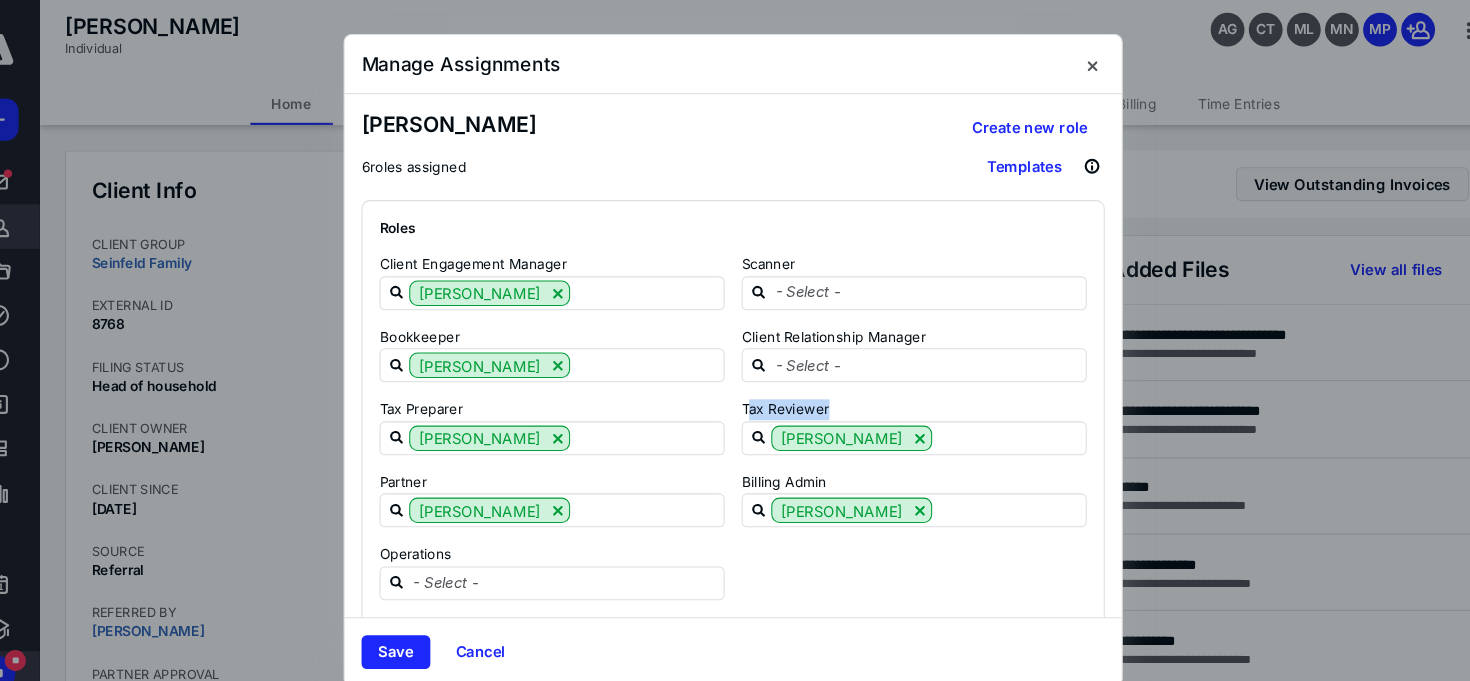 drag, startPoint x: 748, startPoint y: 377, endPoint x: 846, endPoint y: 377, distance: 98 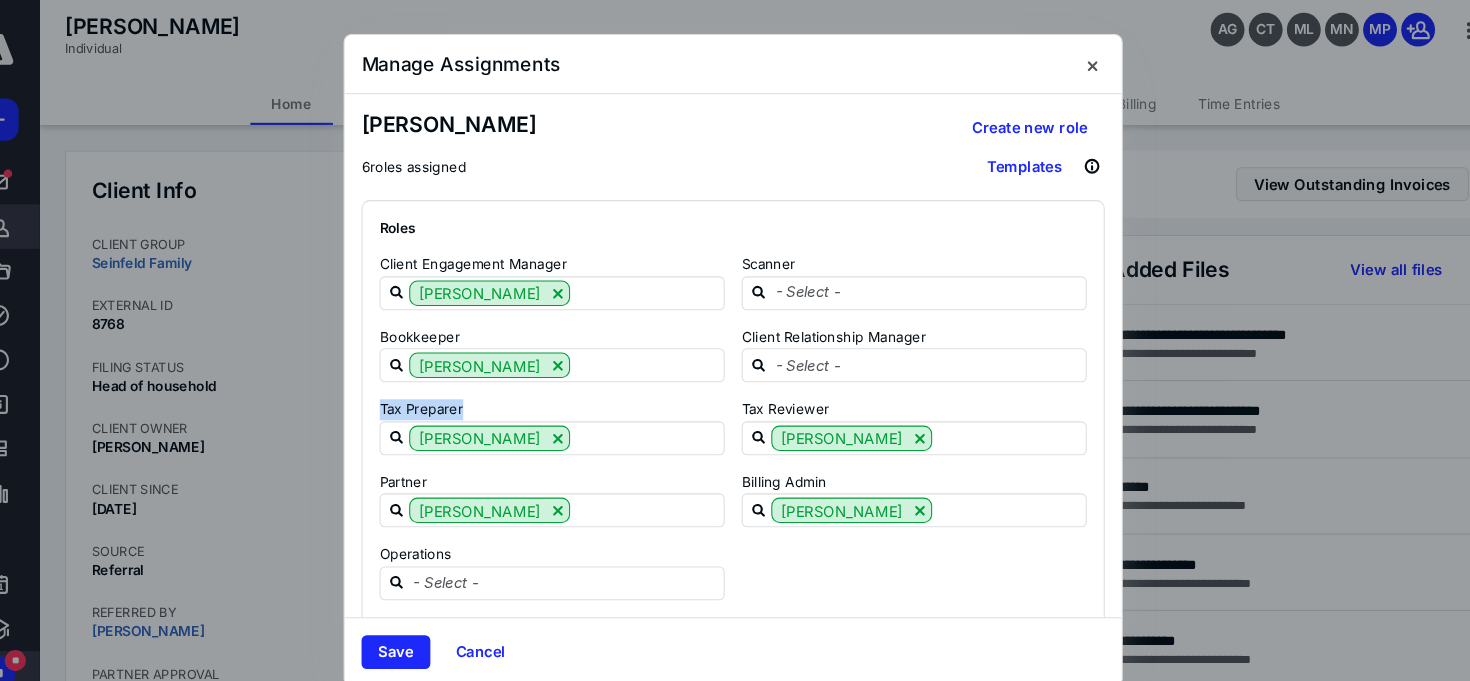 drag, startPoint x: 404, startPoint y: 388, endPoint x: 541, endPoint y: 388, distance: 137 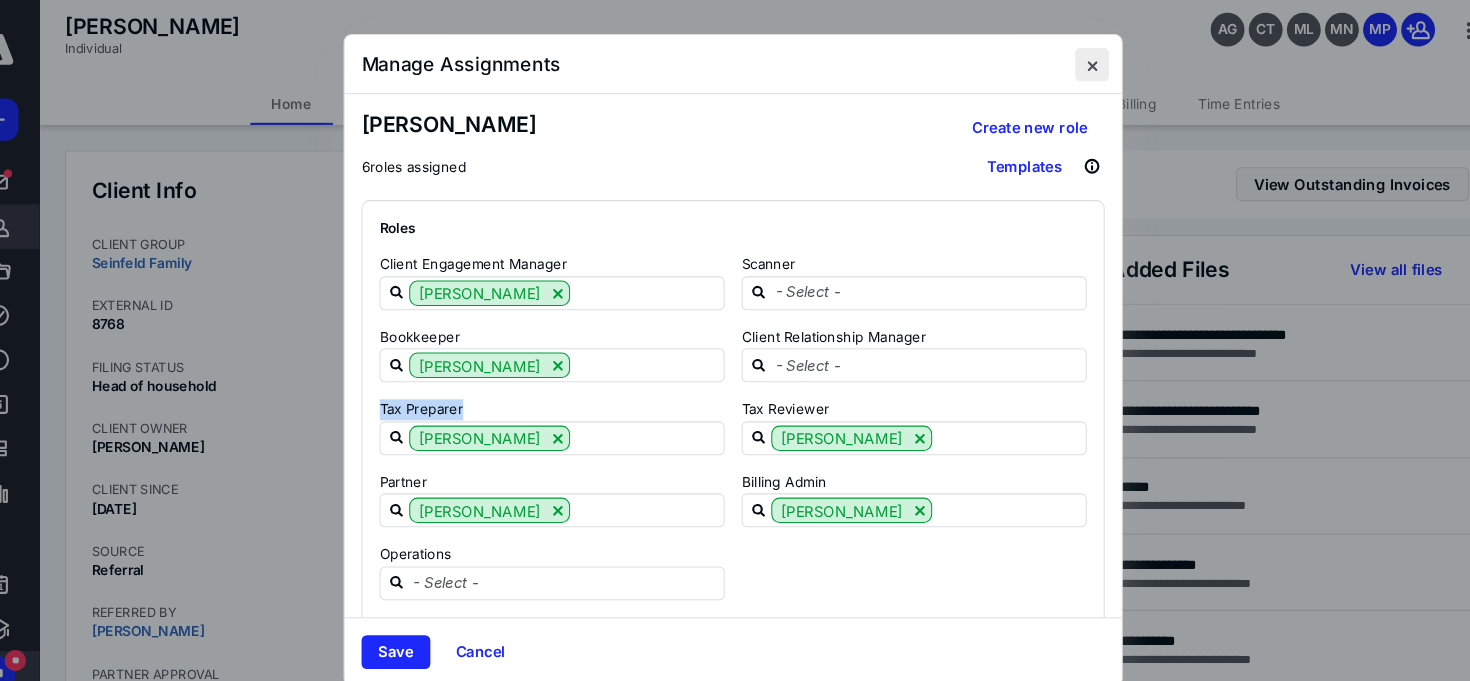 click at bounding box center (1074, 61) 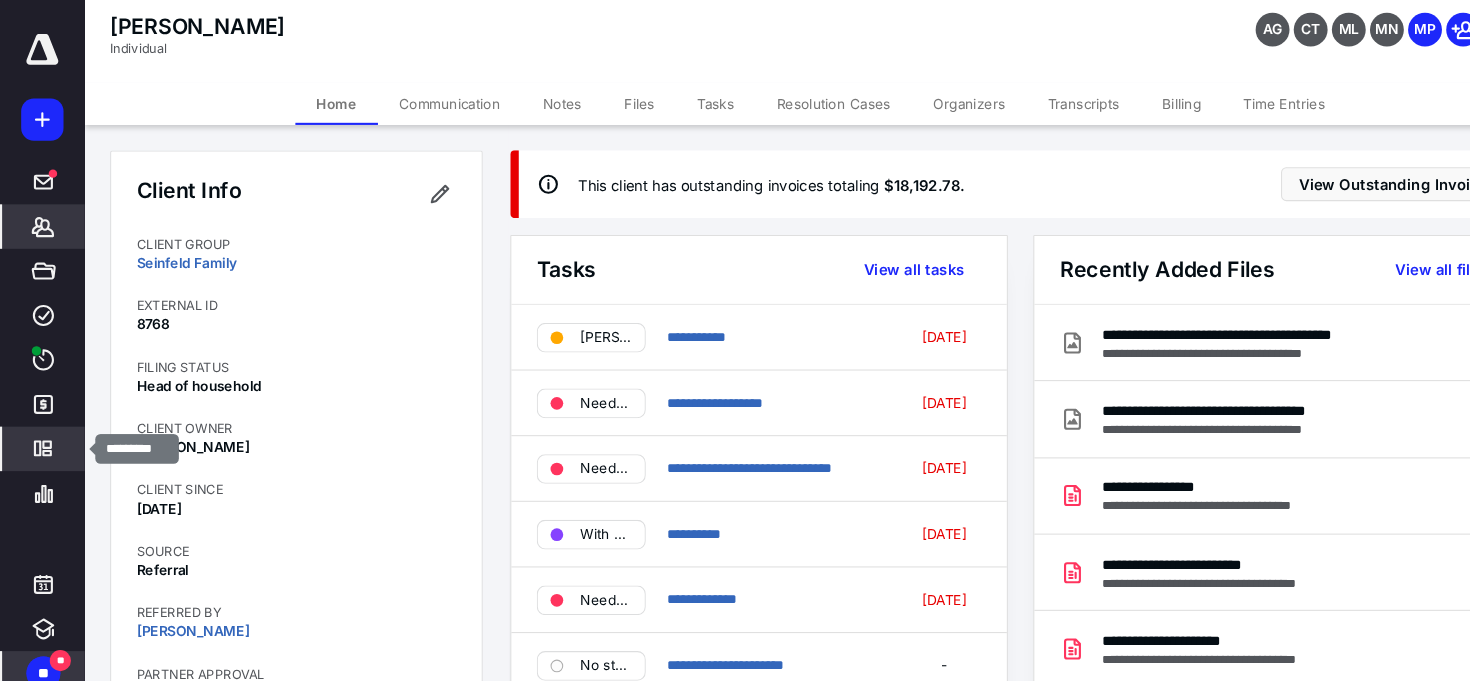 click 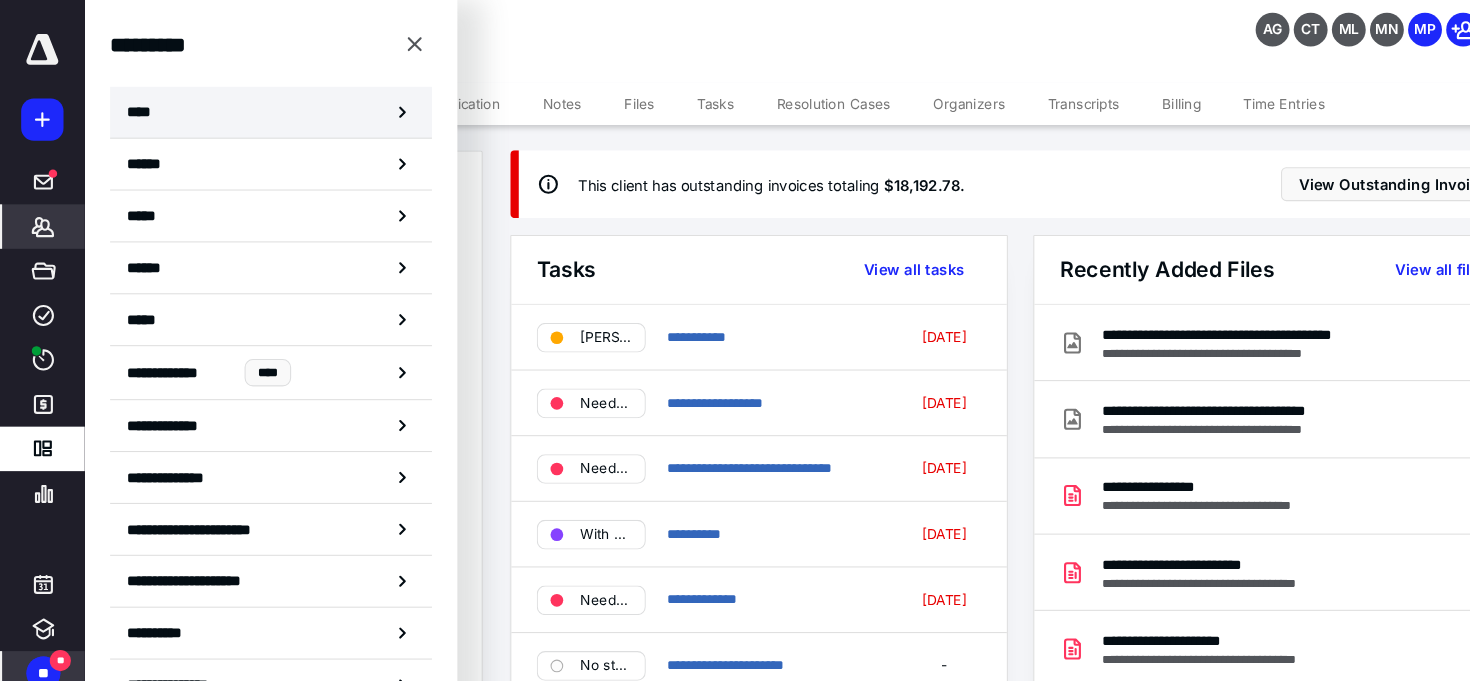 click on "****" at bounding box center (256, 106) 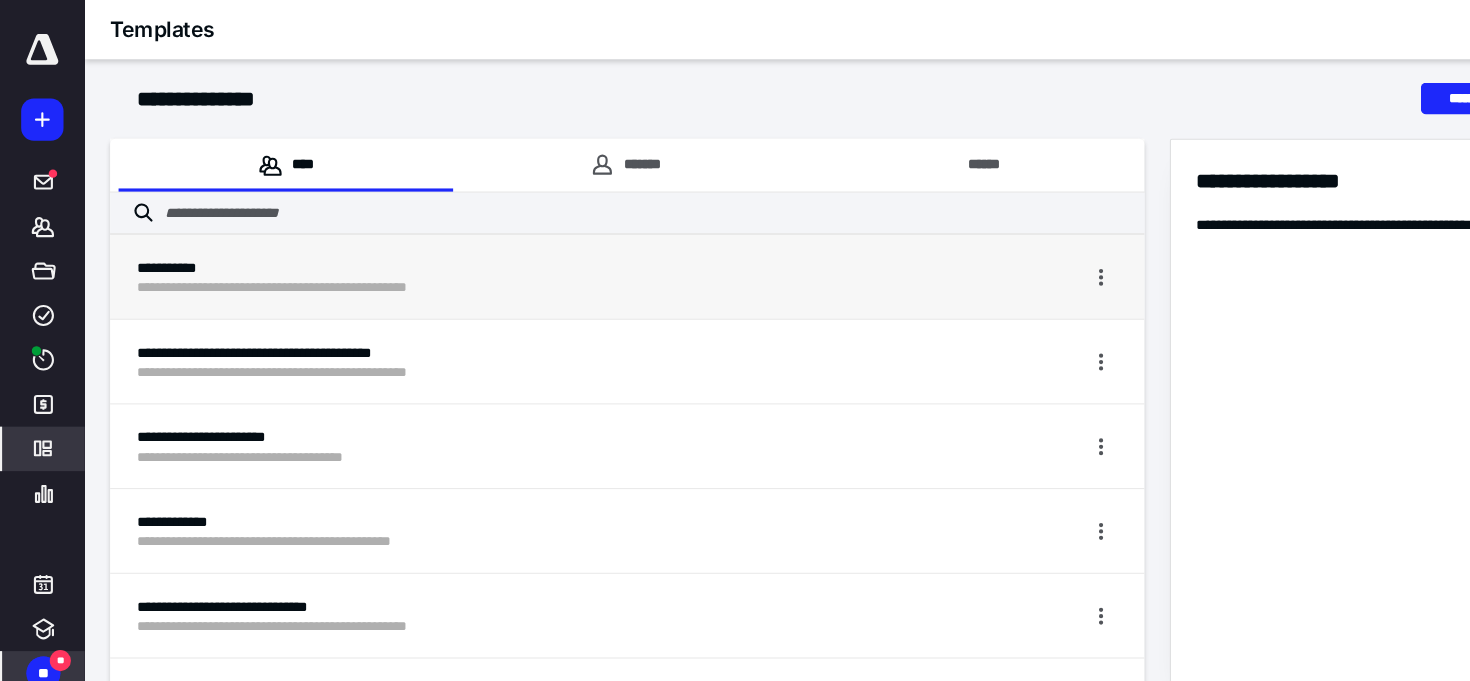 click on "**********" at bounding box center [517, 272] 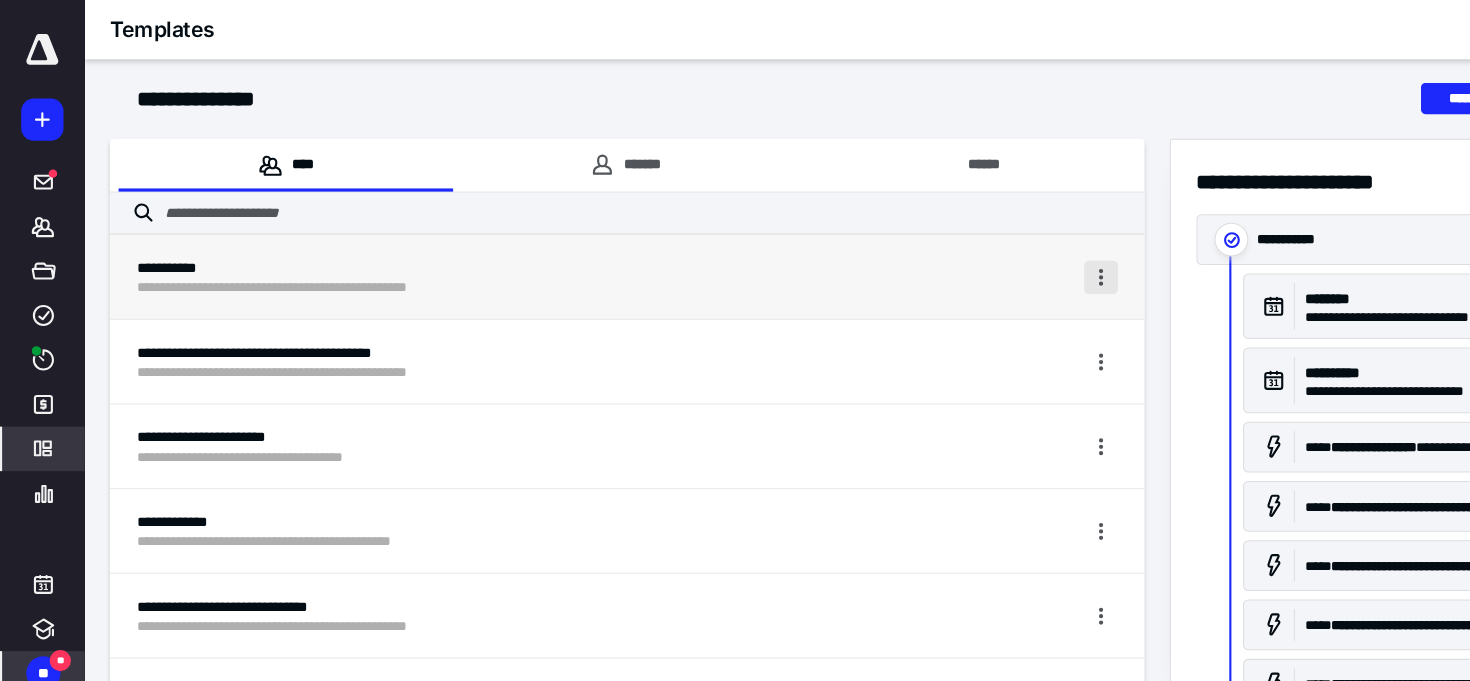 click at bounding box center (1040, 262) 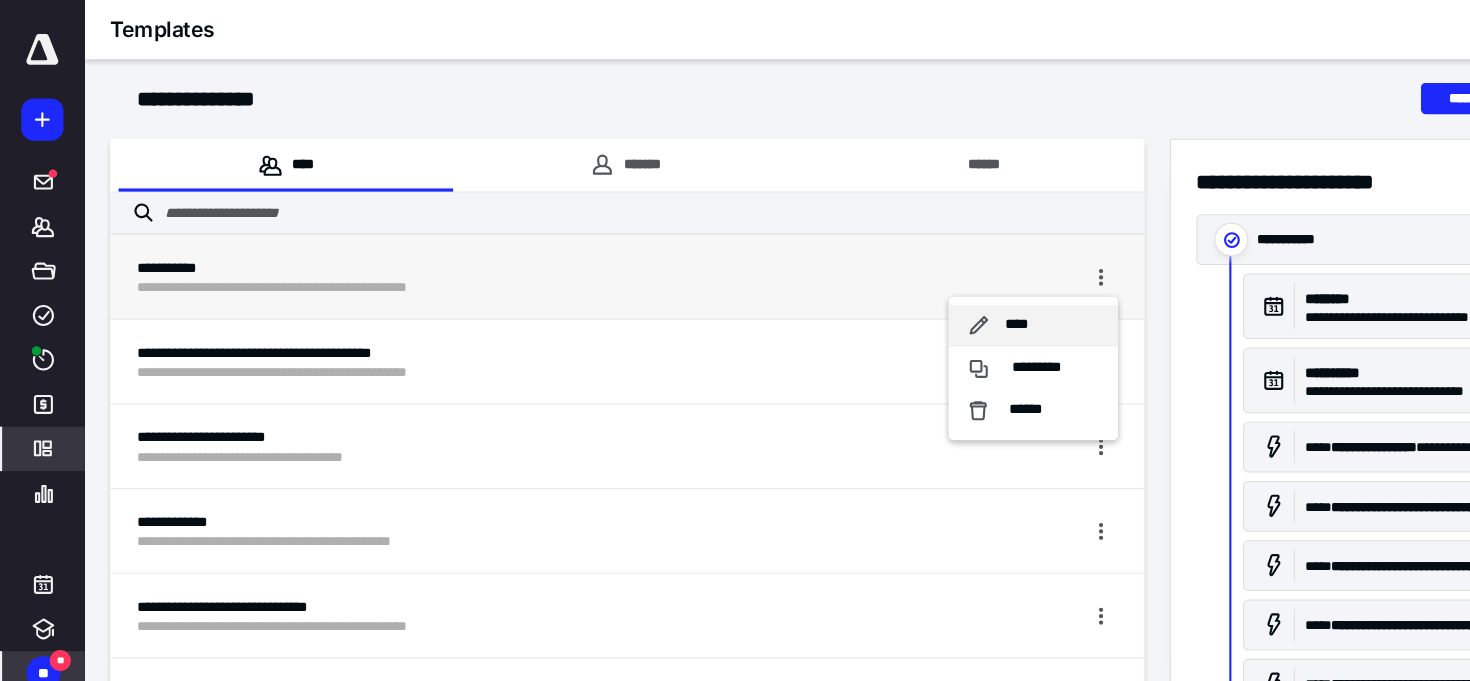 click on "****" at bounding box center [960, 307] 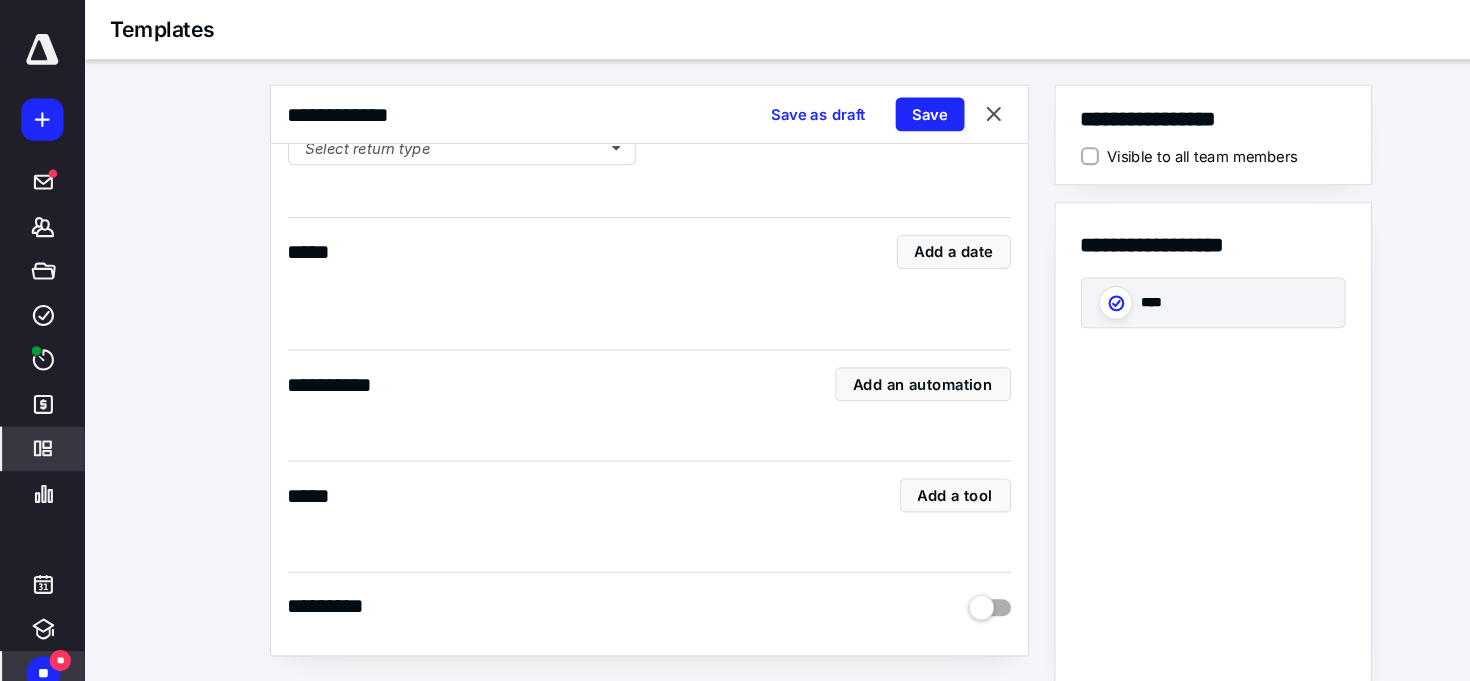 type on "*" 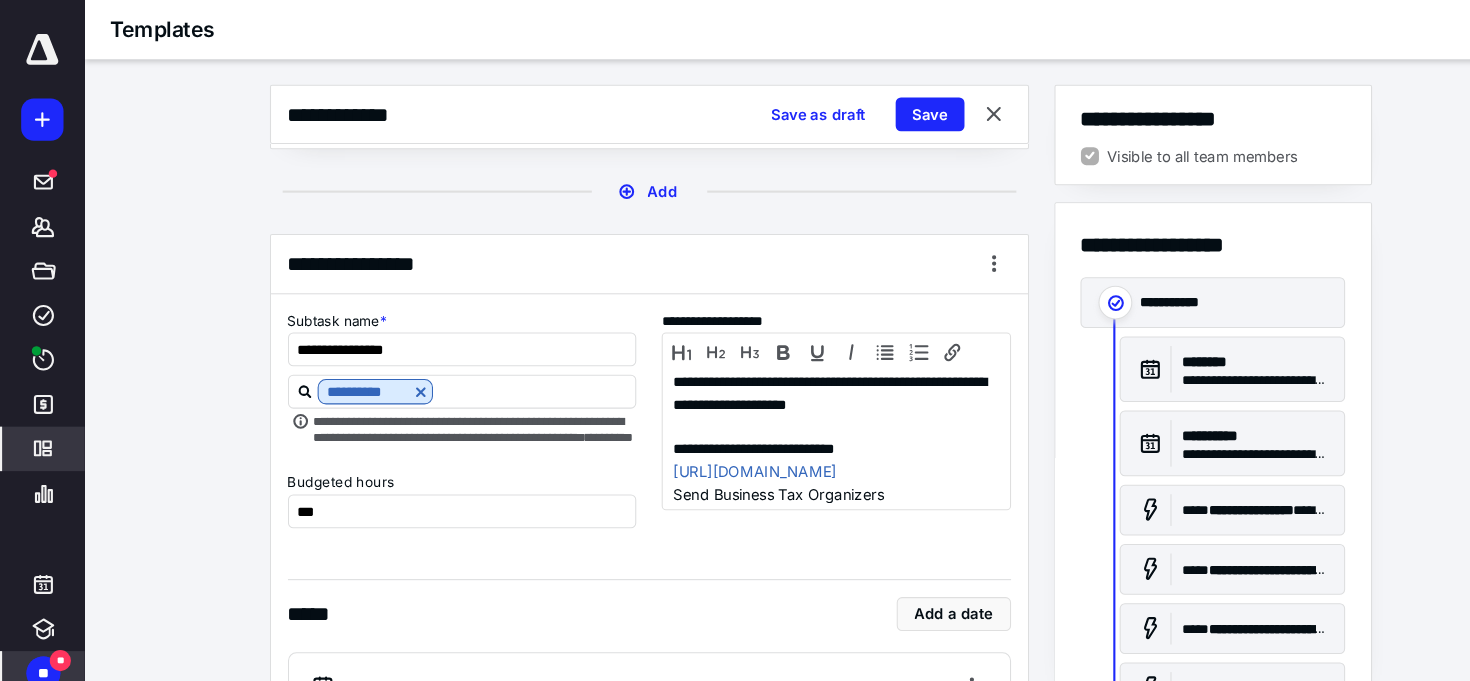 scroll, scrollTop: 1632, scrollLeft: 0, axis: vertical 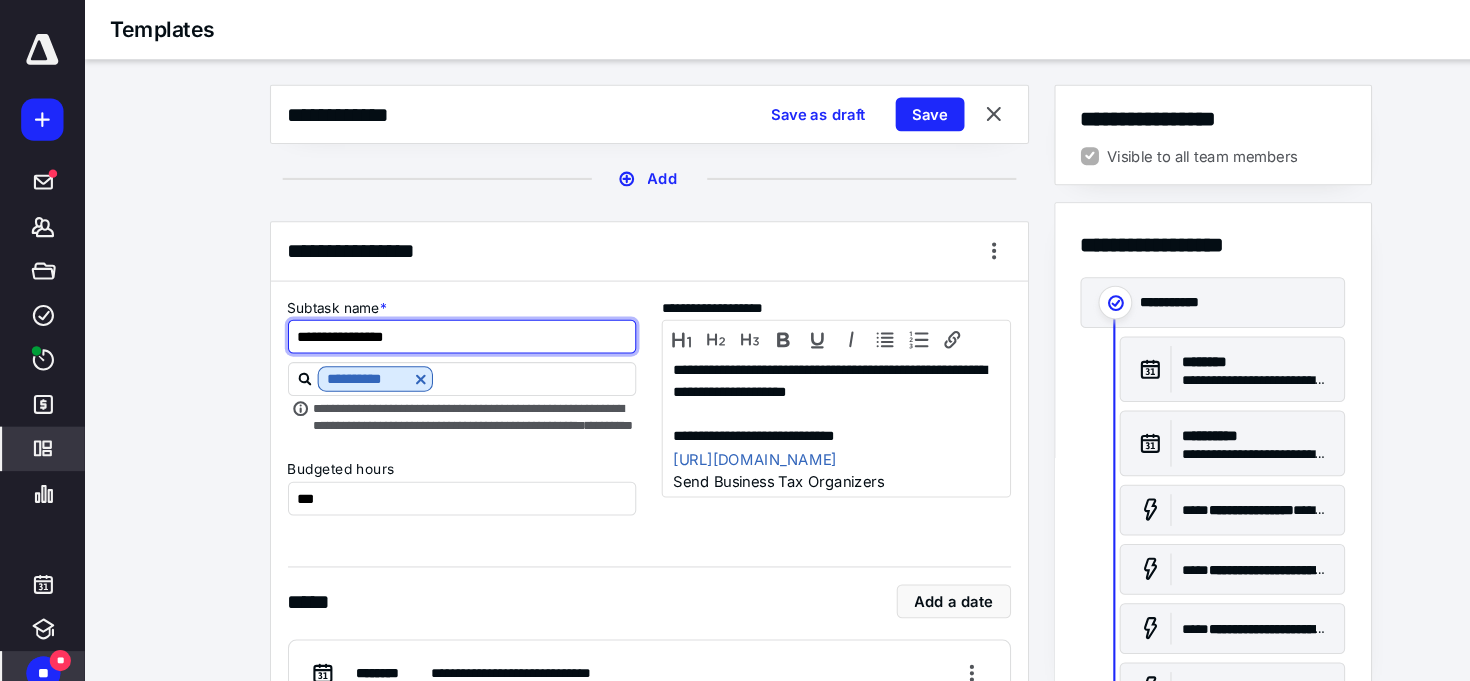drag, startPoint x: 282, startPoint y: 358, endPoint x: 461, endPoint y: 358, distance: 179 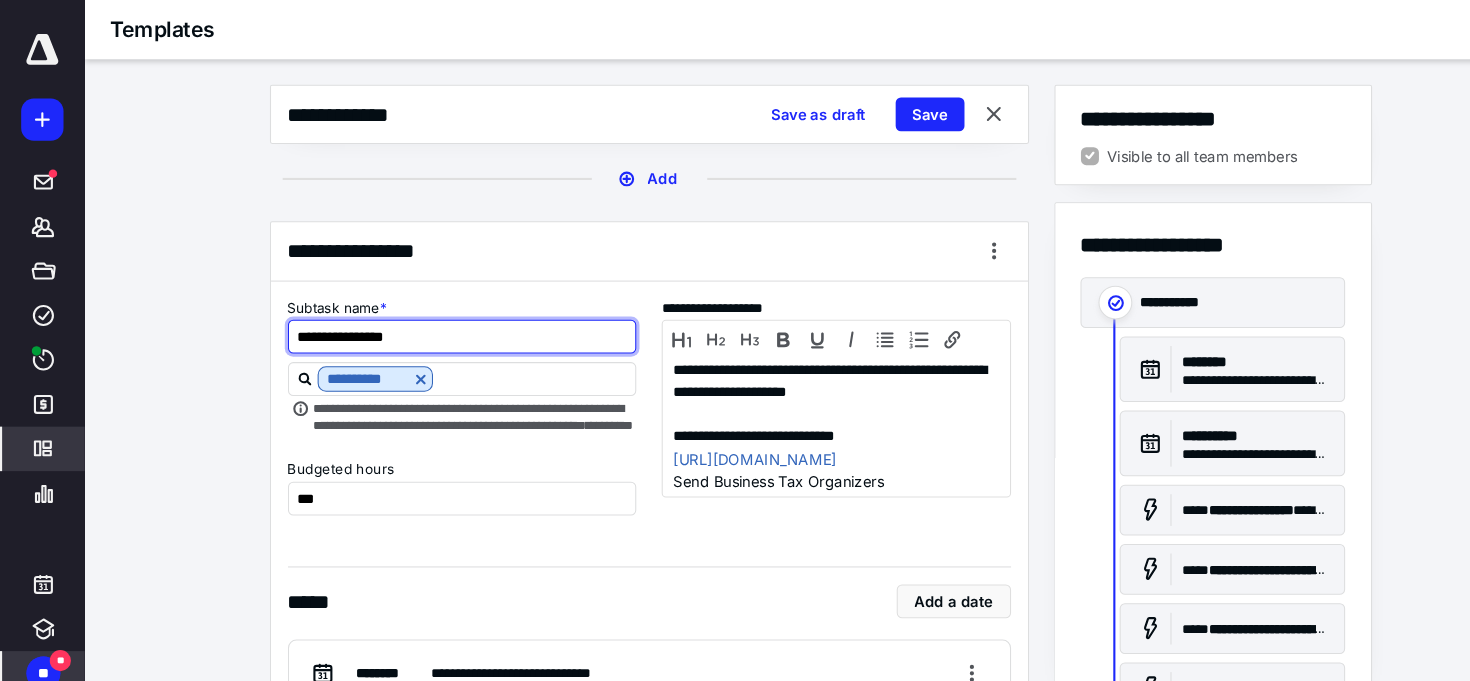 click on "**********" at bounding box center (437, 318) 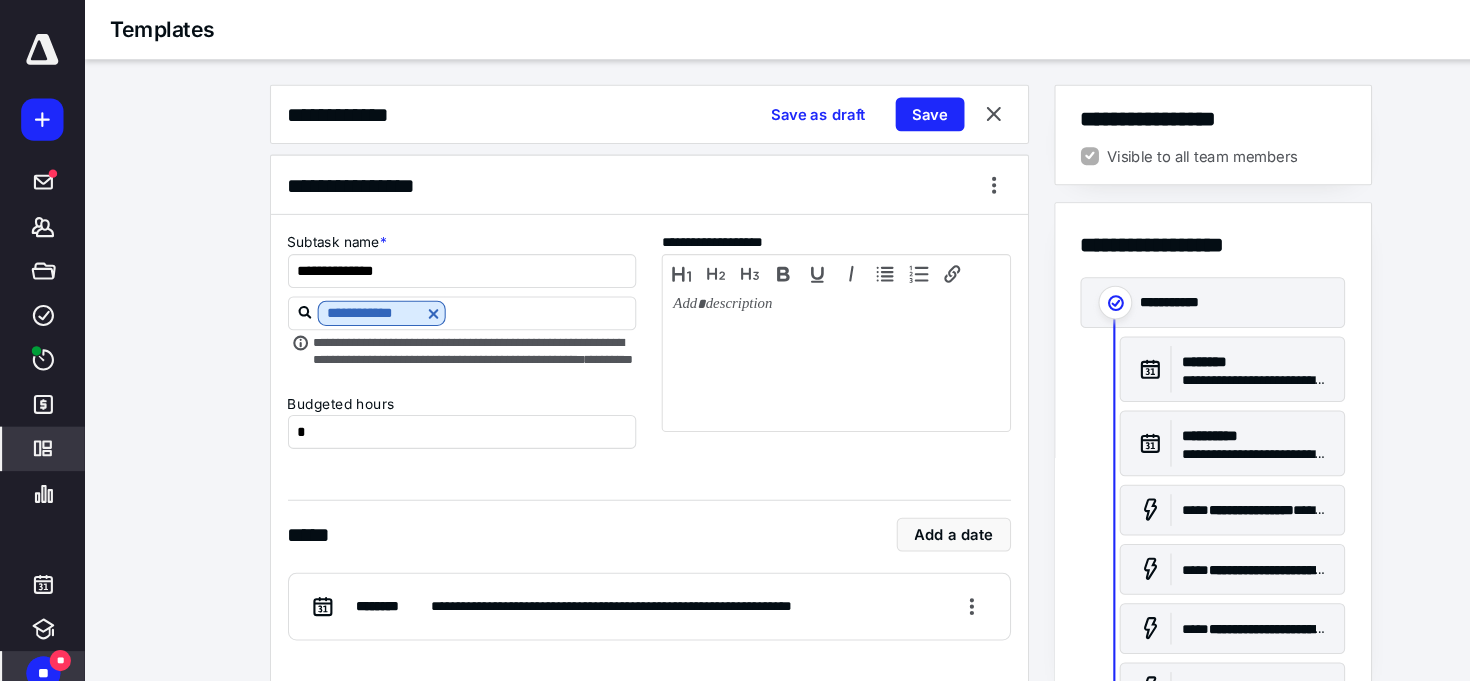 scroll, scrollTop: 4593, scrollLeft: 0, axis: vertical 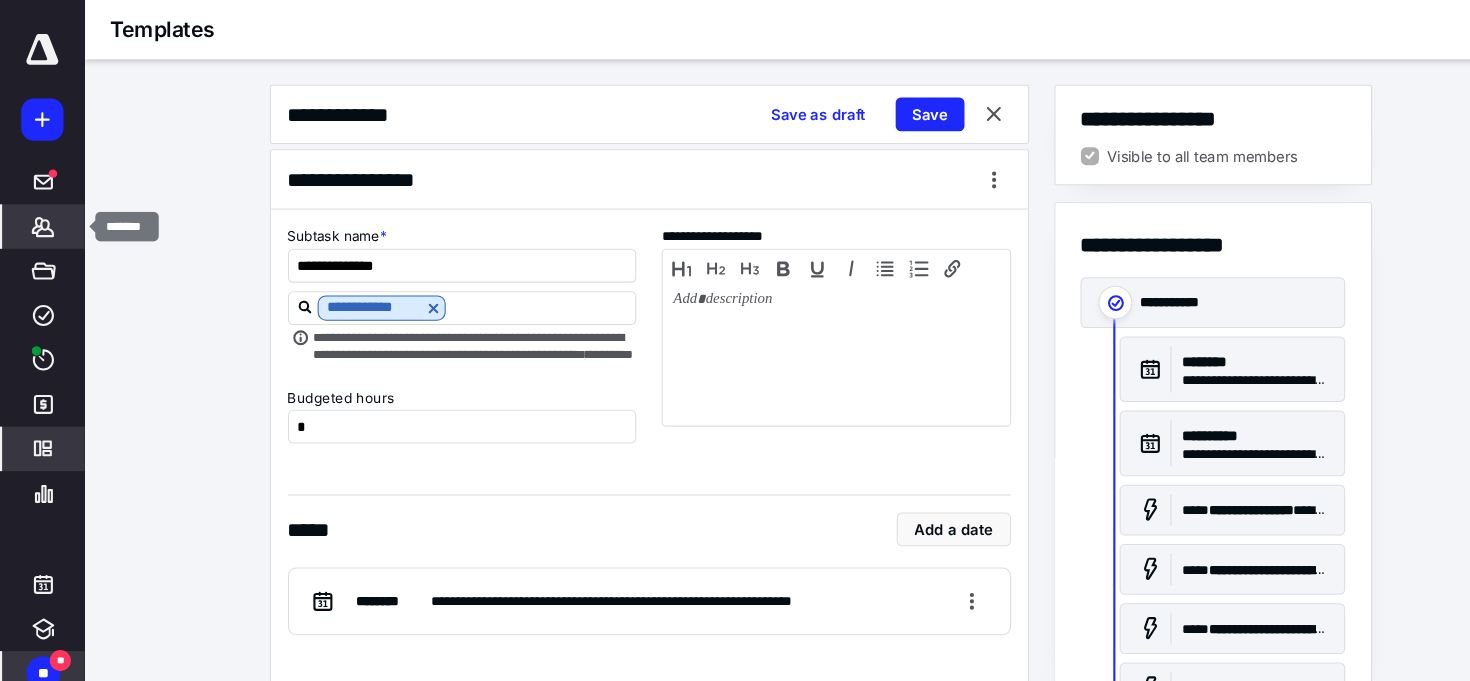 click 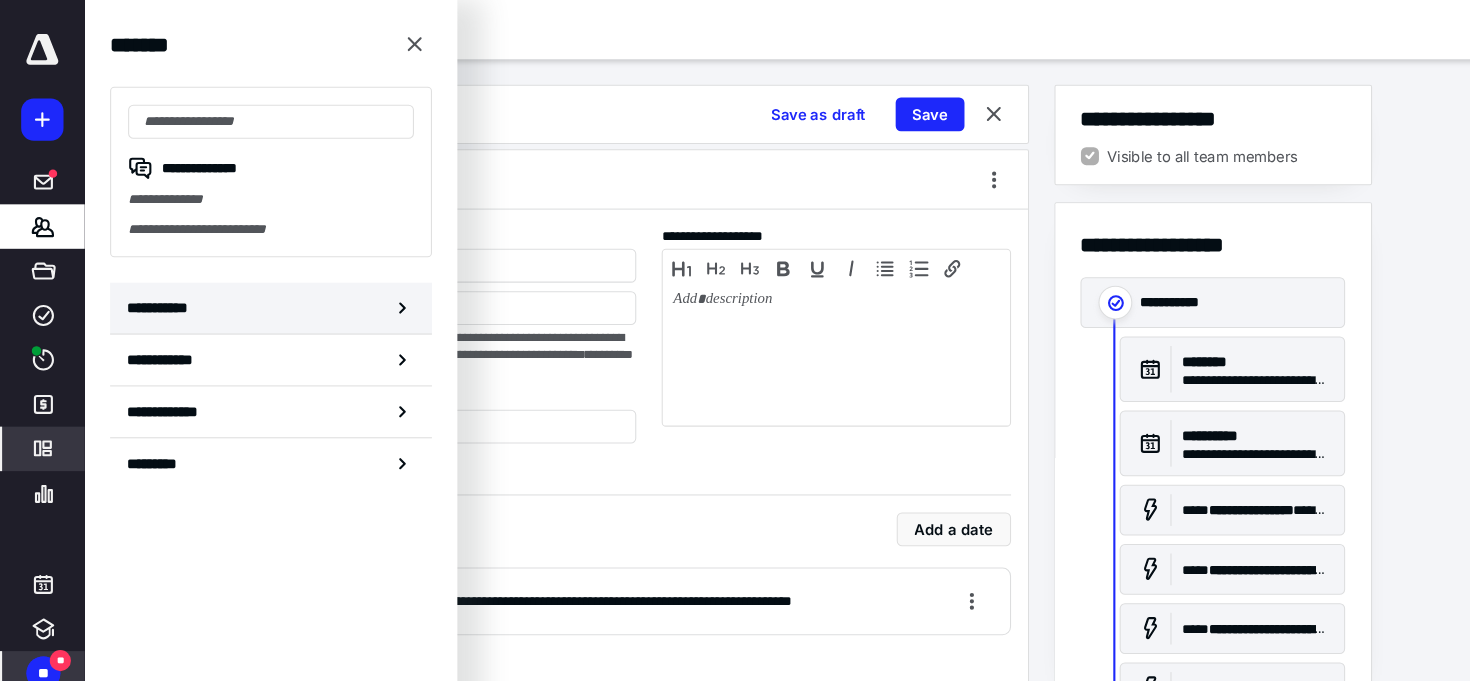 click on "**********" at bounding box center [153, 291] 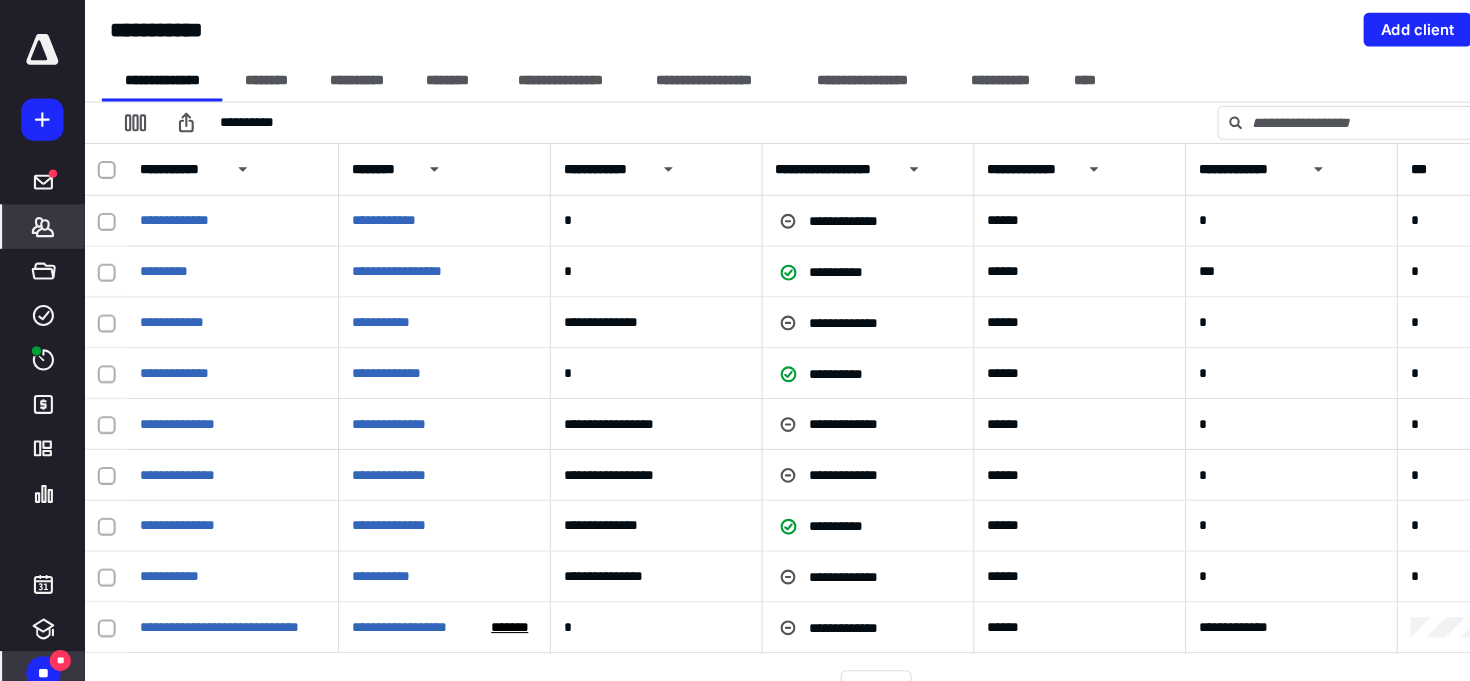 click at bounding box center [100, 160] 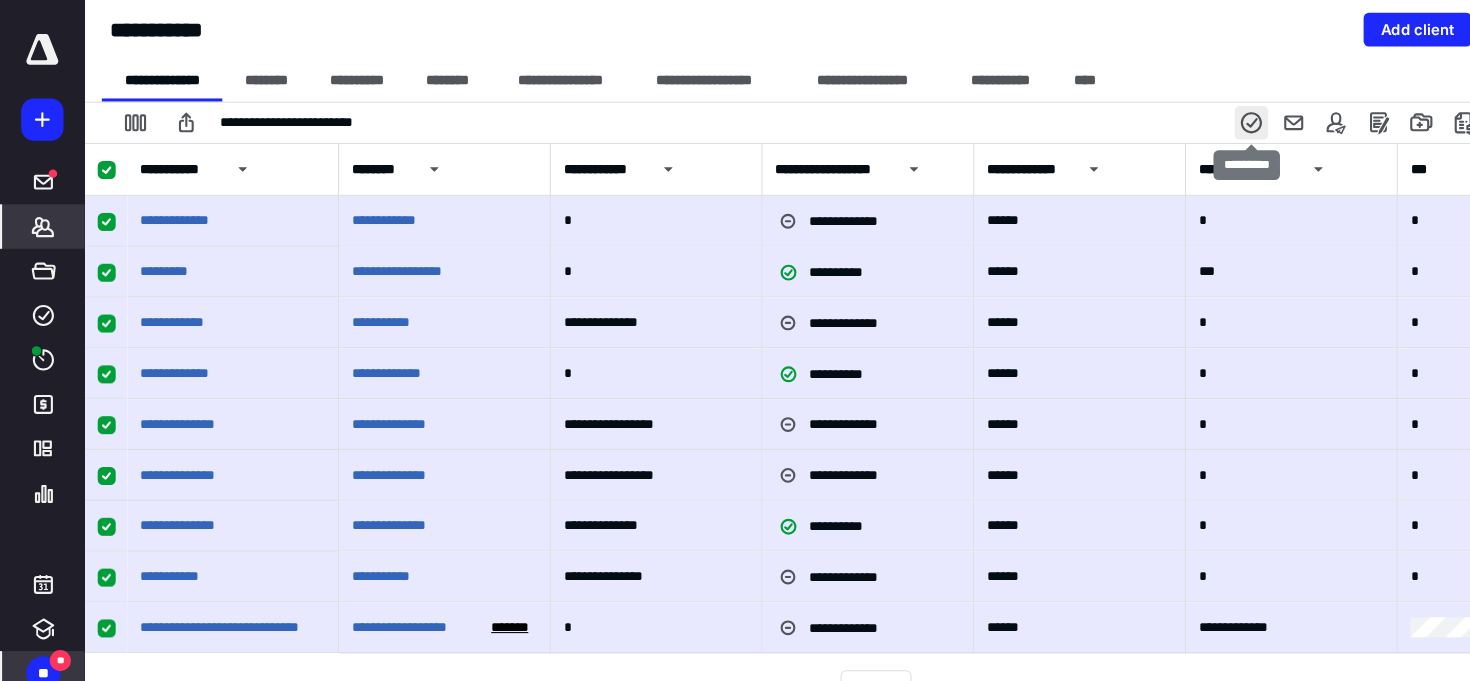 click at bounding box center [1182, 116] 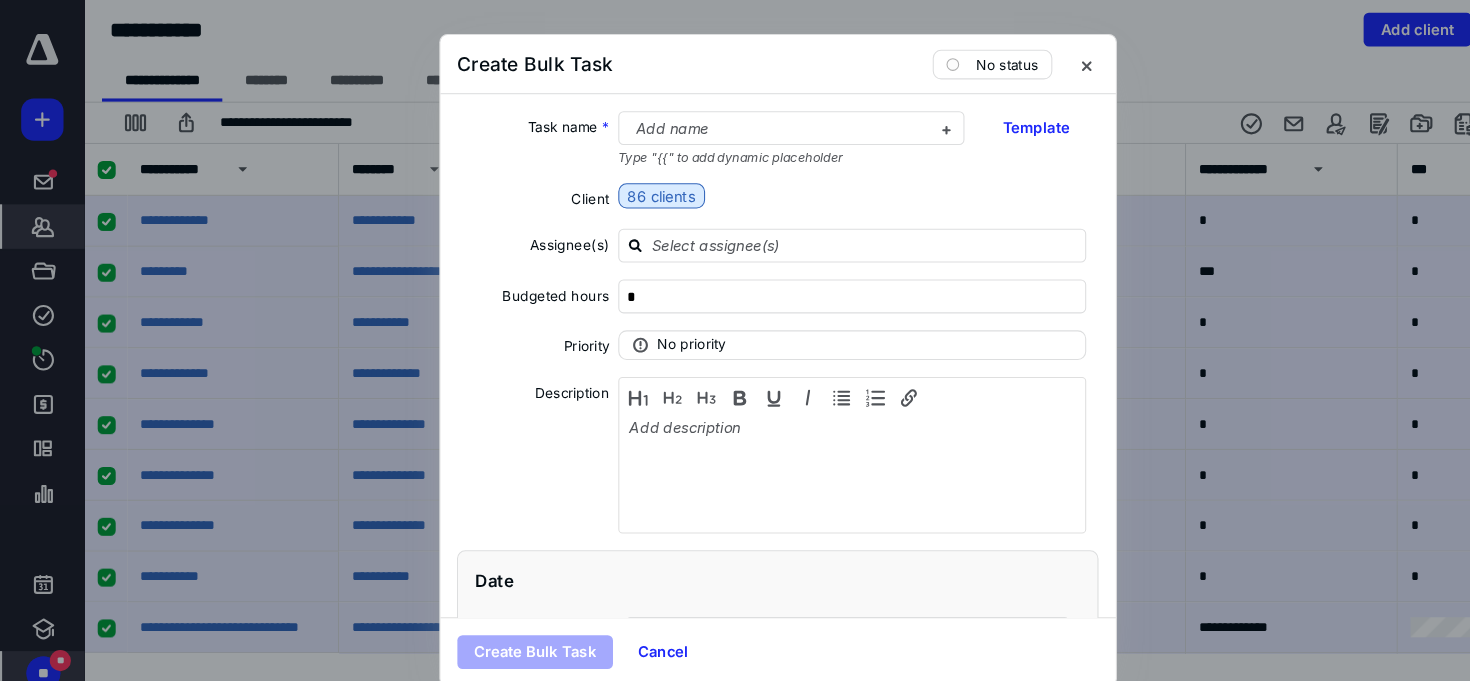 click on "Task name   * Add name Type "{{" to add dynamic placeholder Template Client 86 clients Assignee(s) Budgeted hours * Priority No priority Description Date Start date Select a date Due date Select a date Add a date Recurring Tax preparation fields Reminder Add reminder File Add file Automation Add automation Add a client request Add a subtask" at bounding box center [735, 336] 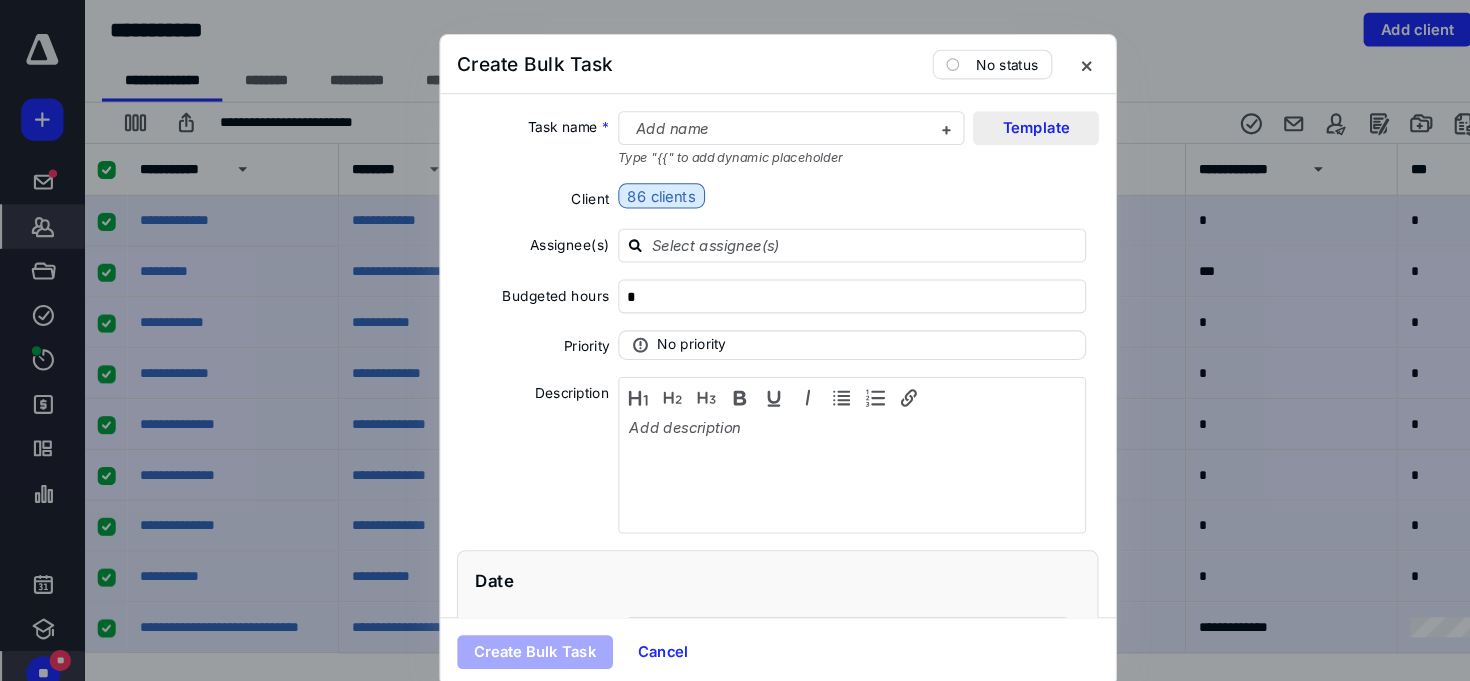 click on "Template" at bounding box center [978, 121] 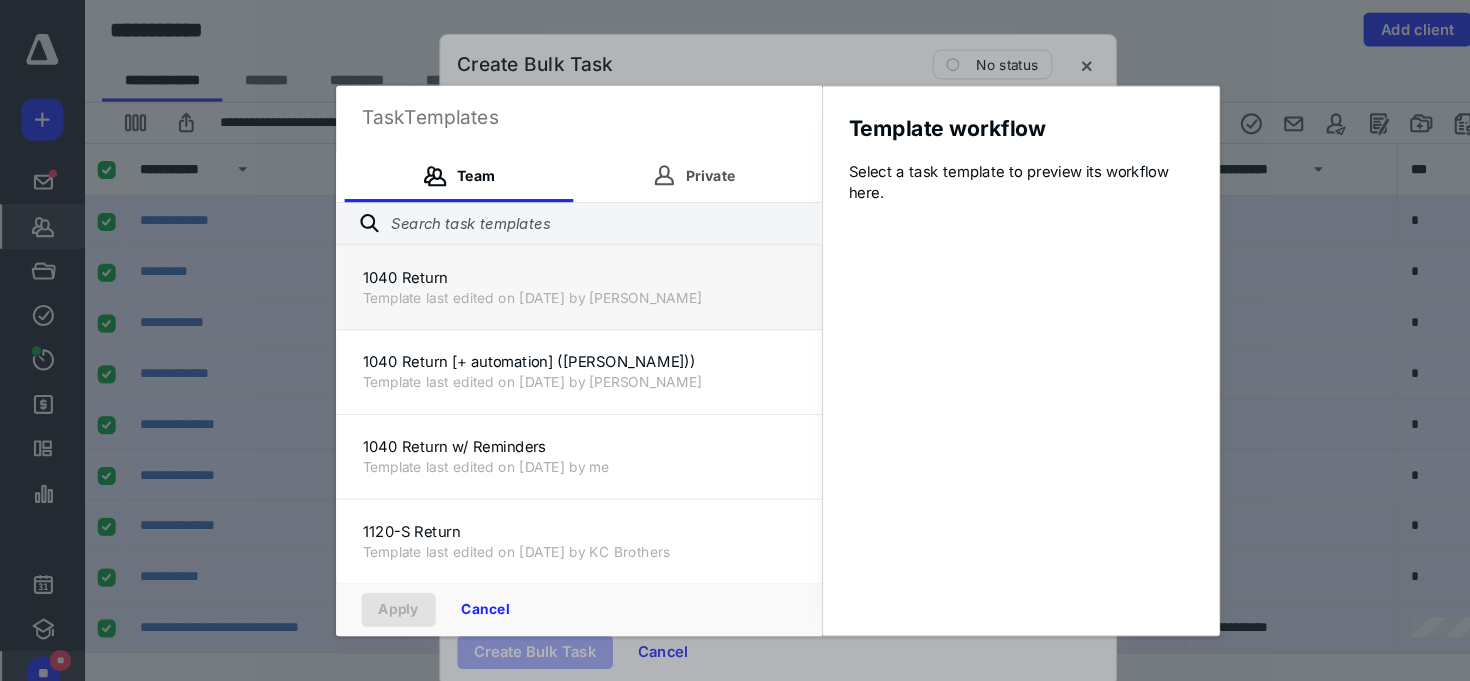click on "Template last edited on [DATE] by [PERSON_NAME]" at bounding box center (547, 281) 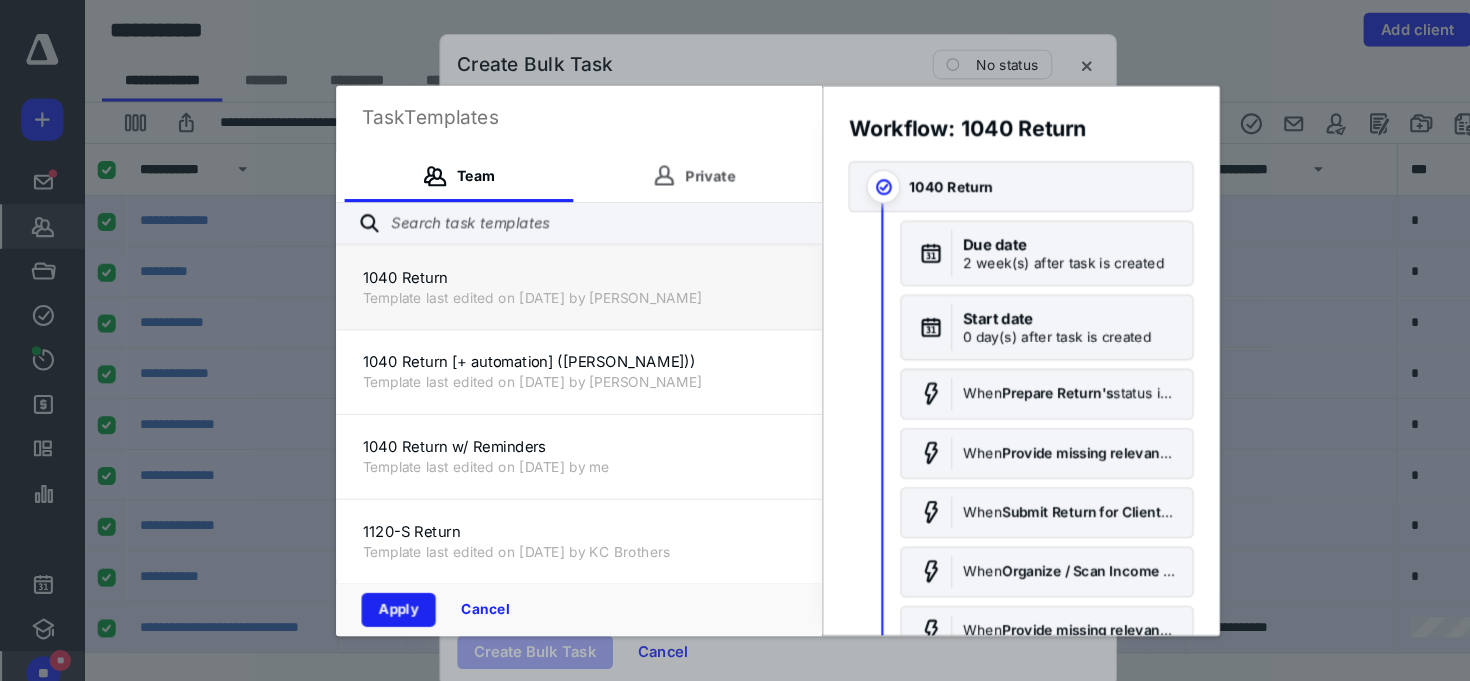 click on "Apply" at bounding box center (377, 576) 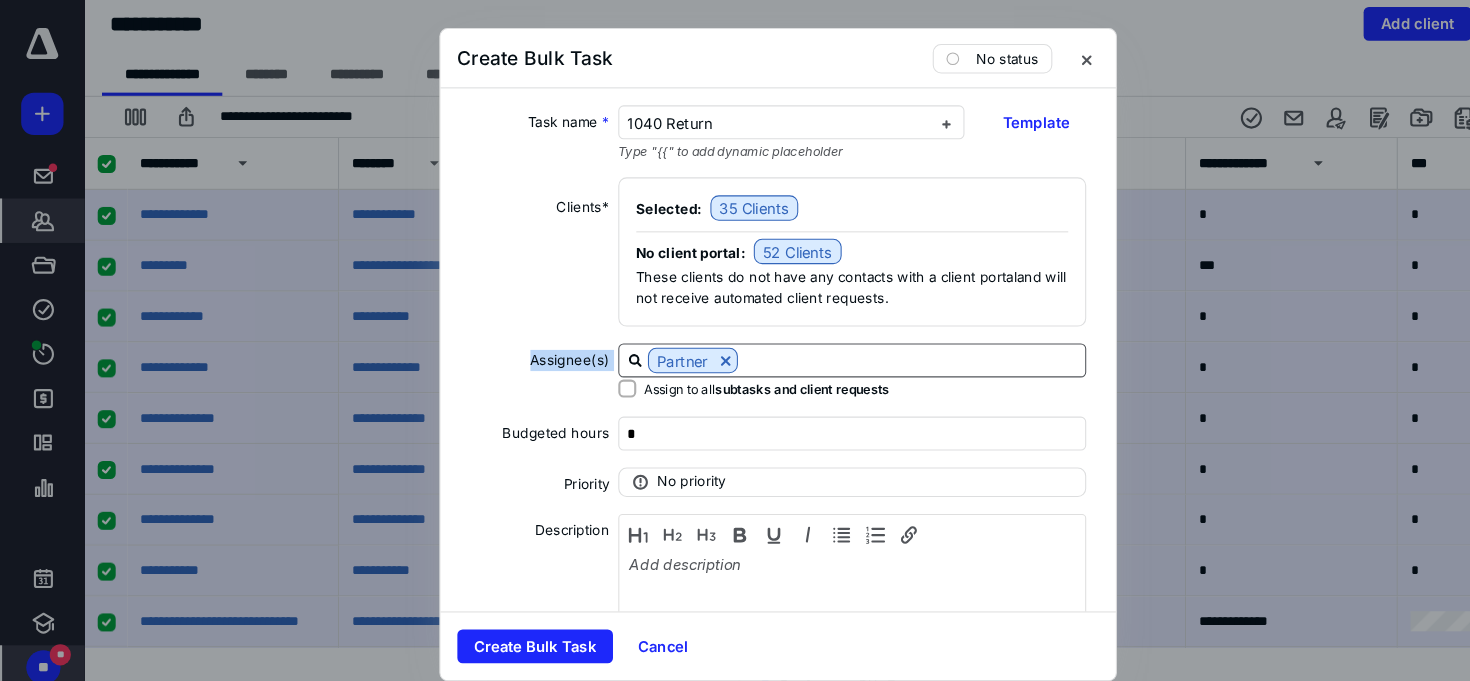 drag, startPoint x: 504, startPoint y: 341, endPoint x: 588, endPoint y: 341, distance: 84 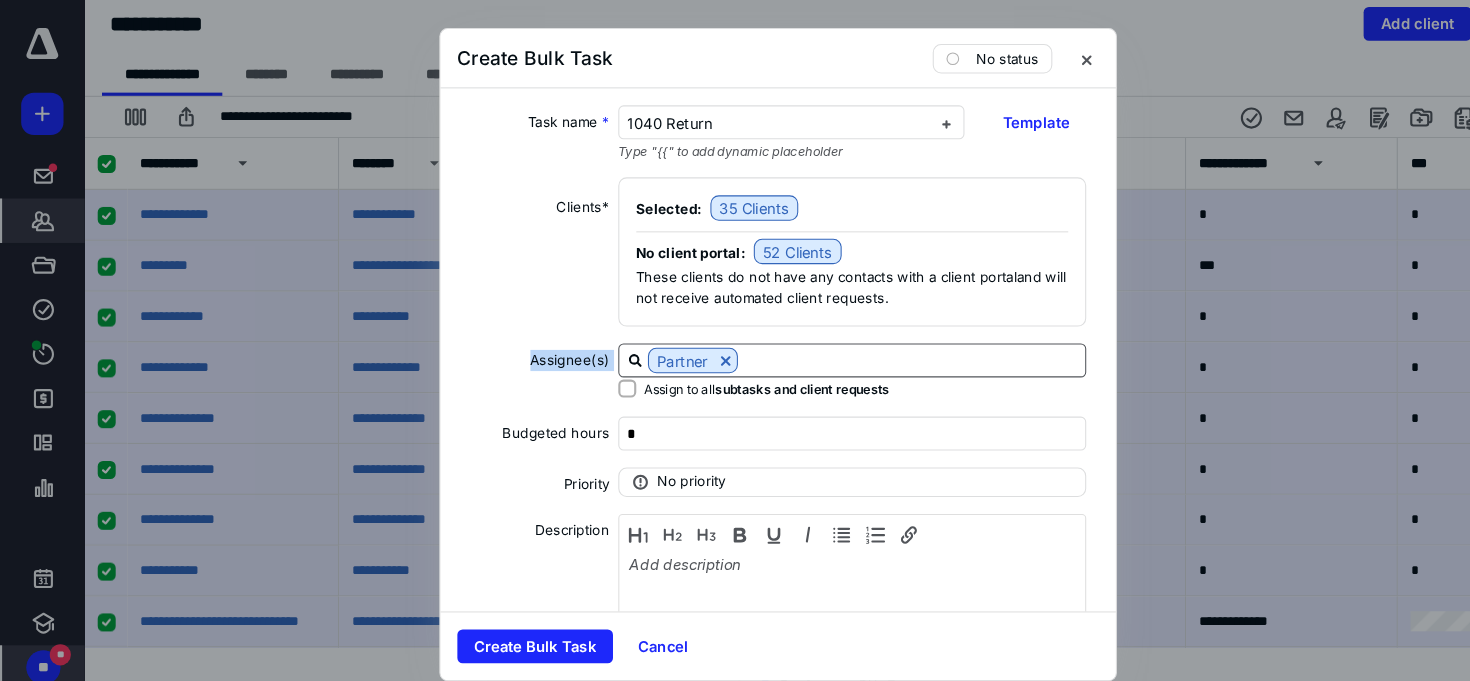 click on "Assignee(s) Partner Assign to all  subtasks and client requests" at bounding box center [735, 356] 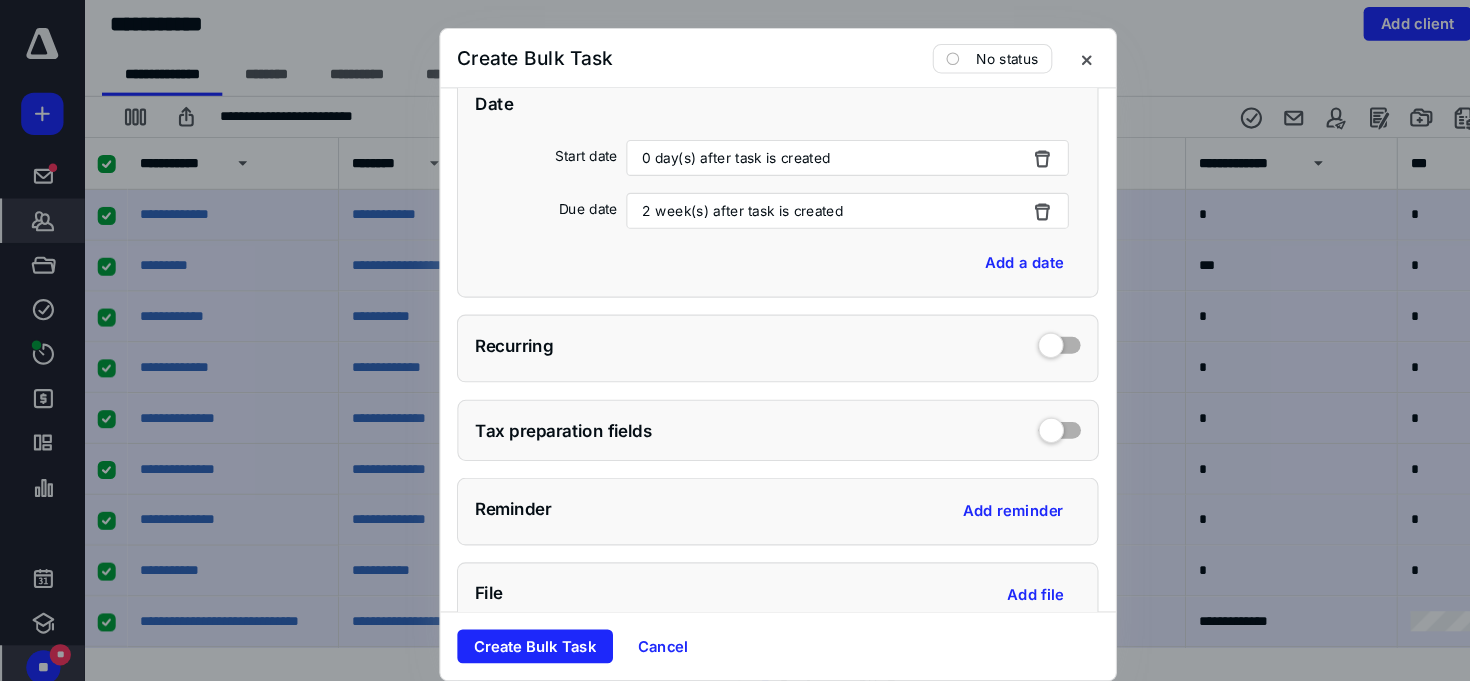 scroll, scrollTop: 585, scrollLeft: 0, axis: vertical 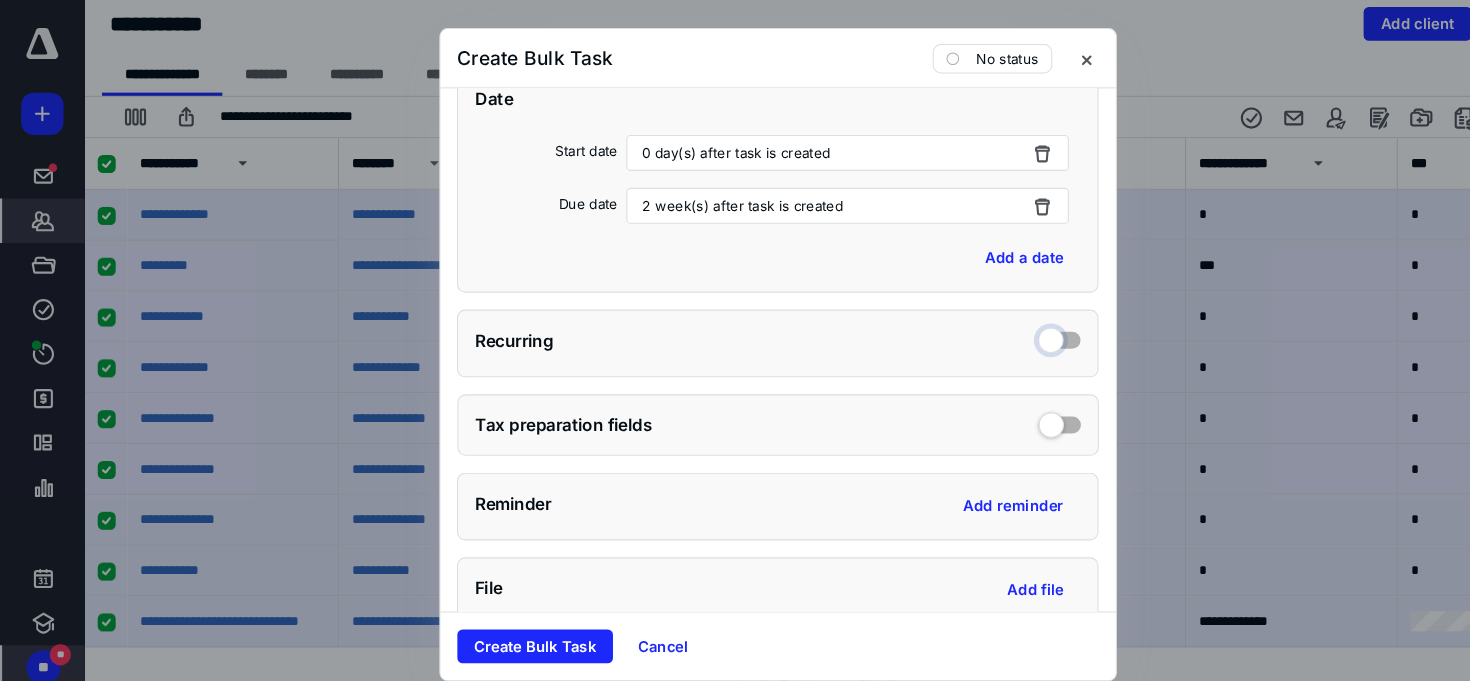 click at bounding box center [1001, 324] 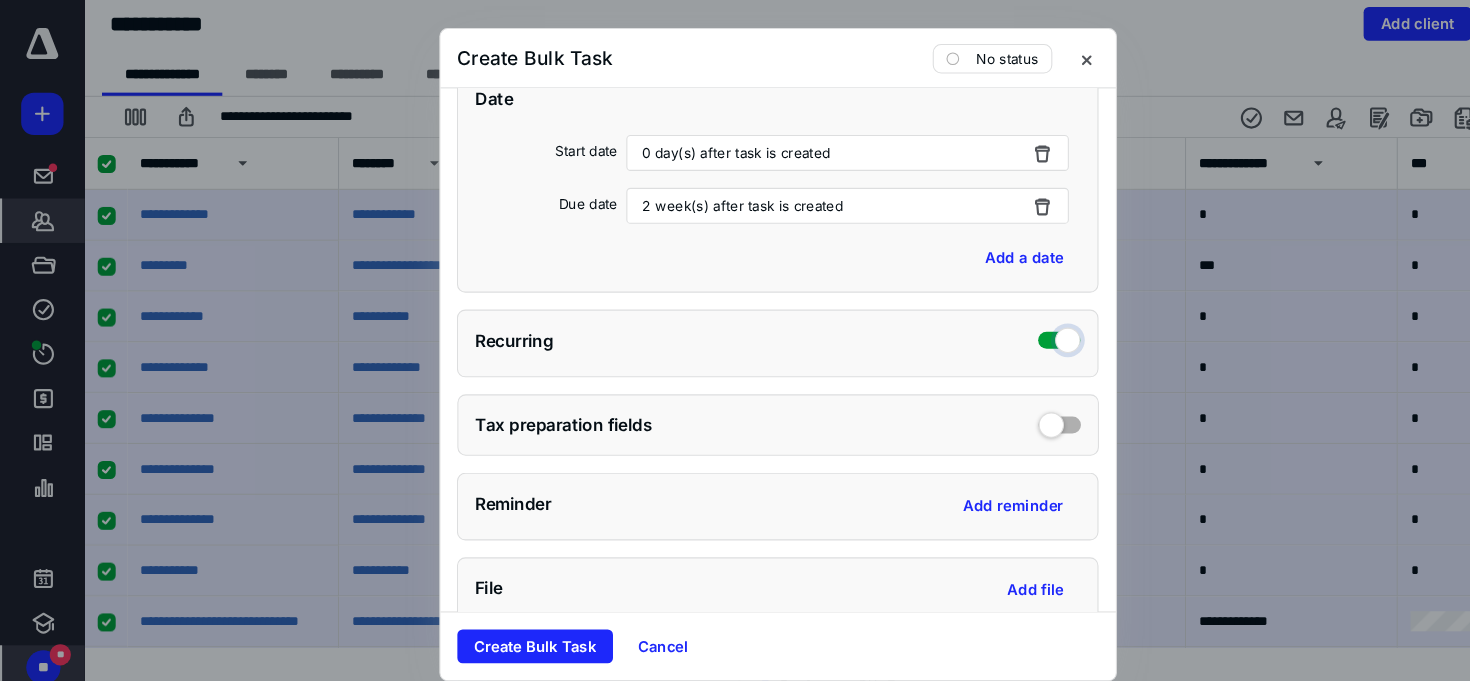 checkbox on "true" 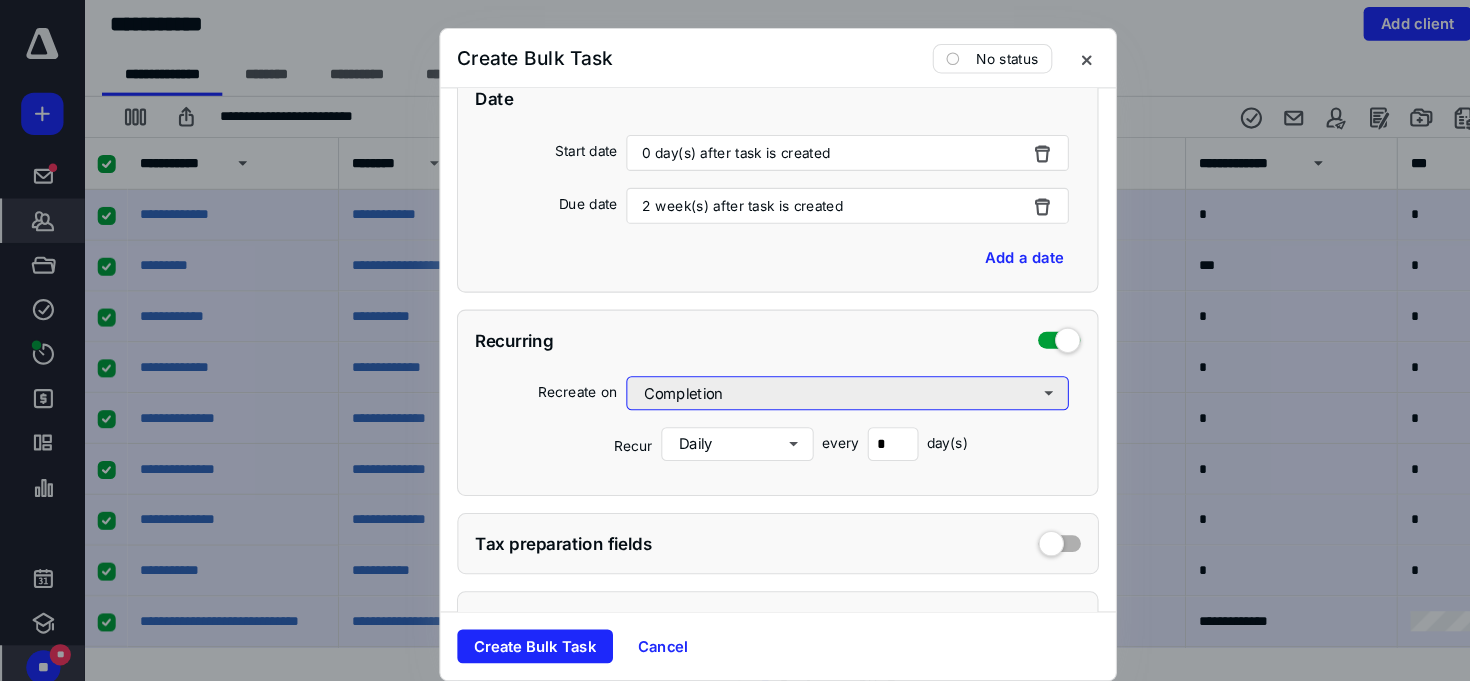 click on "Completion" at bounding box center [801, 377] 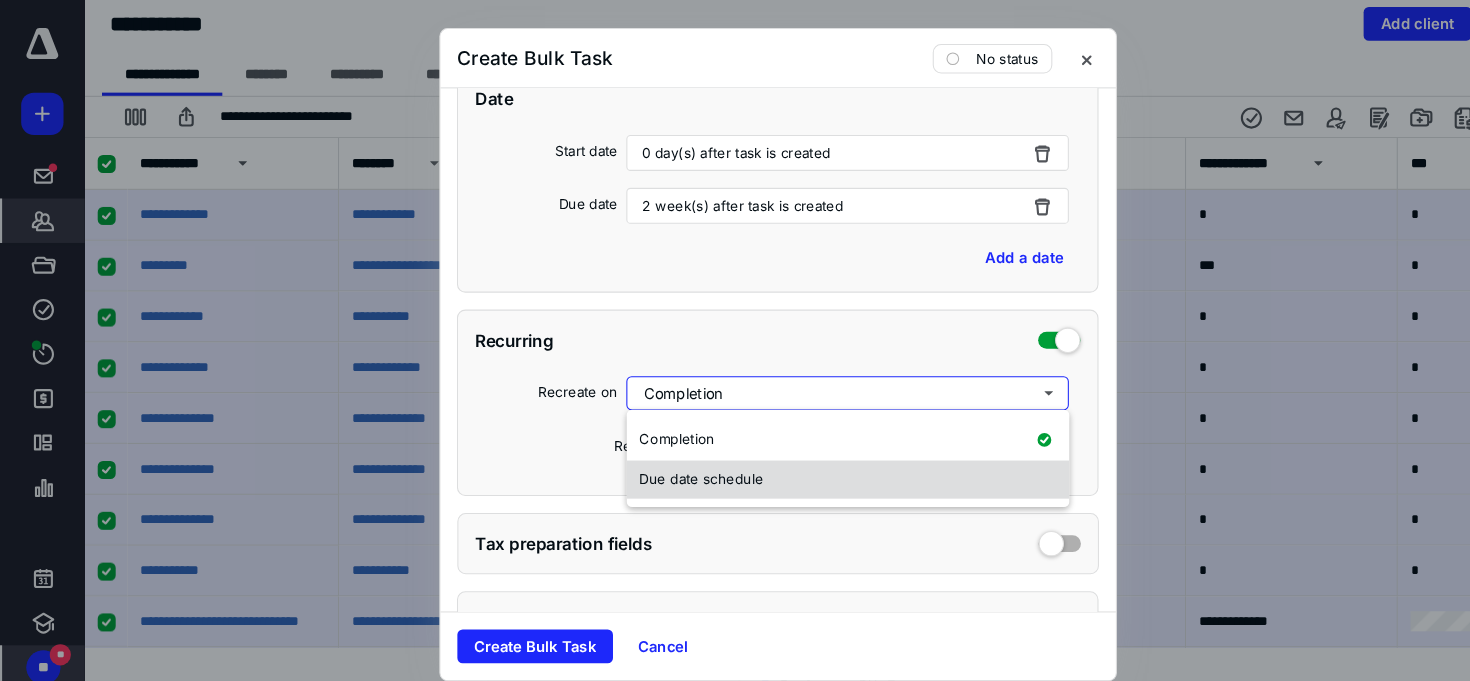 click on "Due date schedule" at bounding box center (801, 459) 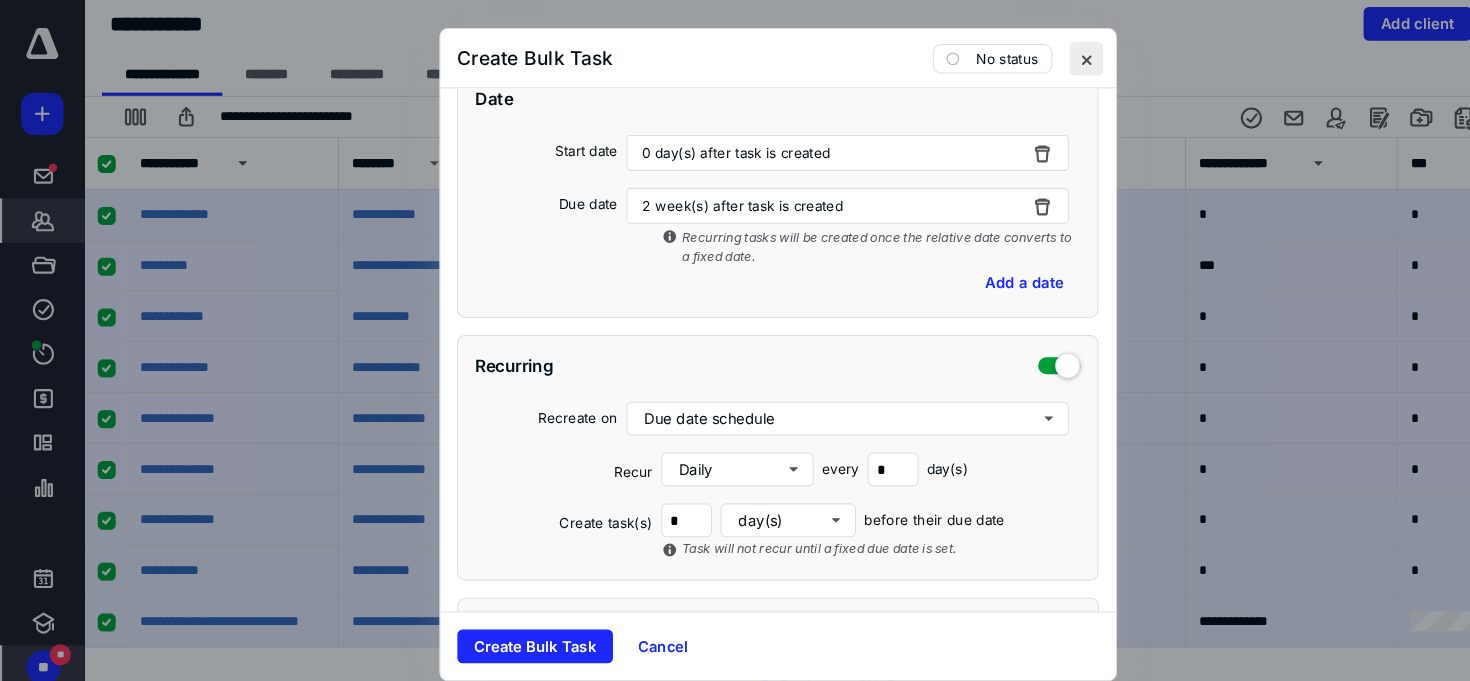 click at bounding box center (1026, 61) 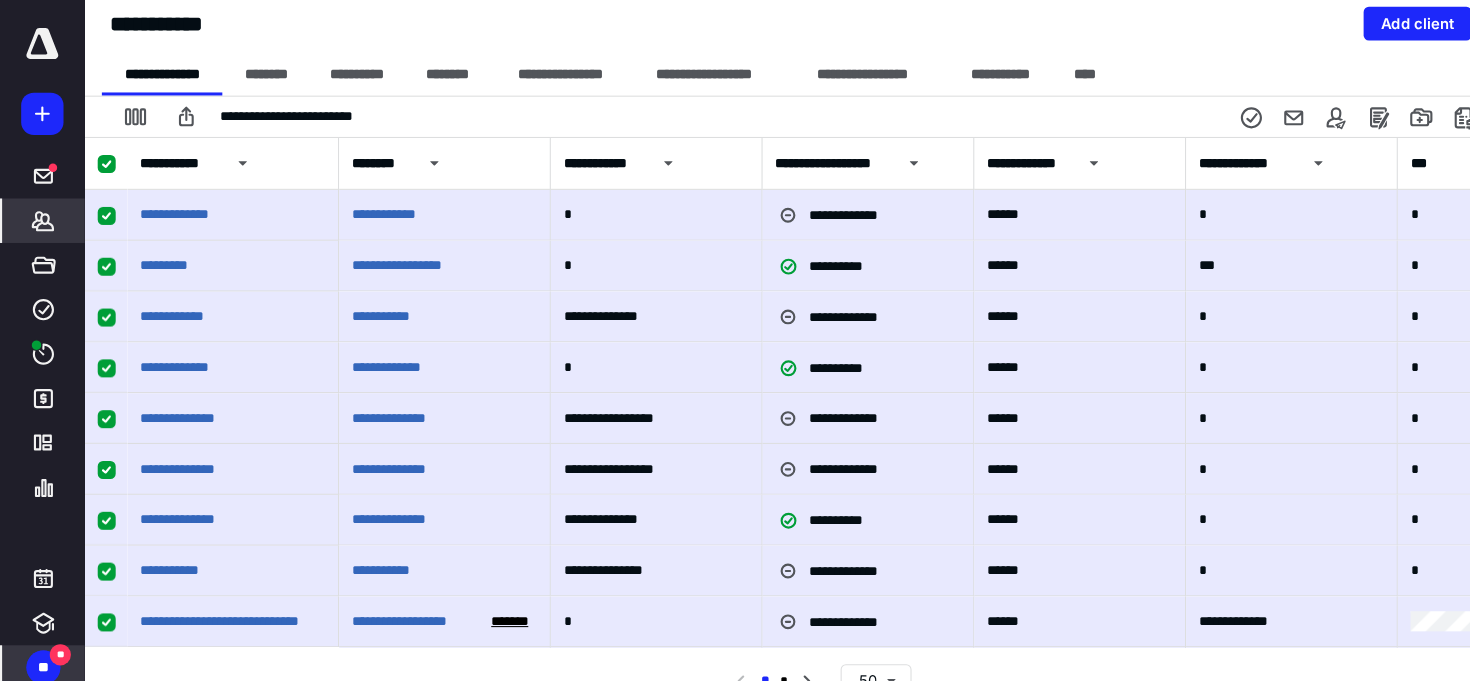 click 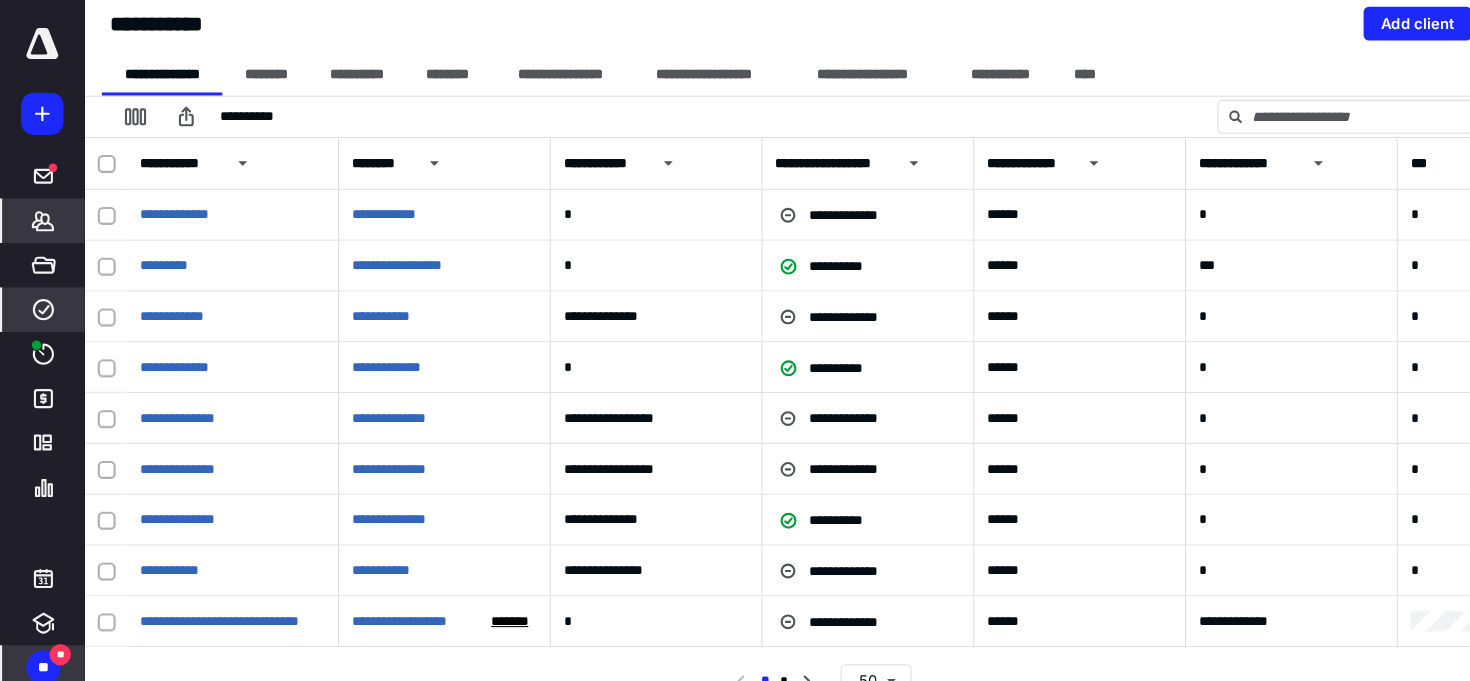 click on "****" at bounding box center [41, 298] 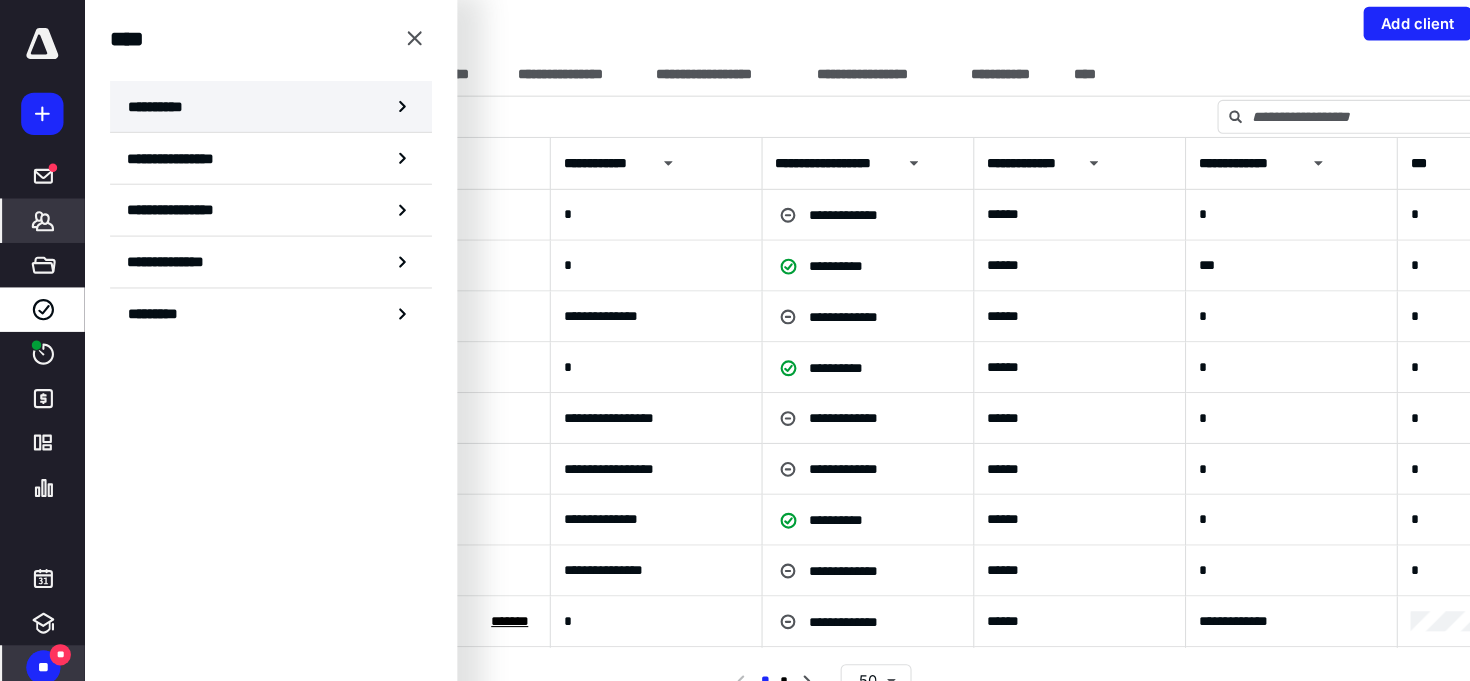 click on "**********" at bounding box center (153, 106) 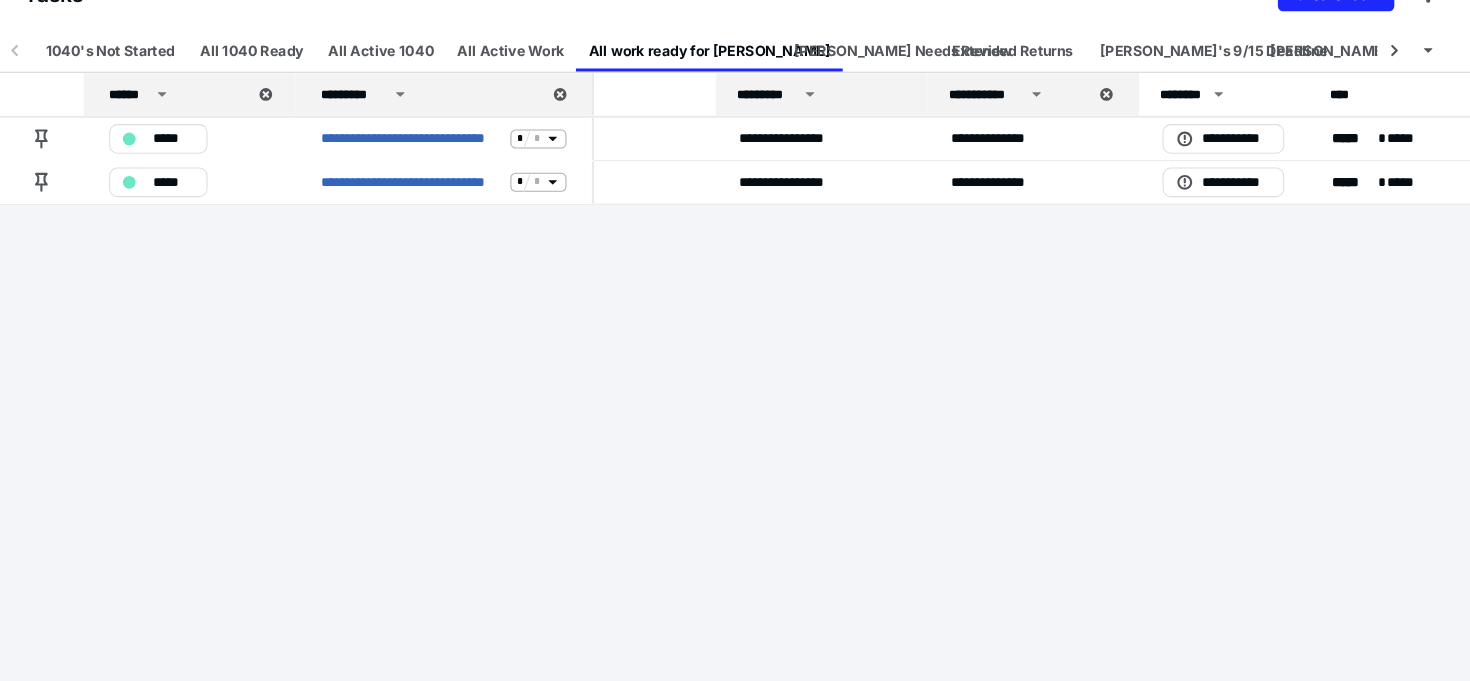 scroll, scrollTop: 0, scrollLeft: 716, axis: horizontal 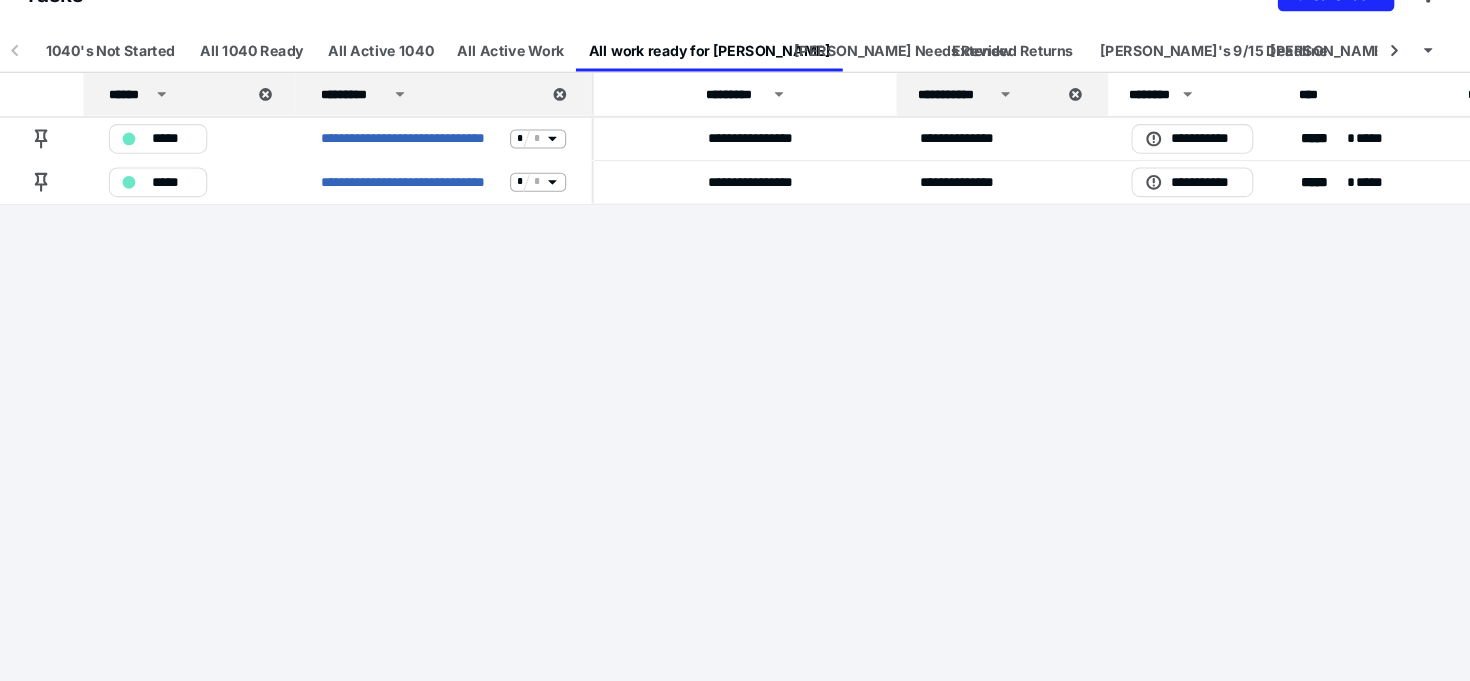 click on "**********" at bounding box center (1013, 127) 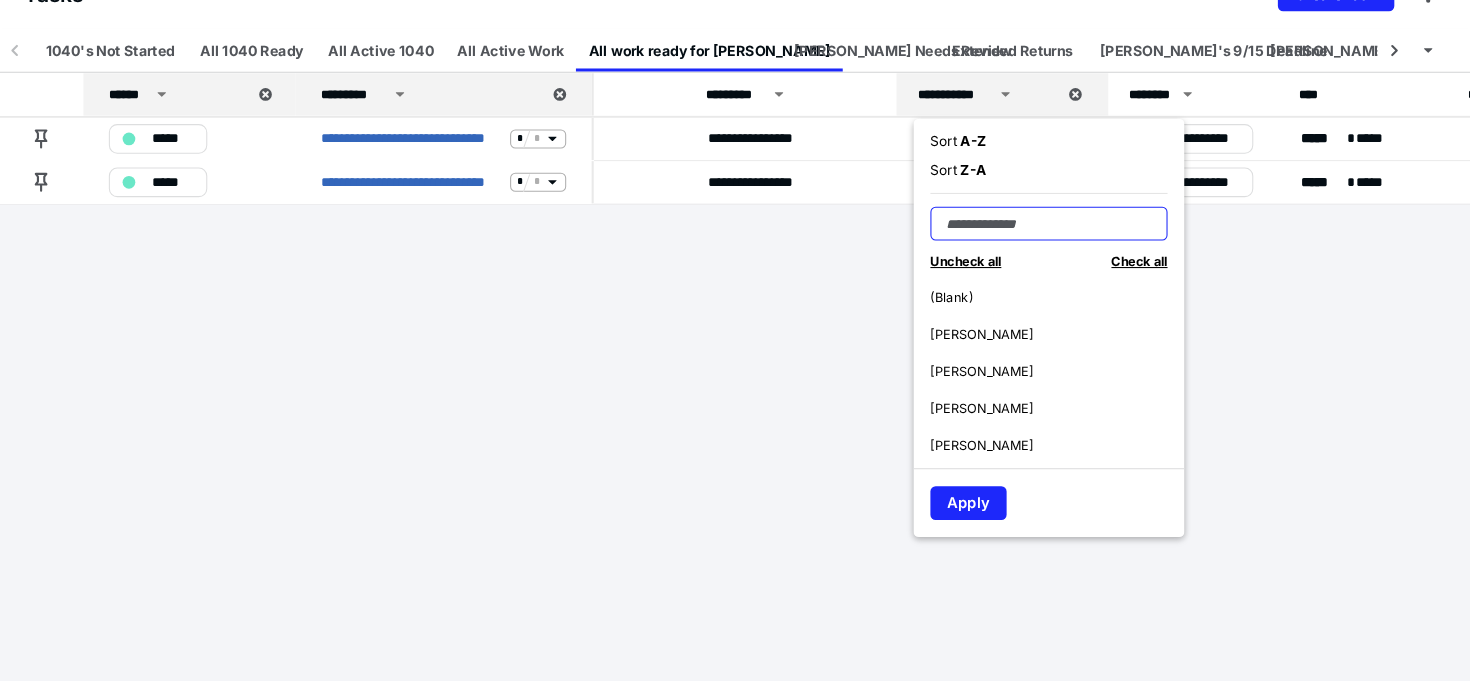 click at bounding box center (1072, 249) 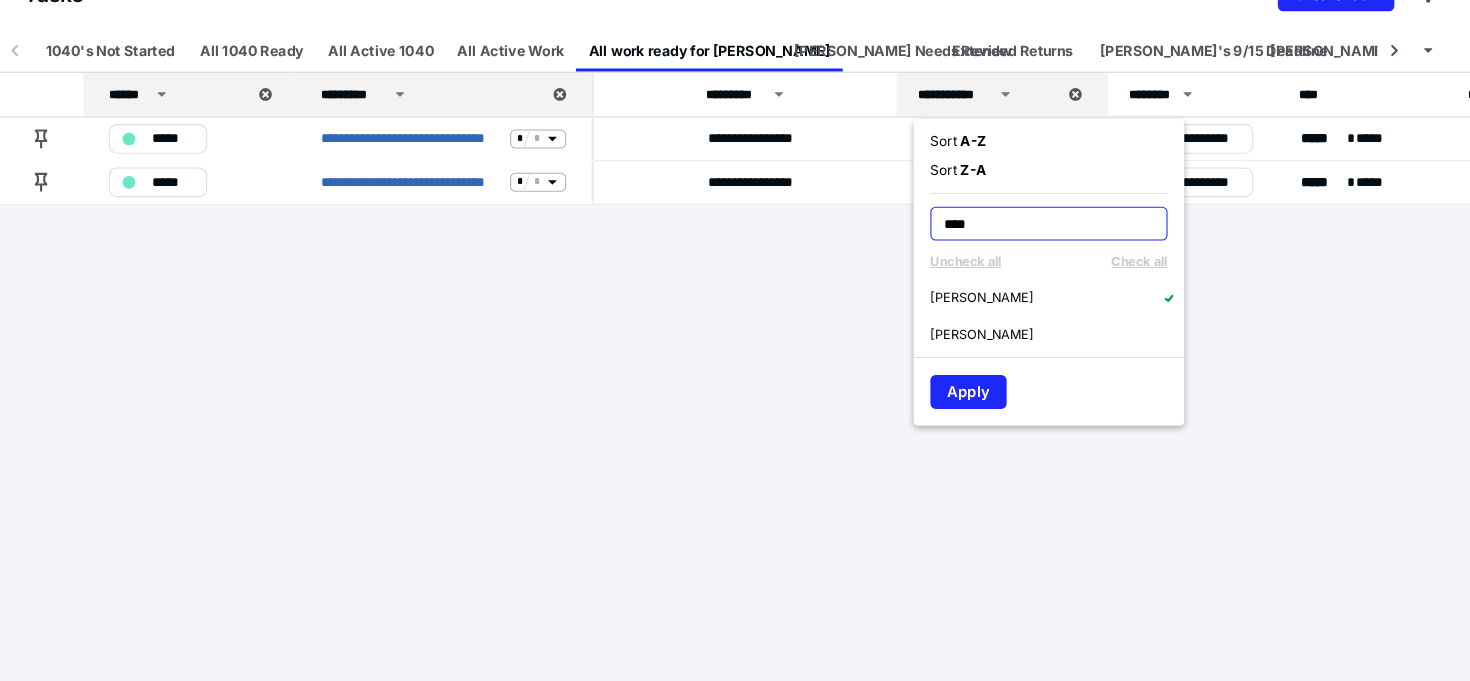 type on "****" 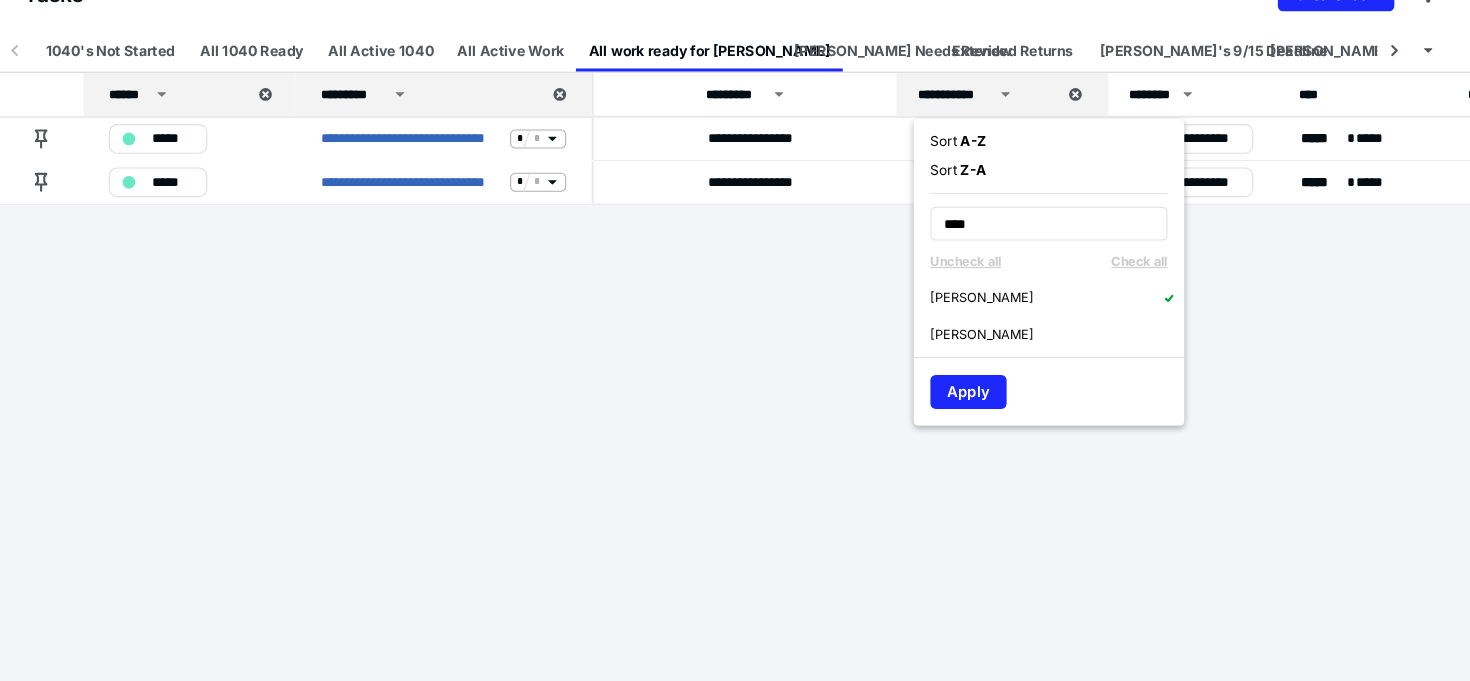 click on "[PERSON_NAME]" at bounding box center (1008, 319) 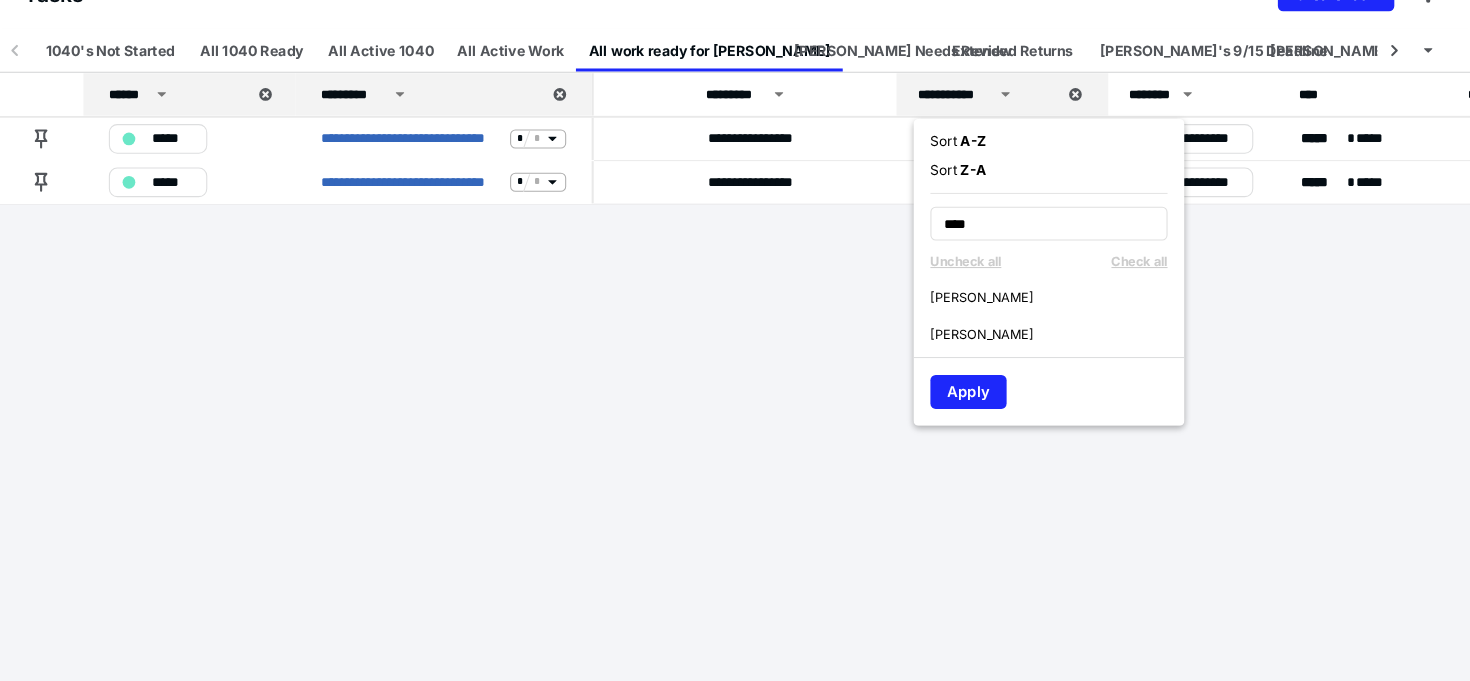 click on "[PERSON_NAME]" at bounding box center [1008, 319] 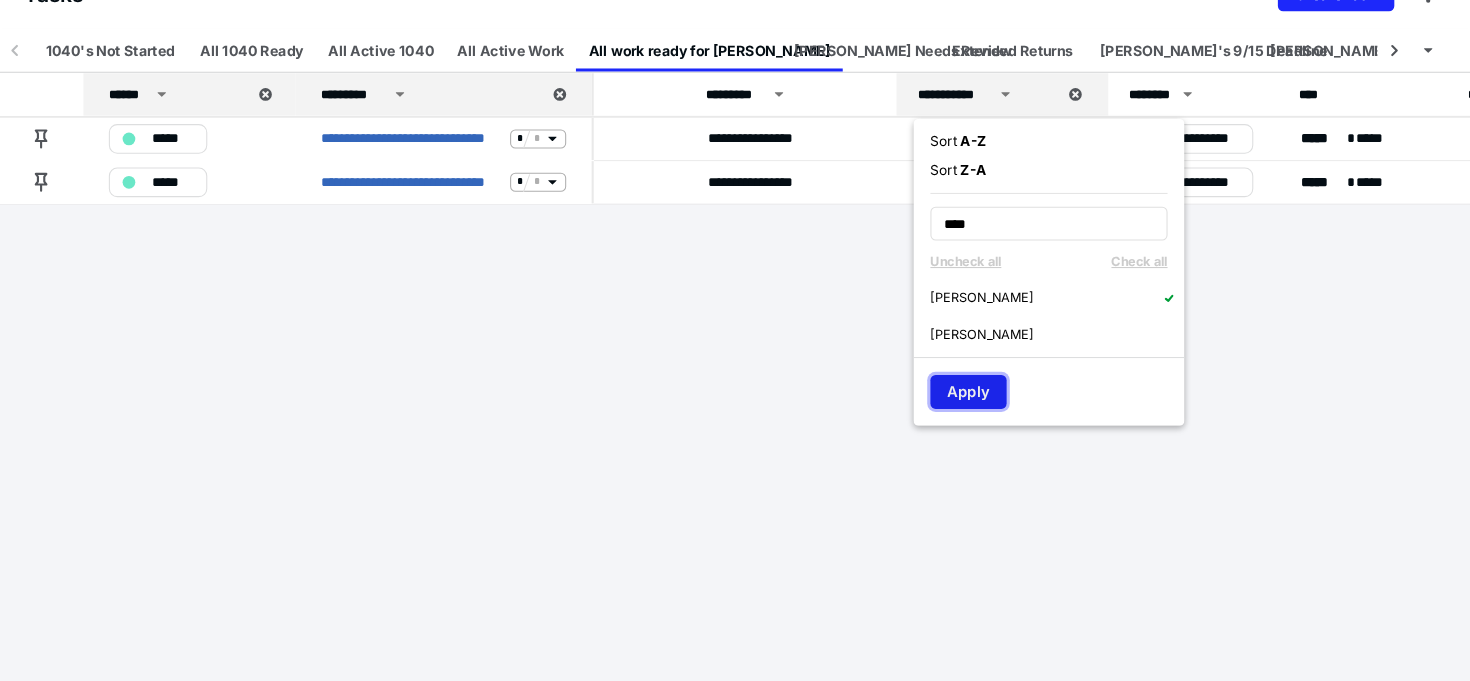 click on "Apply" at bounding box center [996, 408] 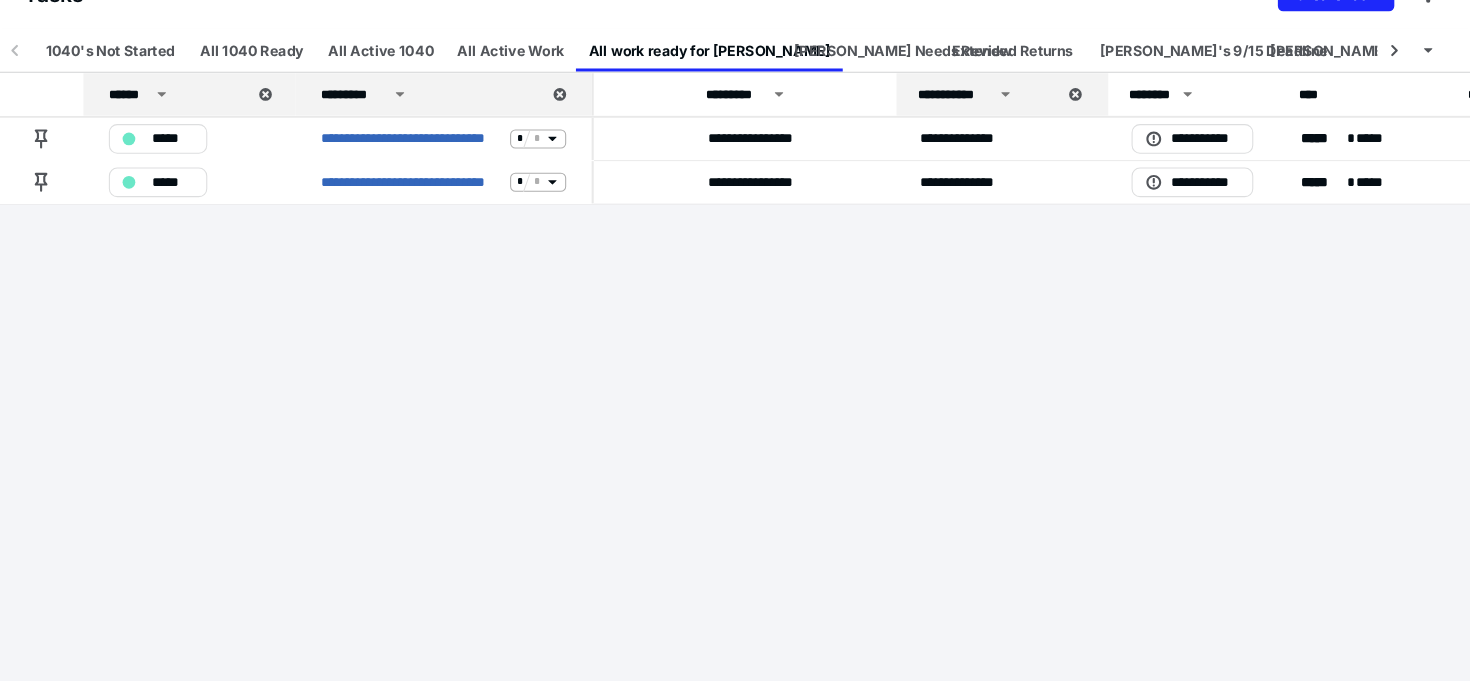 click on "******" at bounding box center (203, 127) 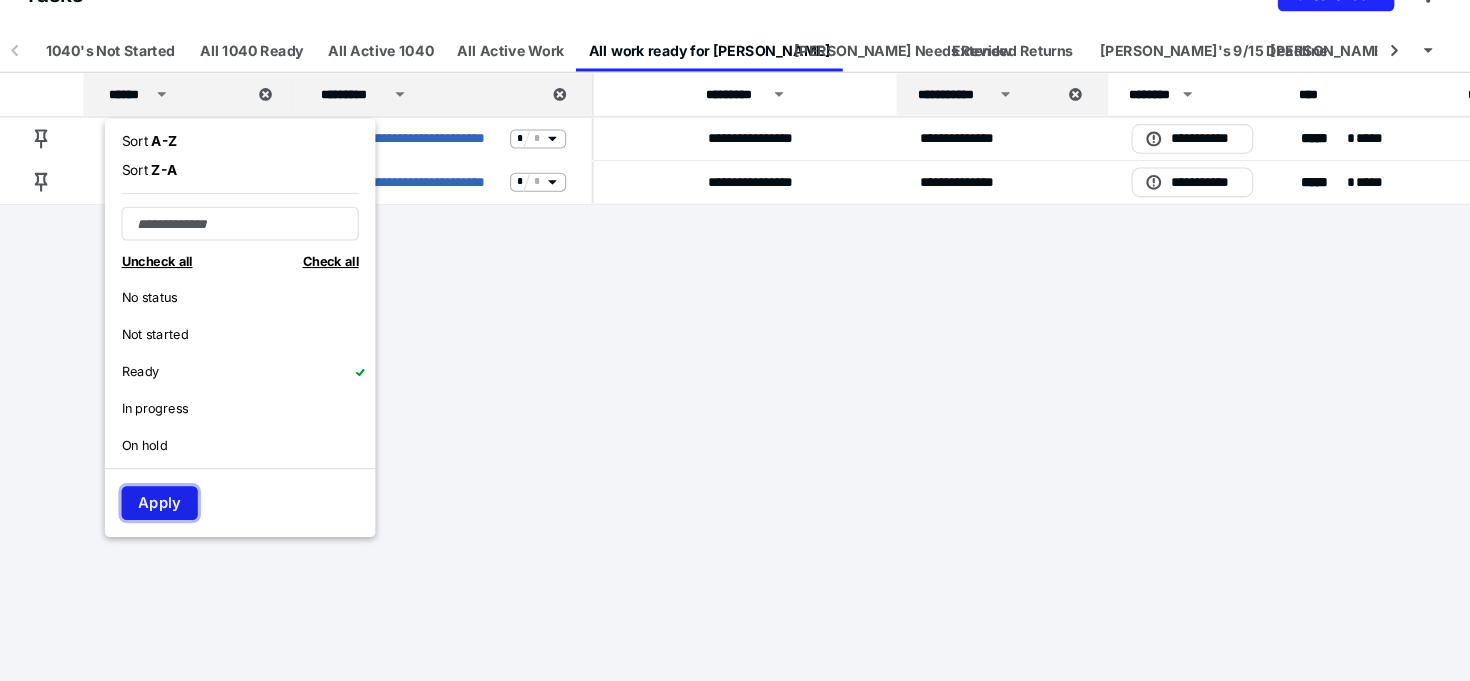 click on "Apply" at bounding box center [232, 513] 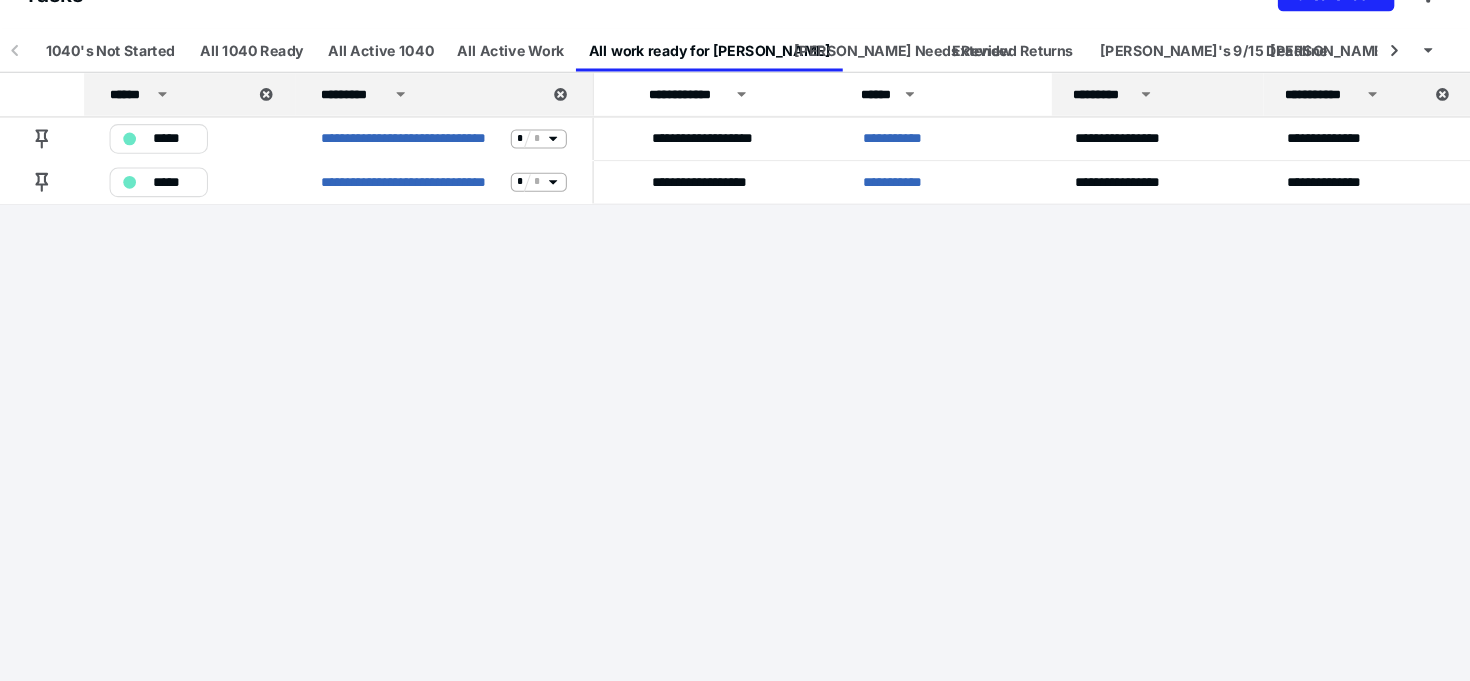 scroll, scrollTop: 0, scrollLeft: 371, axis: horizontal 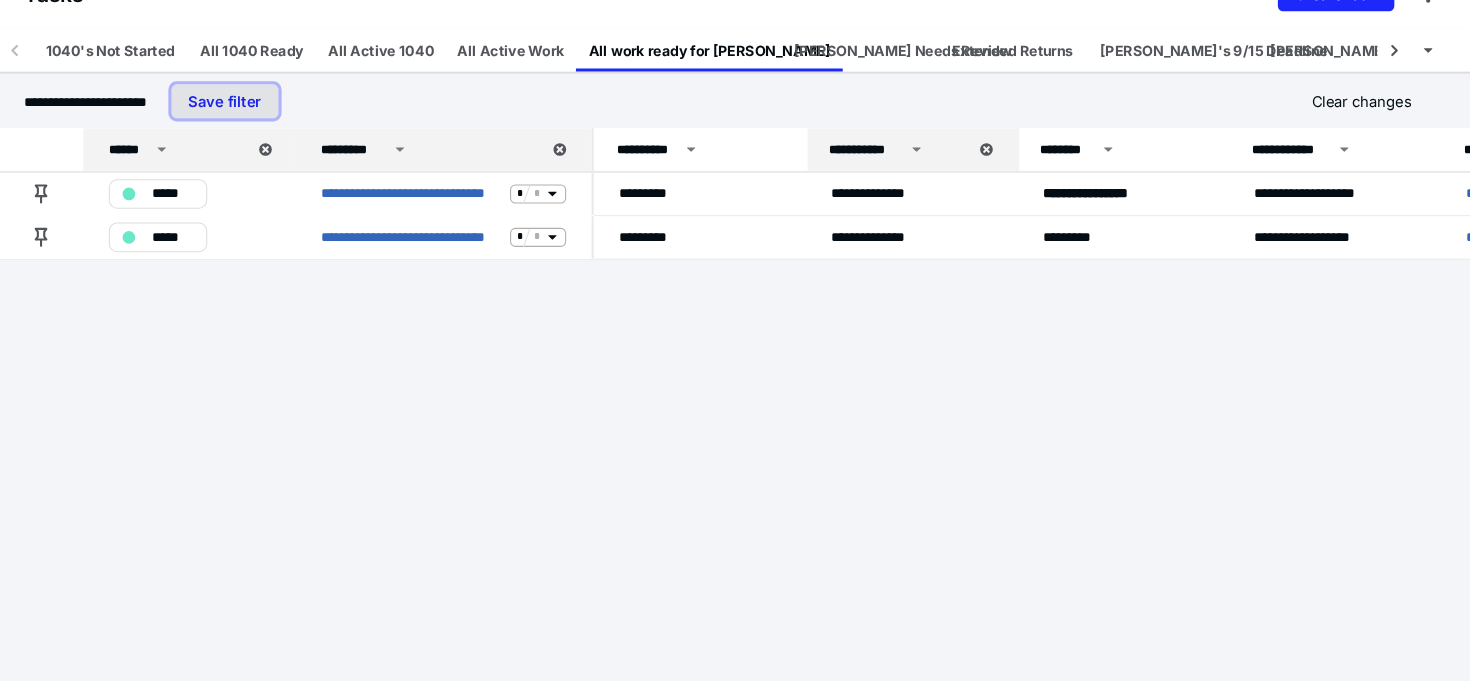 click on "Save filter" at bounding box center [293, 133] 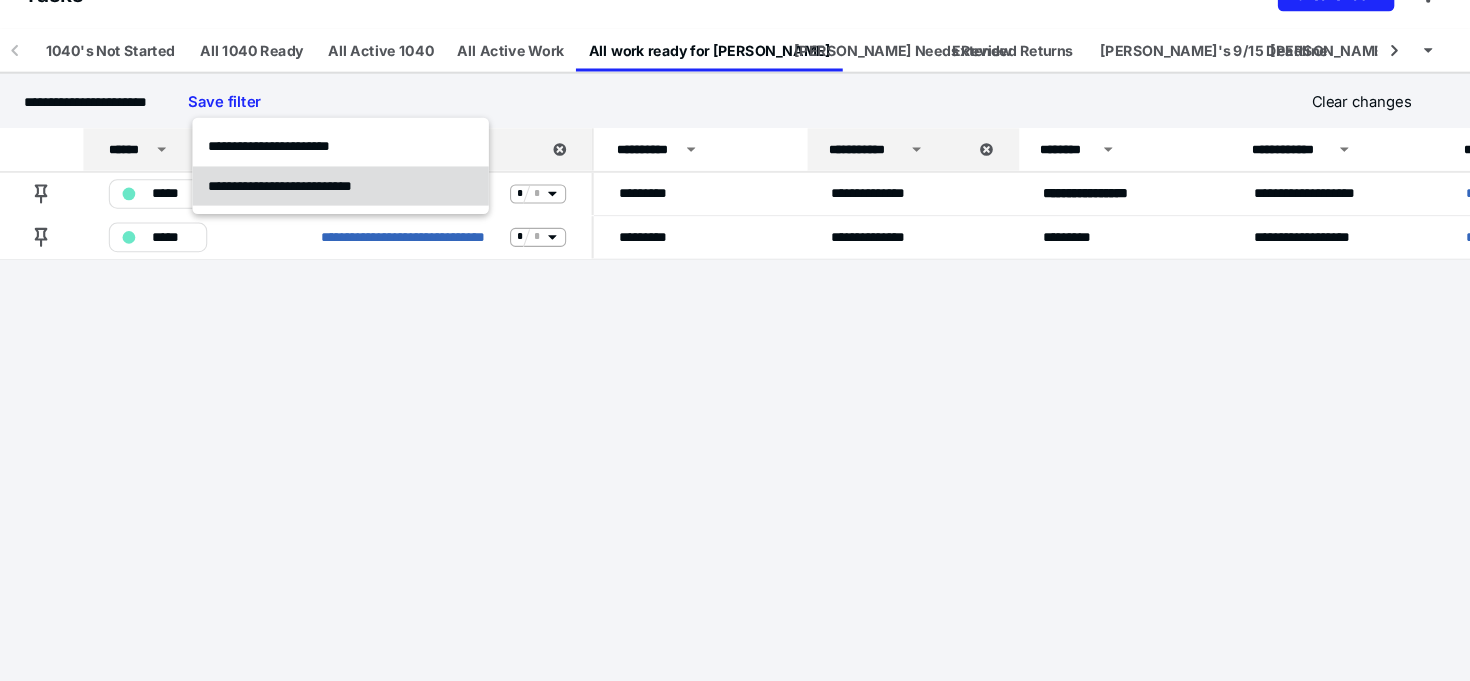 click on "**********" at bounding box center [345, 213] 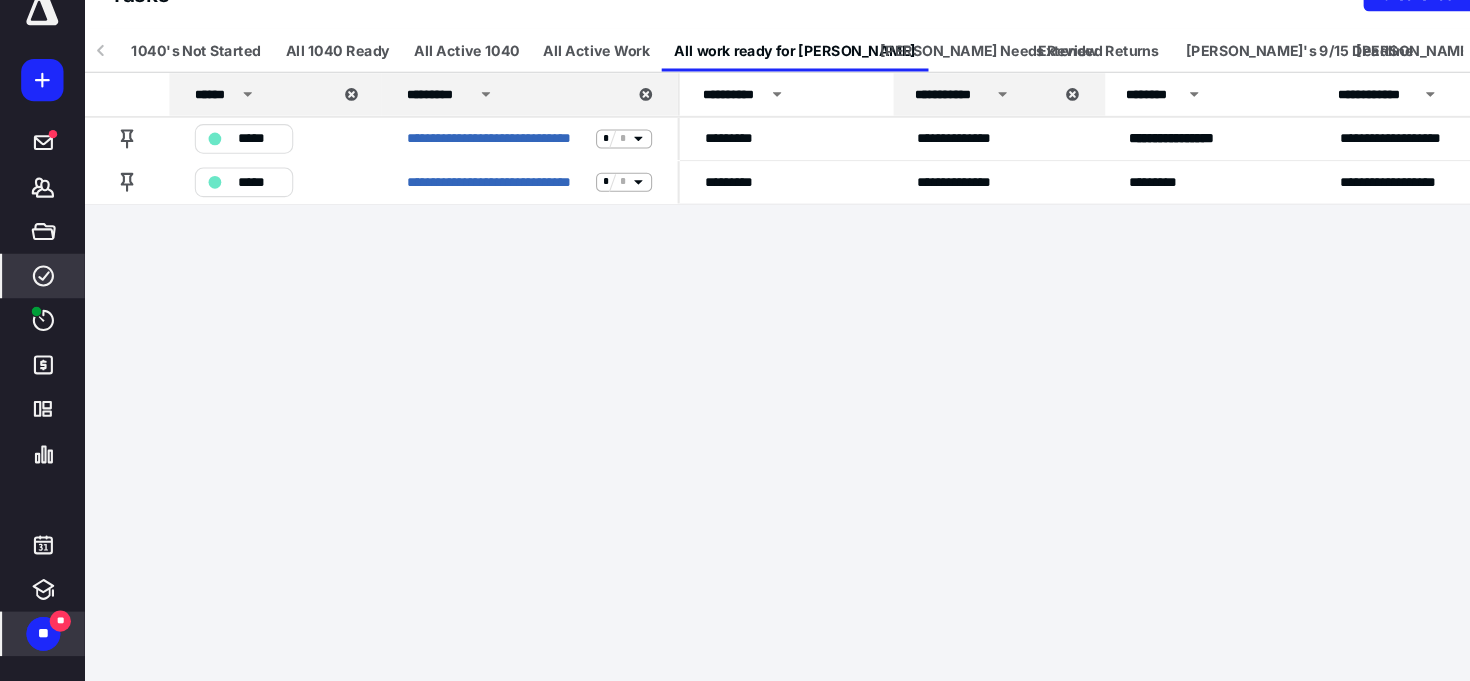 click on "**" at bounding box center [41, 636] 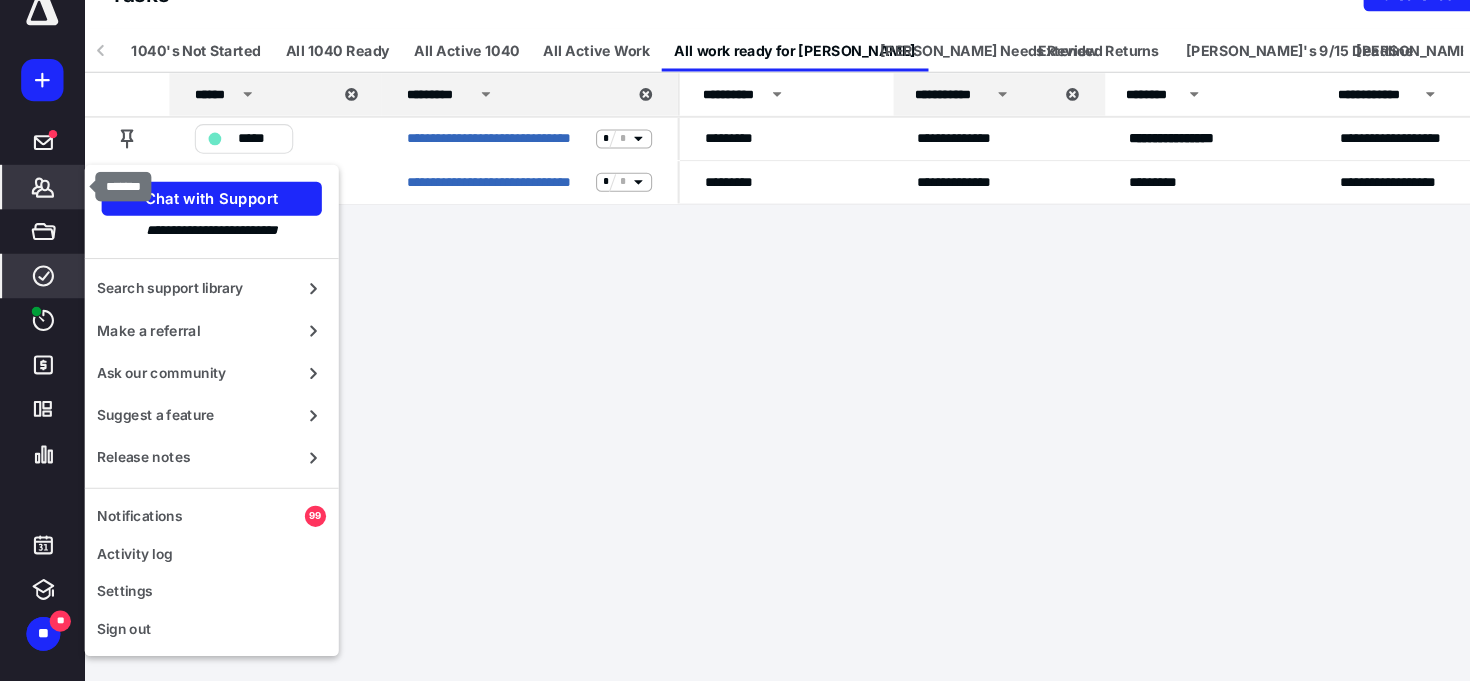 click 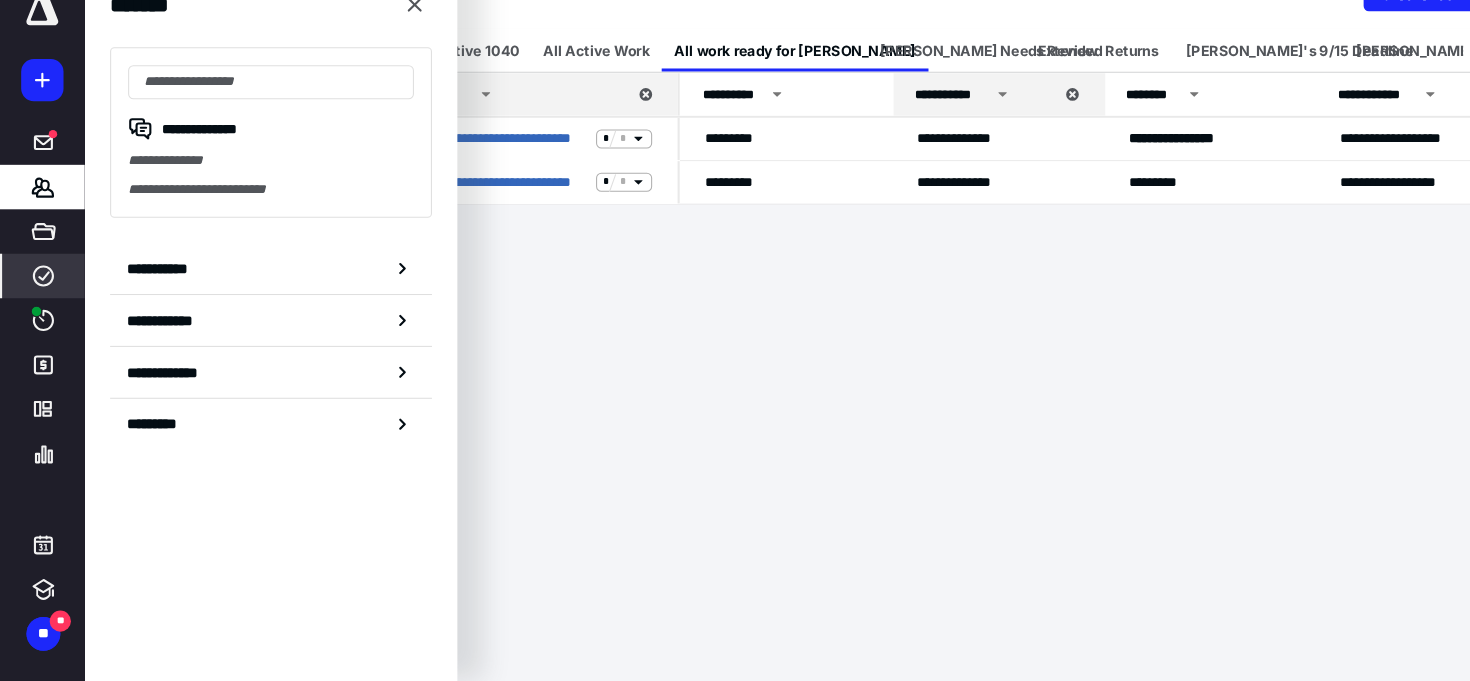 click on "**********" at bounding box center [256, 162] 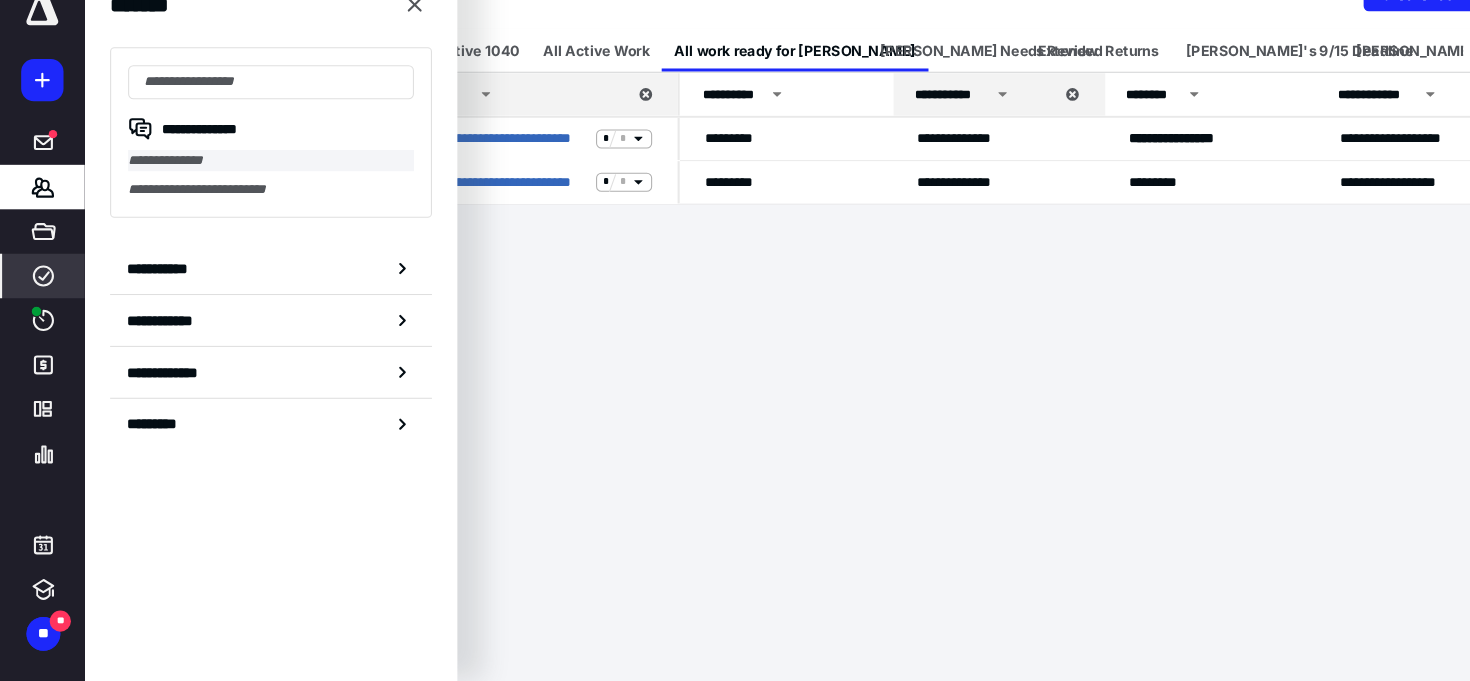 click on "**********" at bounding box center (256, 189) 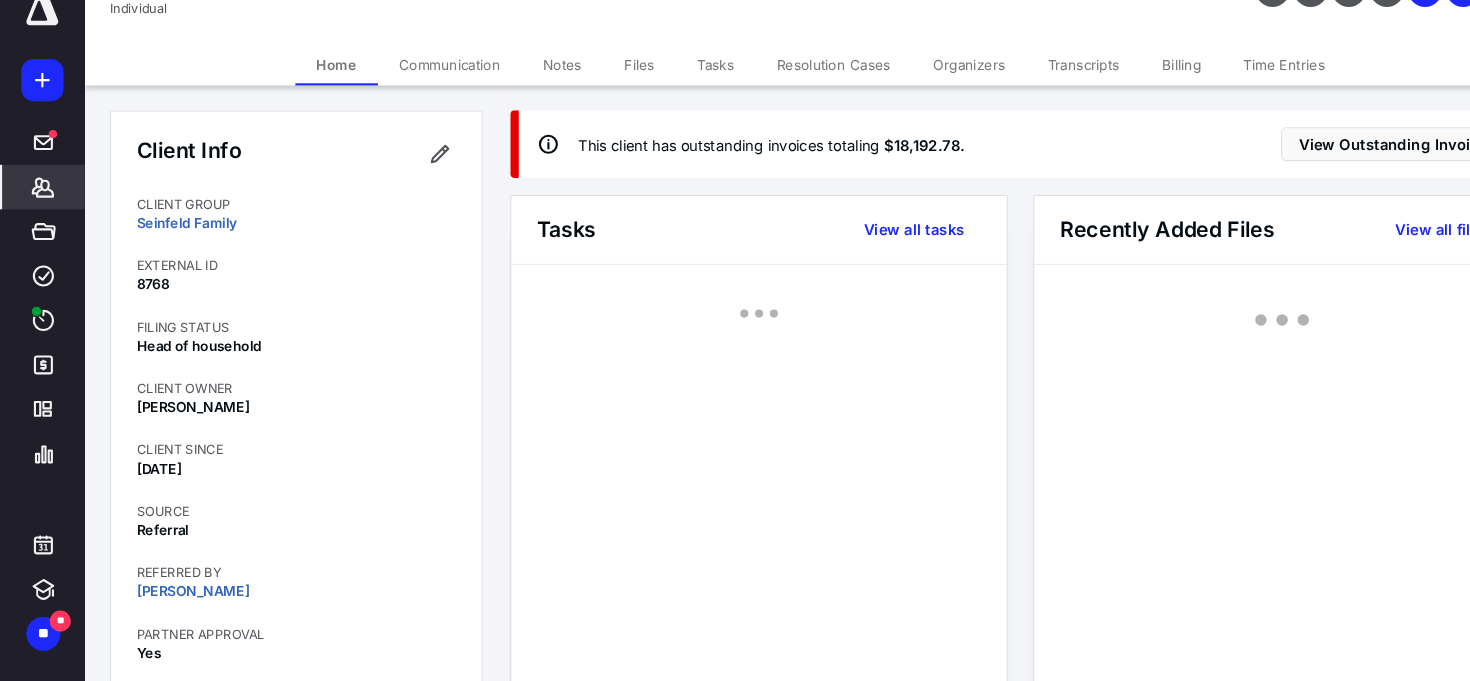 click on "Notes" at bounding box center (531, 98) 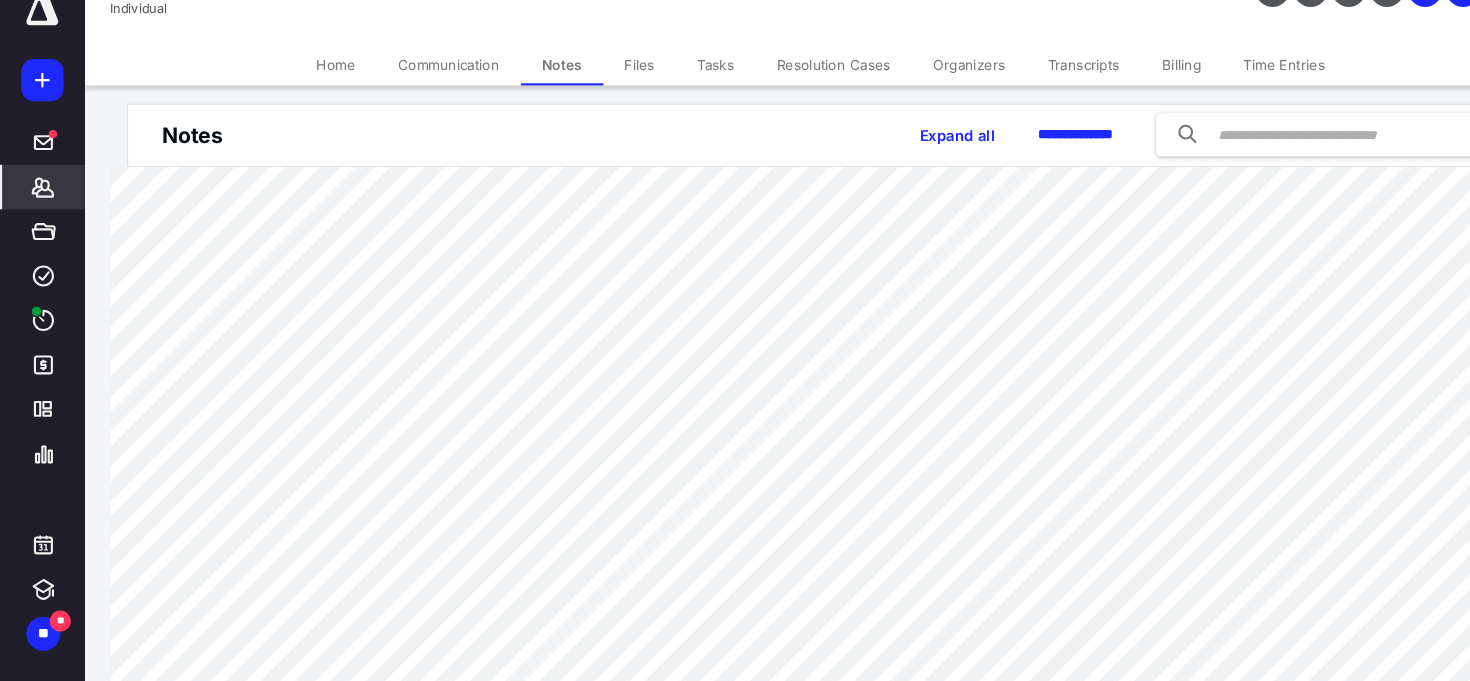 scroll, scrollTop: 60, scrollLeft: 0, axis: vertical 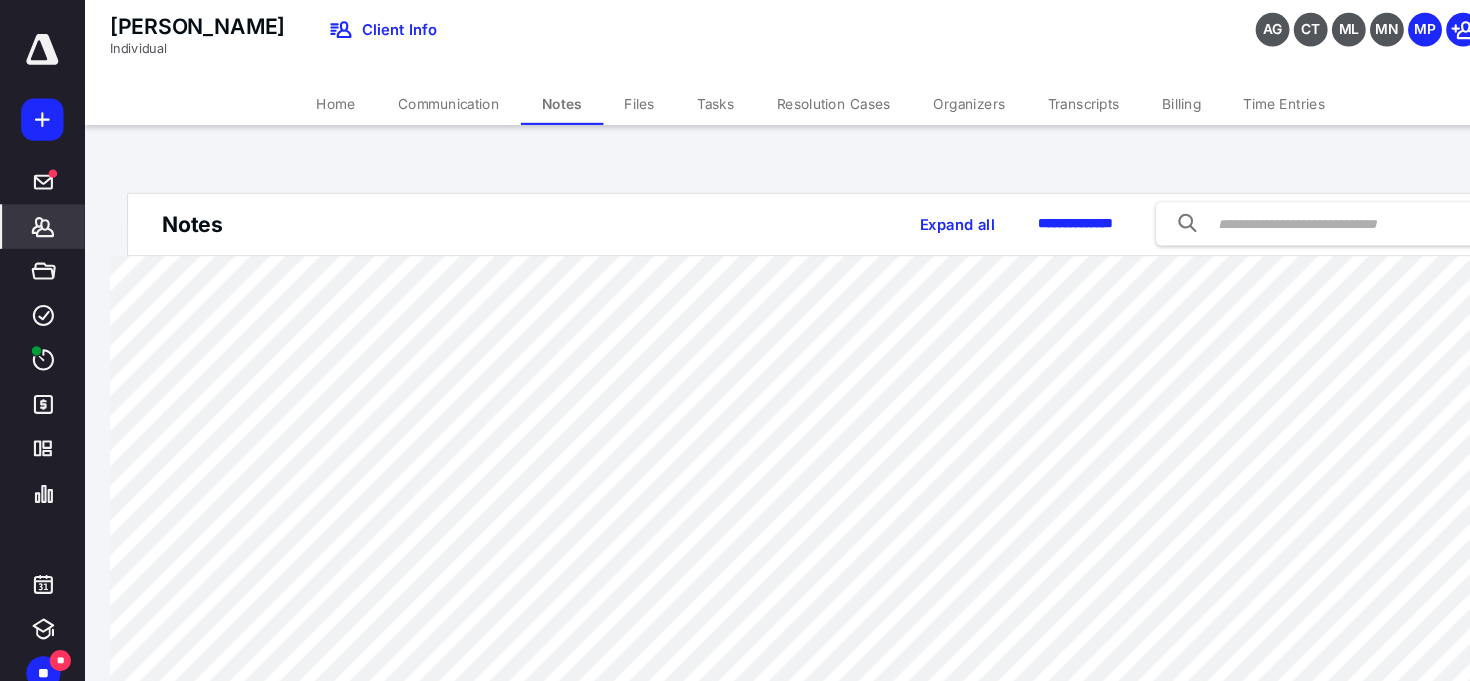 click on "Tasks" at bounding box center [676, 98] 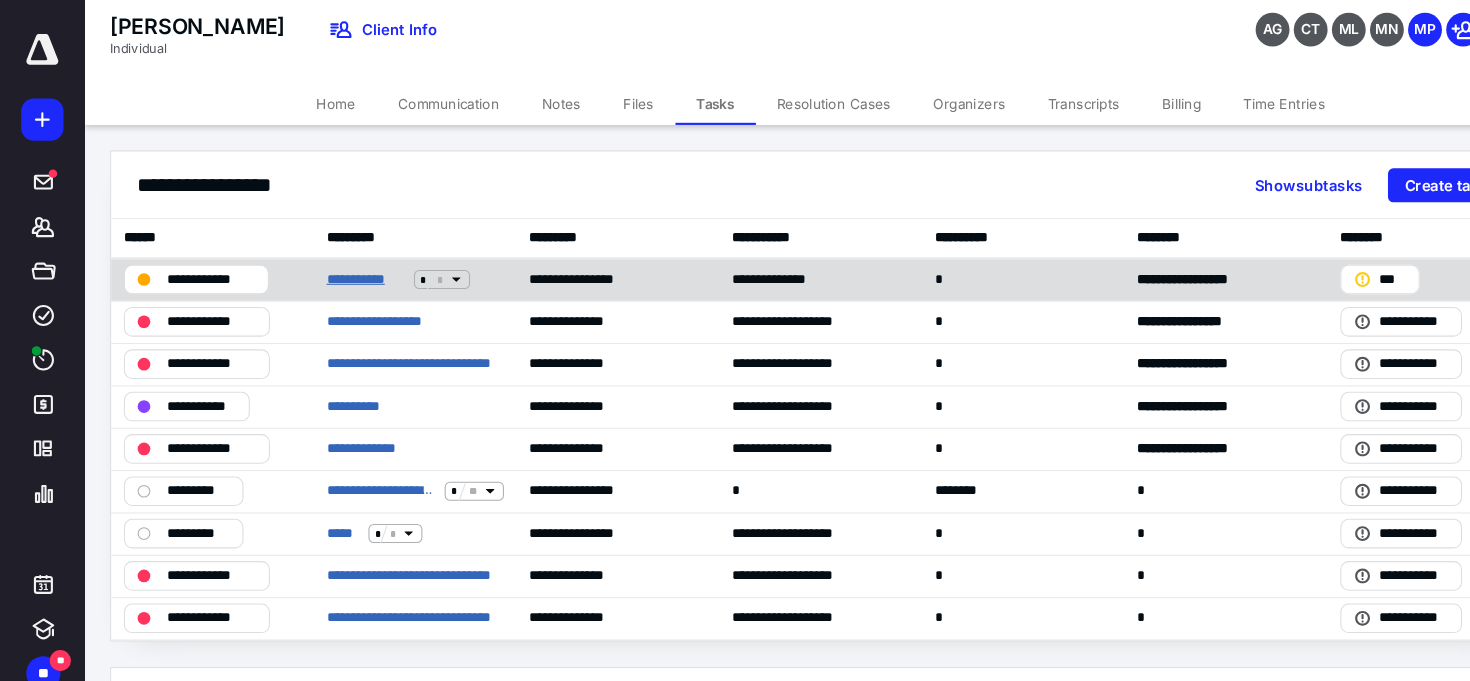 click on "**********" at bounding box center [345, 264] 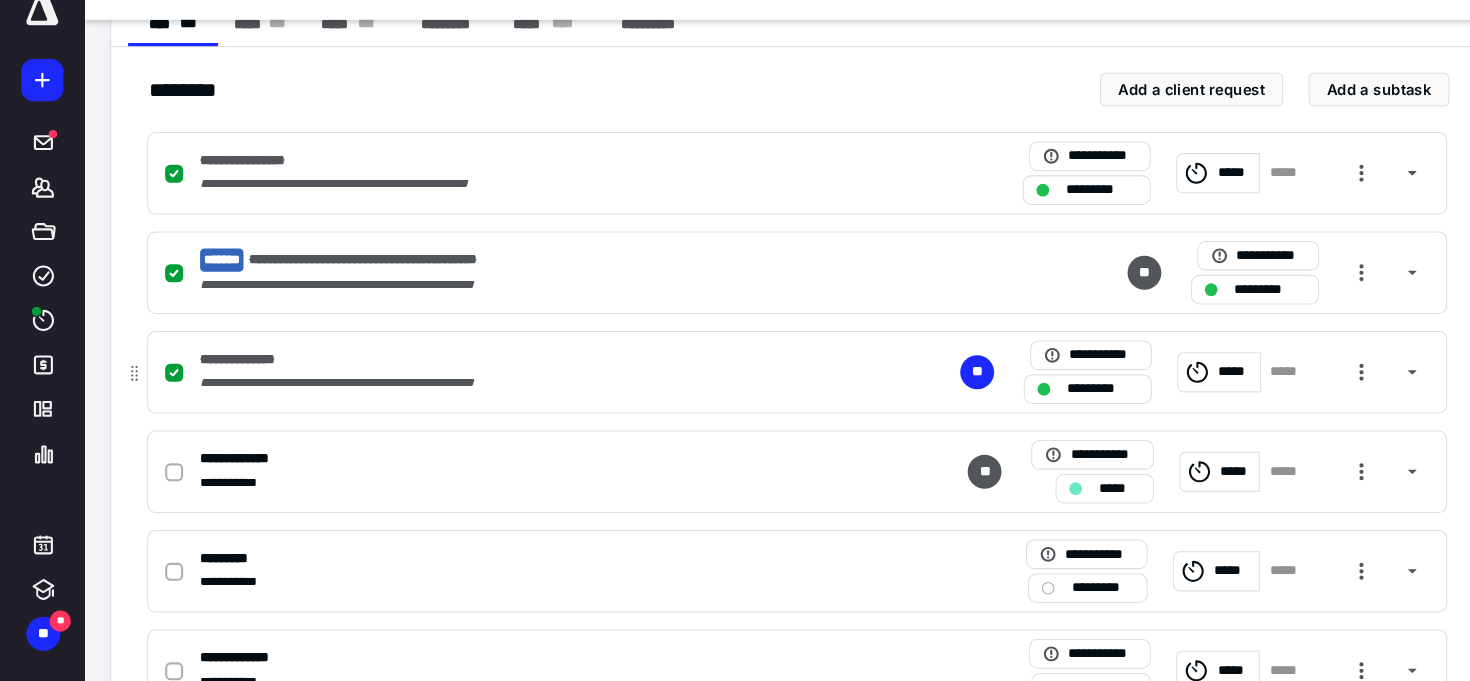 scroll, scrollTop: 433, scrollLeft: 0, axis: vertical 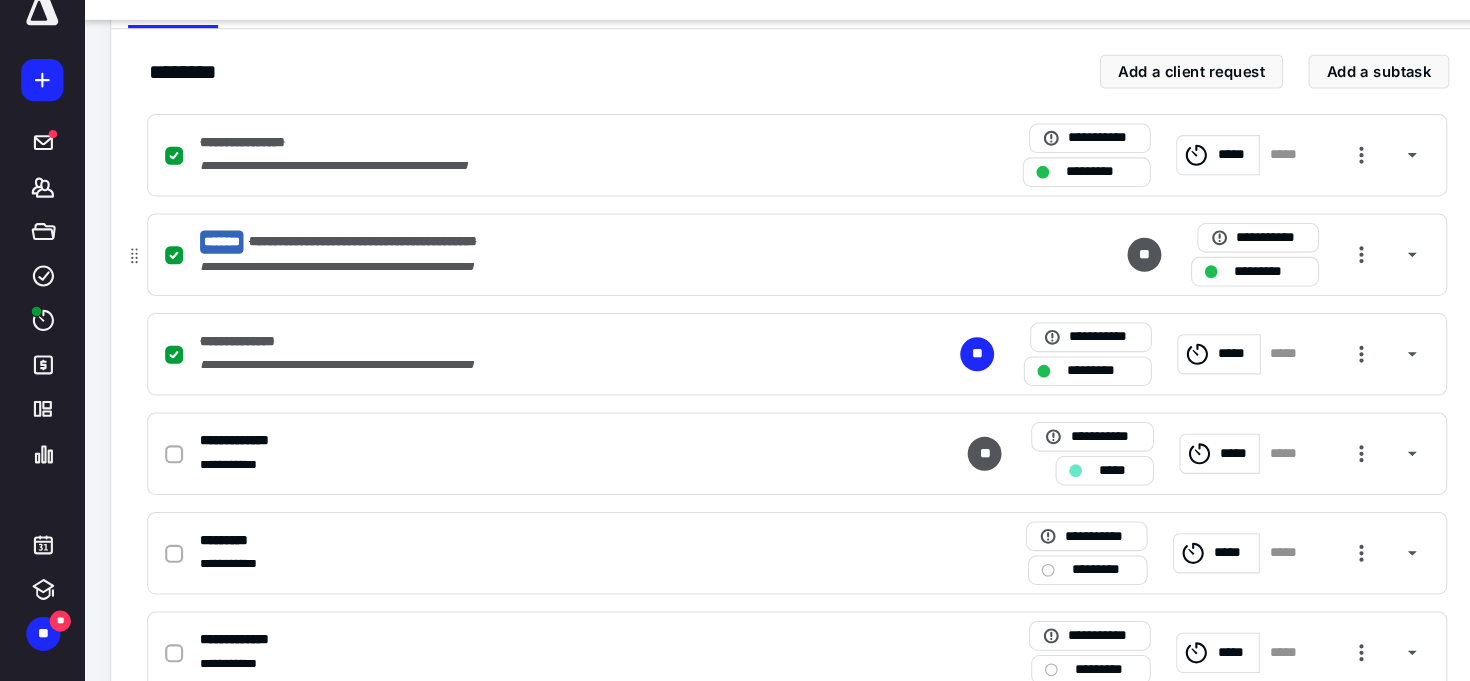 click at bounding box center (164, 278) 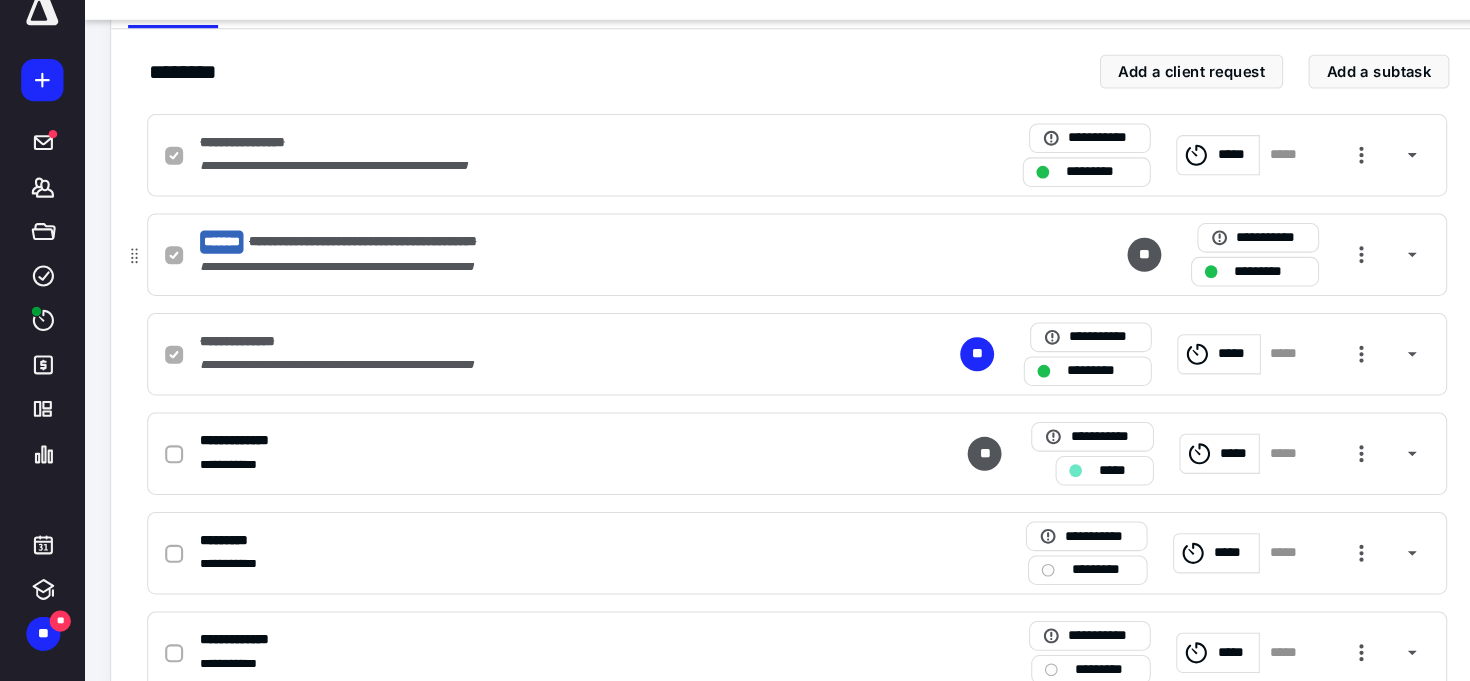 checkbox on "false" 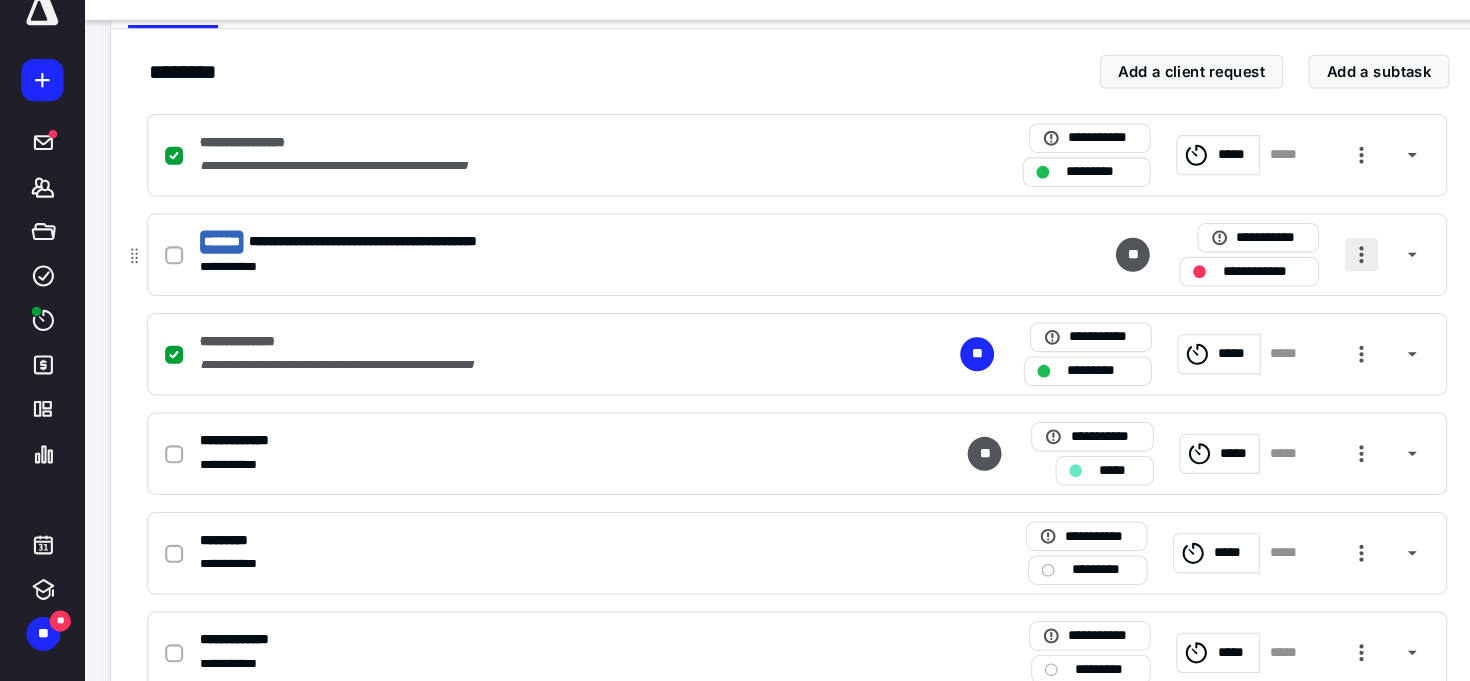click at bounding box center (1286, 278) 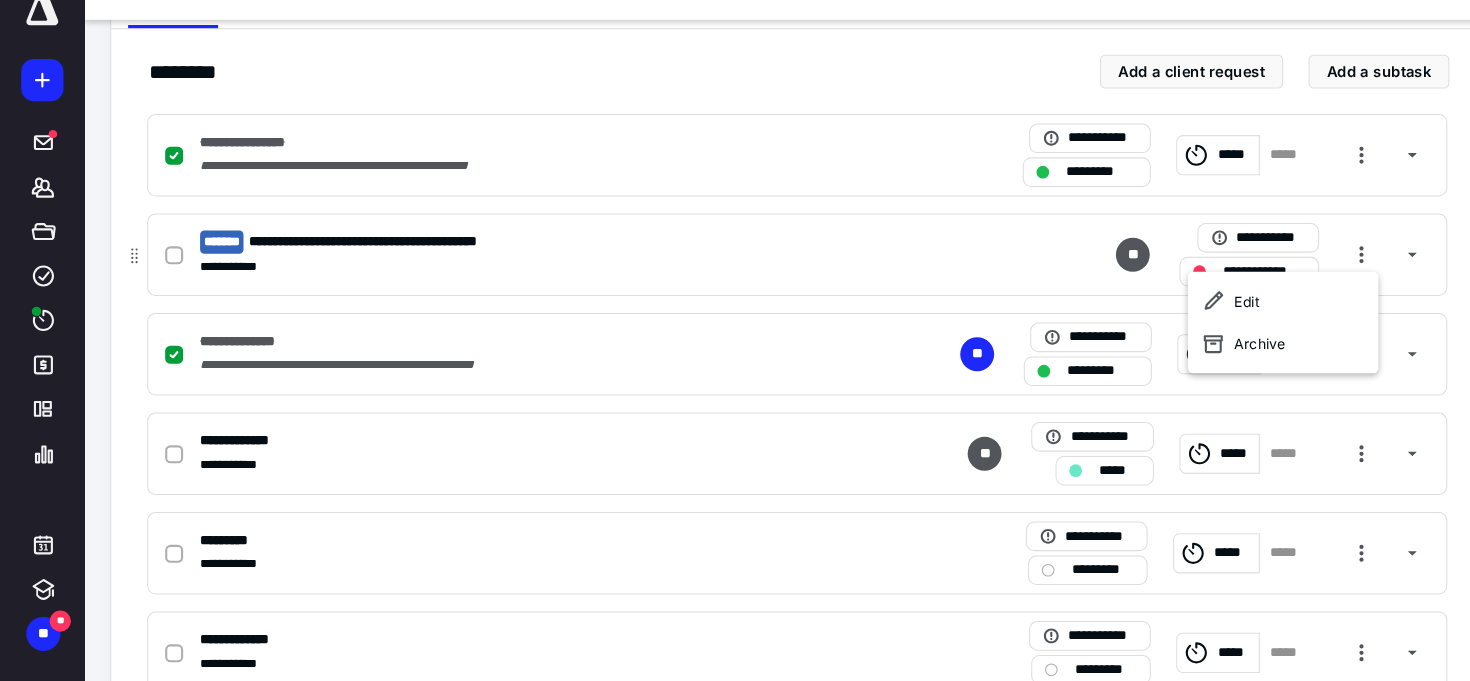 click on "**********" at bounding box center [753, 278] 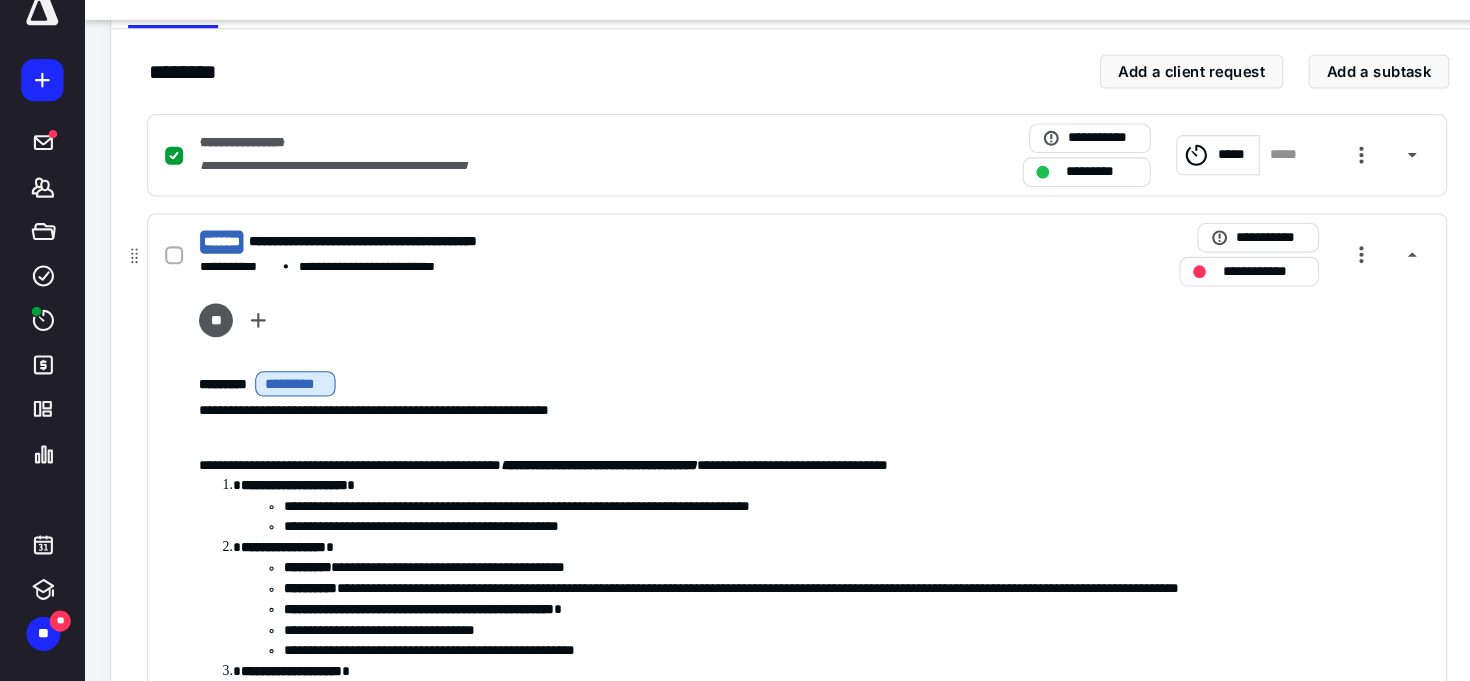 scroll, scrollTop: 89, scrollLeft: 0, axis: vertical 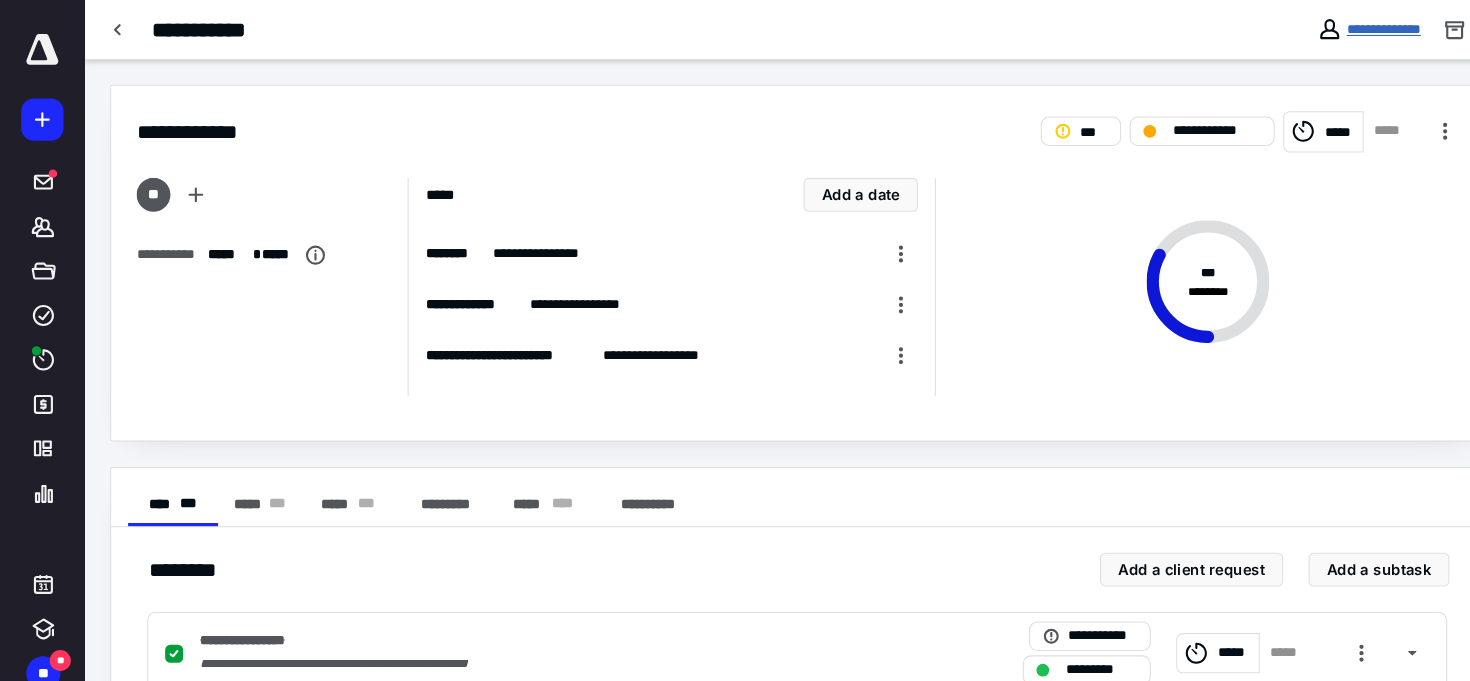 click on "**********" at bounding box center [1307, 28] 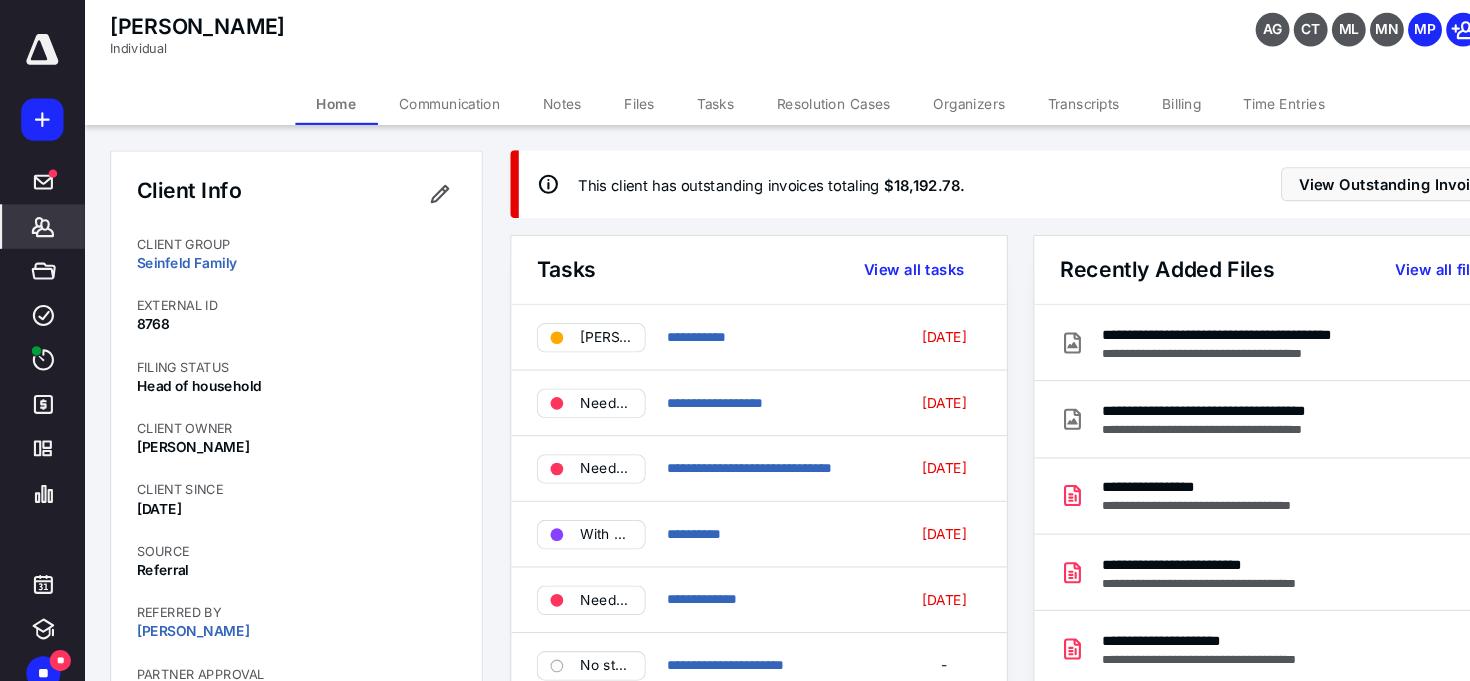 click on "Files" at bounding box center (604, 98) 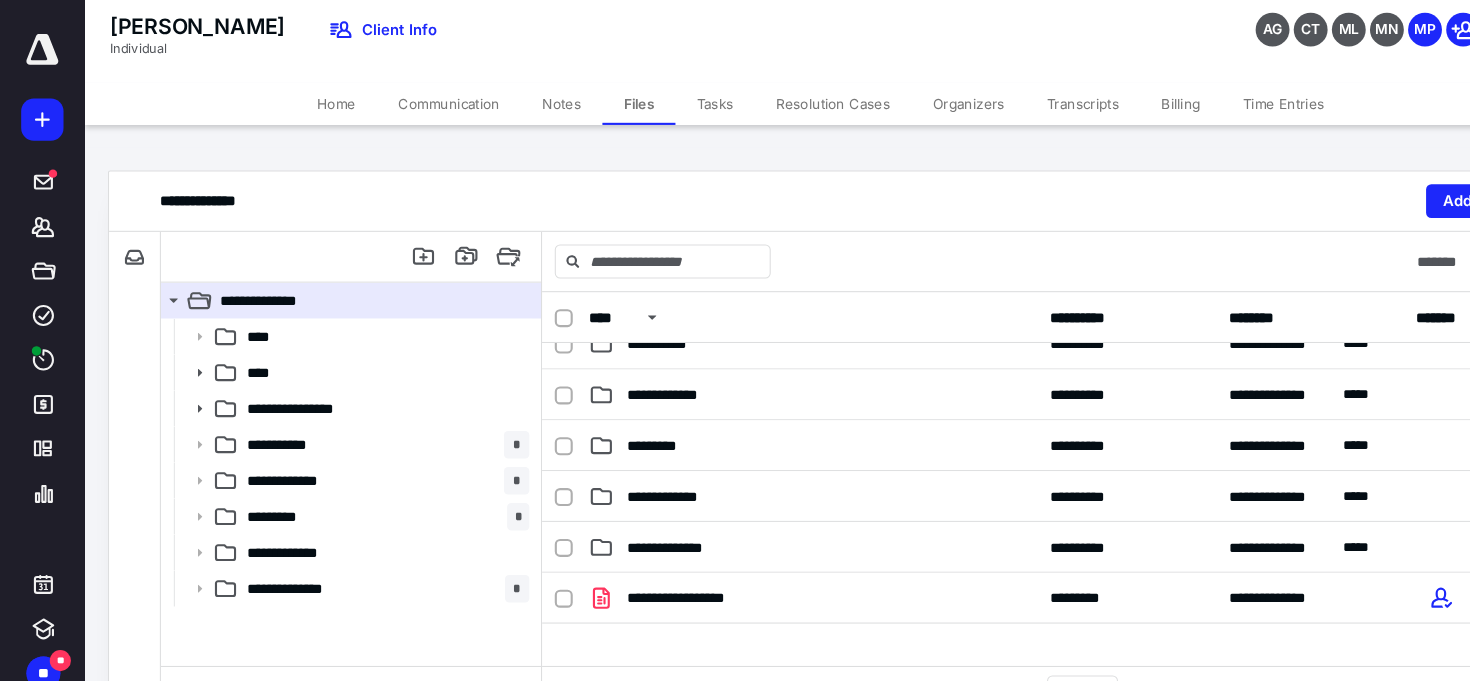 scroll, scrollTop: 157, scrollLeft: 0, axis: vertical 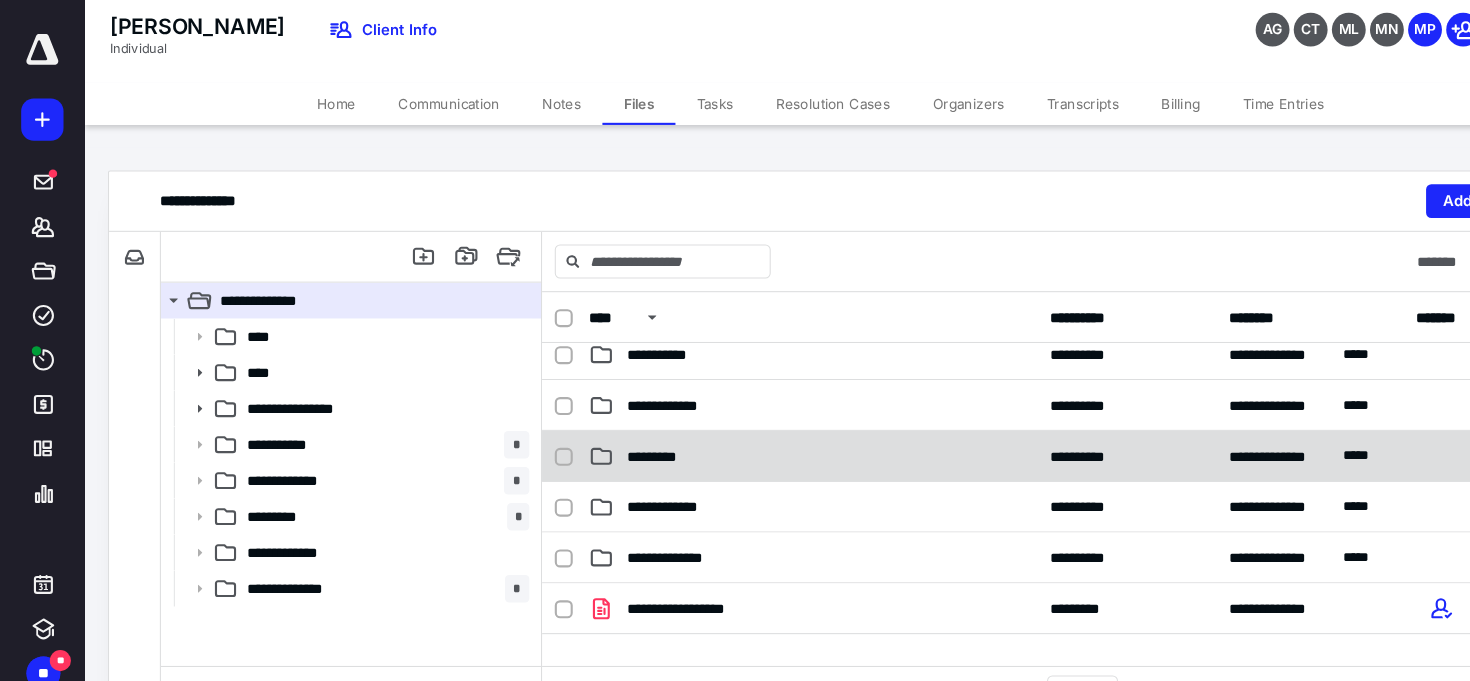 click on "*********" at bounding box center (626, 431) 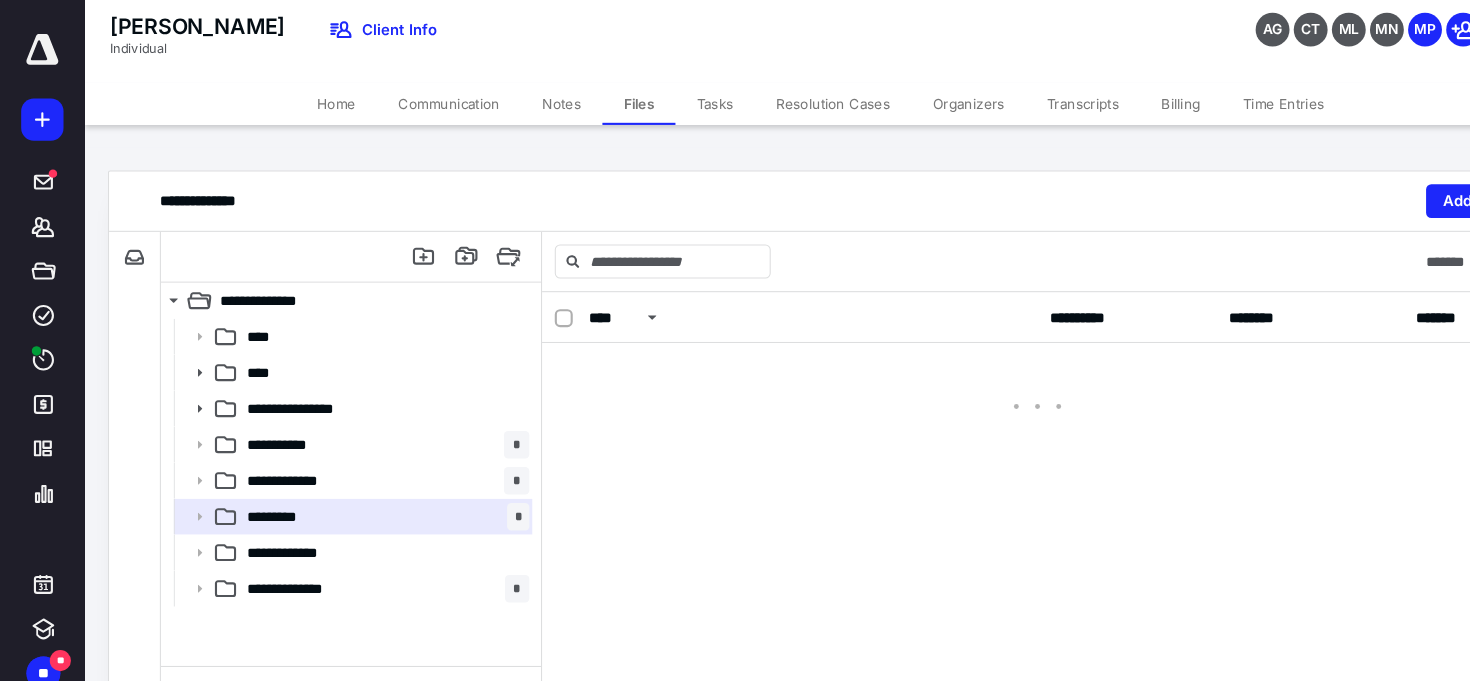 scroll, scrollTop: 0, scrollLeft: 0, axis: both 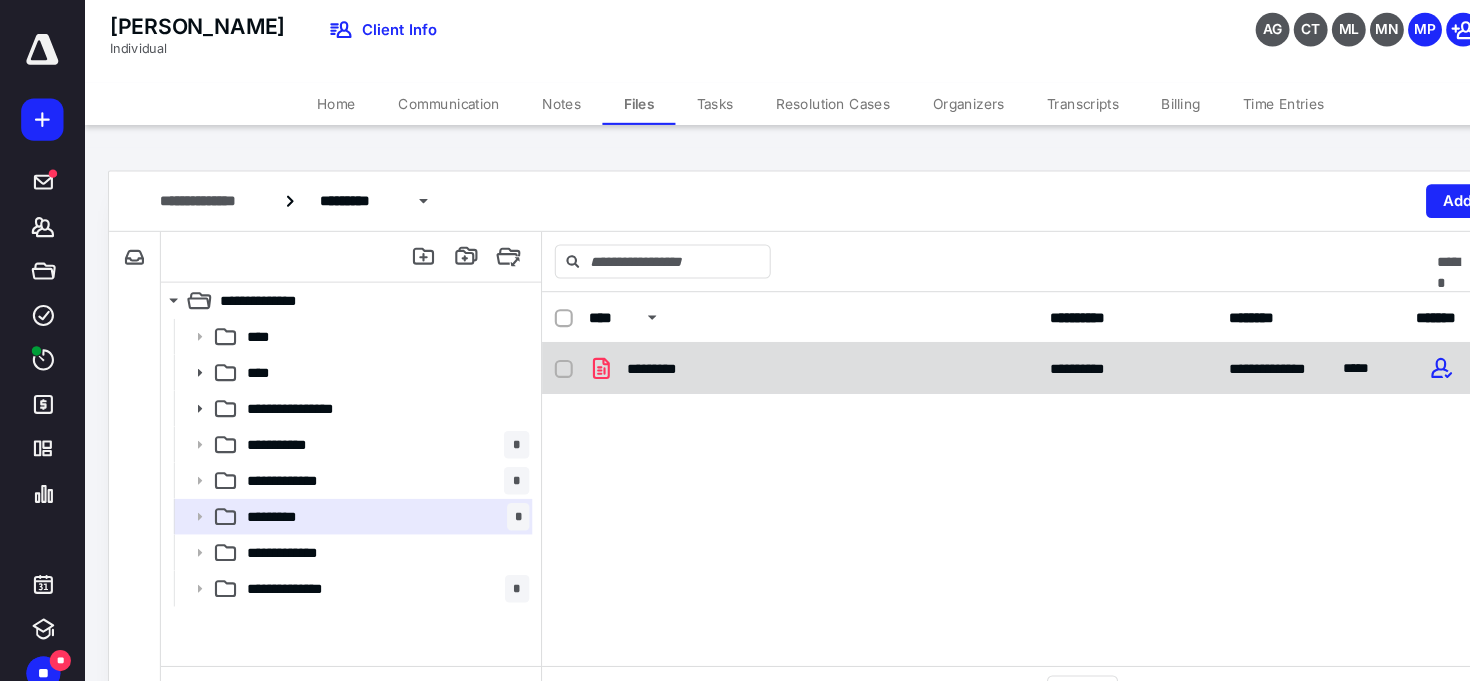 checkbox on "true" 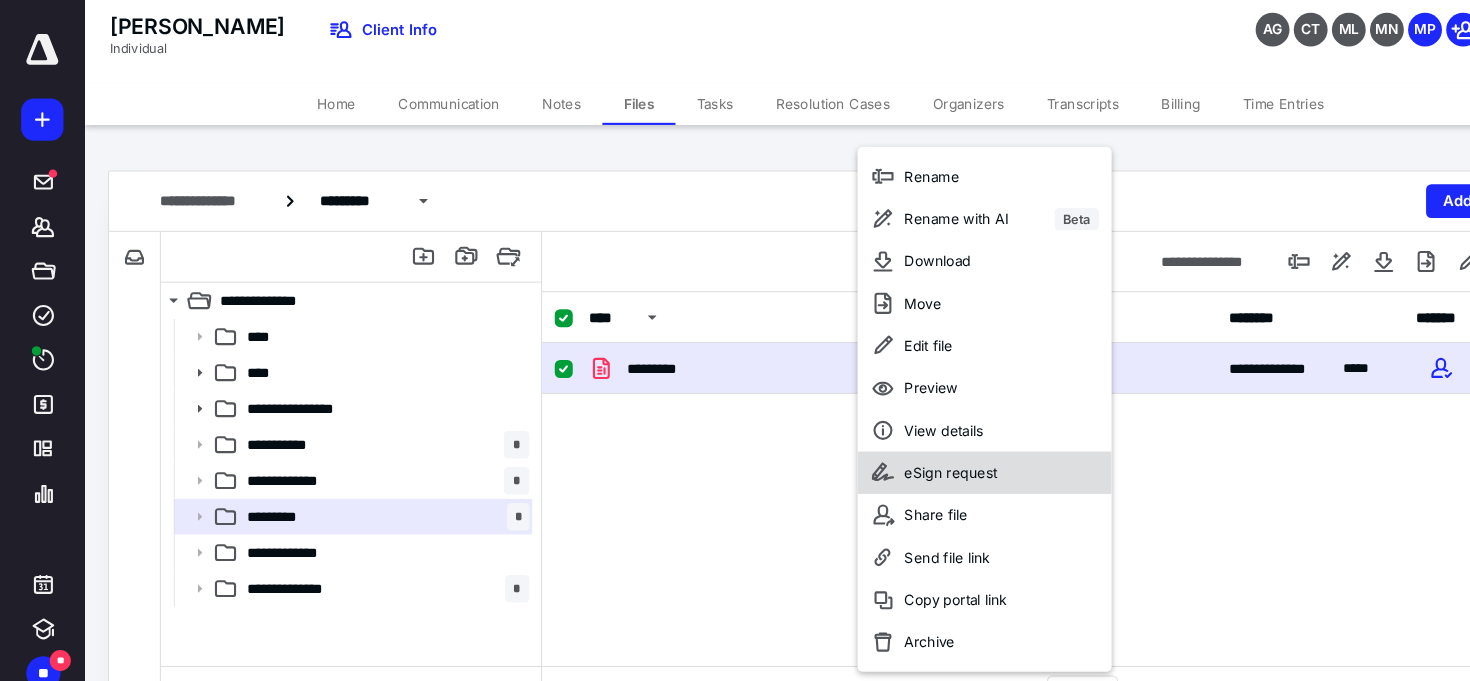 click on "eSign request" at bounding box center (898, 447) 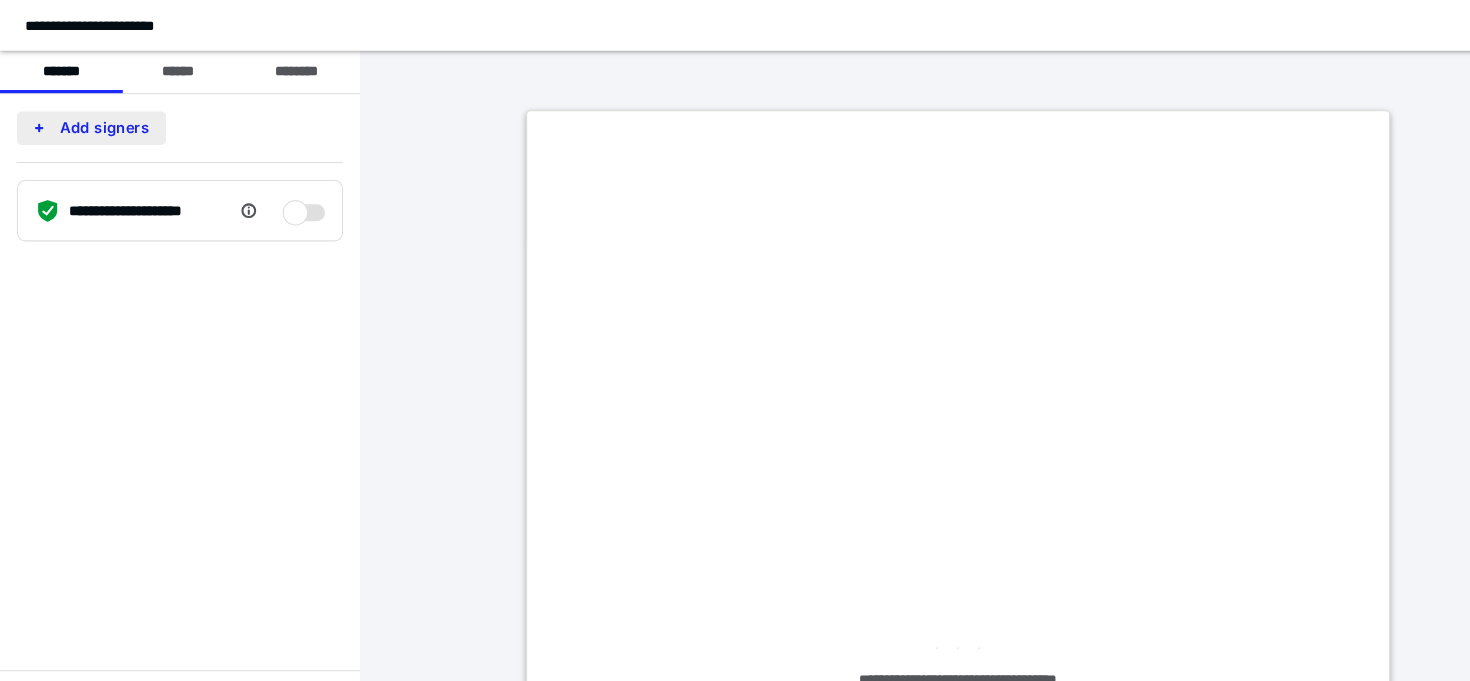 click on "Add signers" at bounding box center (86, 121) 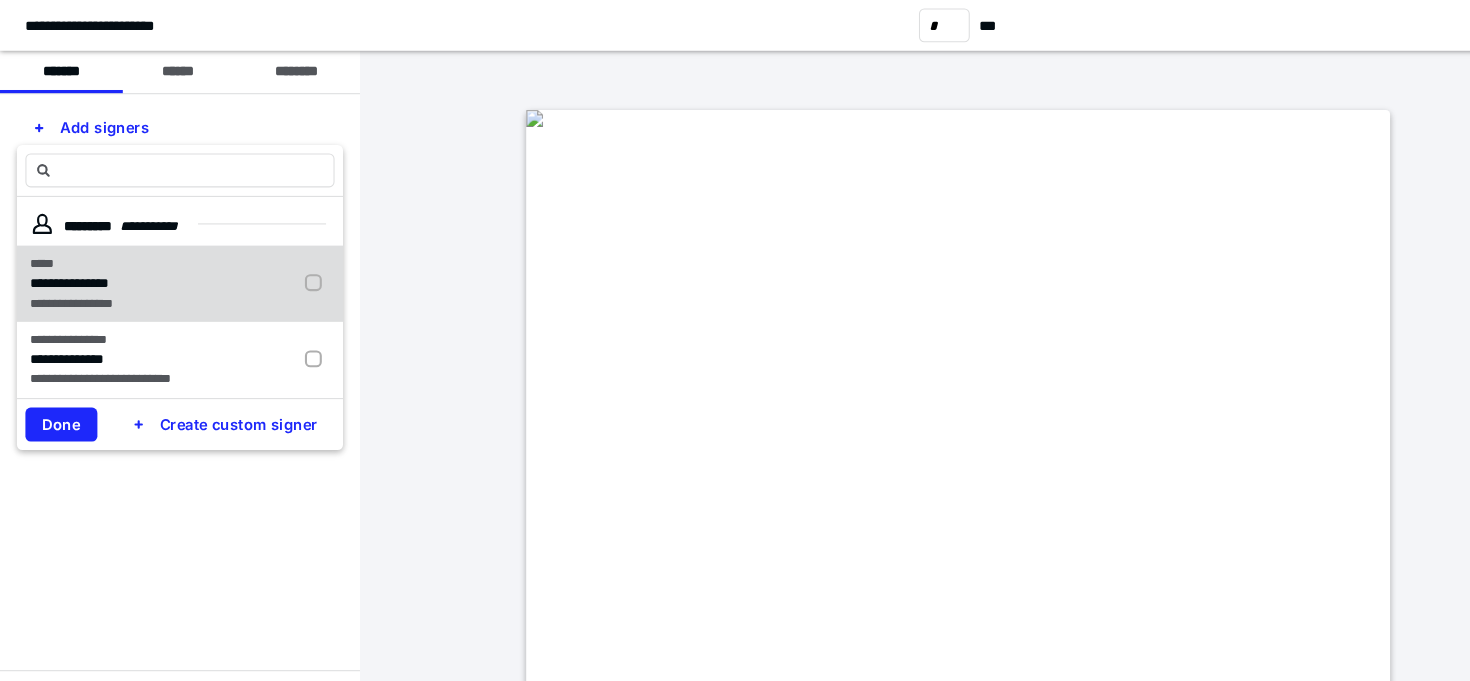 click on "**********" at bounding box center [67, 287] 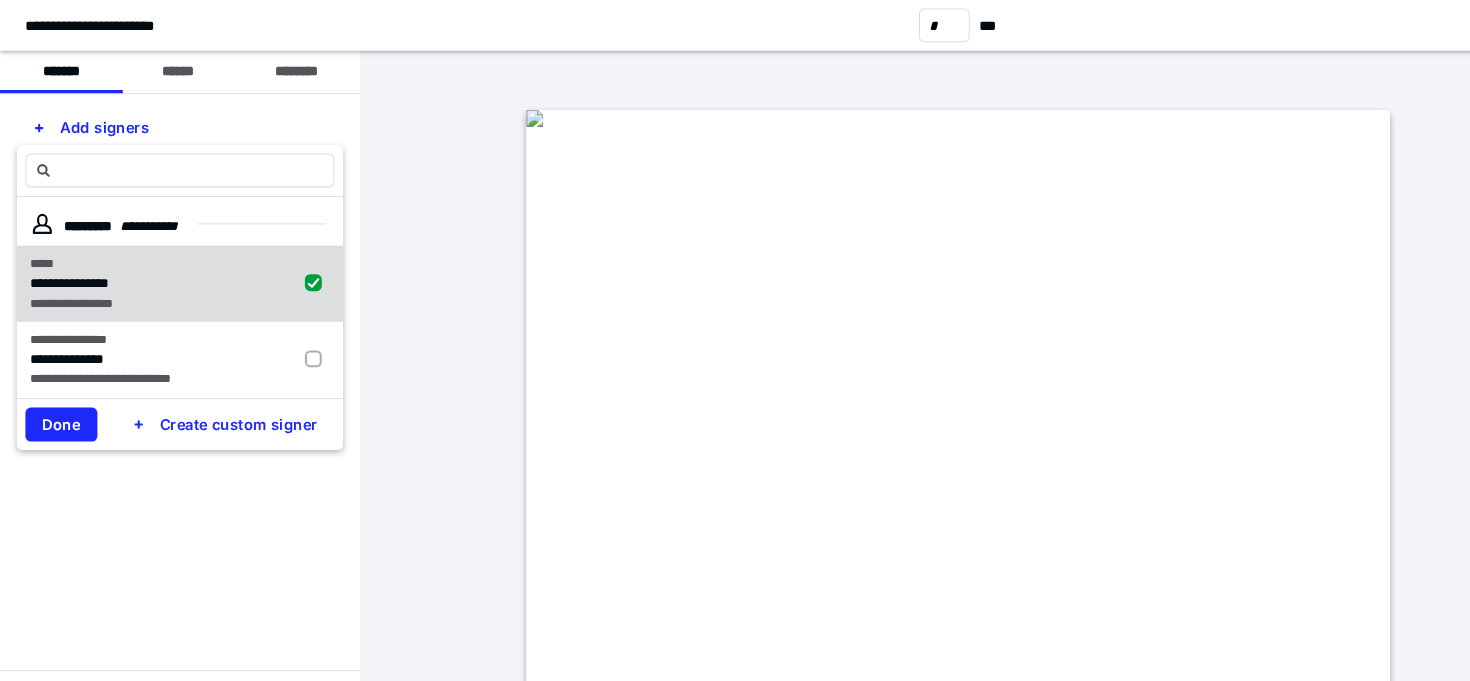 checkbox on "true" 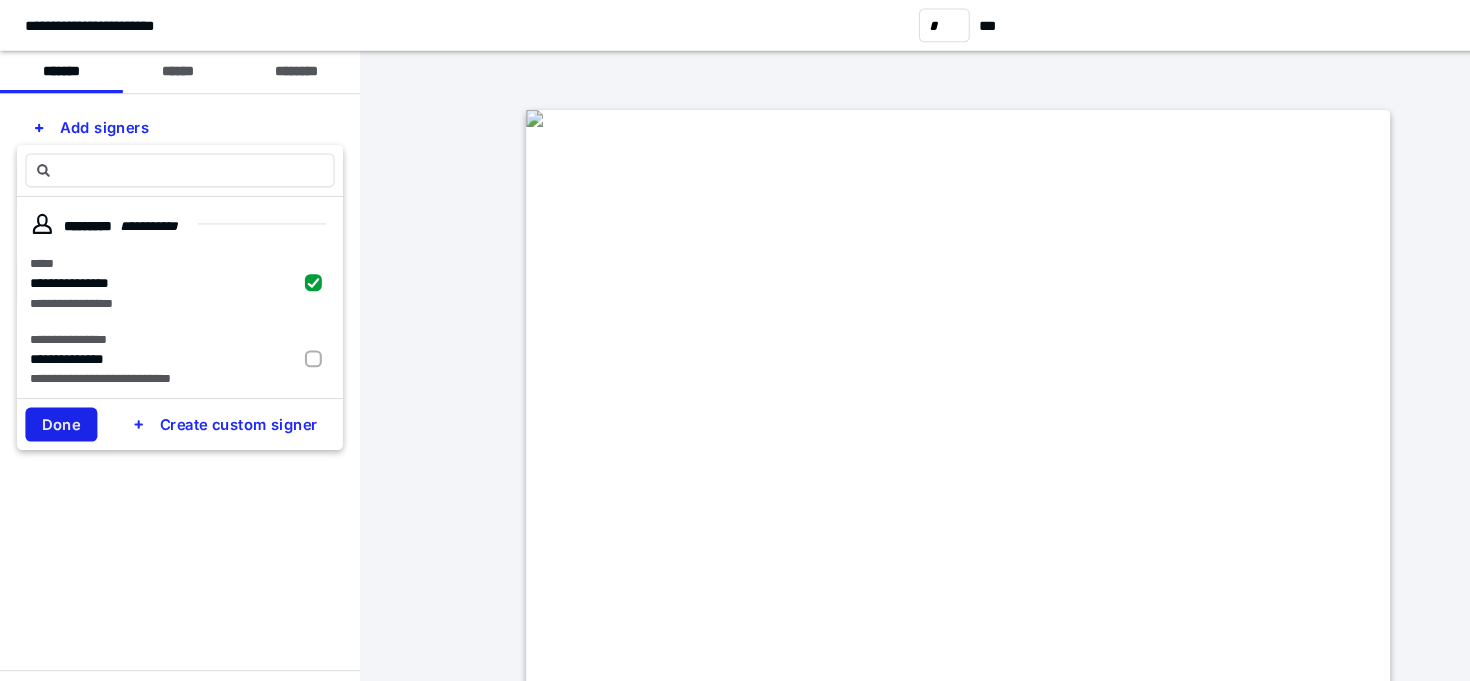 click on "Done" at bounding box center (58, 401) 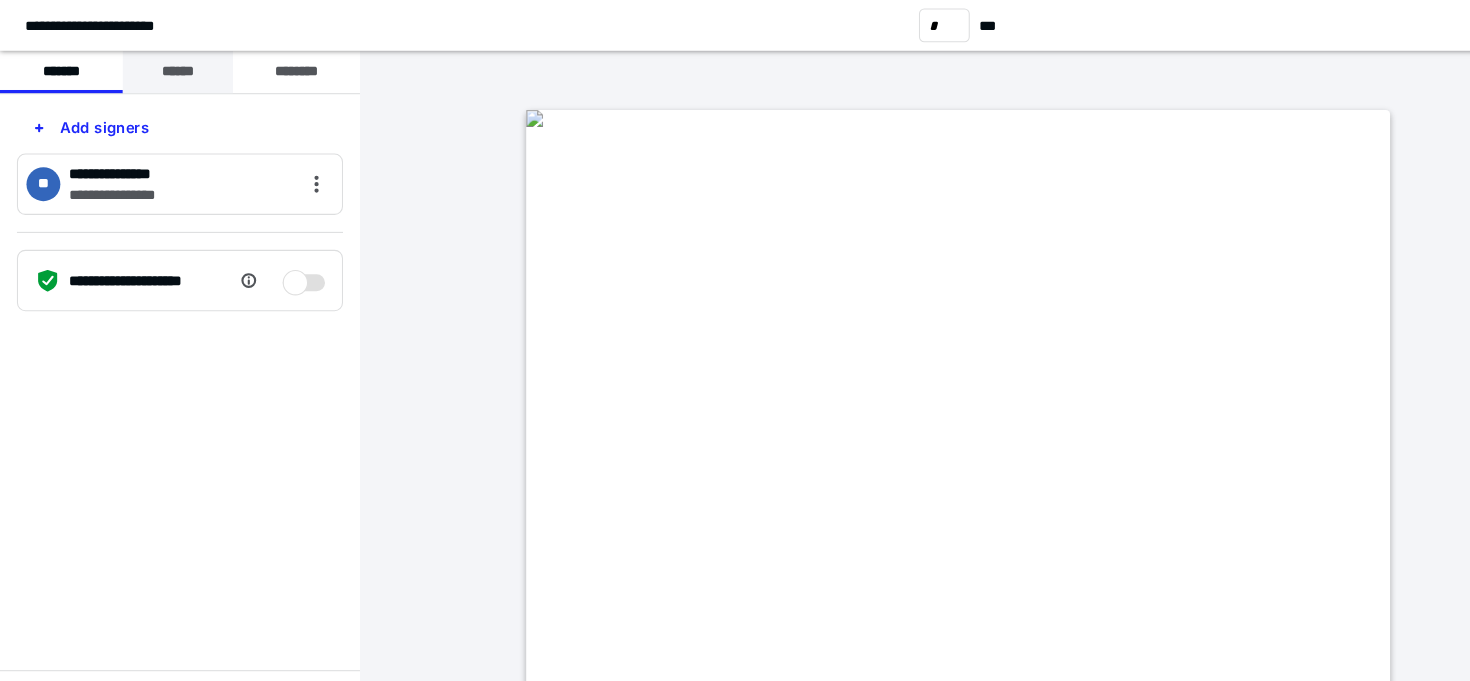click on "******" at bounding box center [168, 68] 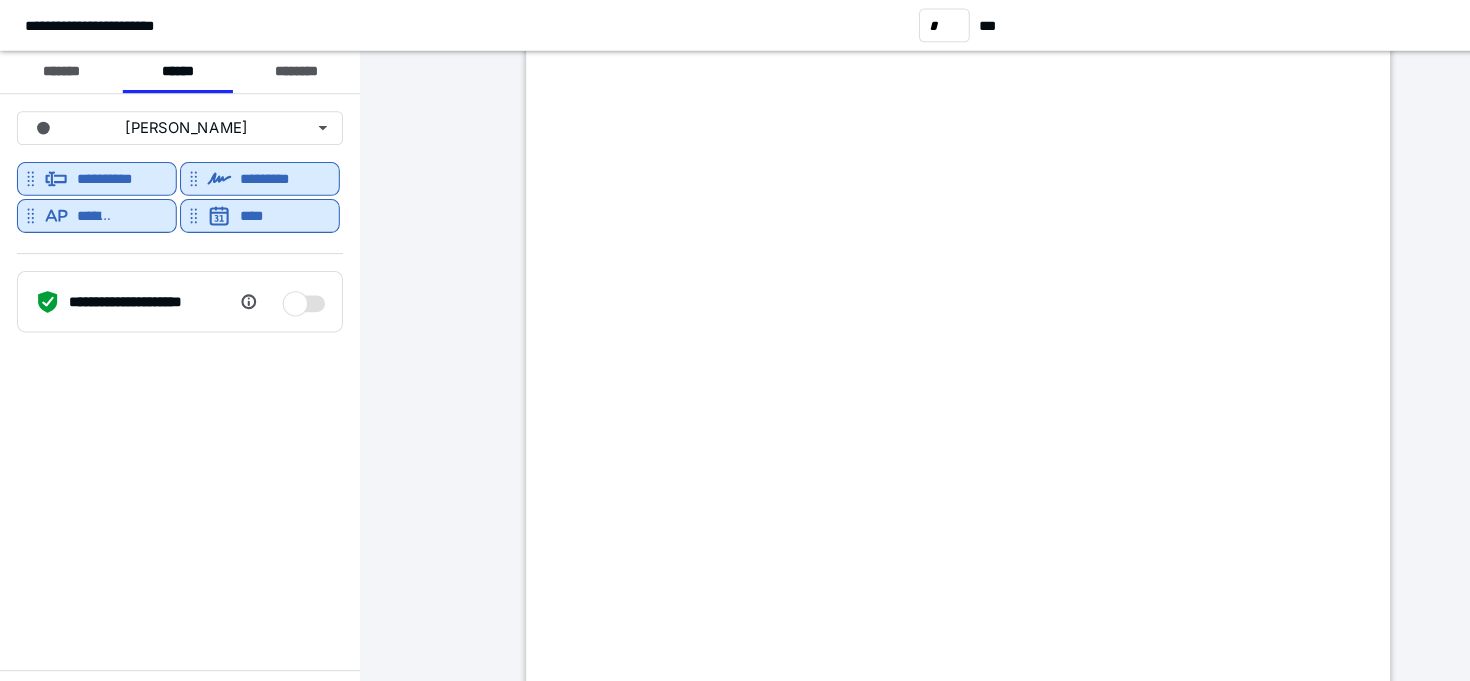scroll, scrollTop: 700, scrollLeft: 0, axis: vertical 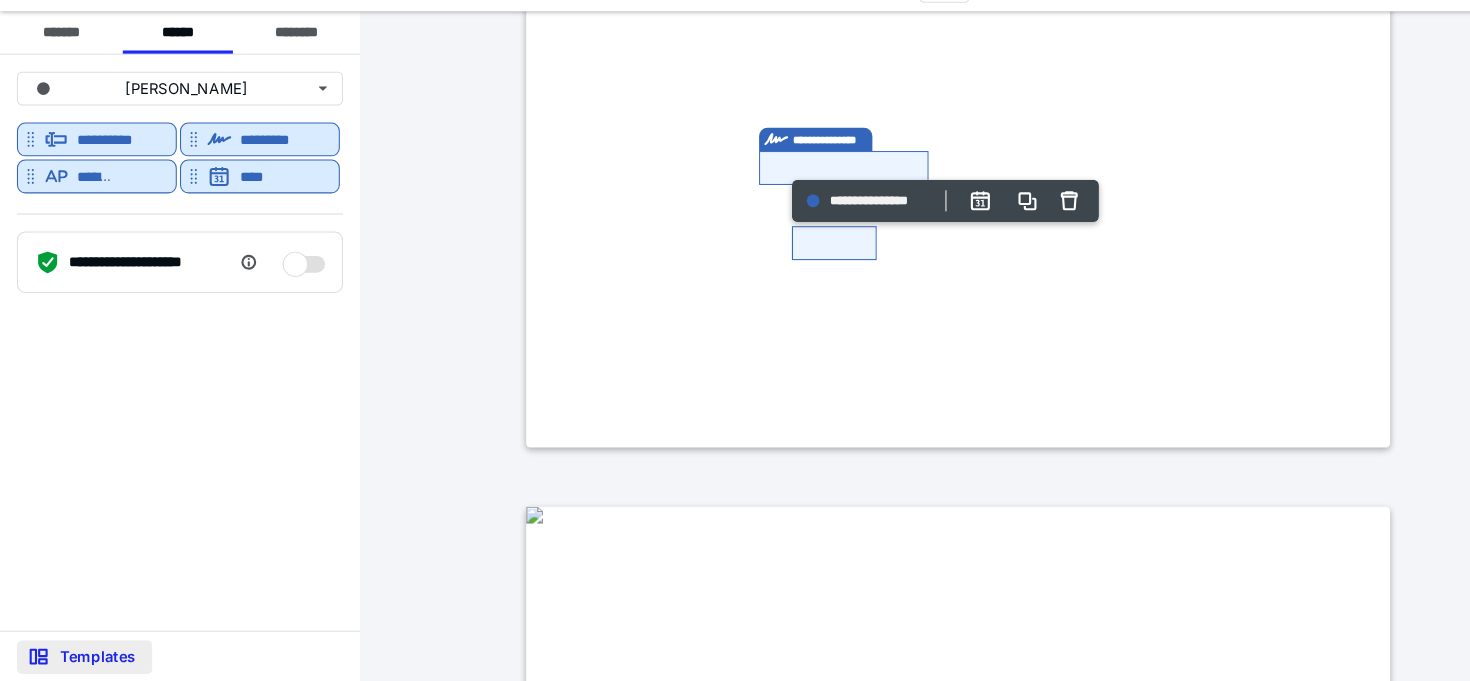 click on "Templates" at bounding box center [80, 658] 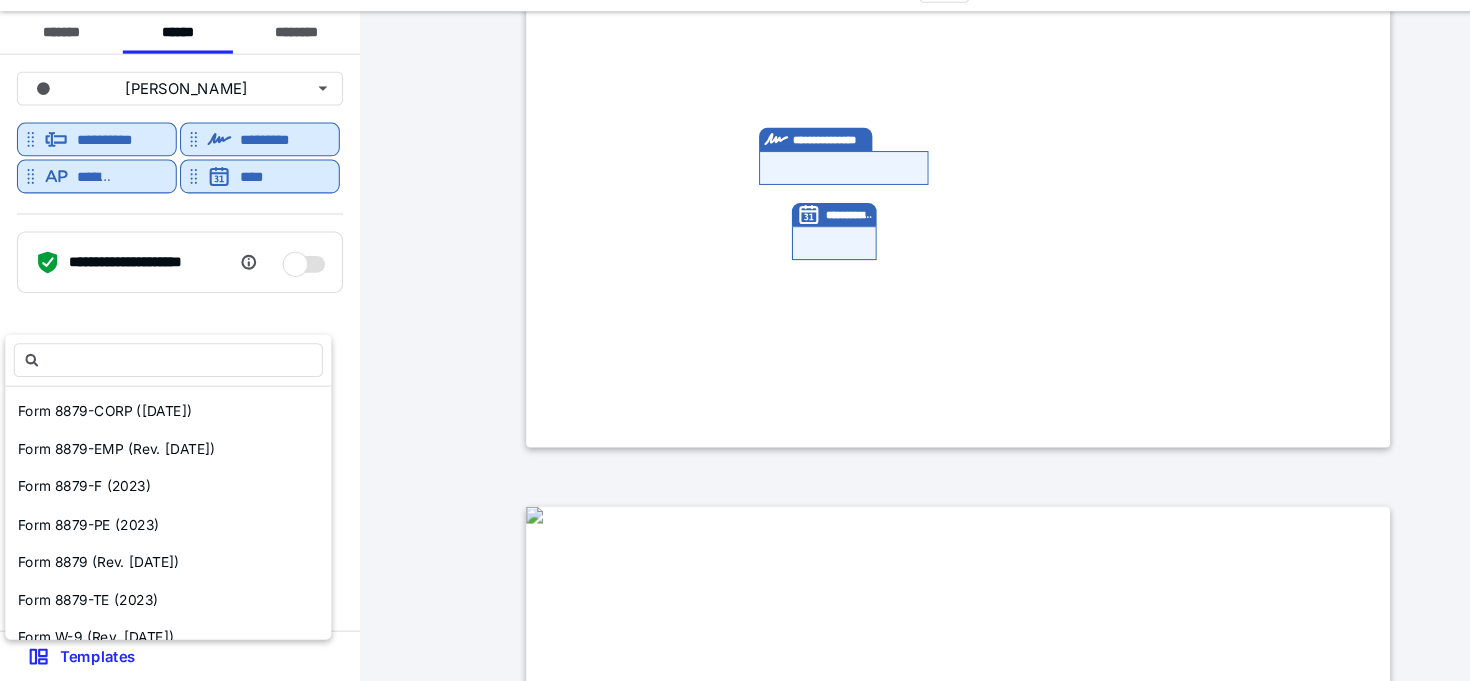 scroll, scrollTop: 205, scrollLeft: 0, axis: vertical 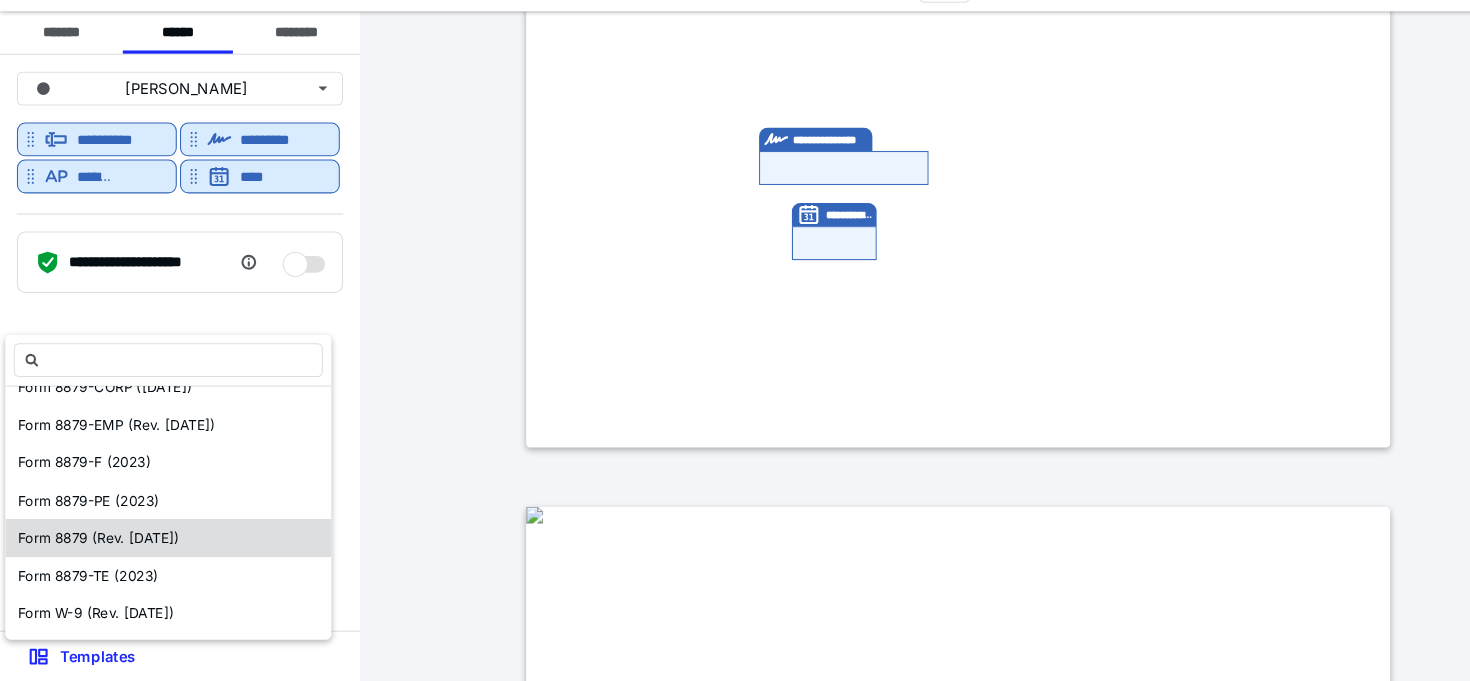 click on "Form 8879 (Rev. [DATE])" at bounding box center (93, 545) 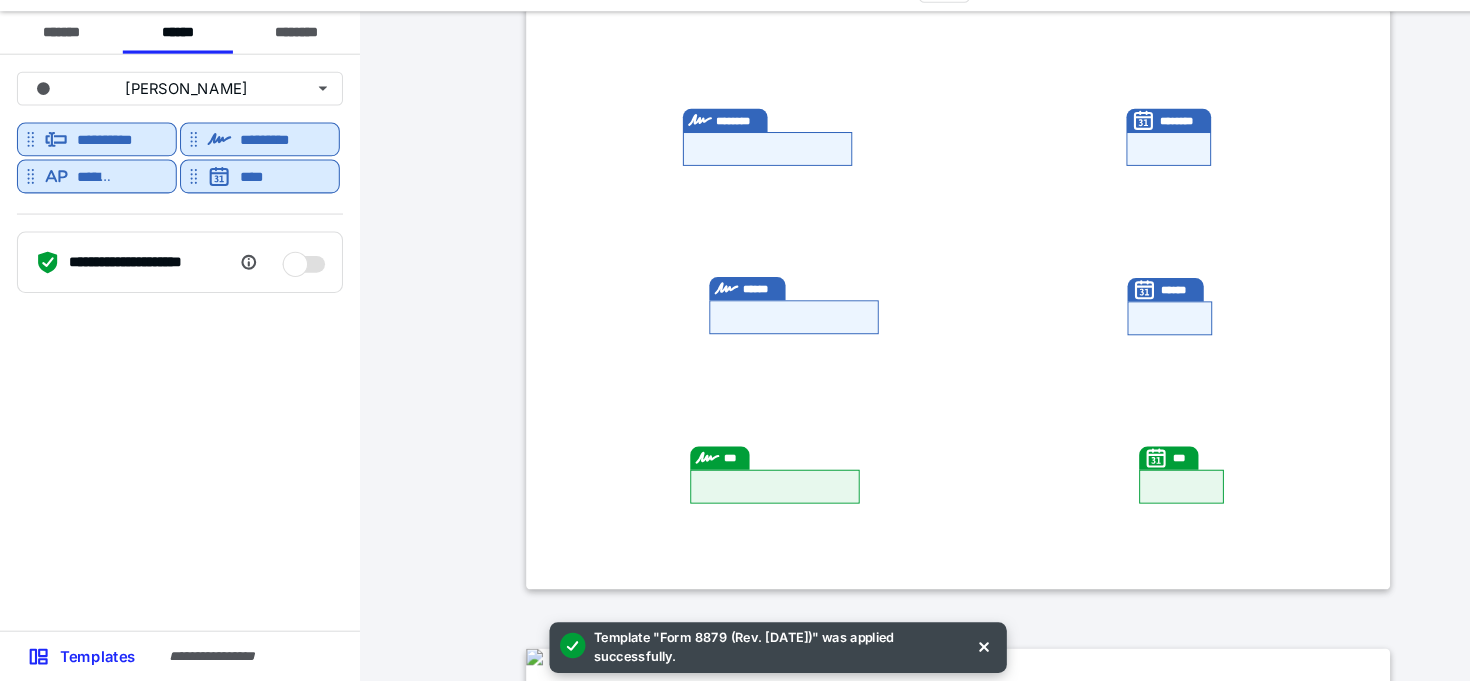 scroll, scrollTop: 564, scrollLeft: 0, axis: vertical 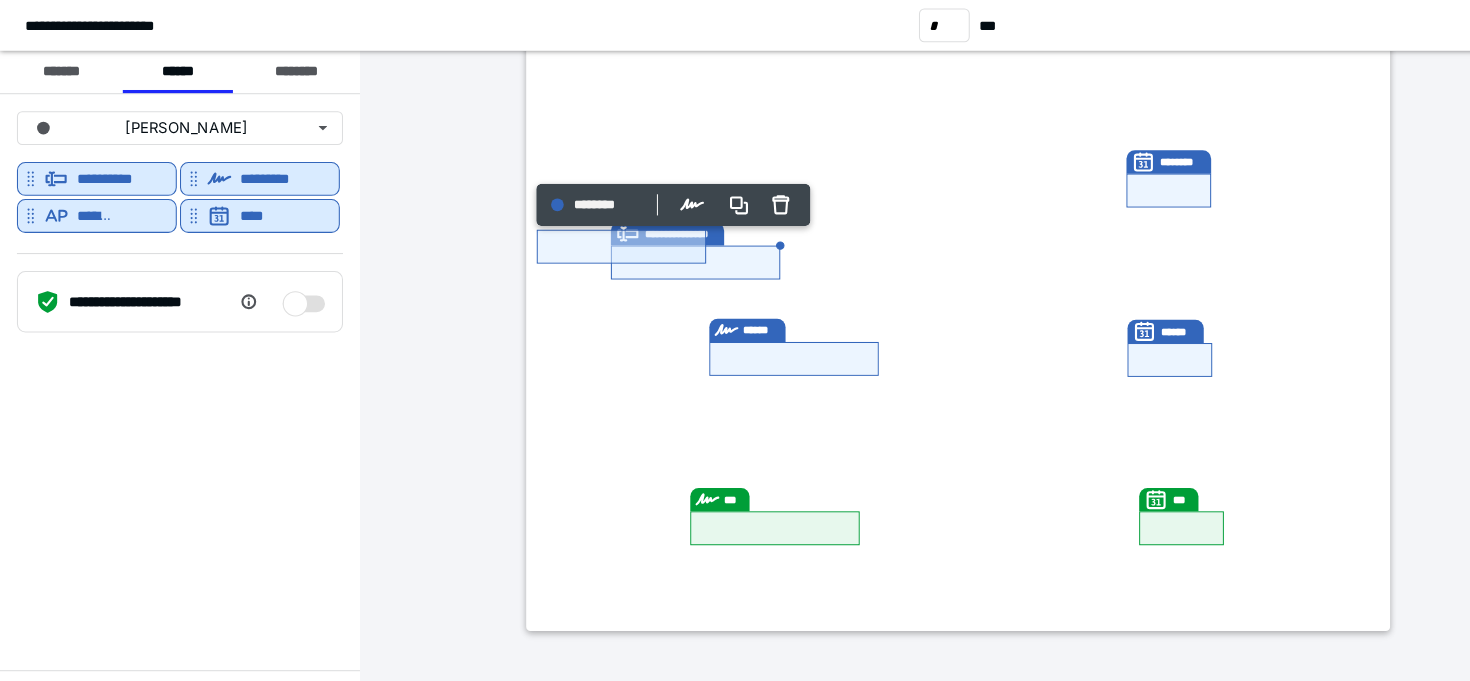 click on "******** Options" at bounding box center (636, 194) 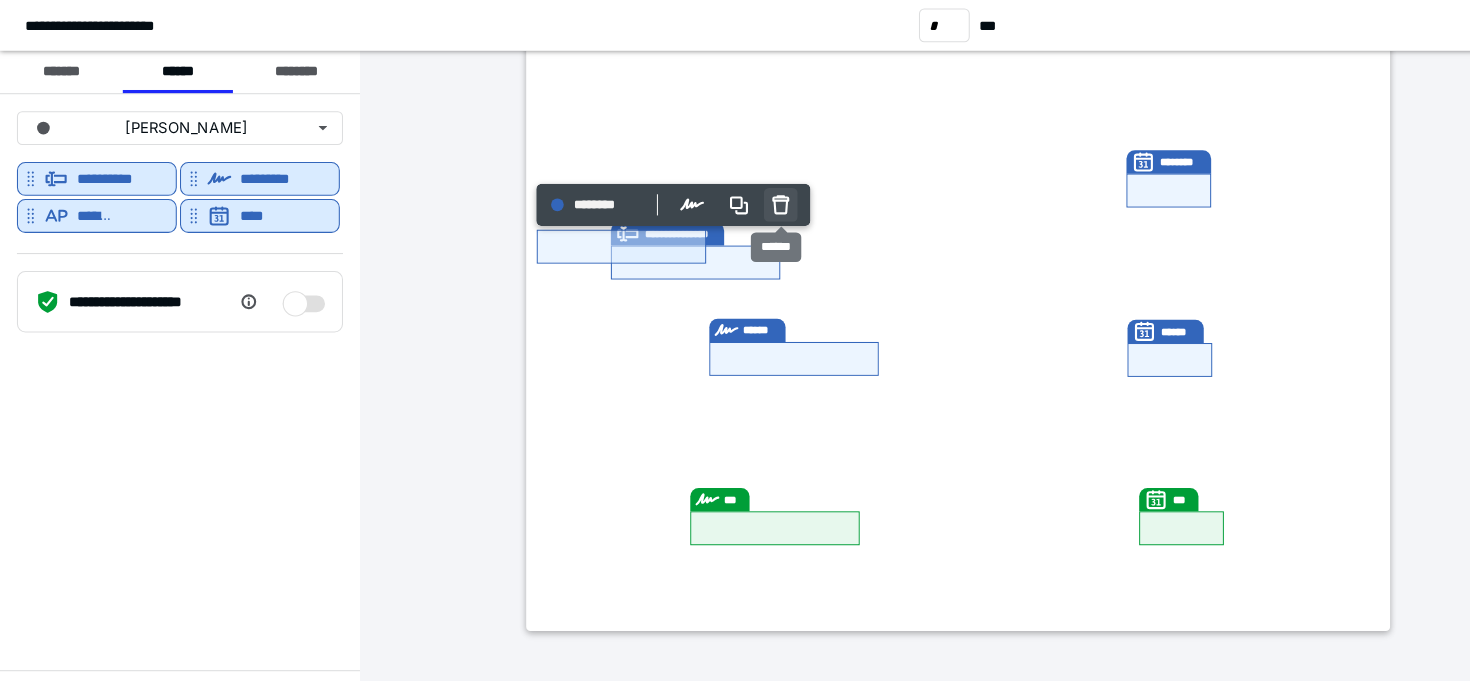 click at bounding box center [737, 194] 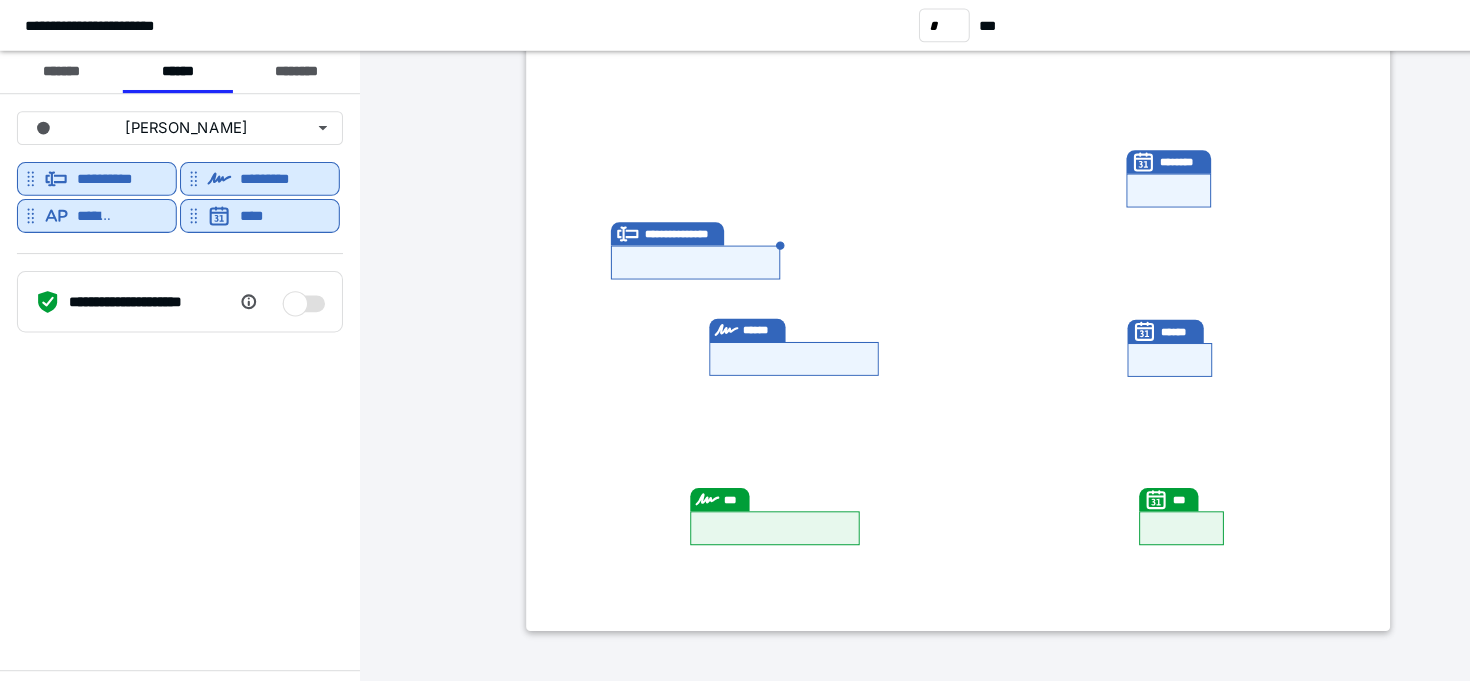 click at bounding box center [657, 248] 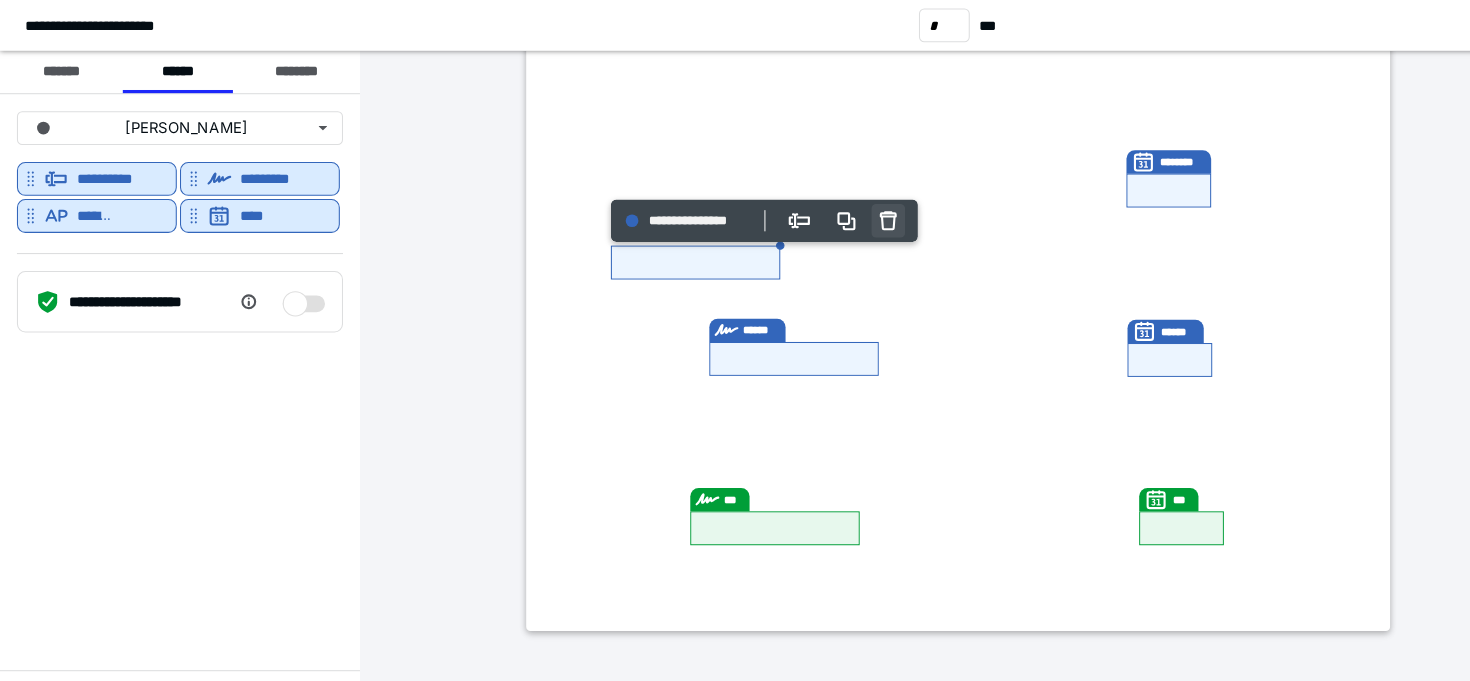 click at bounding box center [839, 209] 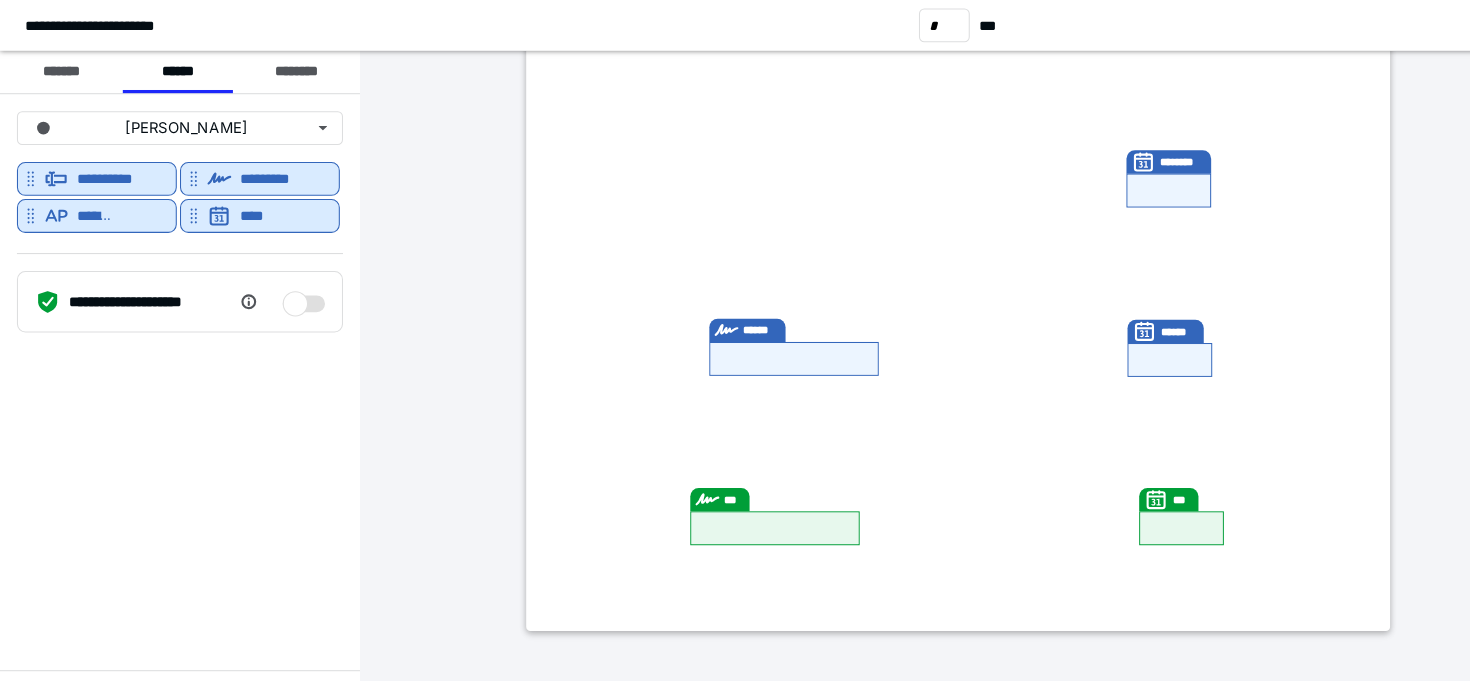 click at bounding box center (750, 339) 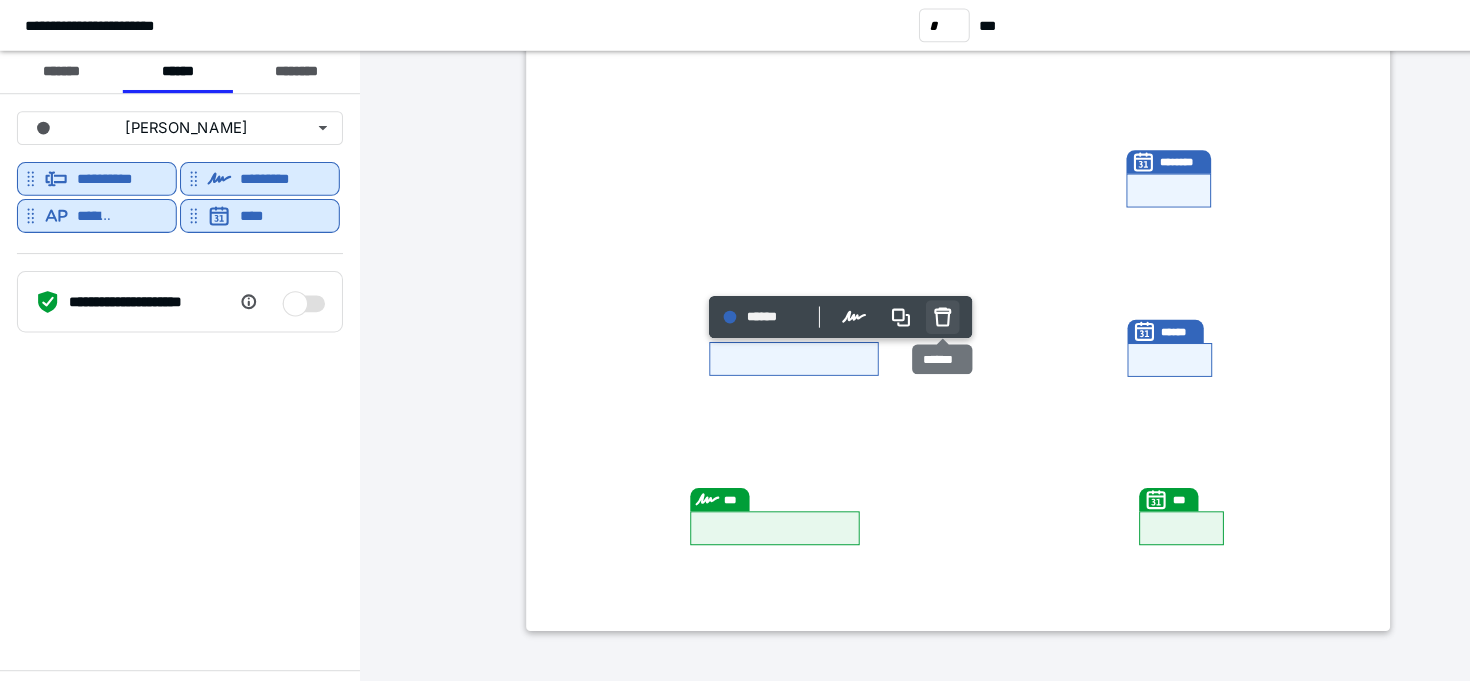 click at bounding box center [890, 300] 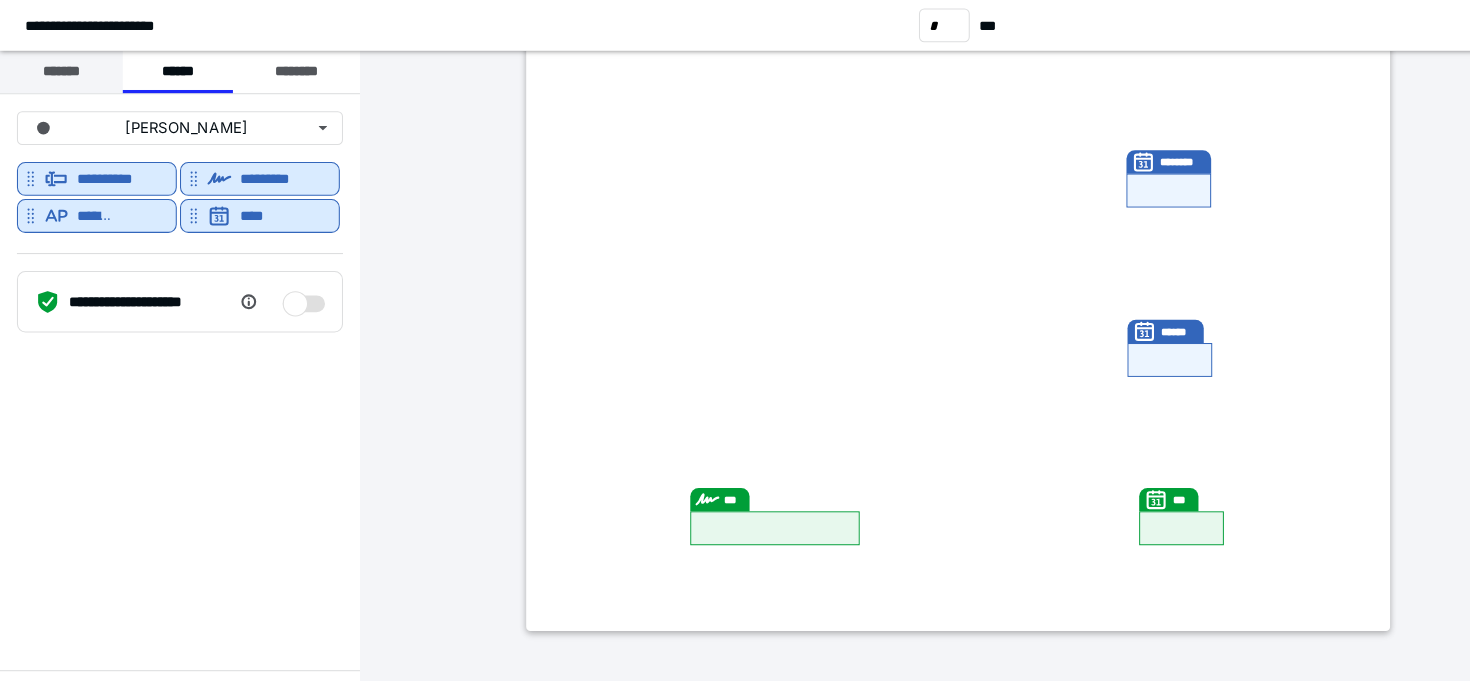 click on "*******" at bounding box center (58, 68) 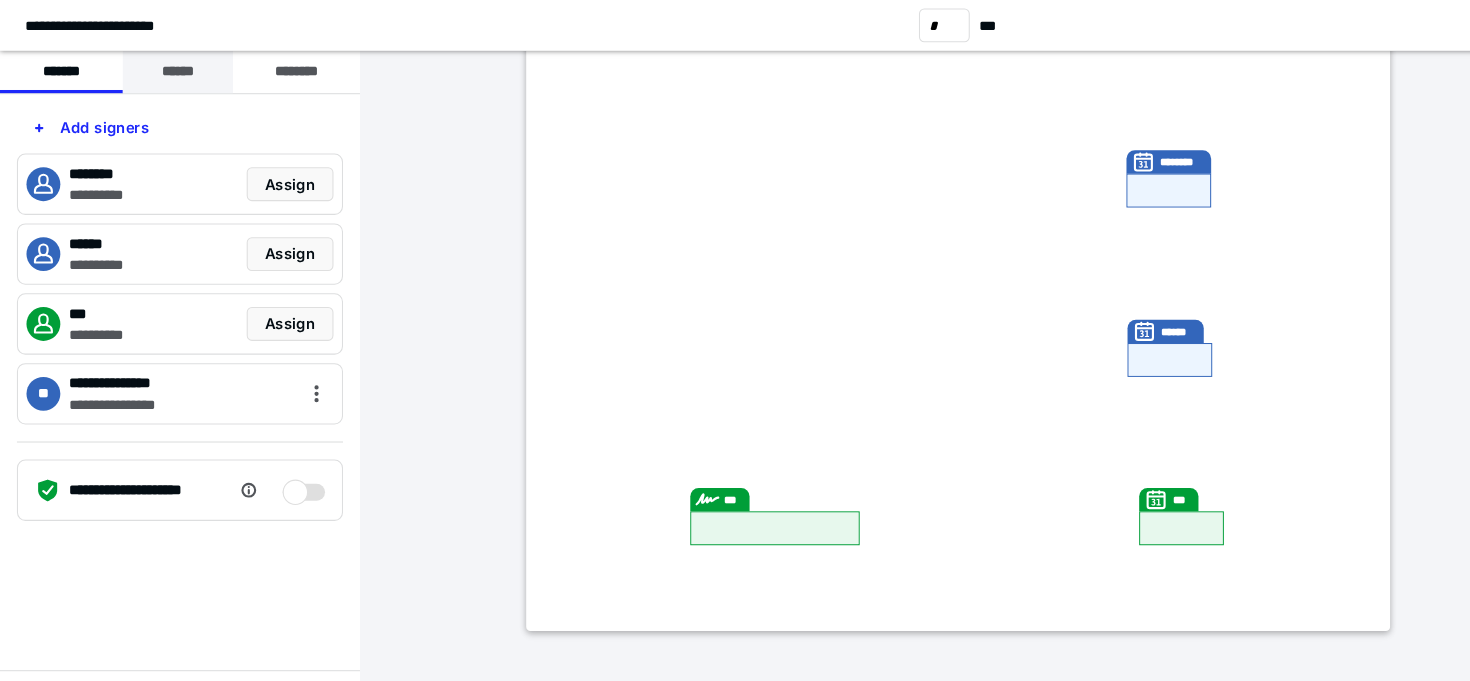 click on "******" at bounding box center [168, 68] 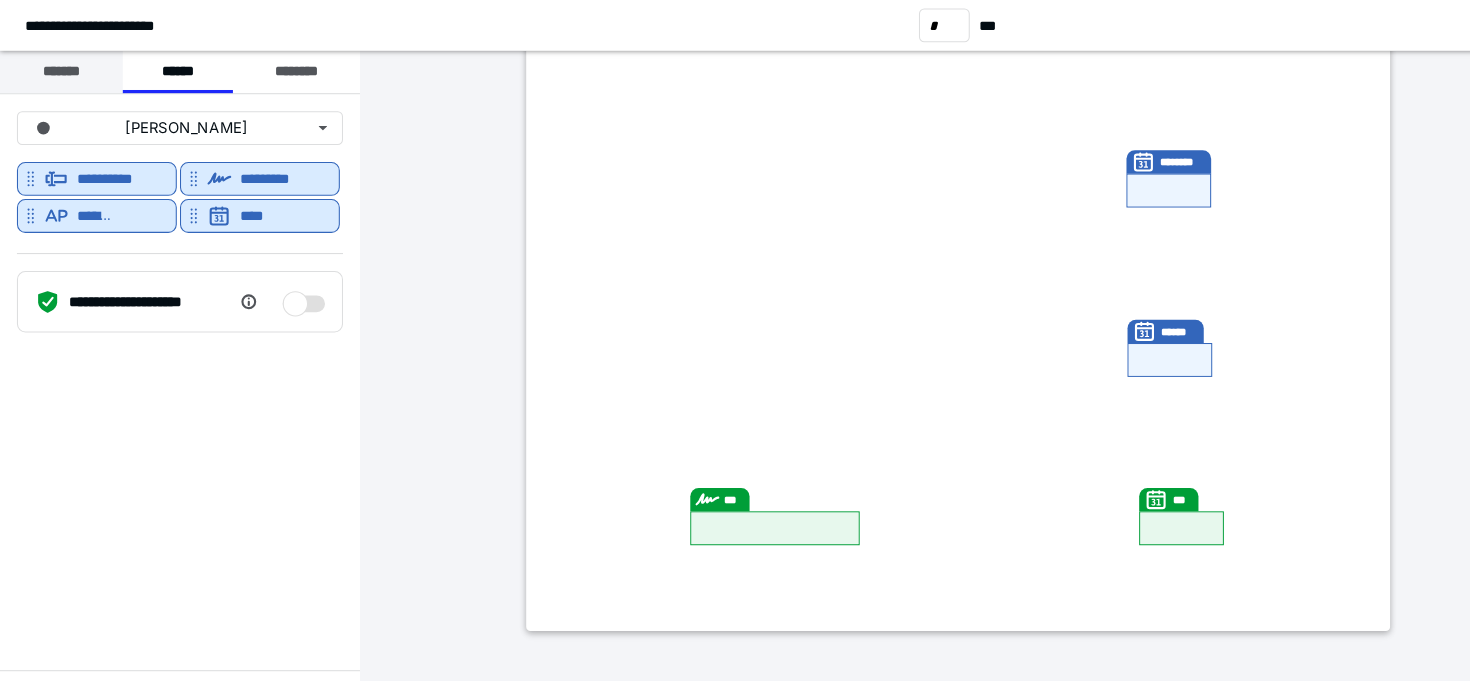 click on "*******" at bounding box center (58, 68) 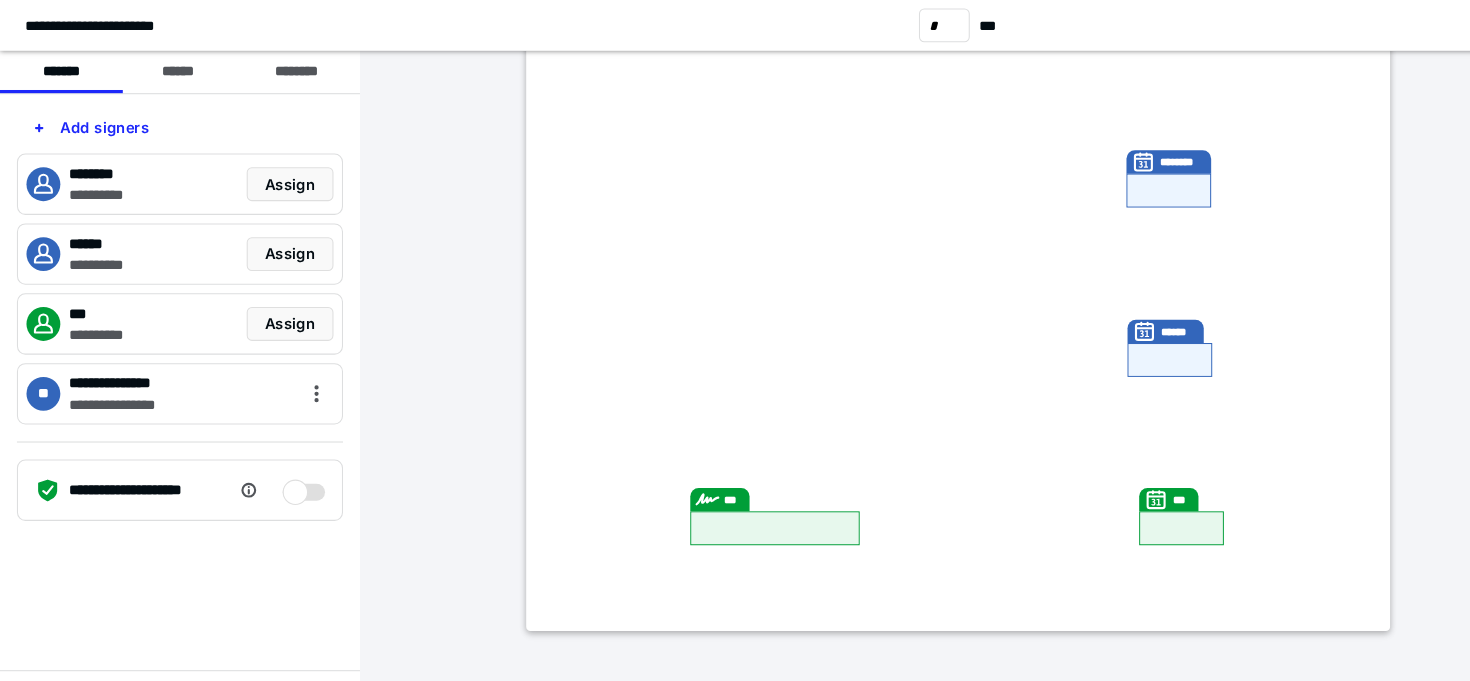 checkbox on "false" 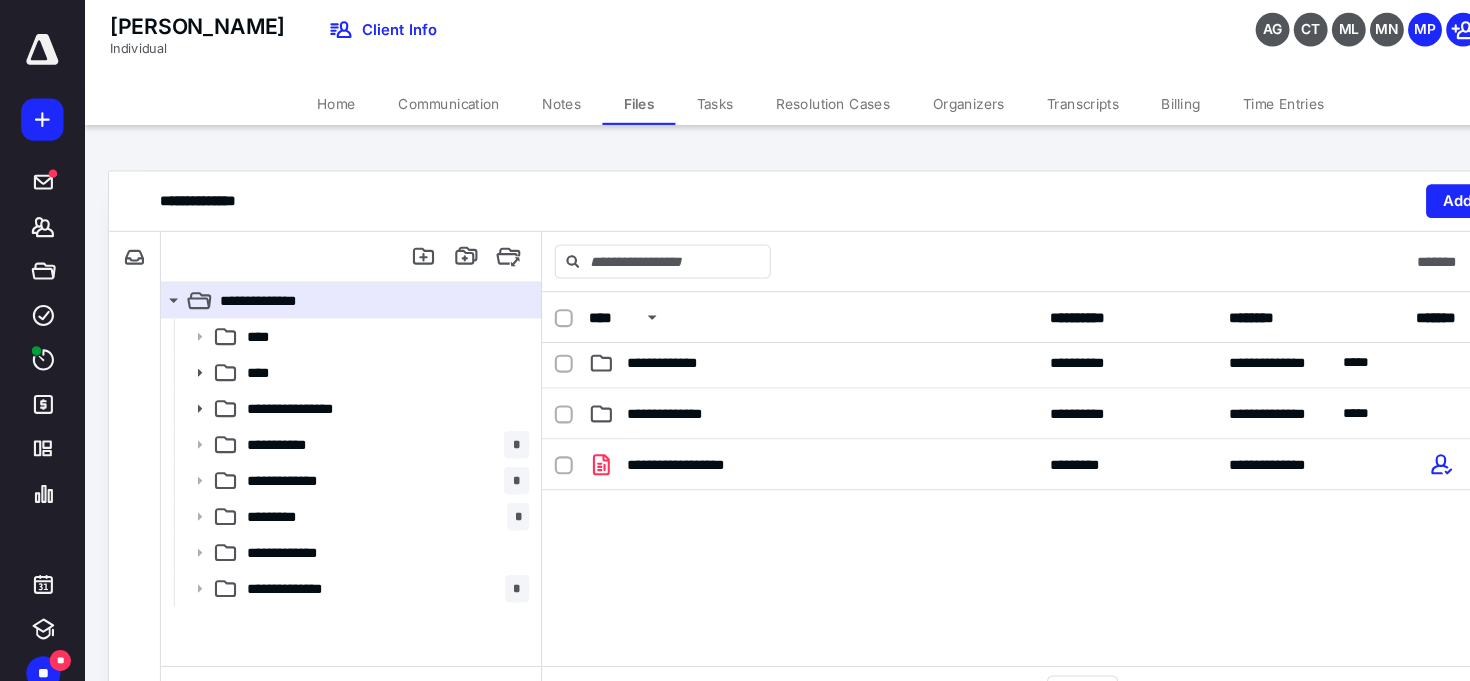 scroll, scrollTop: 158, scrollLeft: 0, axis: vertical 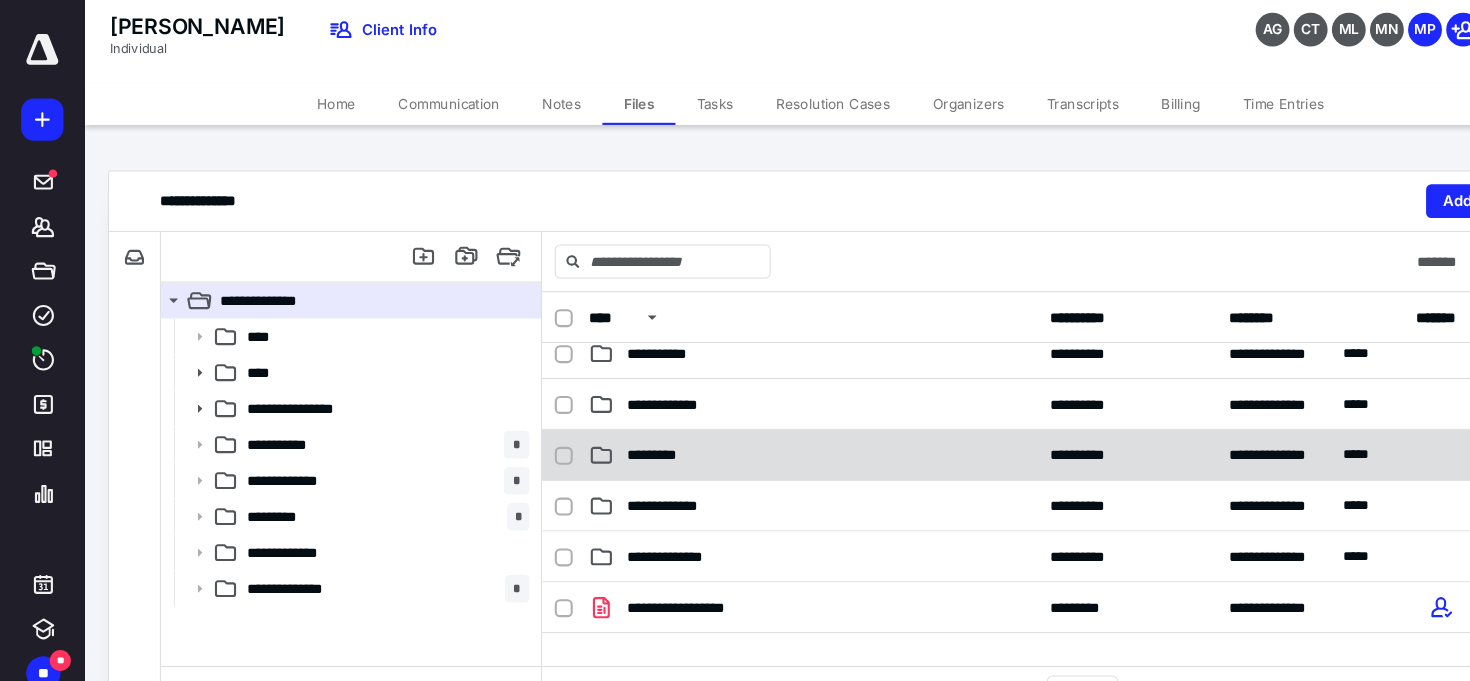 click on "*********" at bounding box center [768, 430] 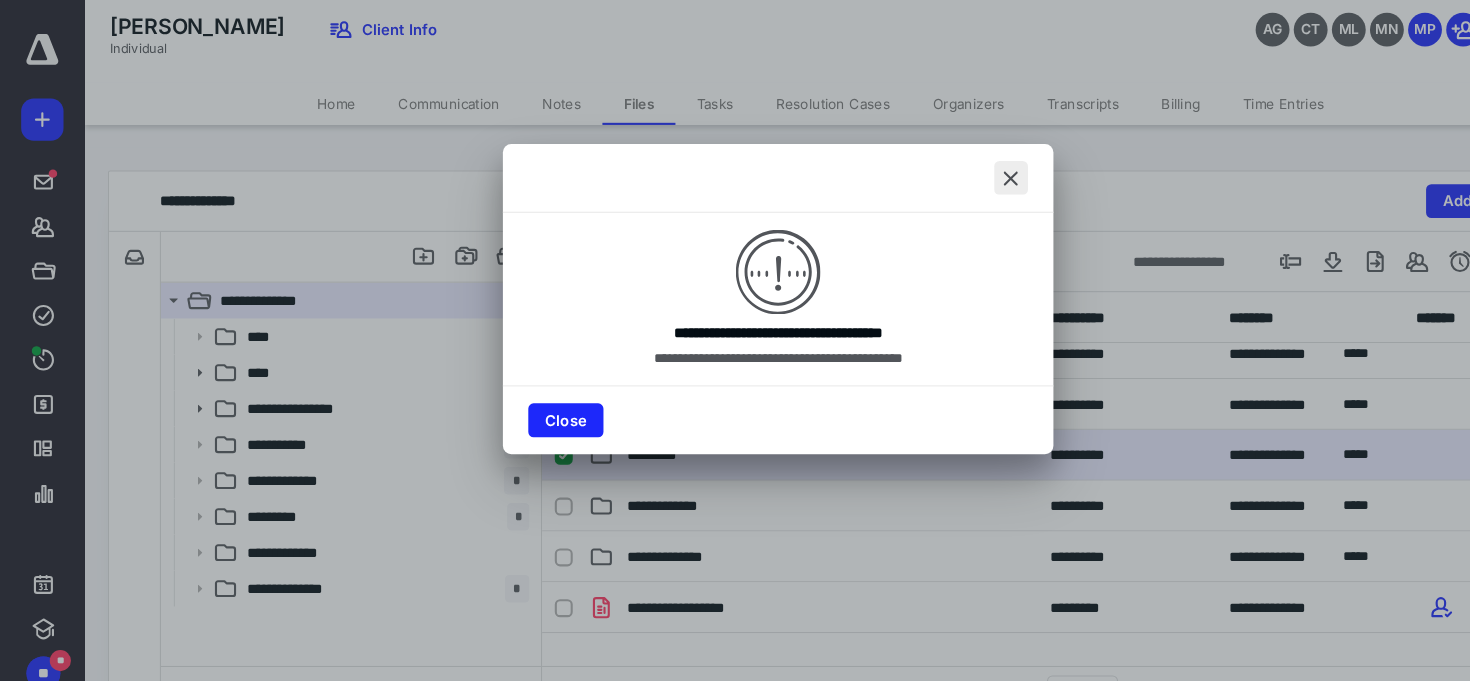 click at bounding box center (955, 168) 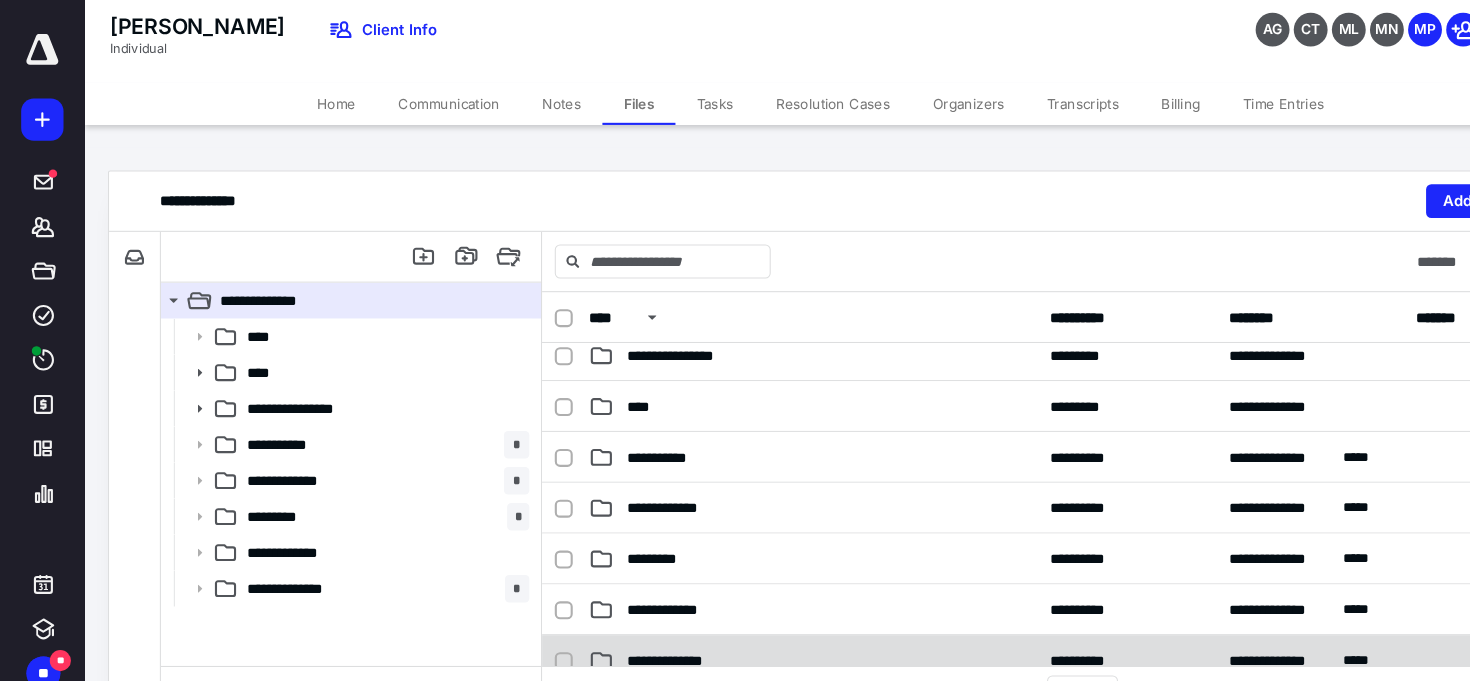 scroll, scrollTop: 56, scrollLeft: 0, axis: vertical 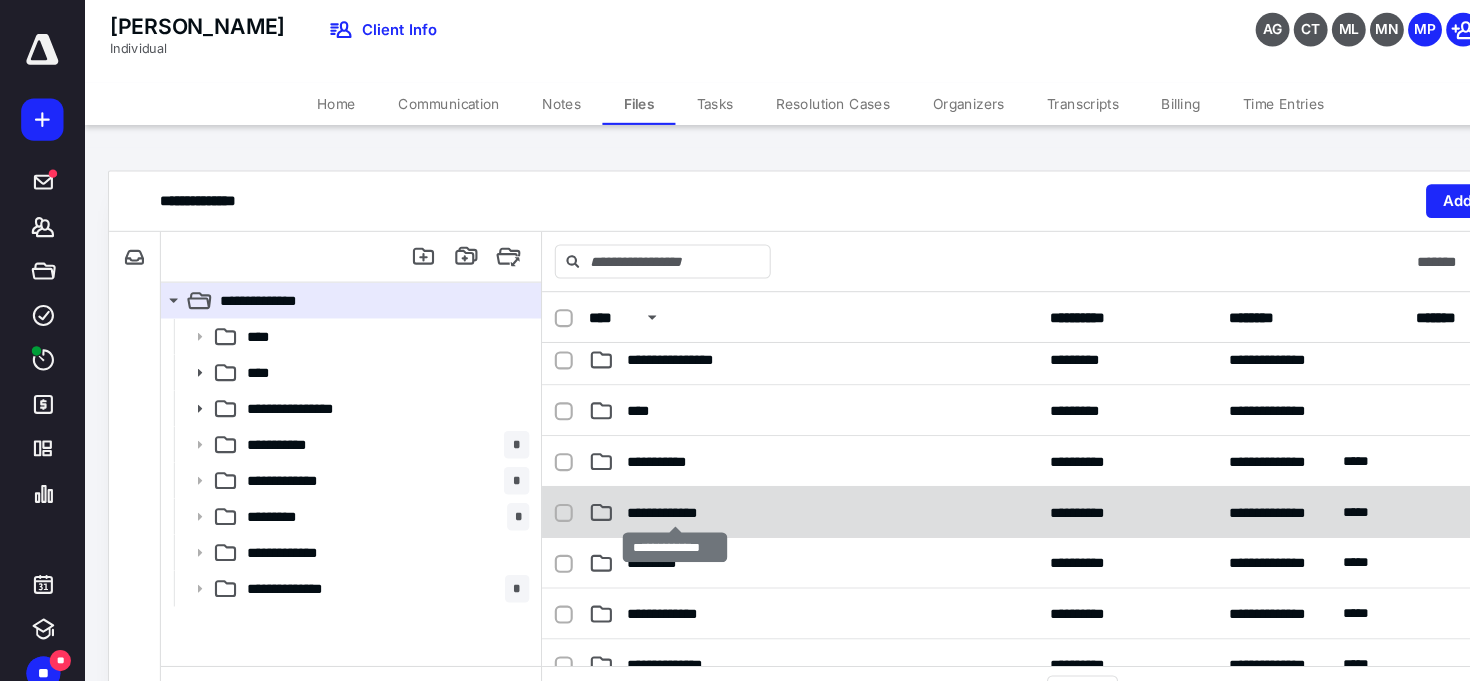 click on "**********" at bounding box center (638, 484) 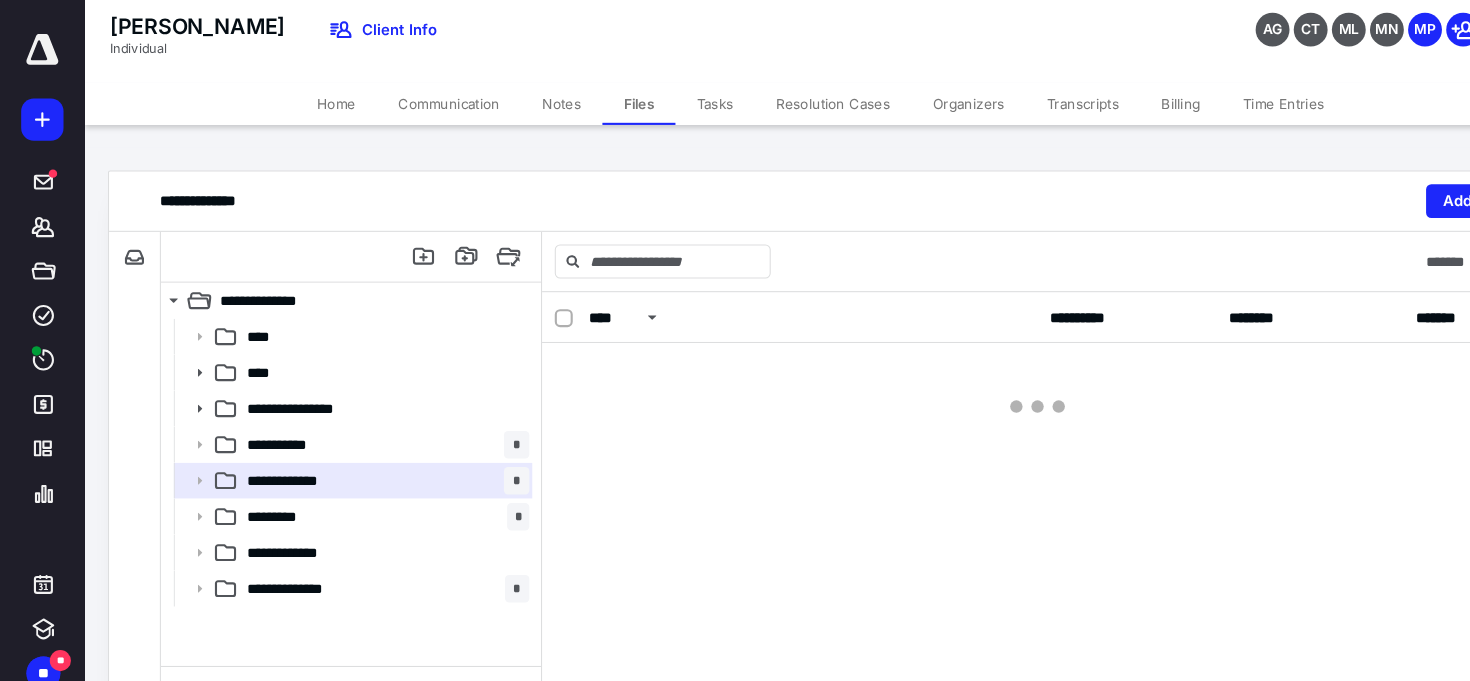 scroll, scrollTop: 0, scrollLeft: 0, axis: both 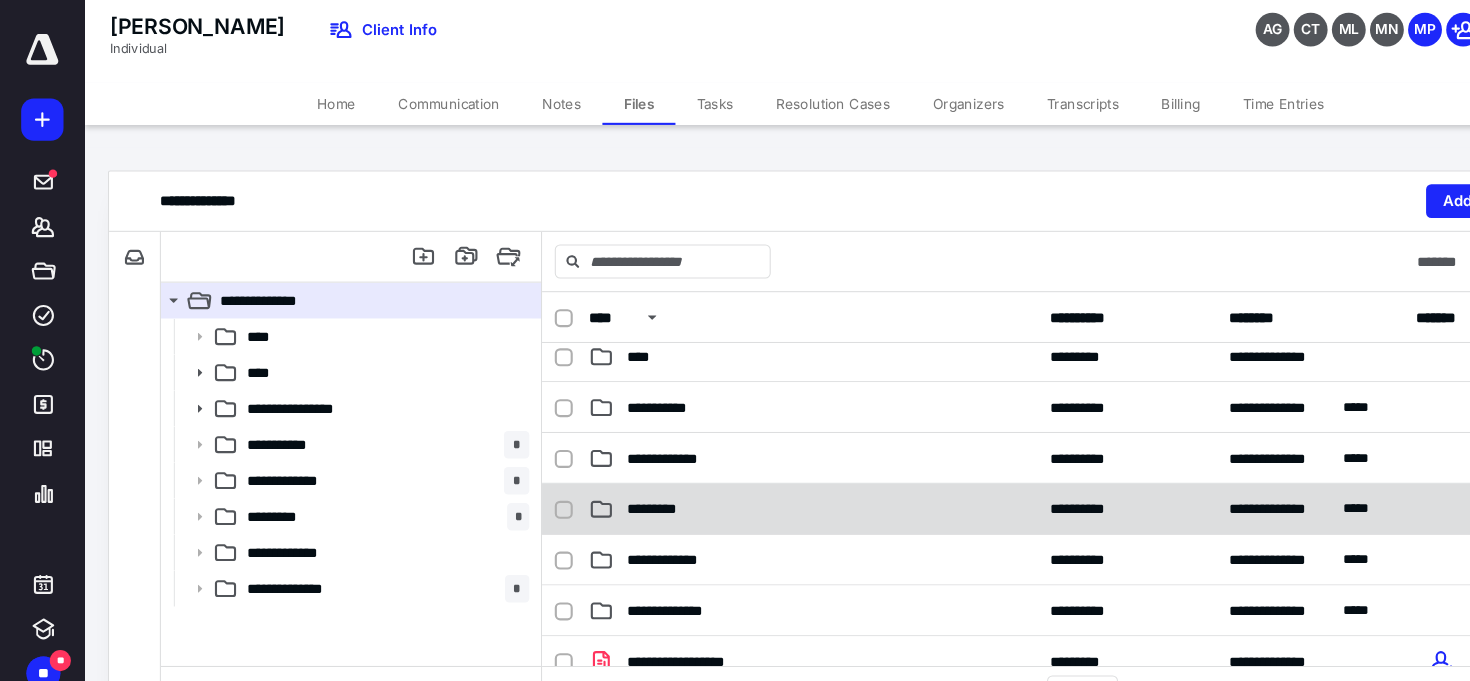 click on "*********" at bounding box center (626, 481) 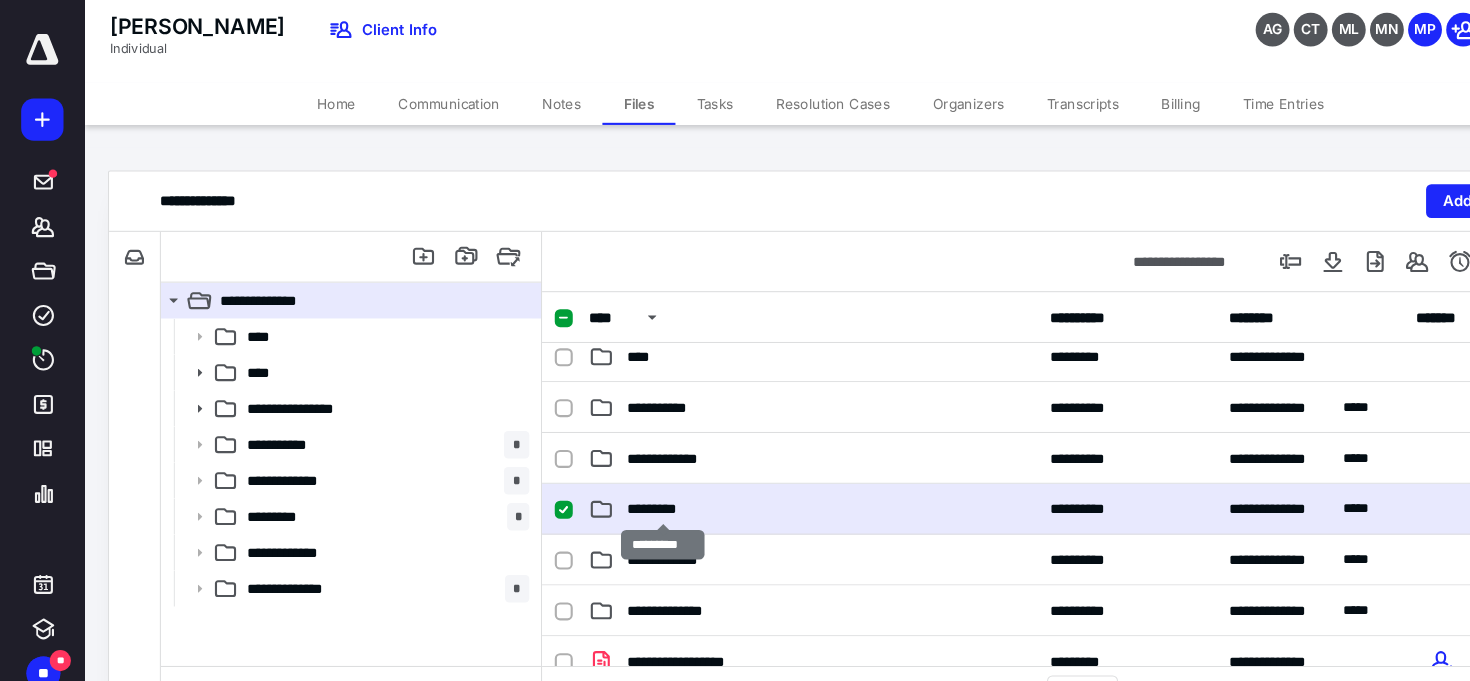click on "*********" at bounding box center (626, 481) 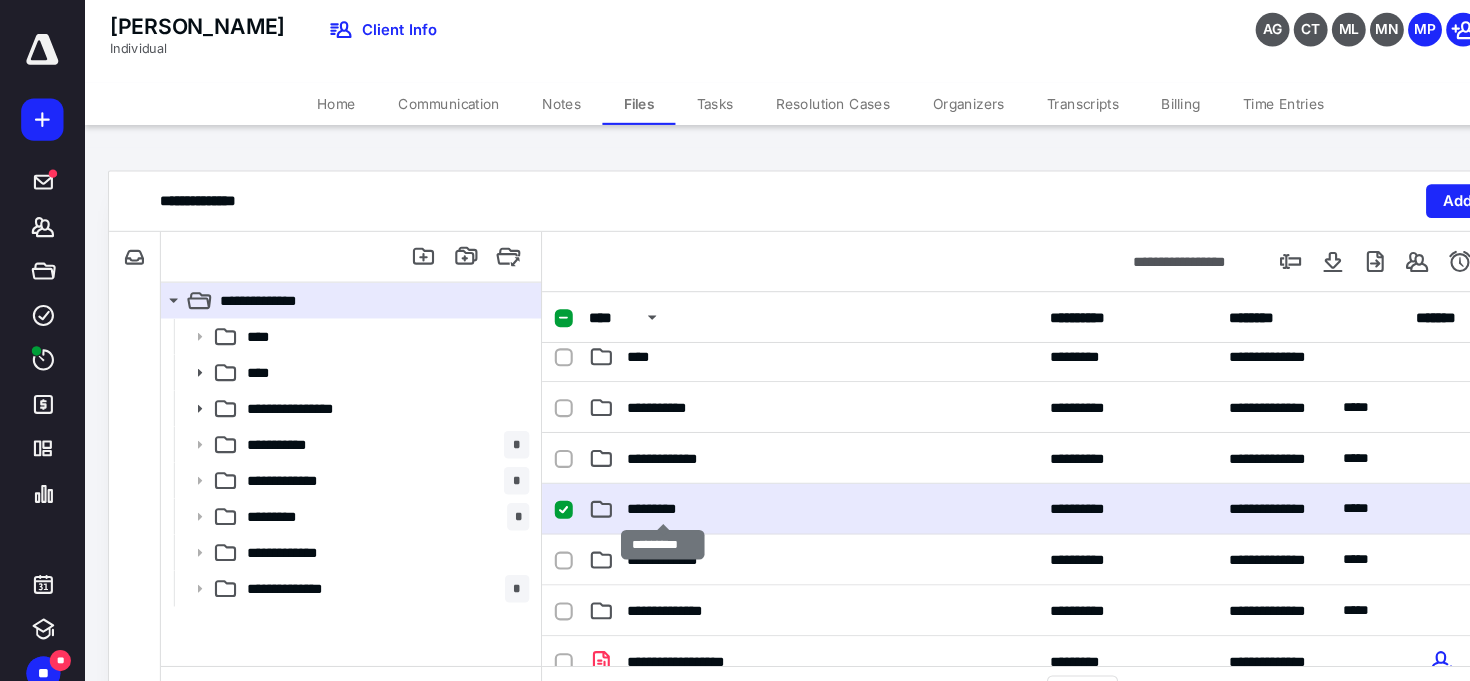scroll, scrollTop: 0, scrollLeft: 0, axis: both 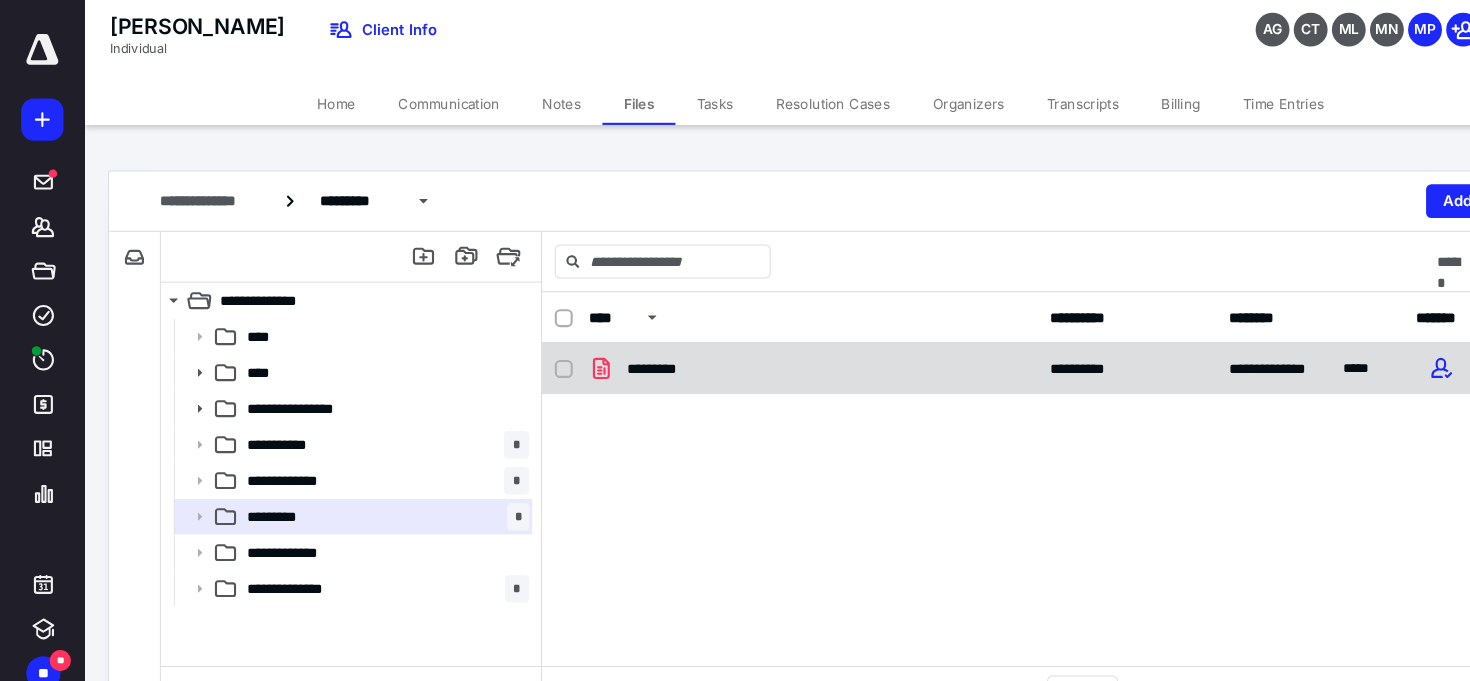 checkbox on "true" 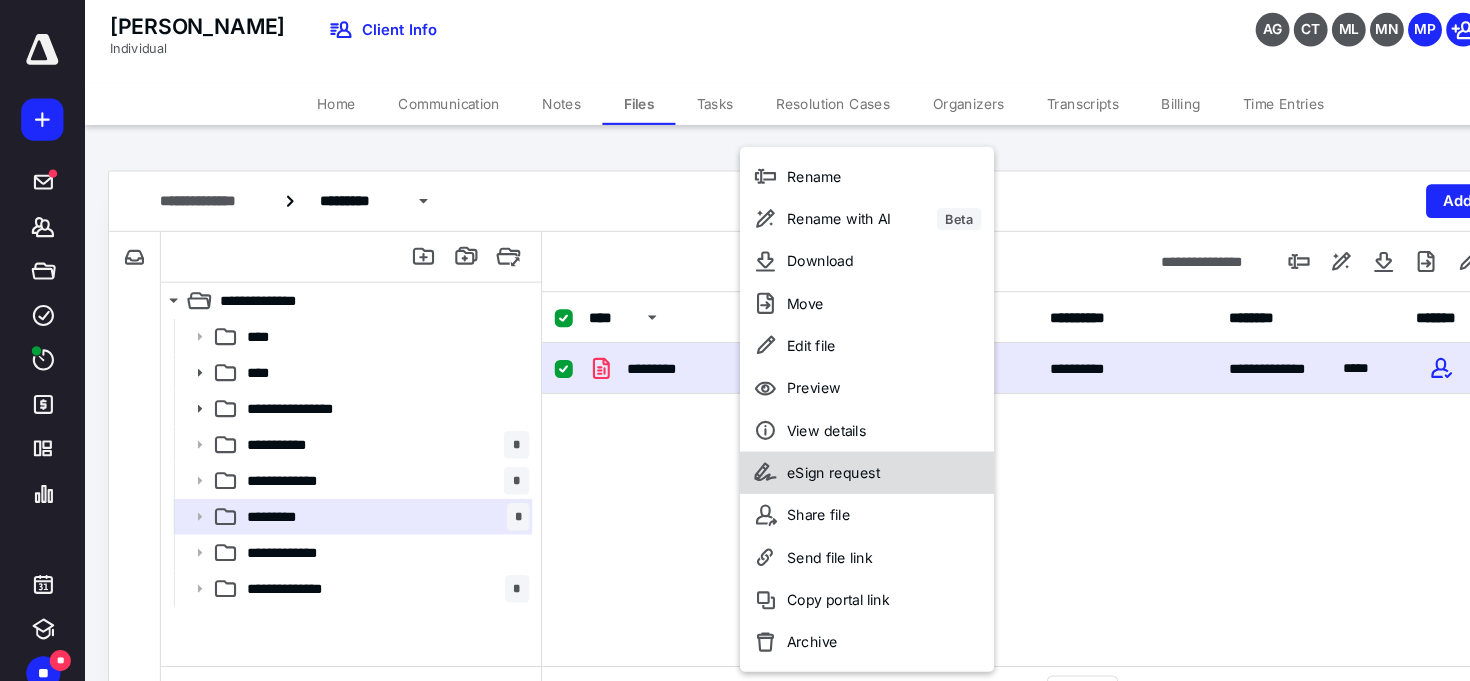click on "eSign request" at bounding box center [787, 447] 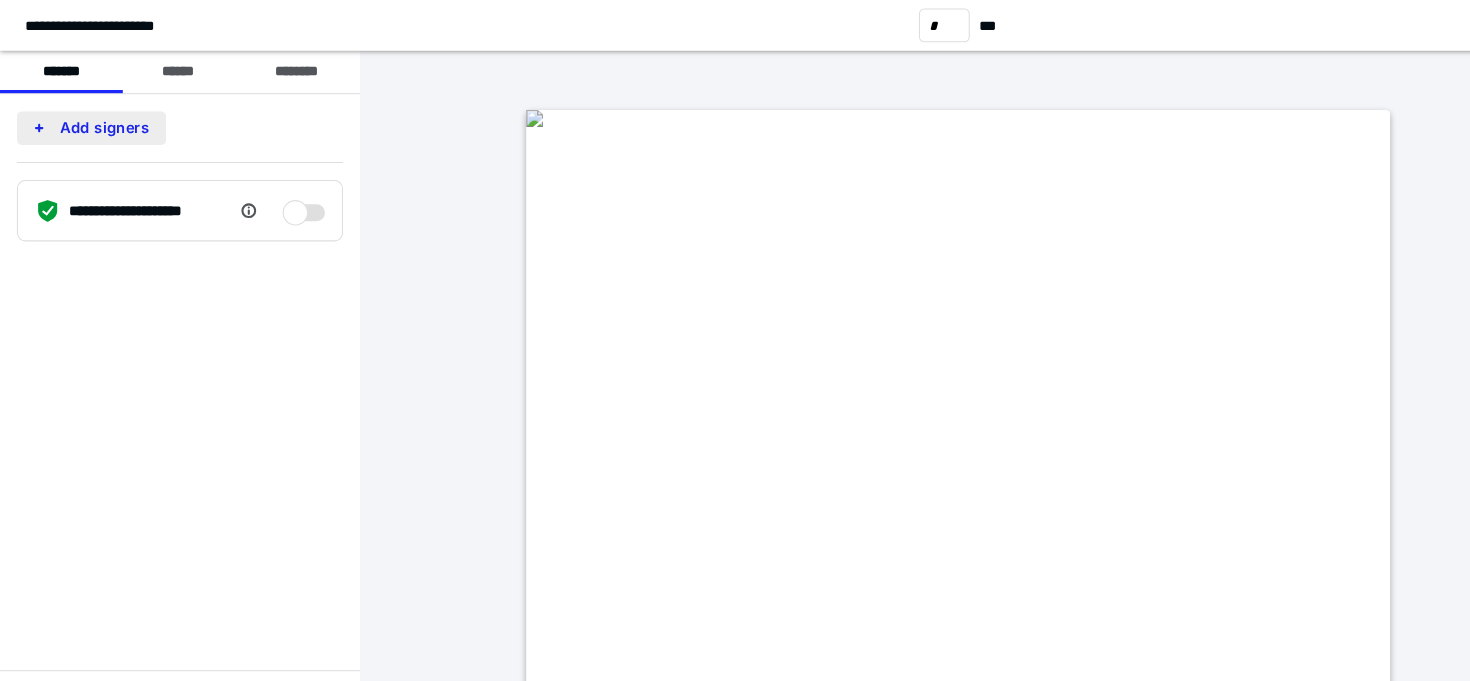 click on "Add signers" at bounding box center [86, 121] 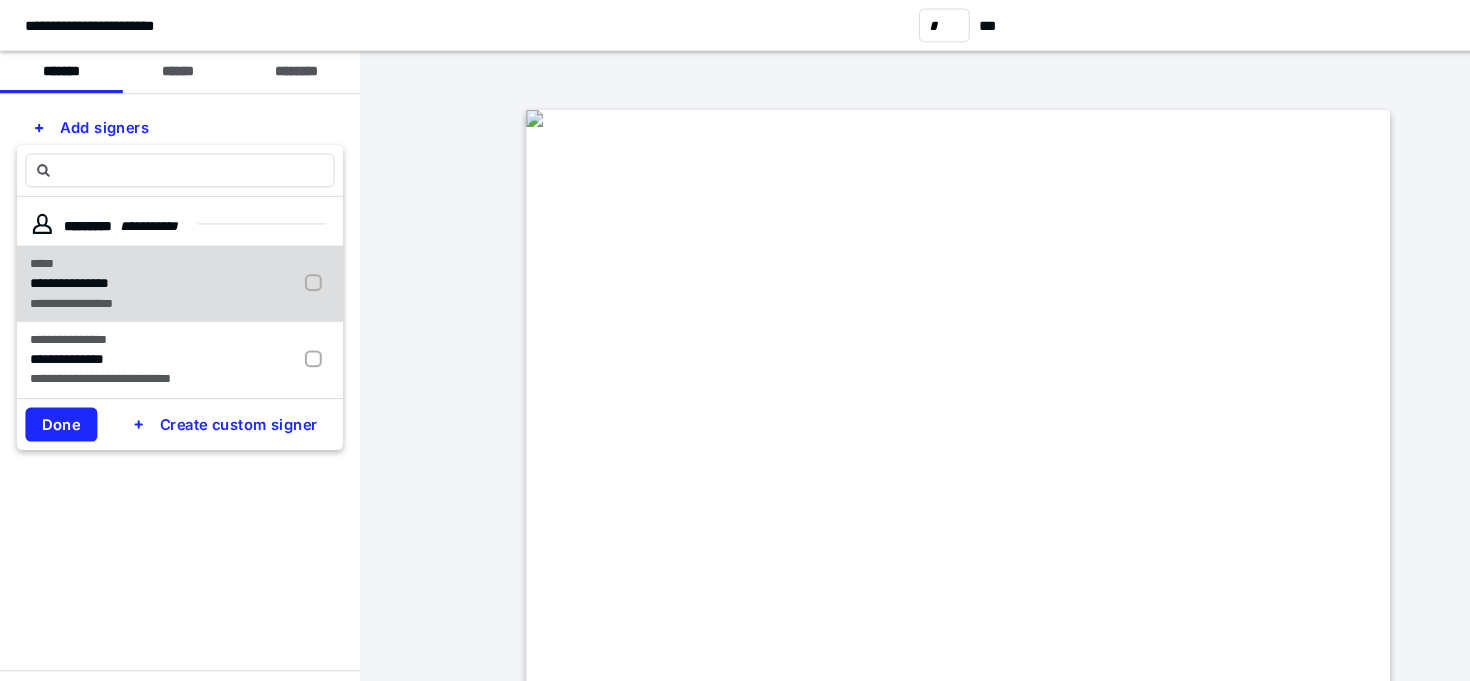 click on "**********" at bounding box center (65, 267) 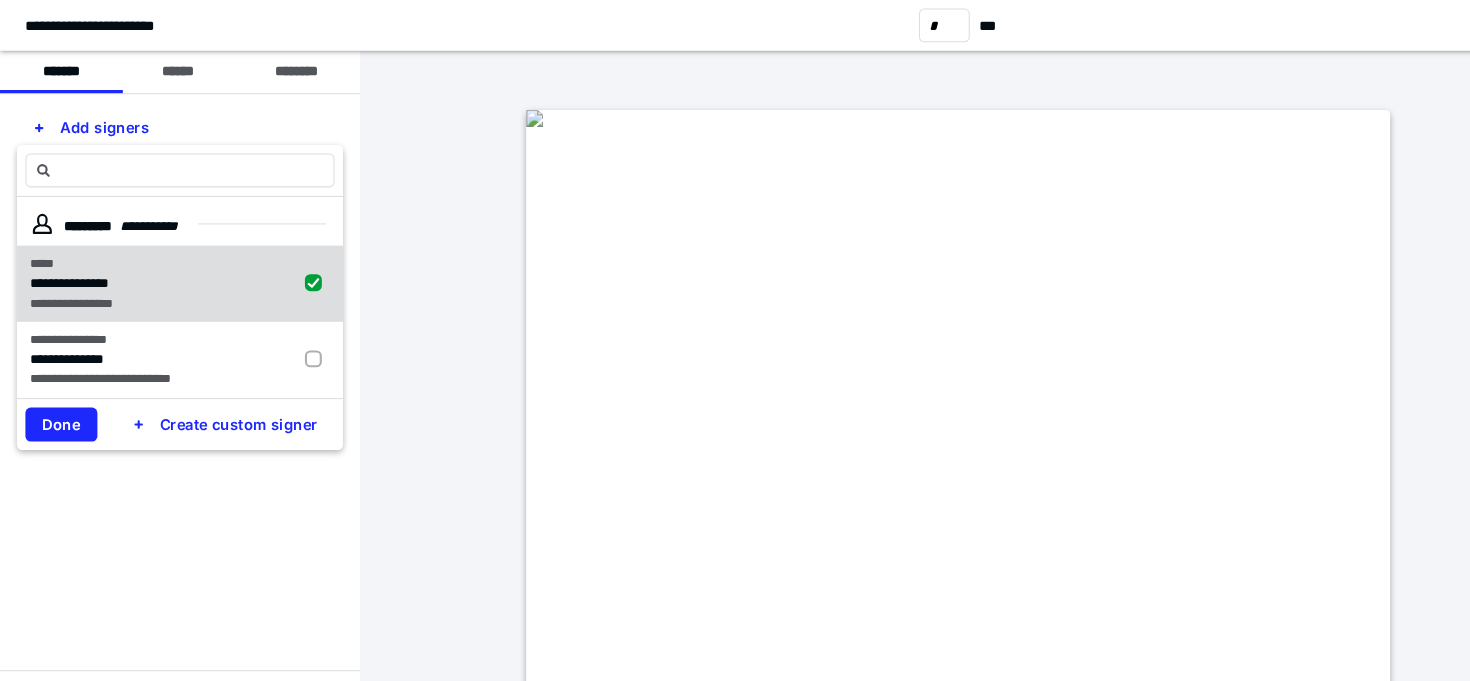 checkbox on "true" 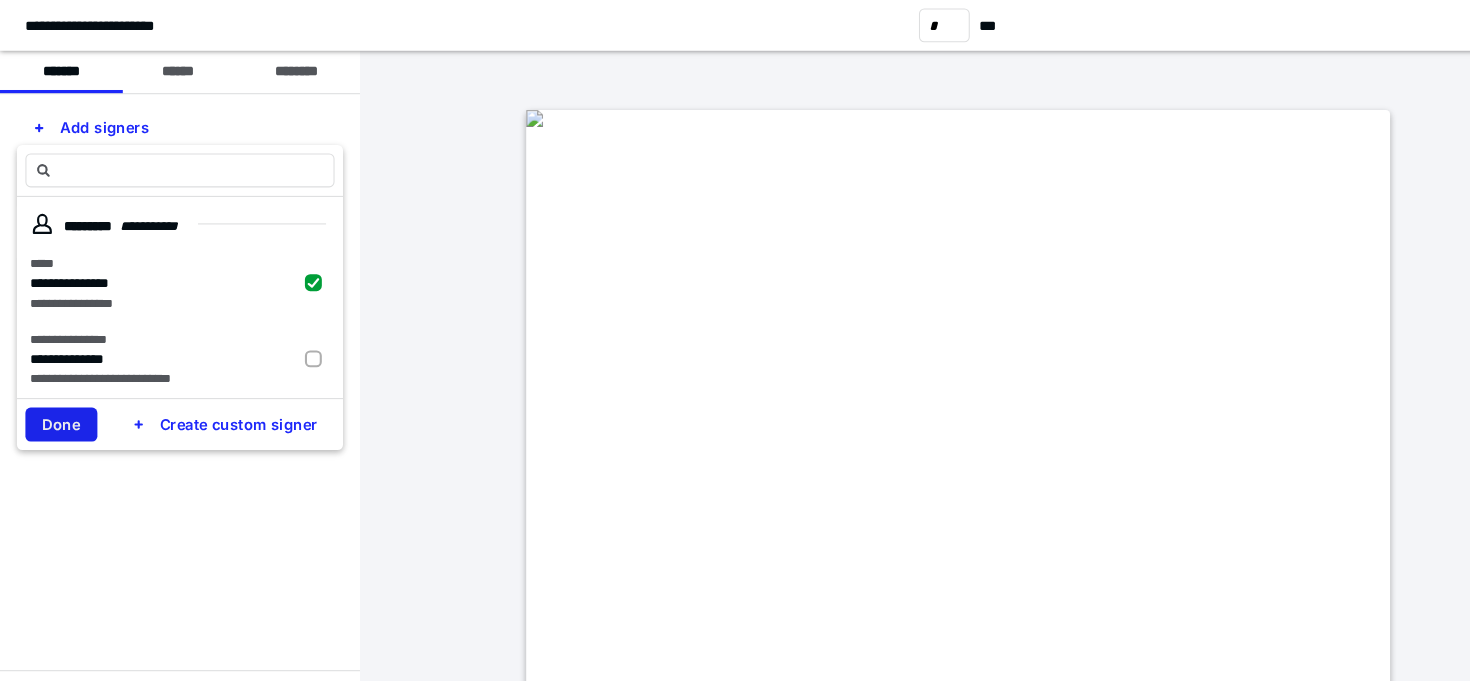 click on "Done" at bounding box center (58, 401) 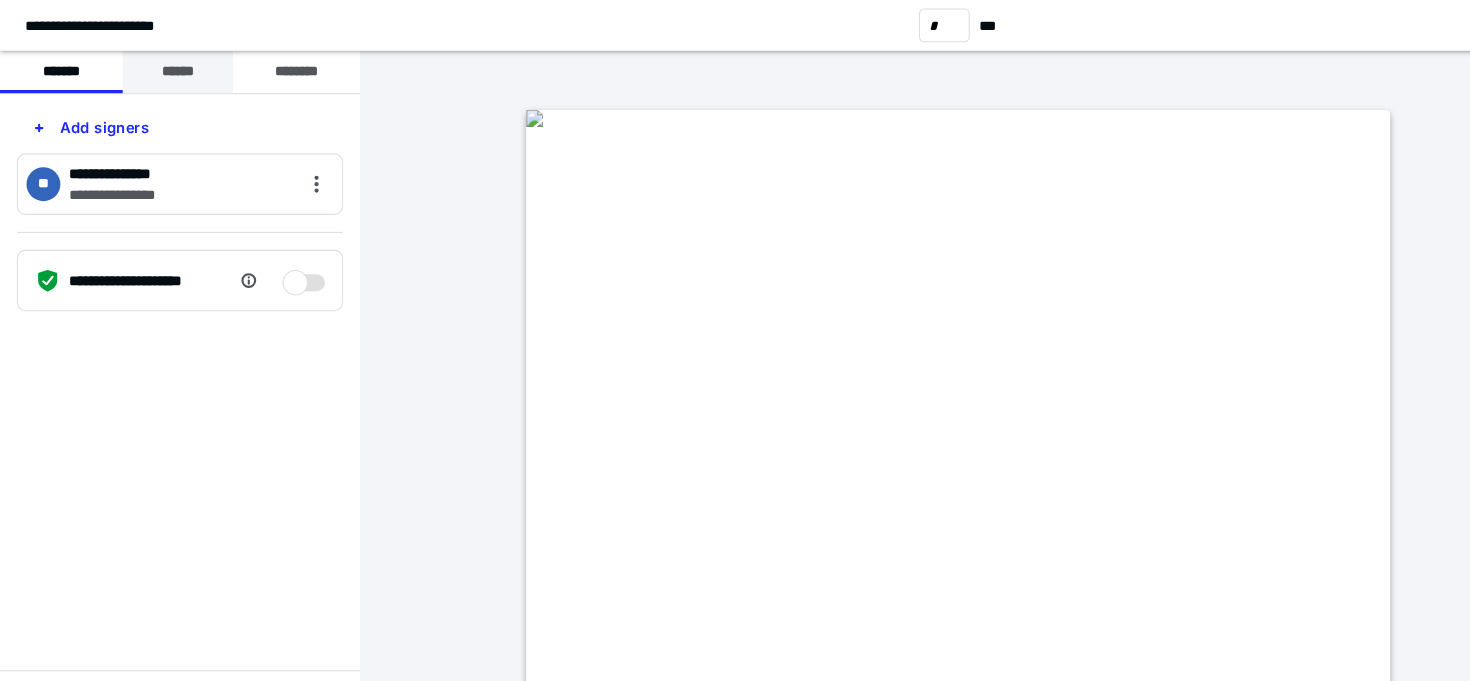 click on "******" at bounding box center [168, 68] 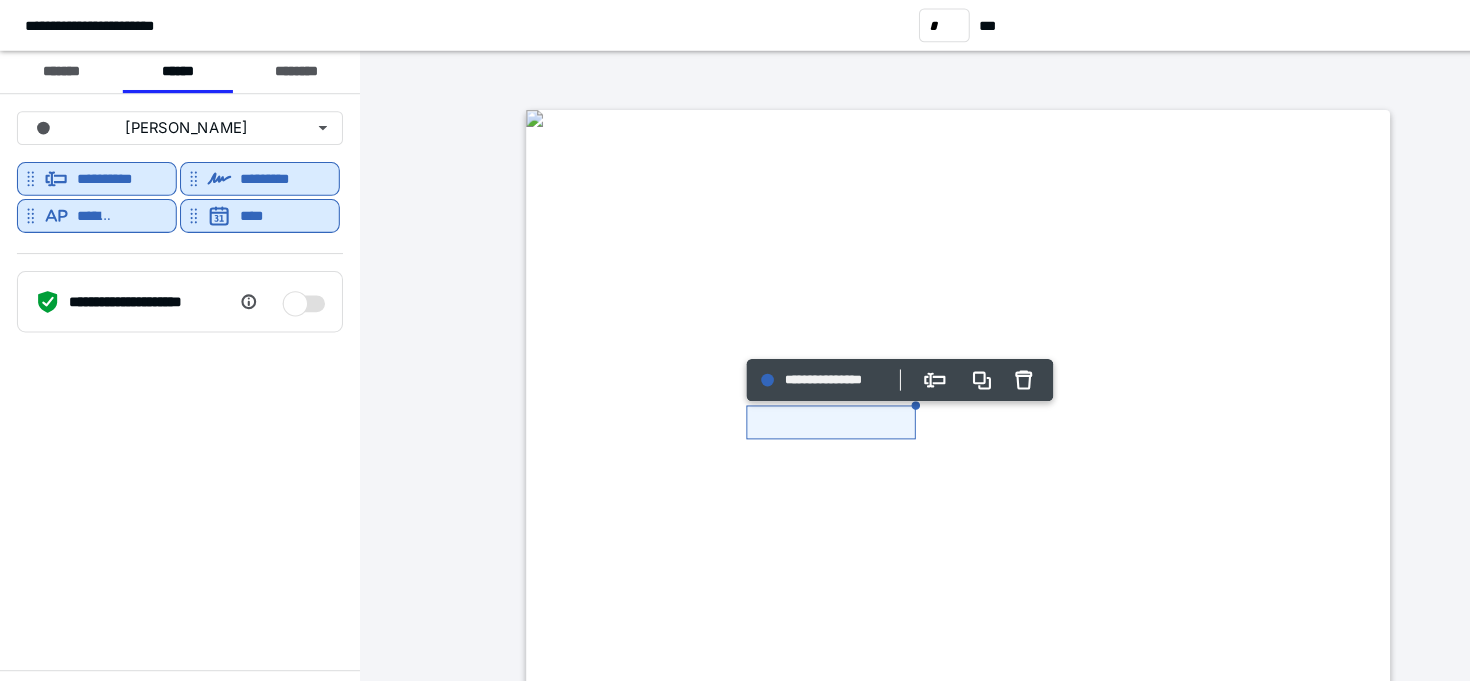 scroll, scrollTop: 0, scrollLeft: 0, axis: both 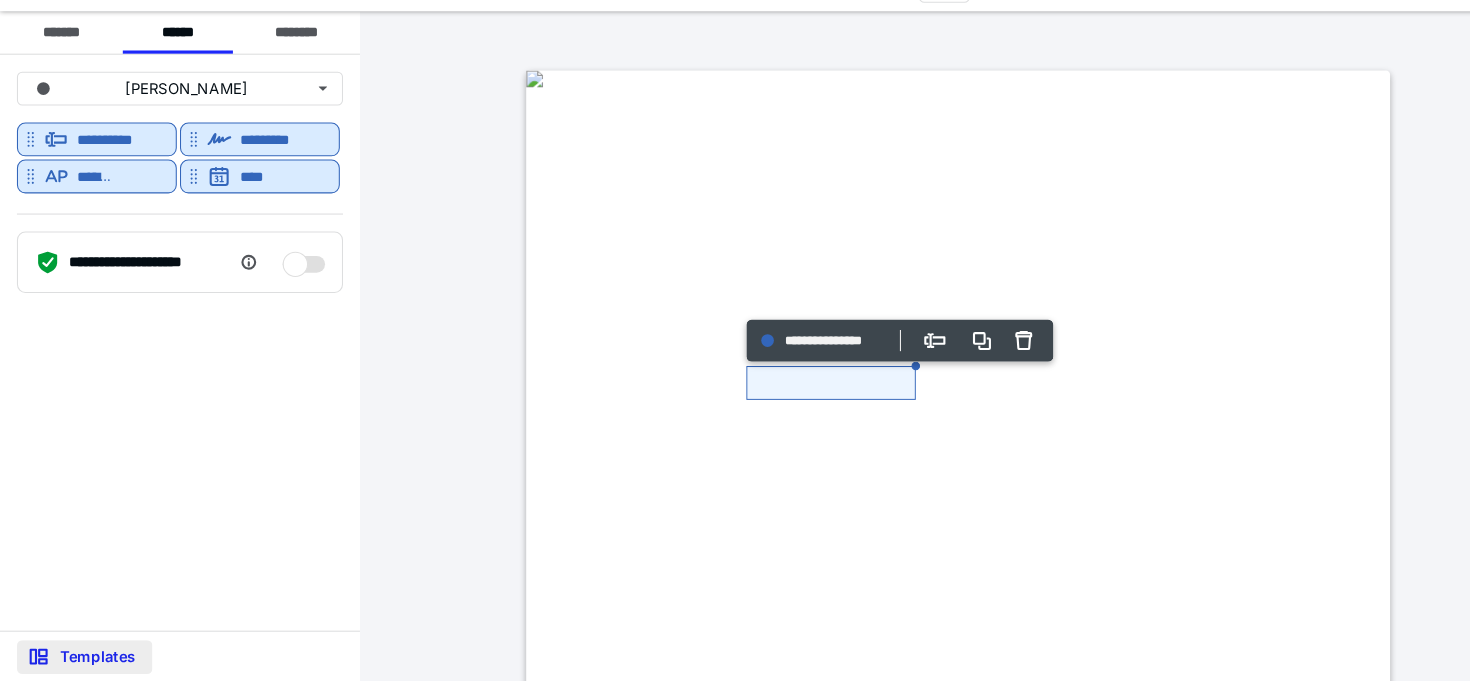 click on "Templates" at bounding box center [80, 658] 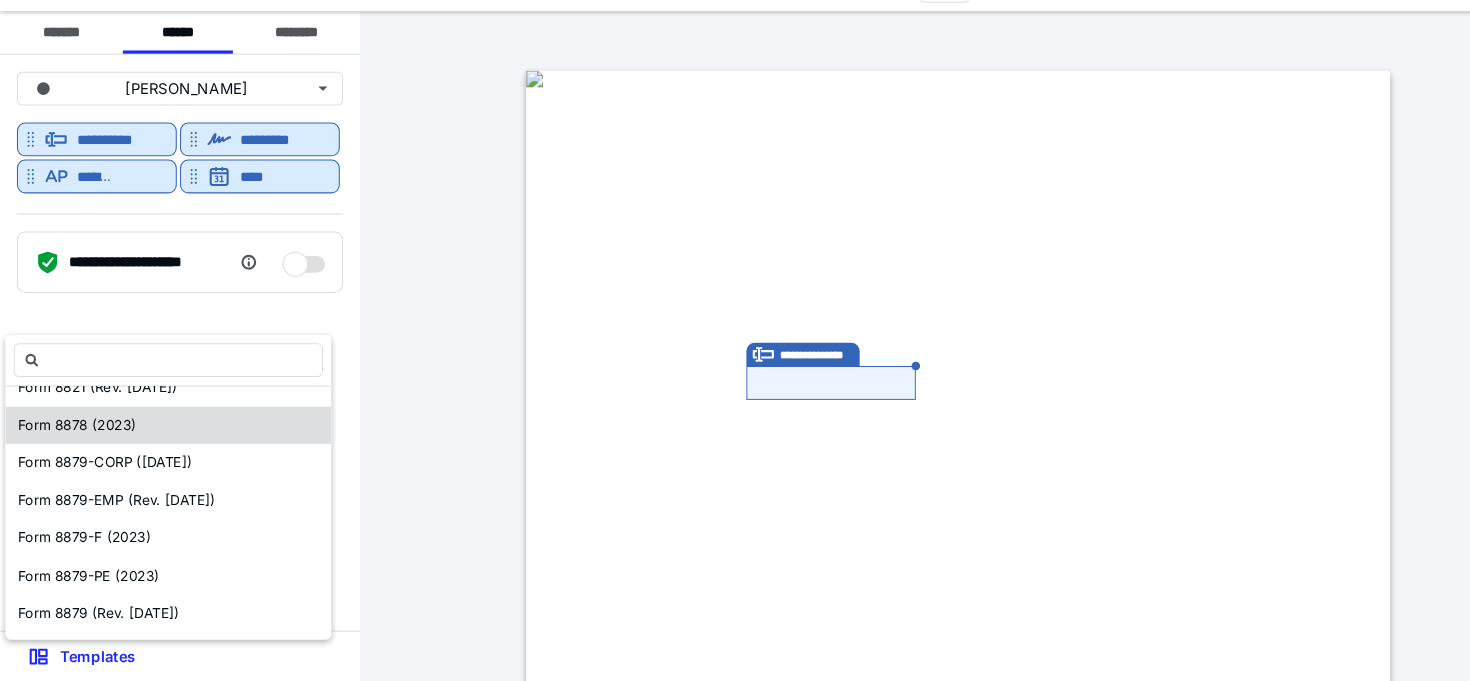 scroll, scrollTop: 139, scrollLeft: 0, axis: vertical 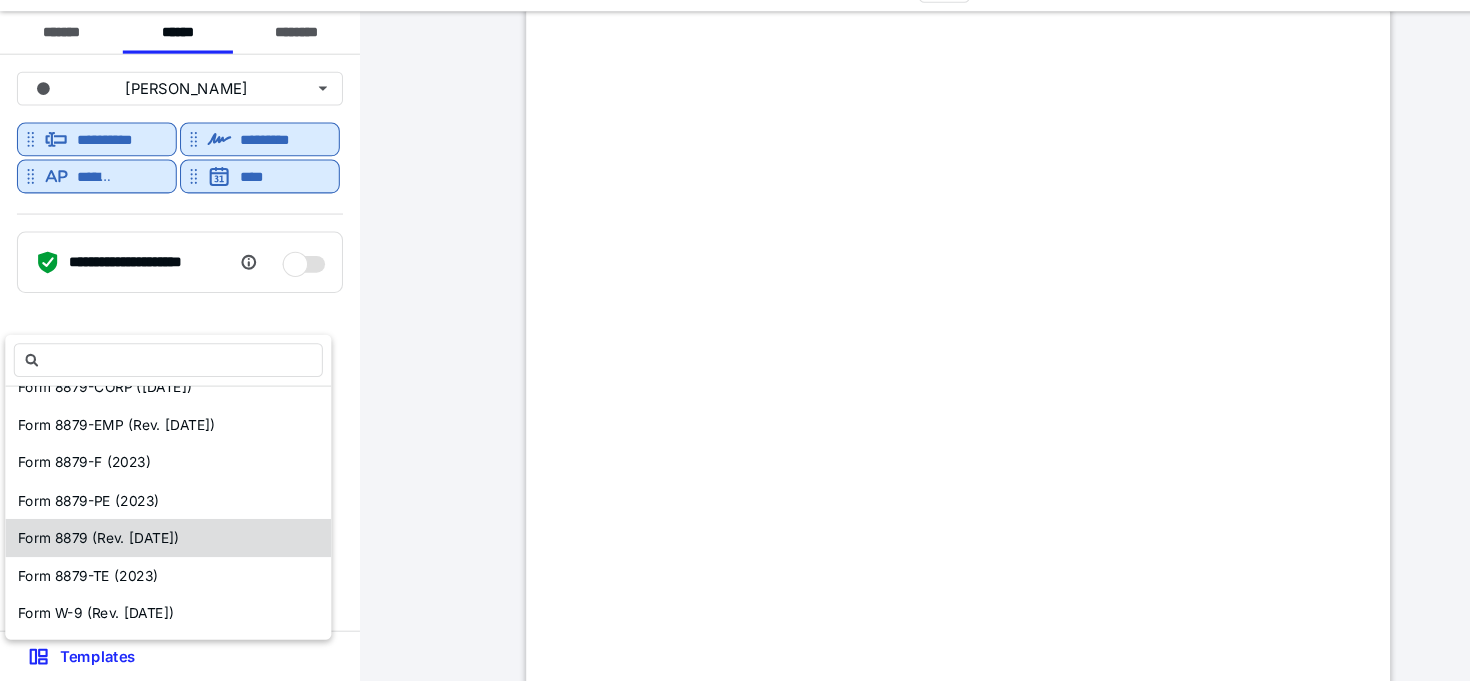 click on "Form 8879 (Rev. [DATE])" at bounding box center [93, 545] 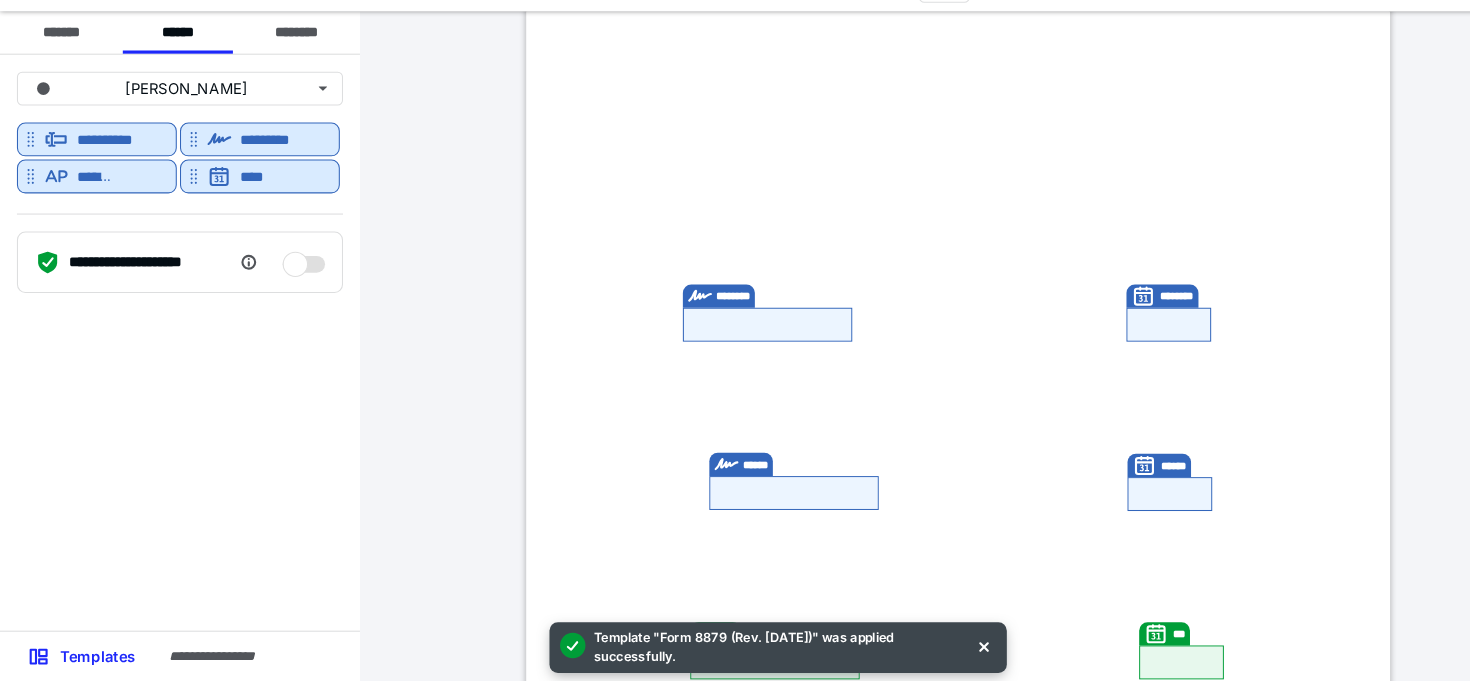 scroll, scrollTop: 0, scrollLeft: 0, axis: both 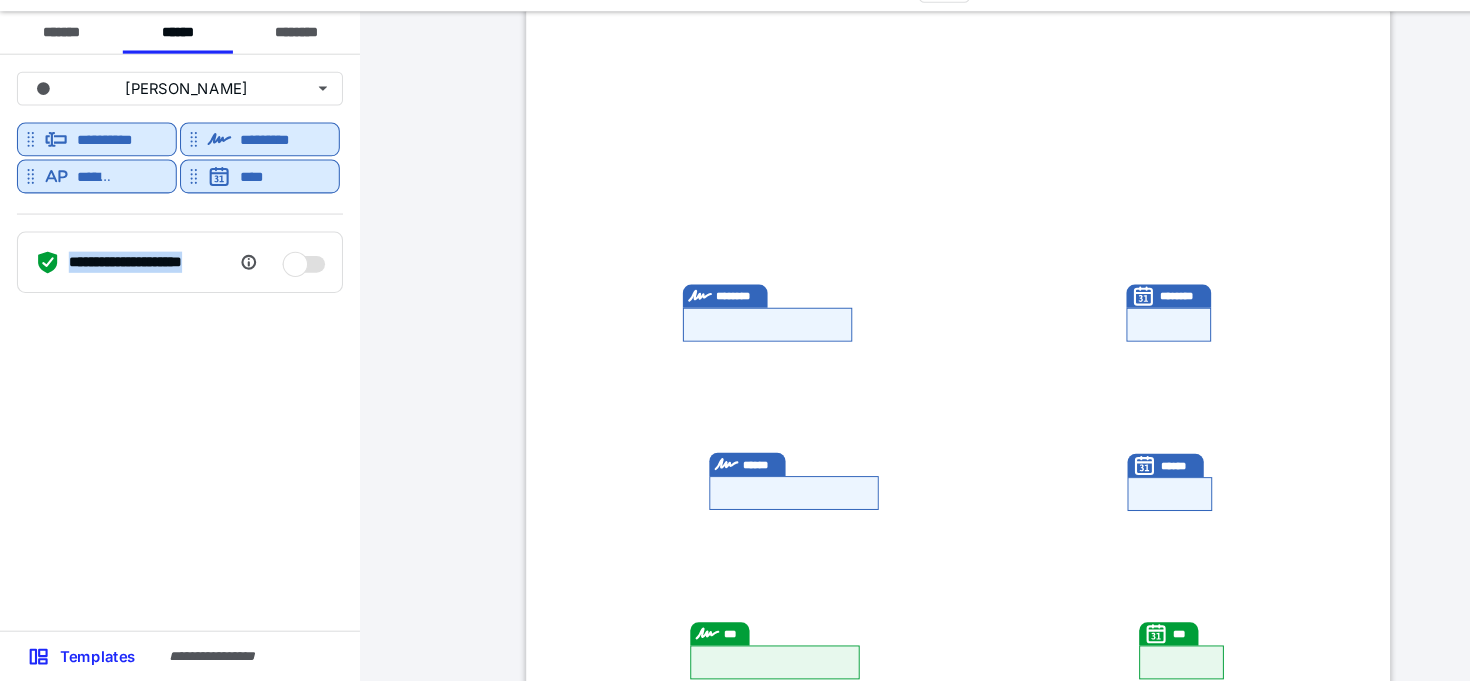 drag, startPoint x: 66, startPoint y: 279, endPoint x: 222, endPoint y: 284, distance: 156.08011 